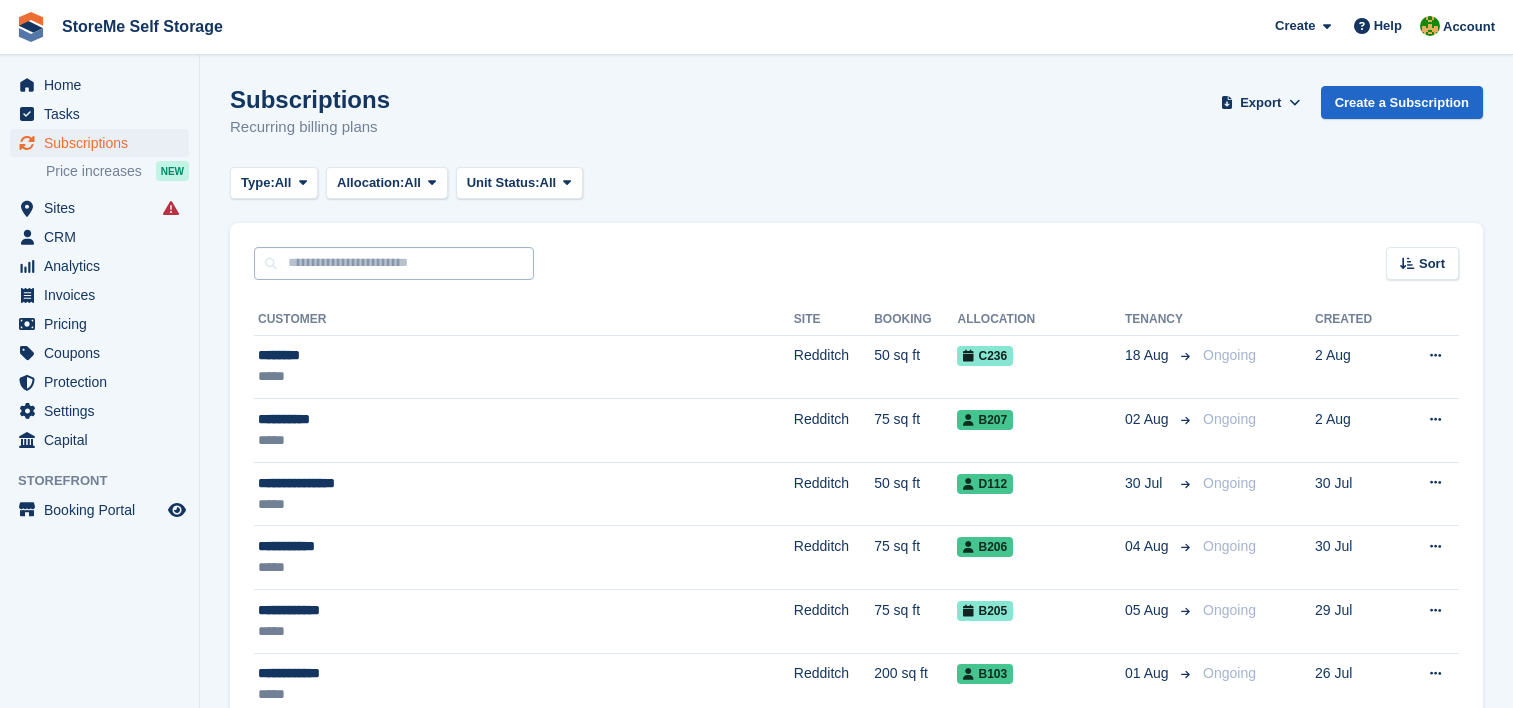 scroll, scrollTop: 0, scrollLeft: 0, axis: both 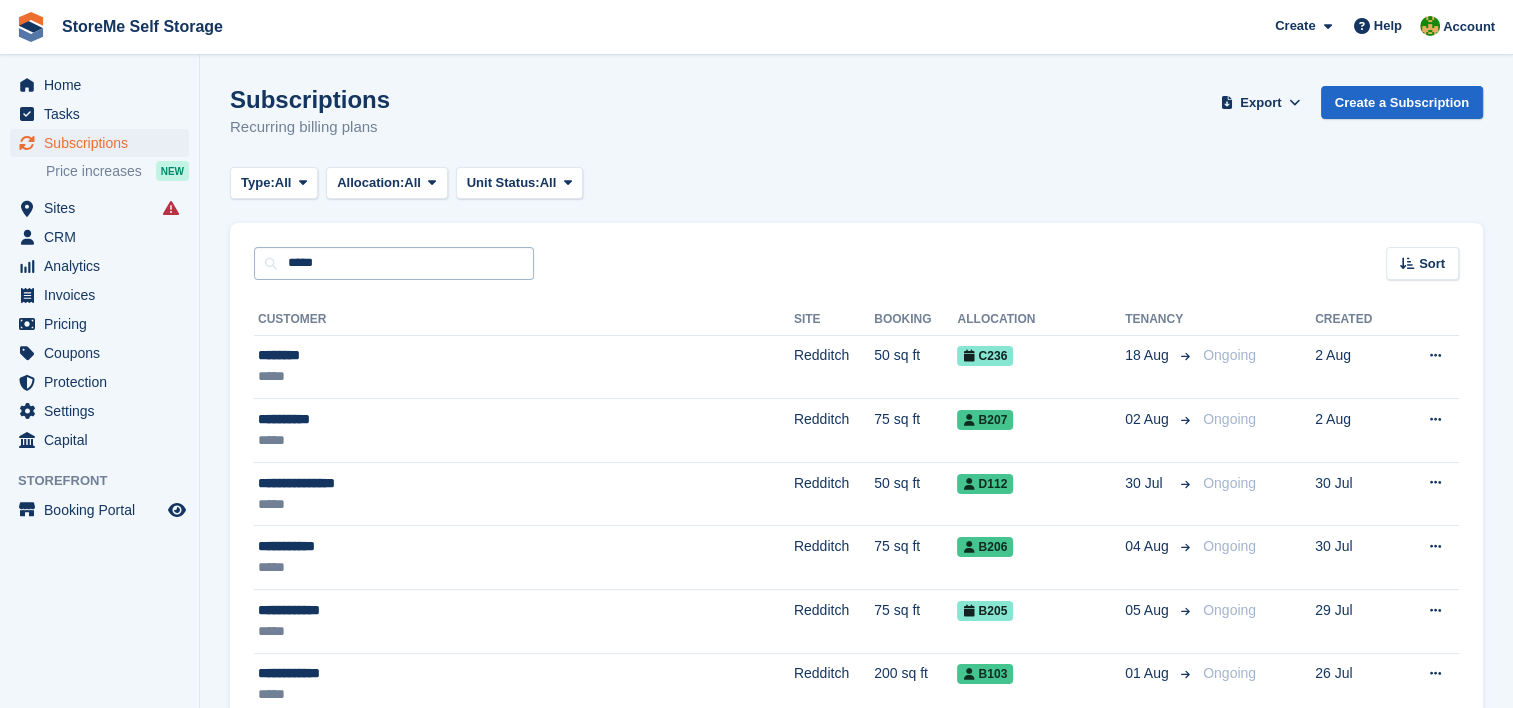 type on "*****" 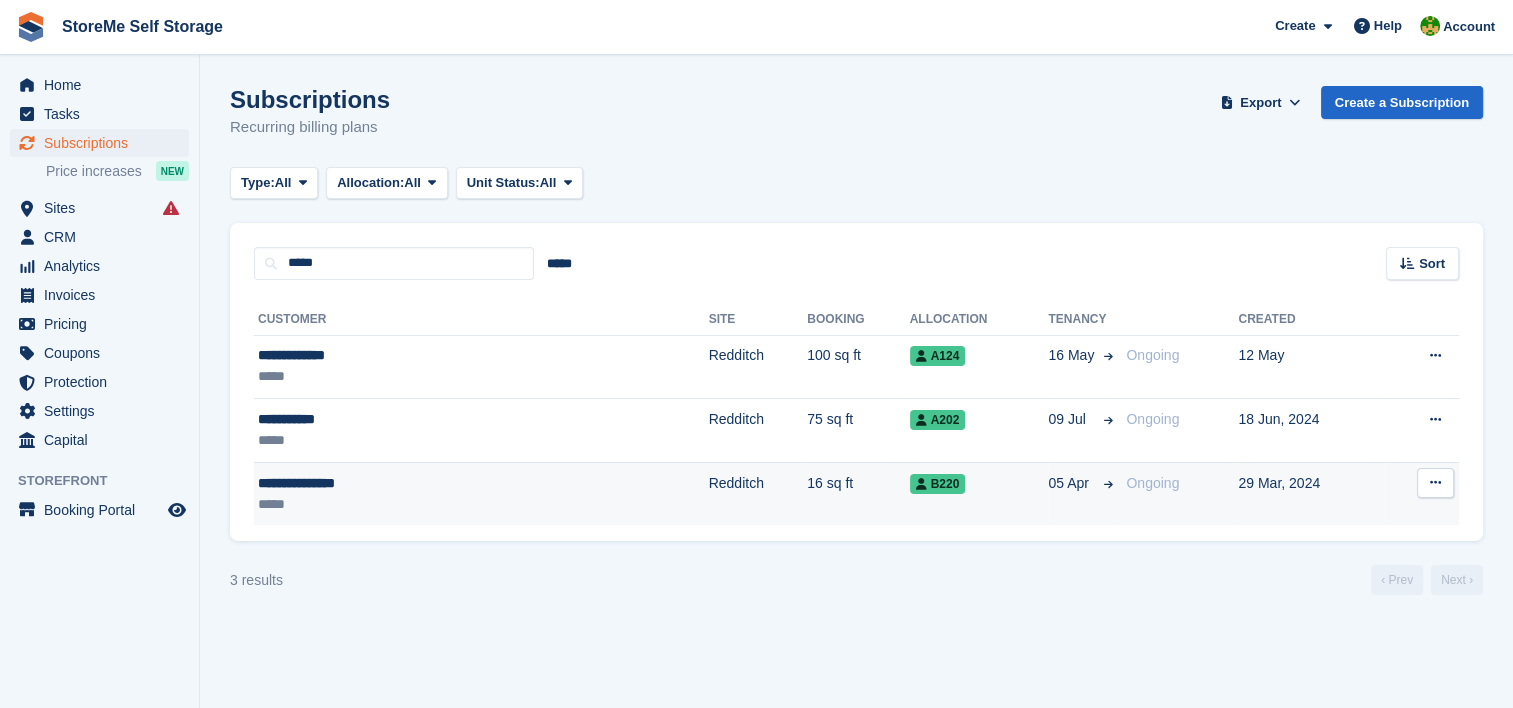 click on "Redditch" at bounding box center (758, 493) 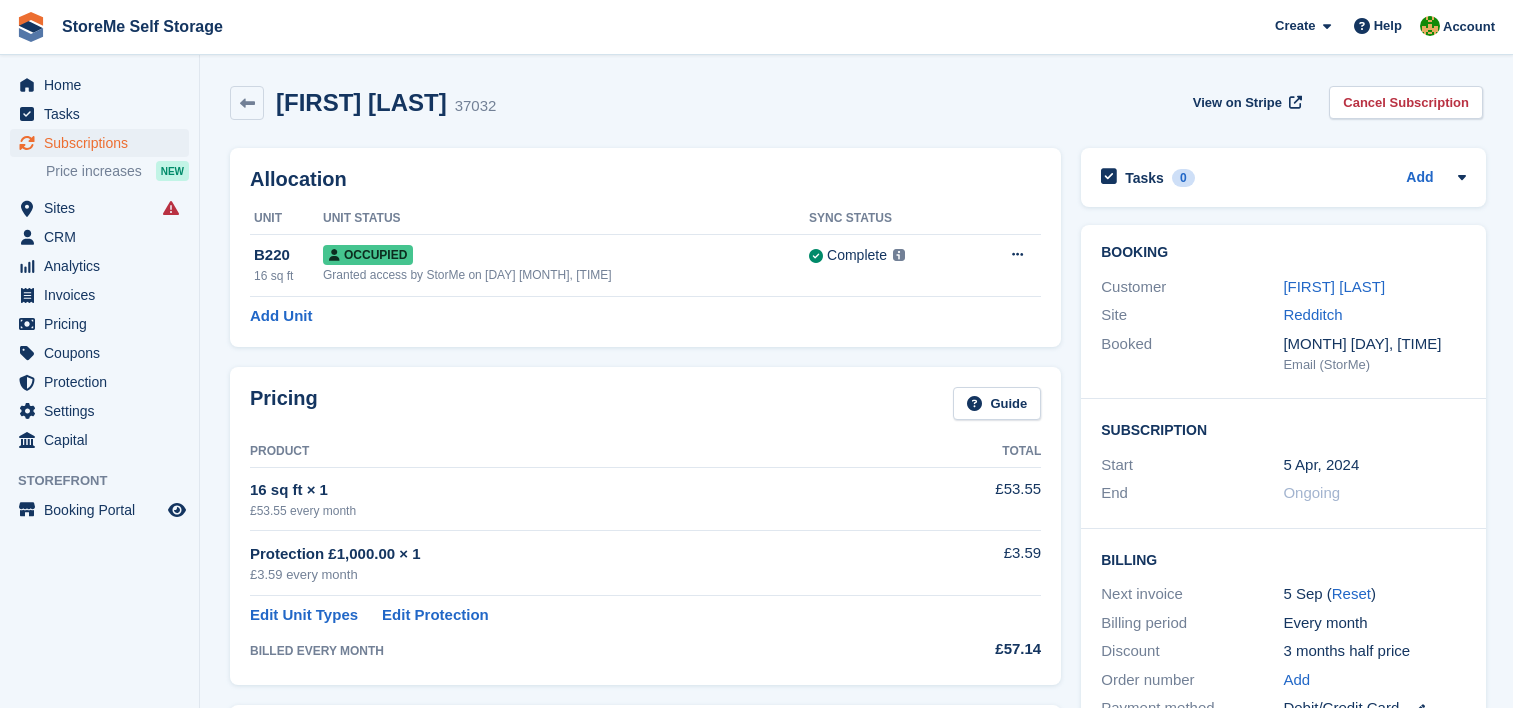 scroll, scrollTop: 200, scrollLeft: 0, axis: vertical 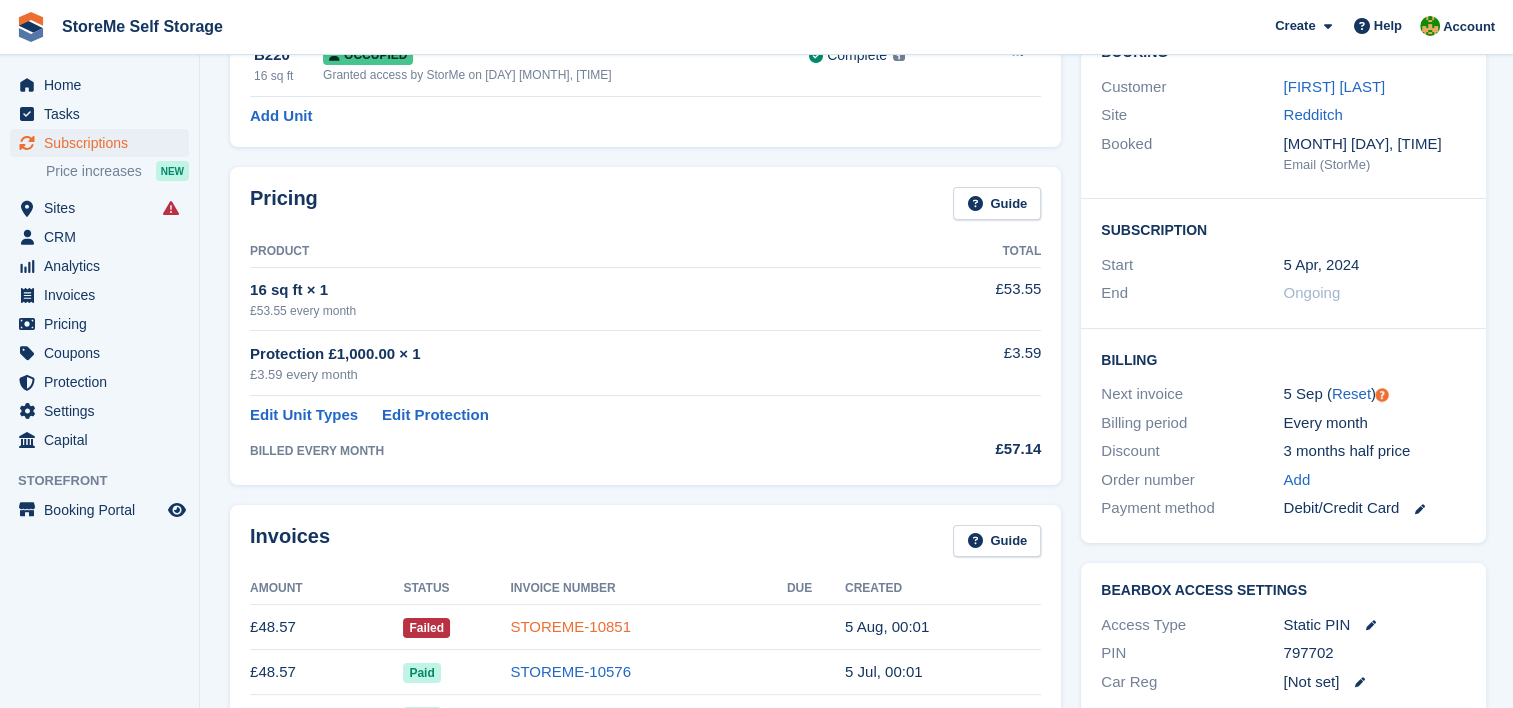 click on "STOREME-10851" at bounding box center (570, 626) 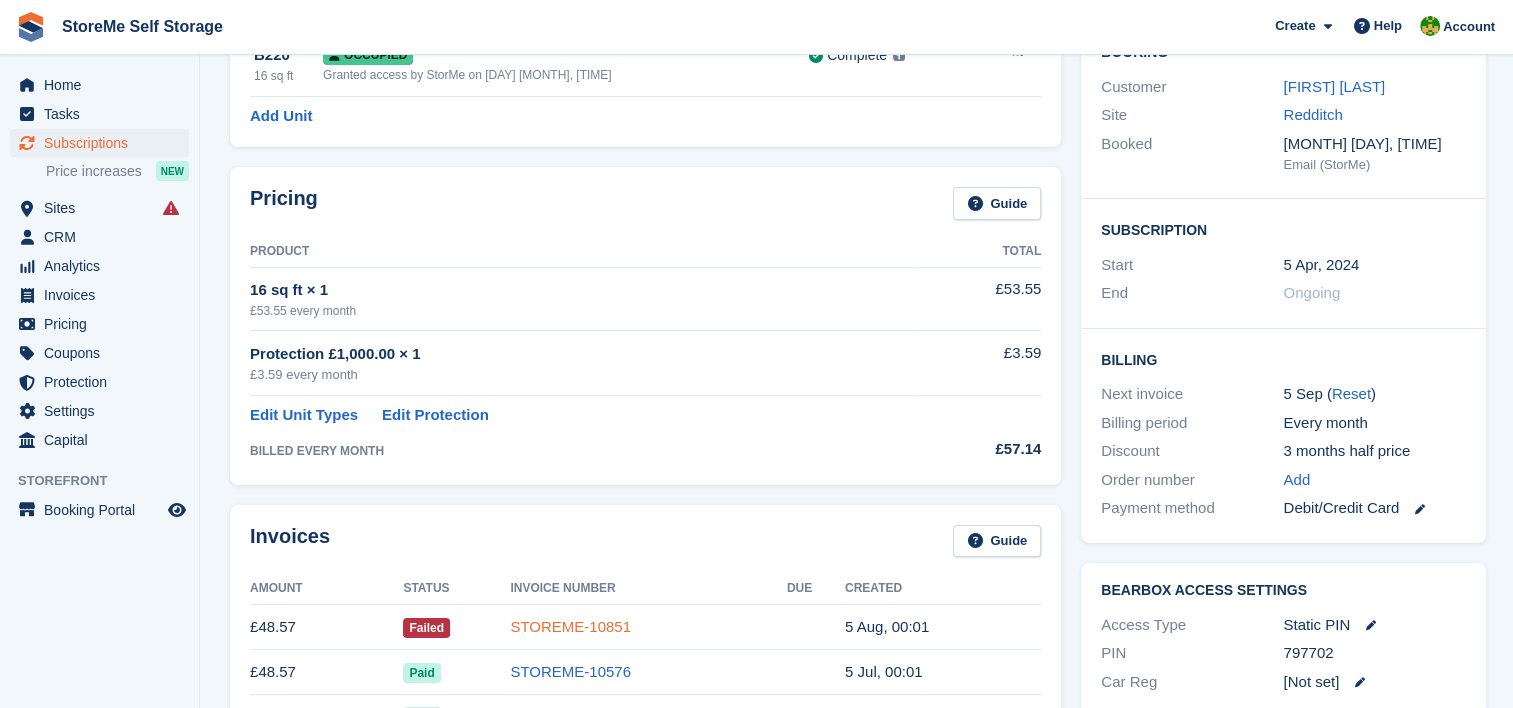 scroll, scrollTop: 0, scrollLeft: 0, axis: both 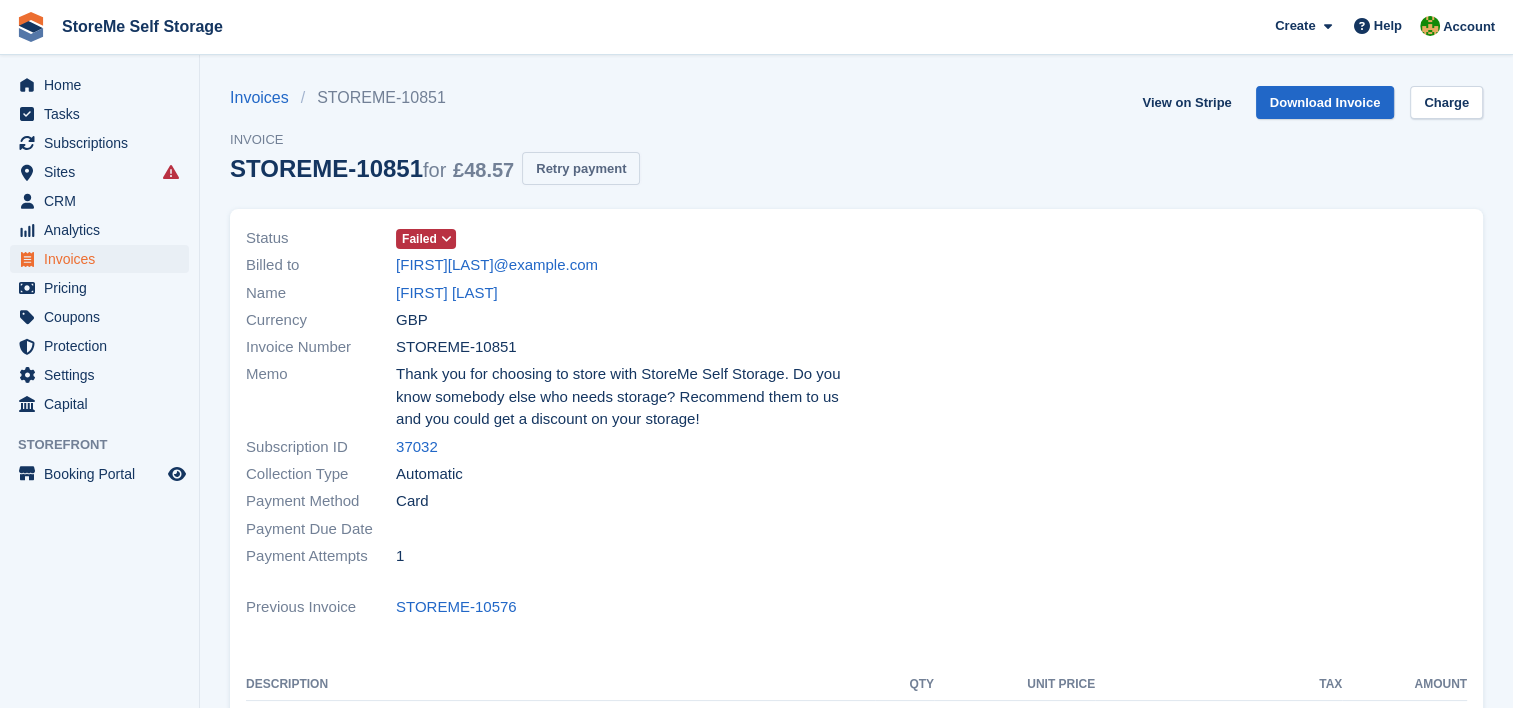 click on "Retry payment" at bounding box center (581, 168) 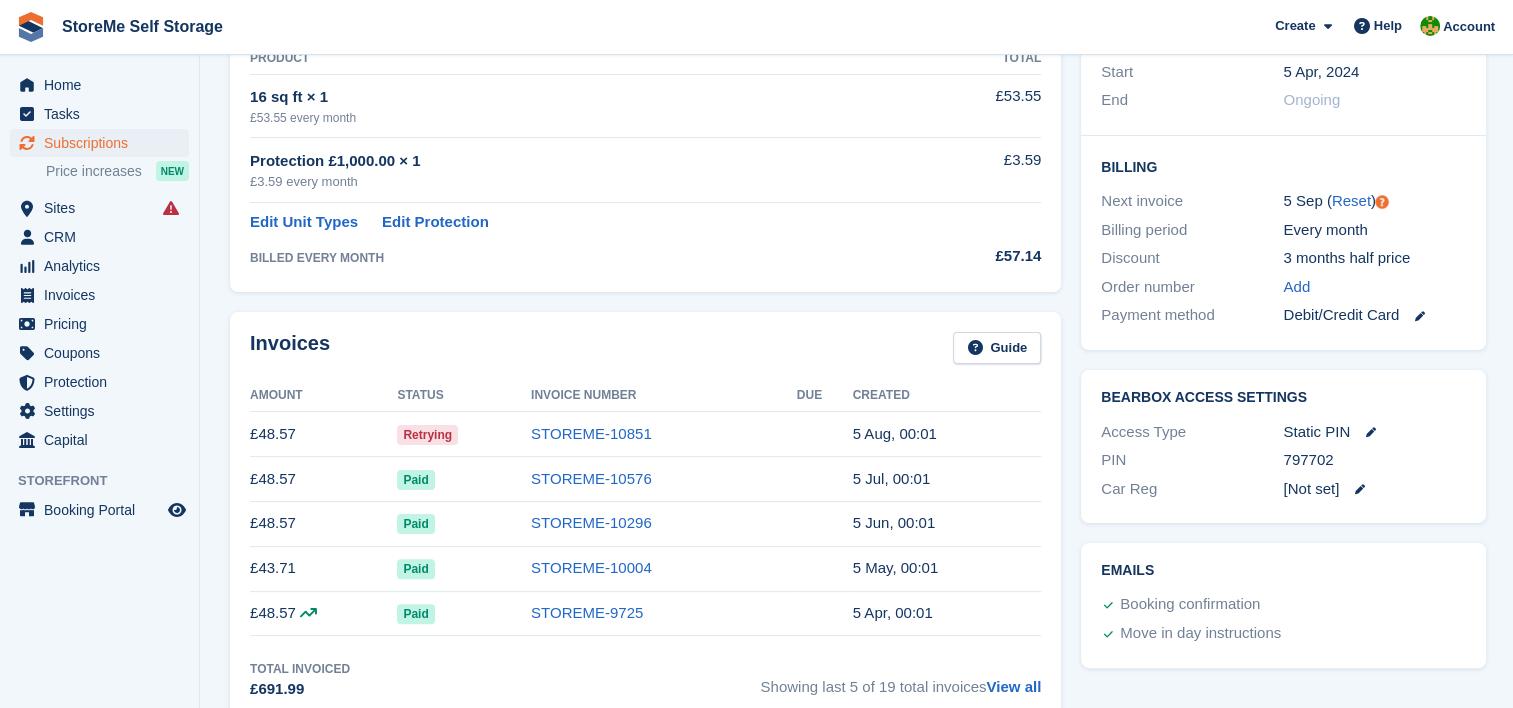 scroll, scrollTop: 0, scrollLeft: 0, axis: both 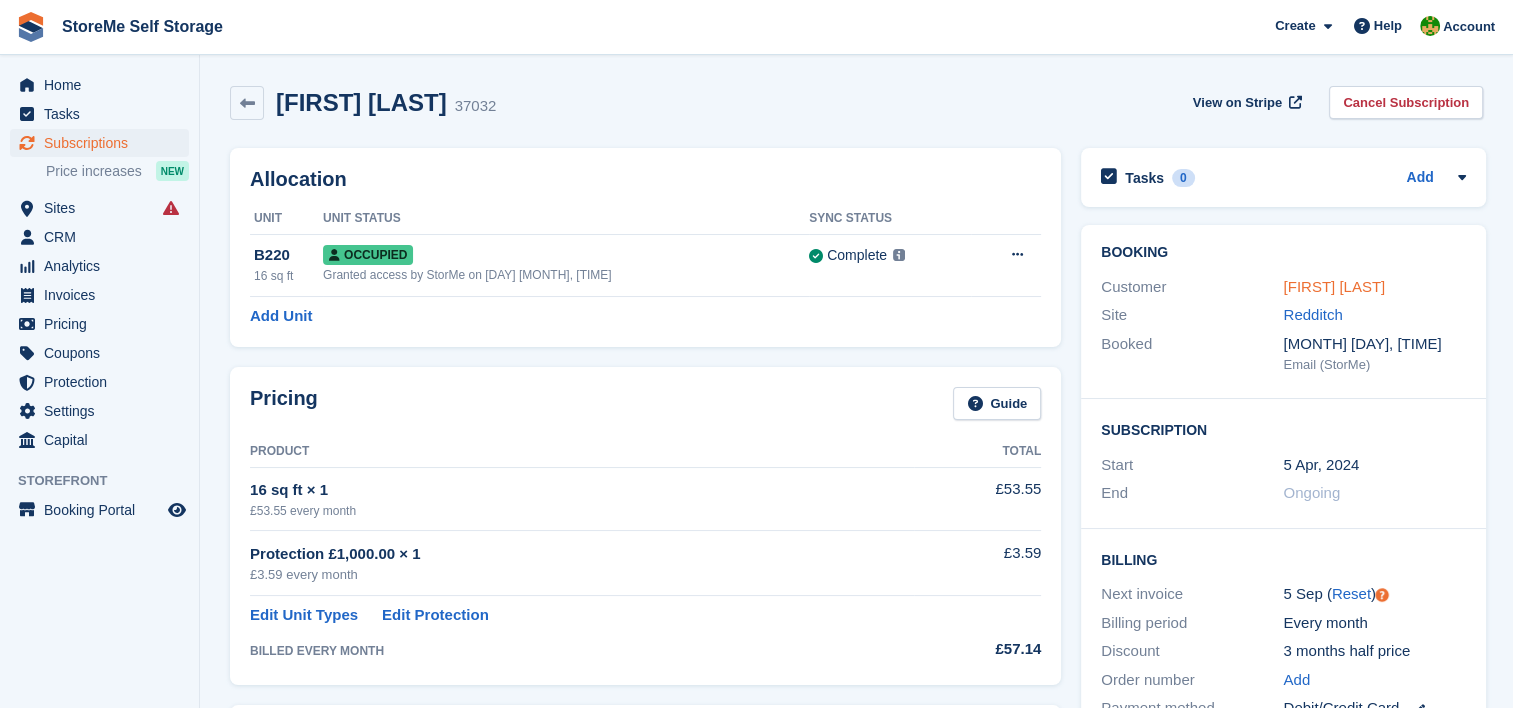 click on "Christine Bayey" at bounding box center (1334, 286) 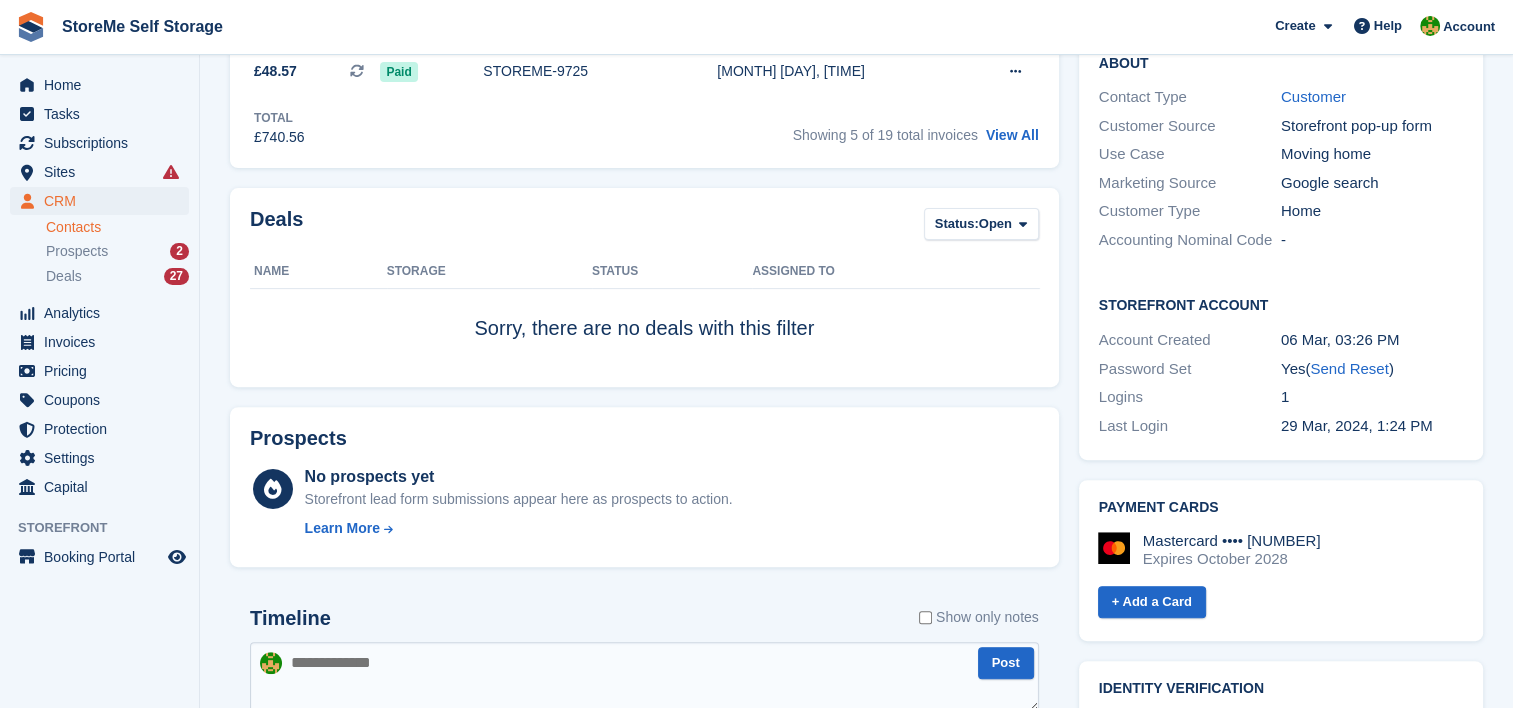 scroll, scrollTop: 0, scrollLeft: 0, axis: both 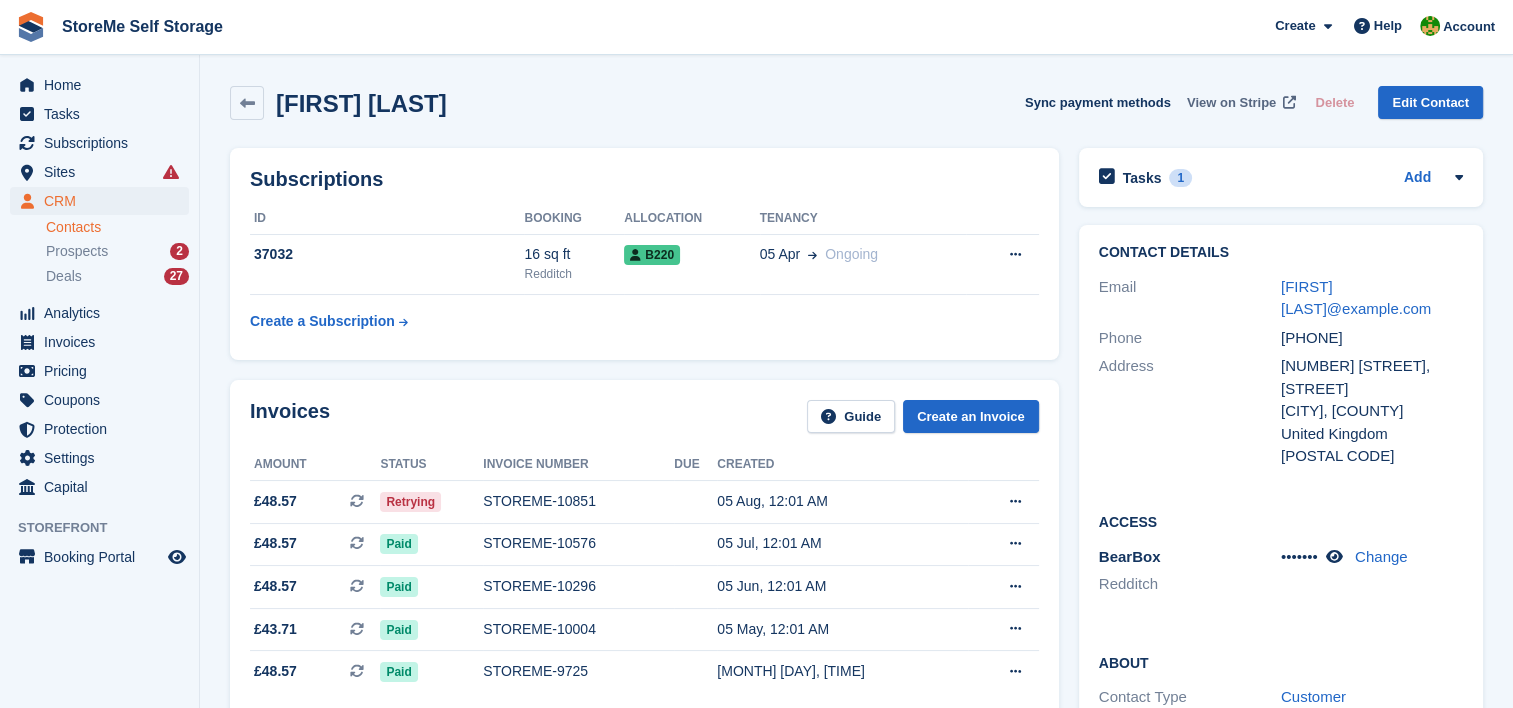 click on "View on Stripe" at bounding box center (1231, 103) 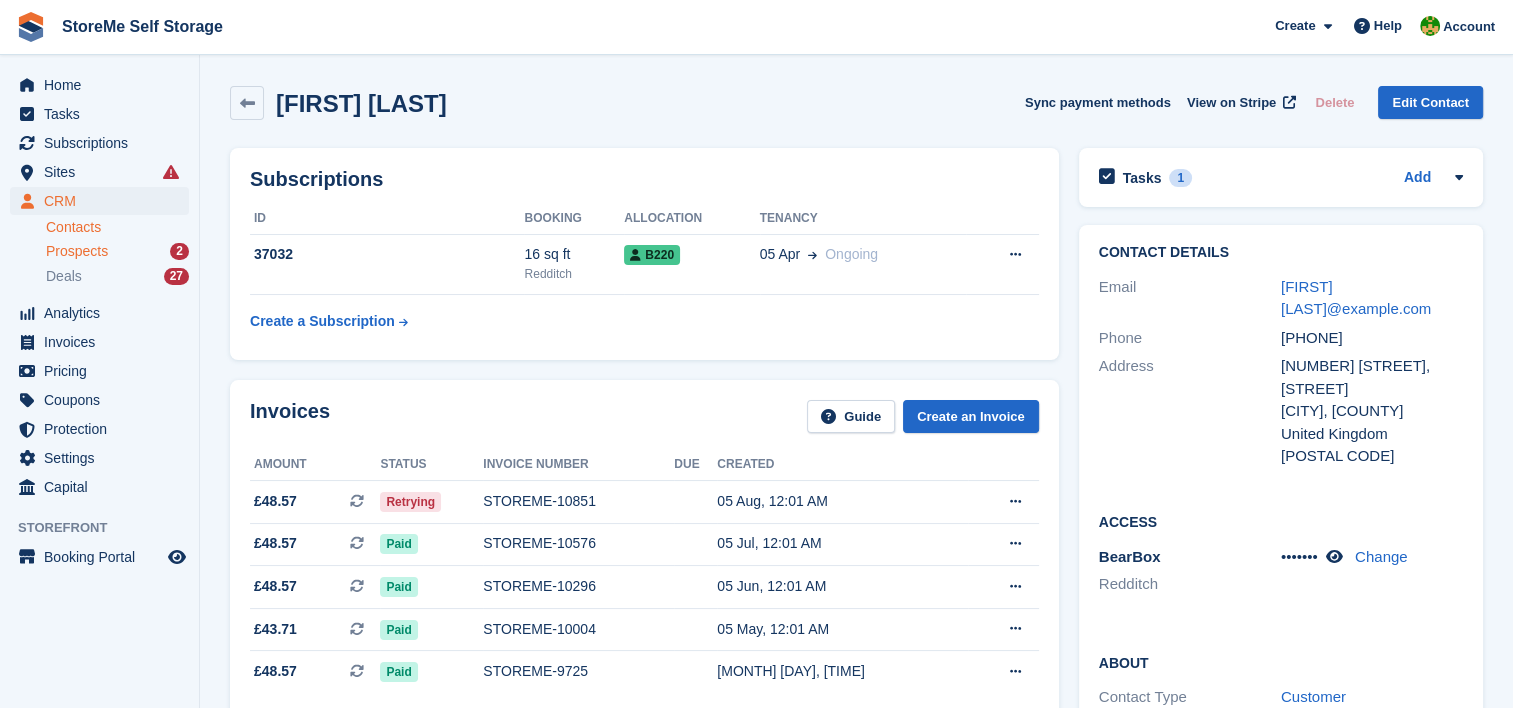 click on "Prospects" at bounding box center (77, 251) 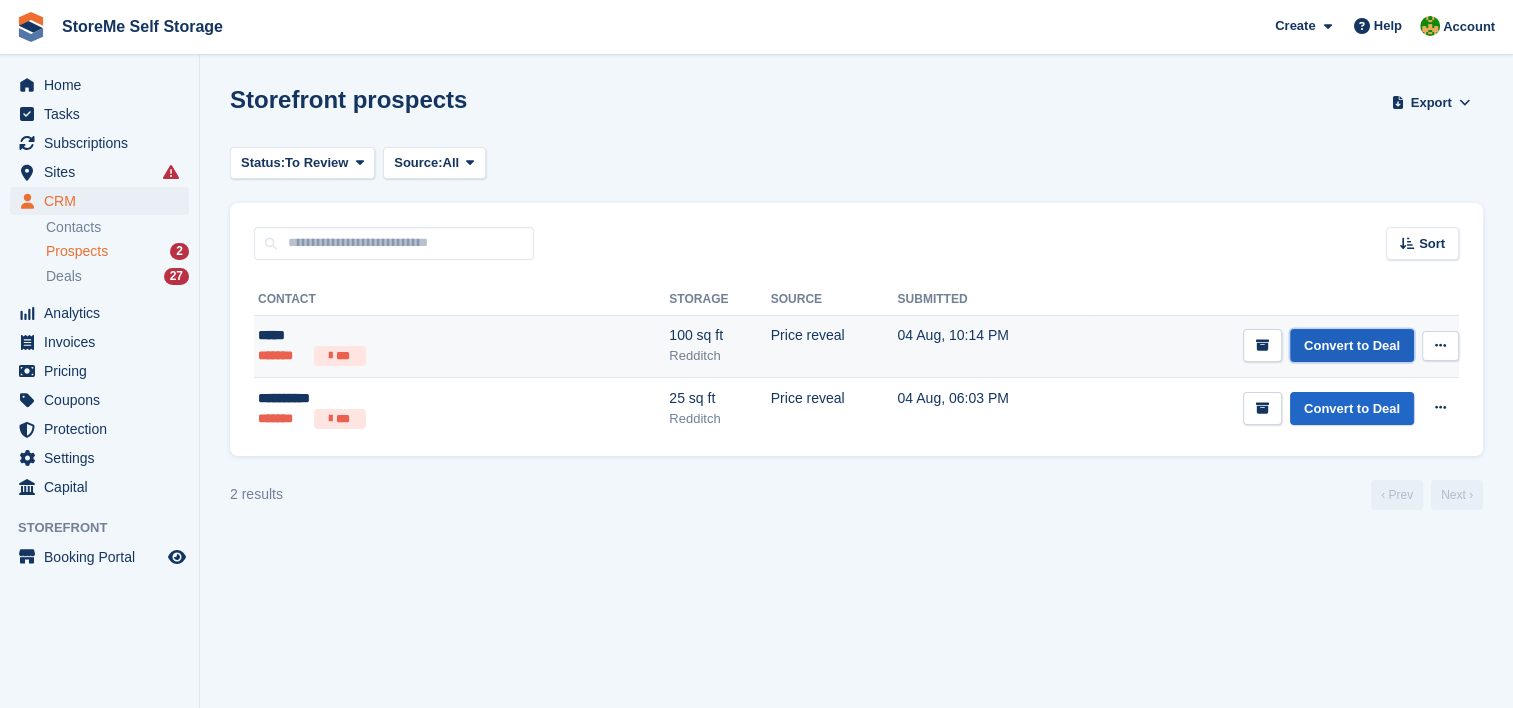 click on "Convert to Deal" at bounding box center (1352, 345) 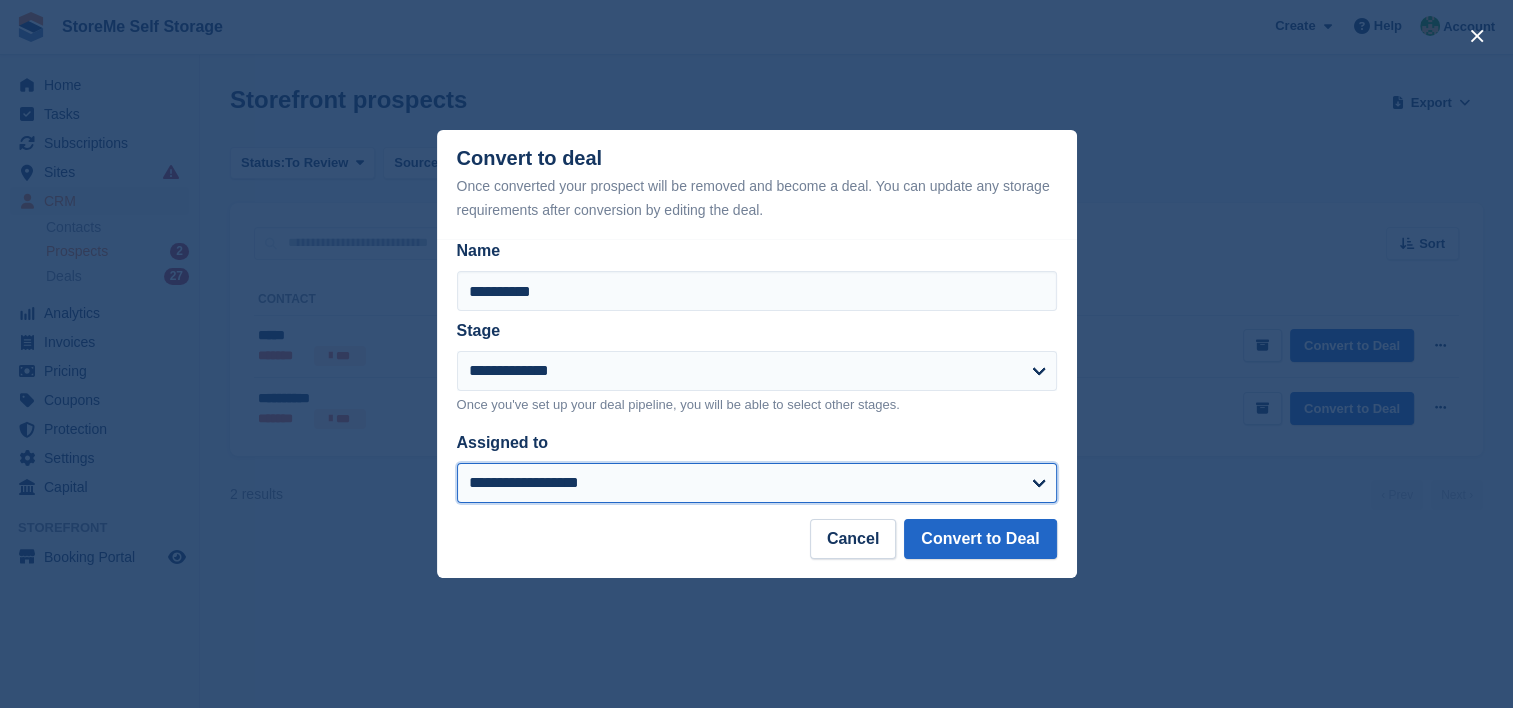click on "**********" at bounding box center [757, 483] 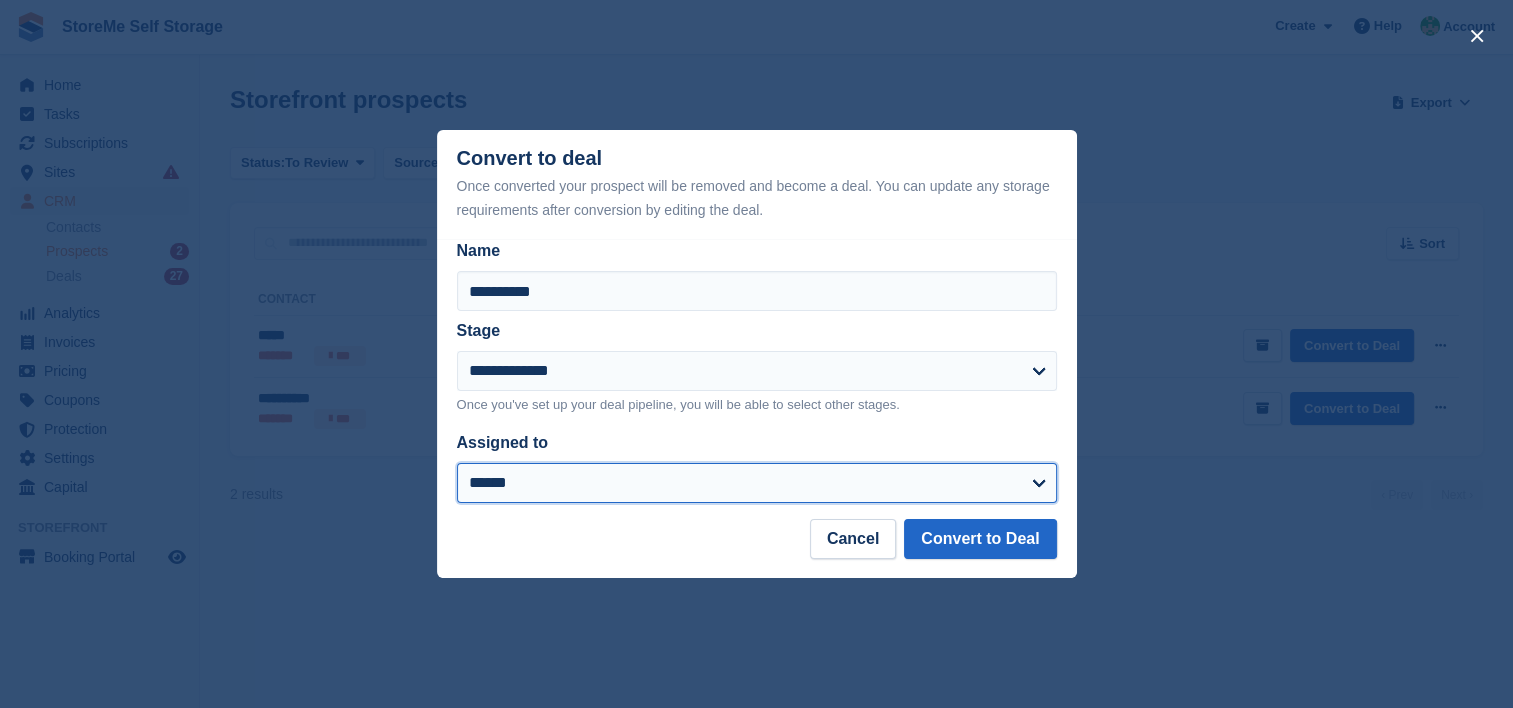 click on "**********" at bounding box center (757, 483) 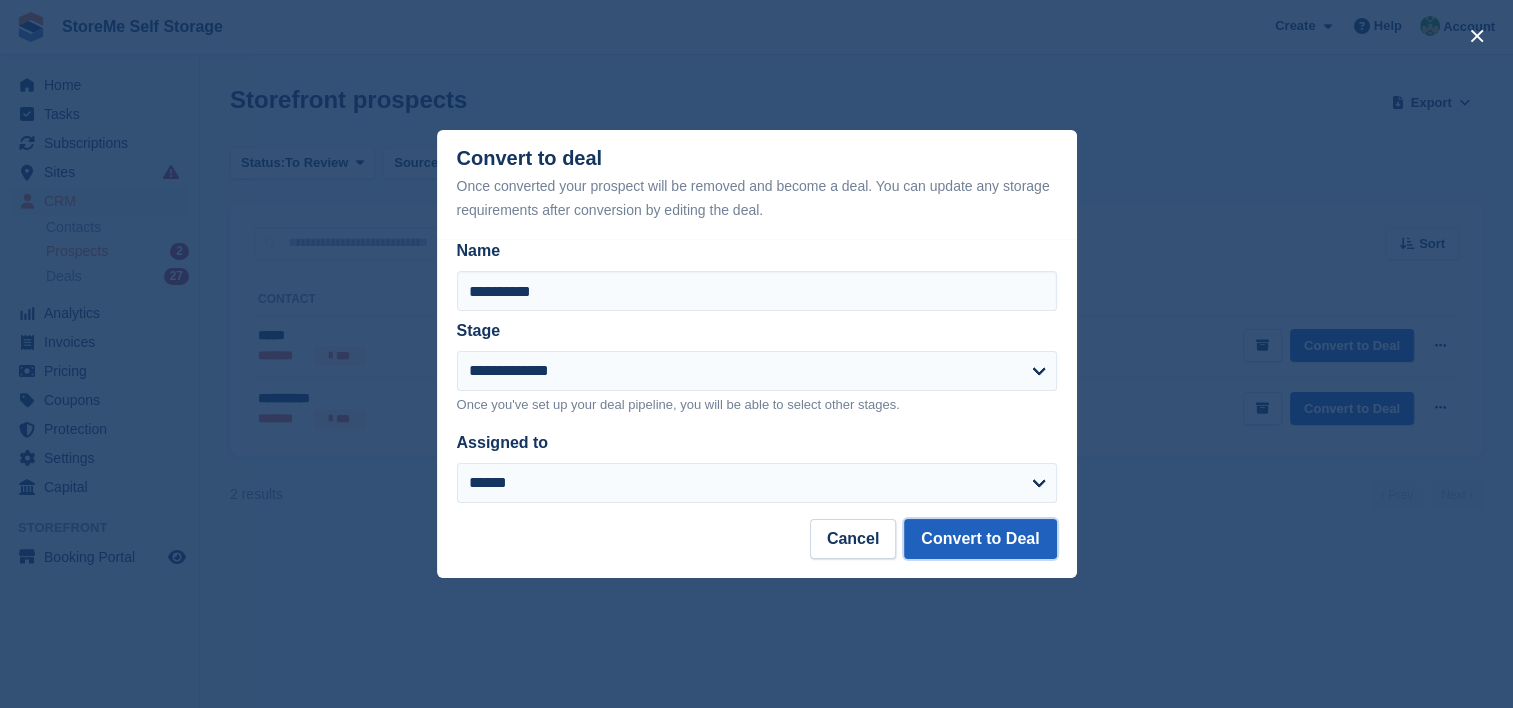 click on "Convert to Deal" at bounding box center [980, 539] 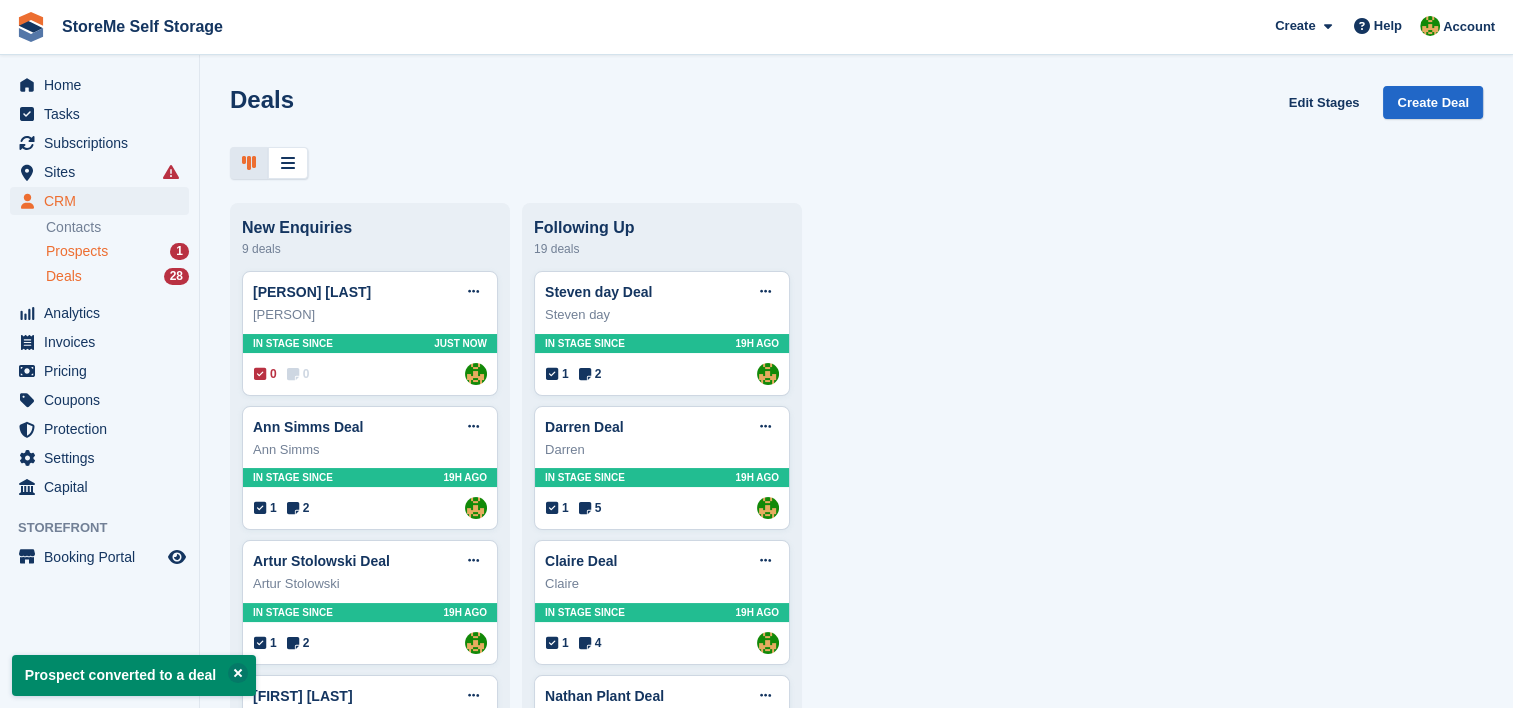 click on "Prospects" at bounding box center [77, 251] 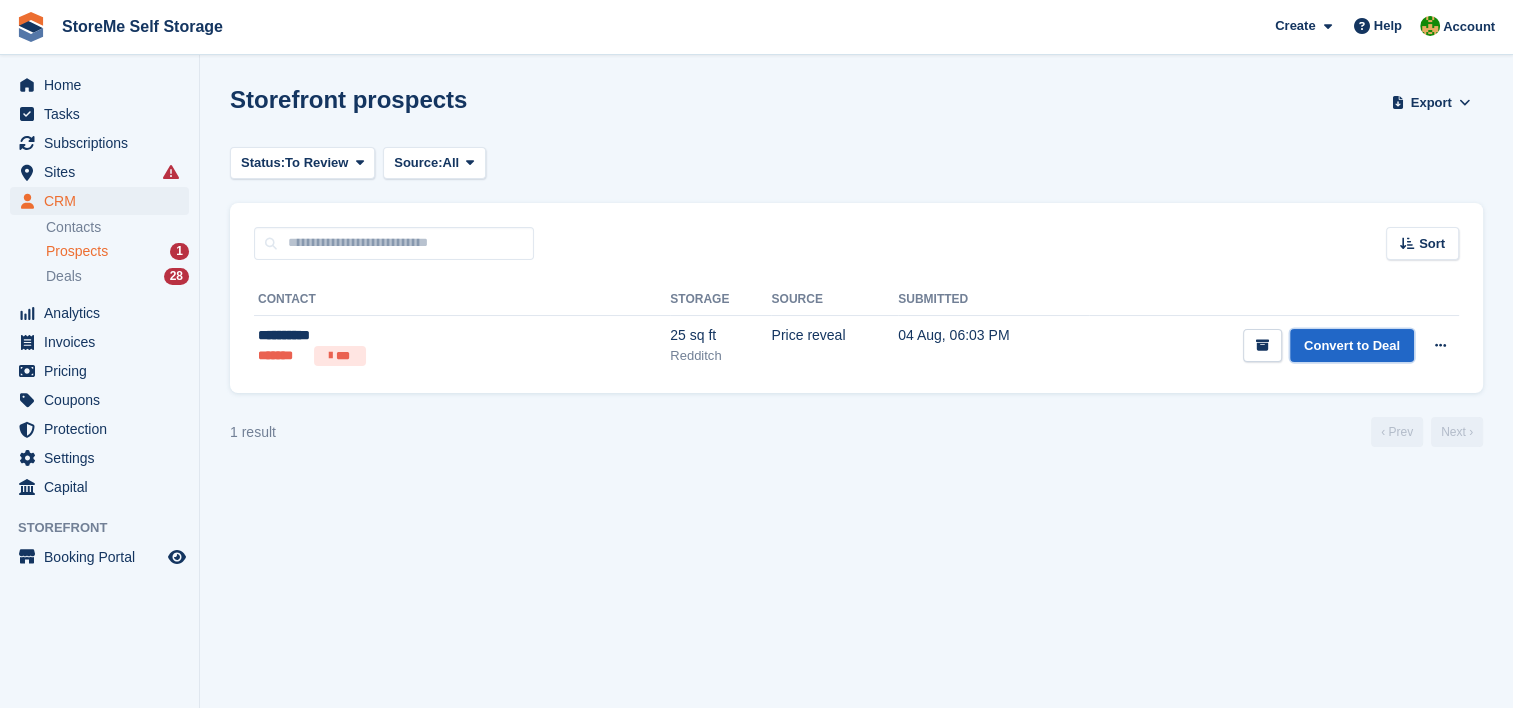 drag, startPoint x: 1314, startPoint y: 356, endPoint x: 1256, endPoint y: 358, distance: 58.034473 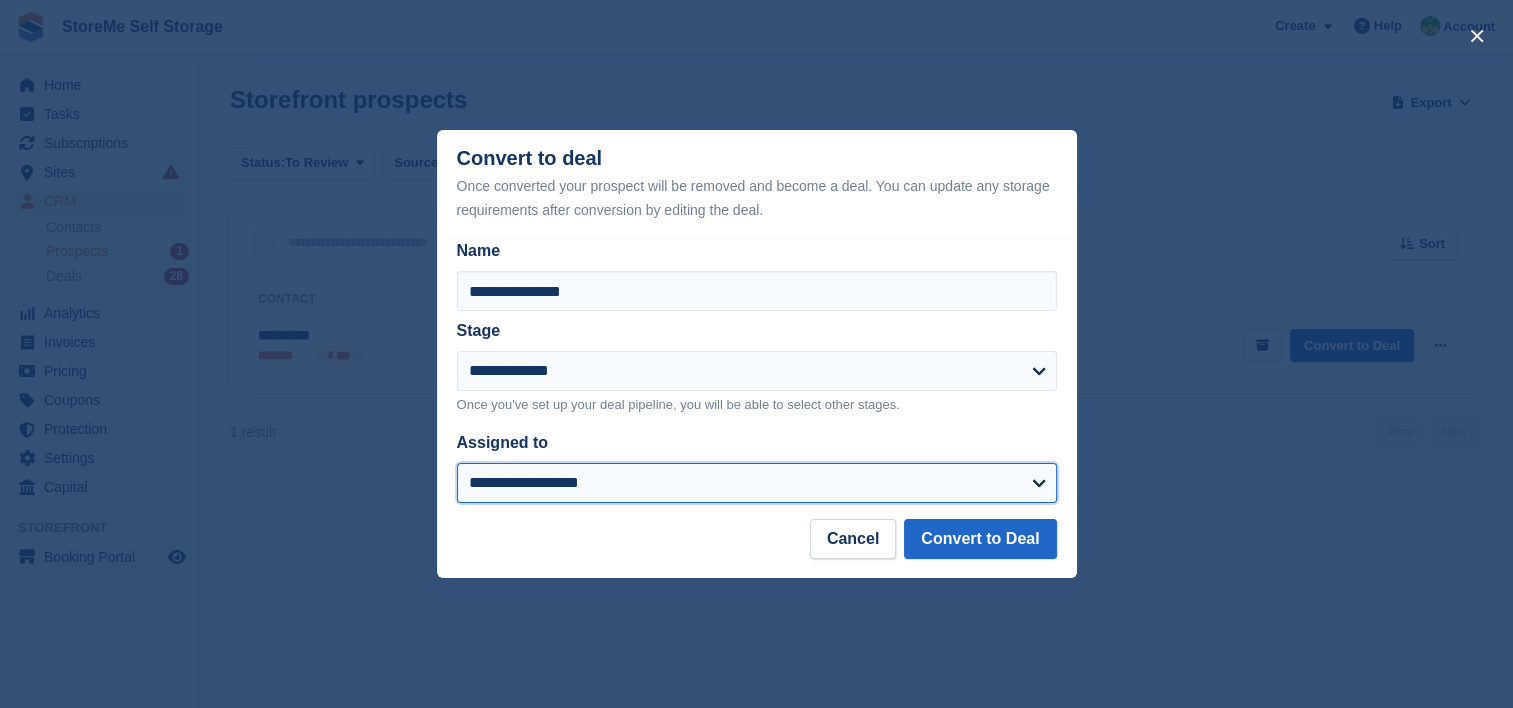 drag, startPoint x: 726, startPoint y: 486, endPoint x: 694, endPoint y: 504, distance: 36.71512 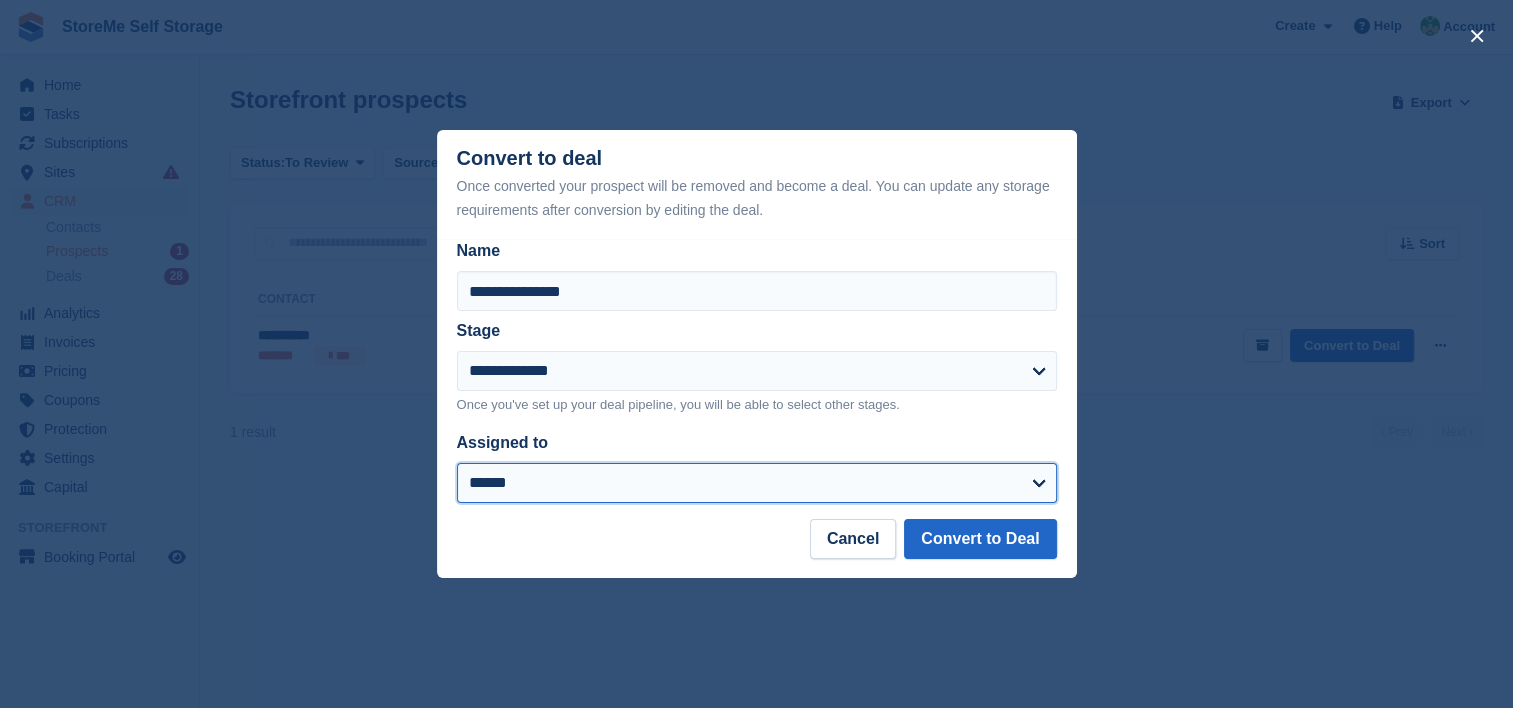 click on "**********" at bounding box center (757, 483) 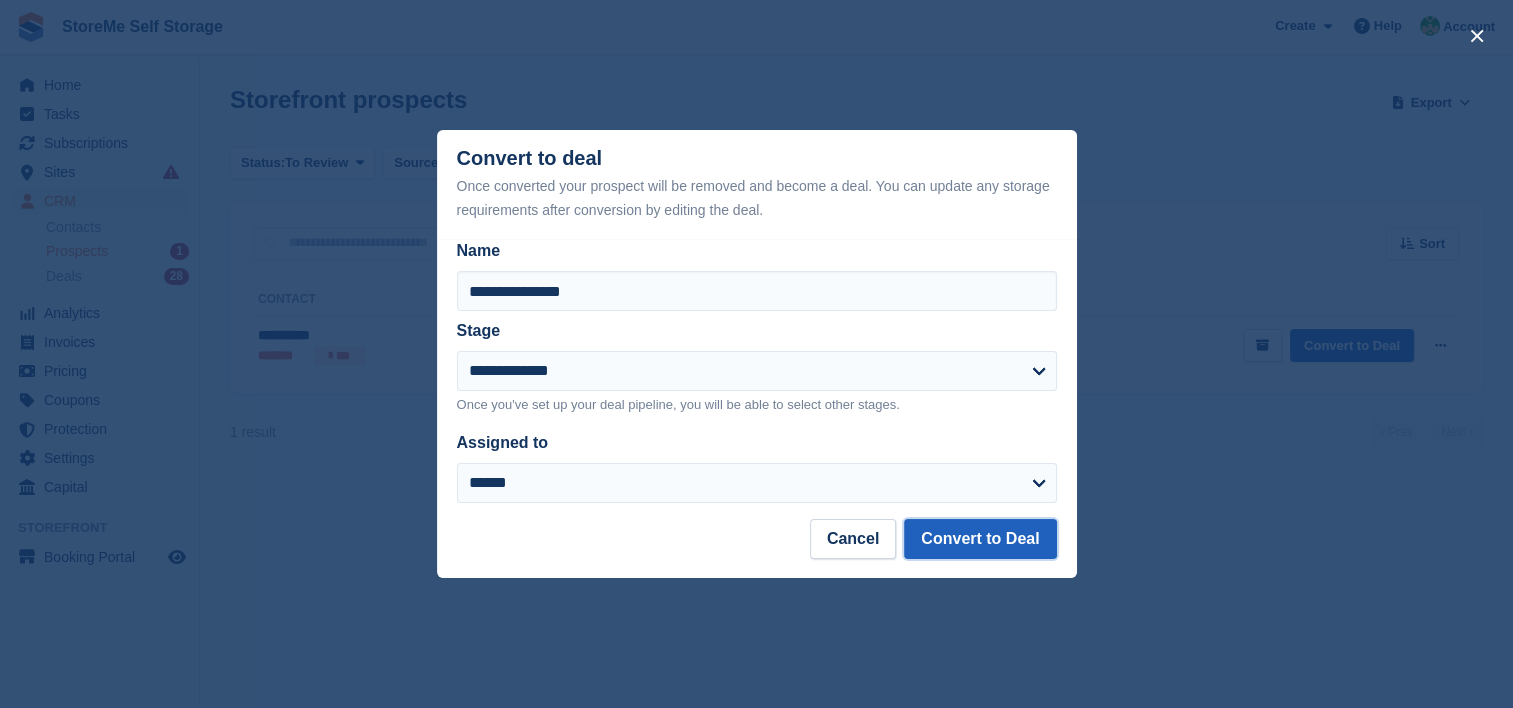 click on "Convert to Deal" at bounding box center (980, 539) 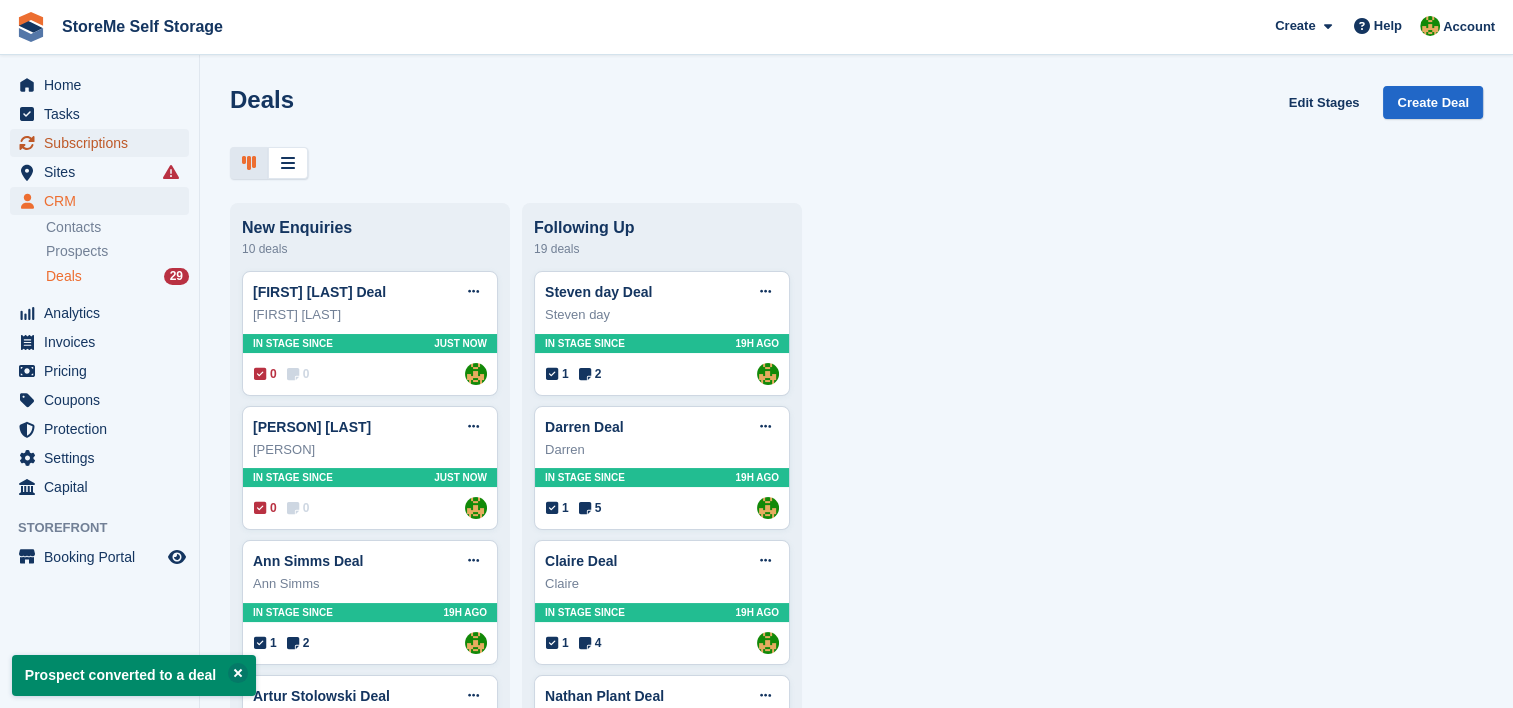 click on "Subscriptions" at bounding box center [104, 143] 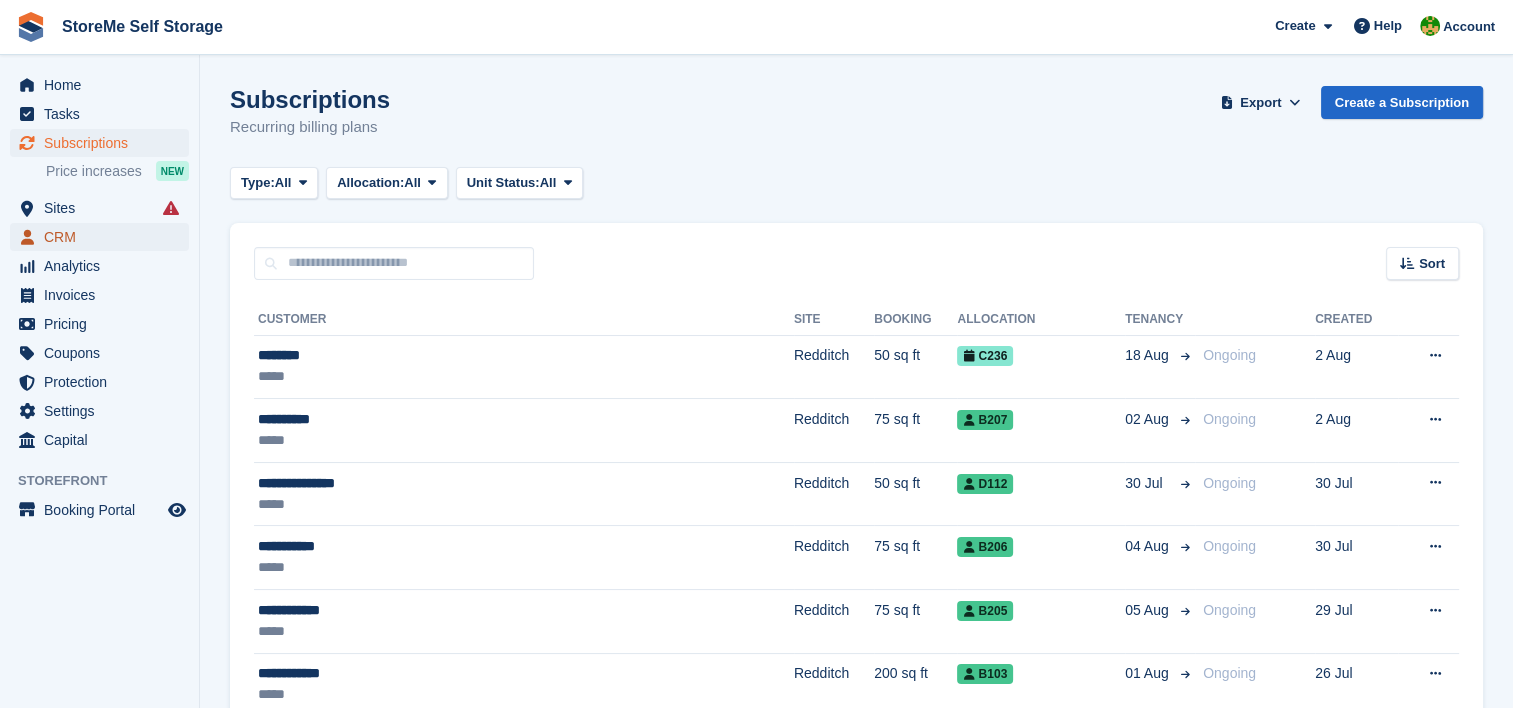 click on "CRM" at bounding box center (104, 237) 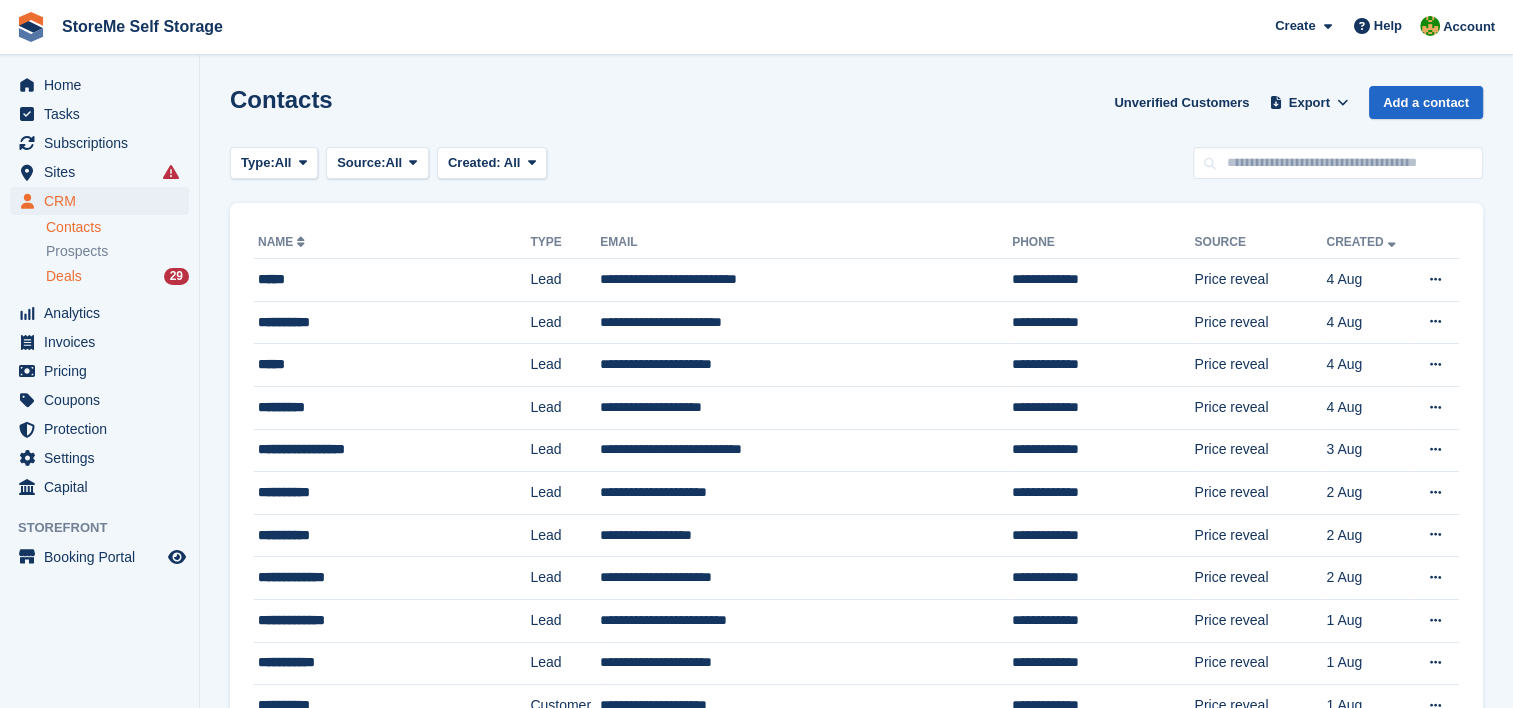 click on "Deals
29" at bounding box center (117, 276) 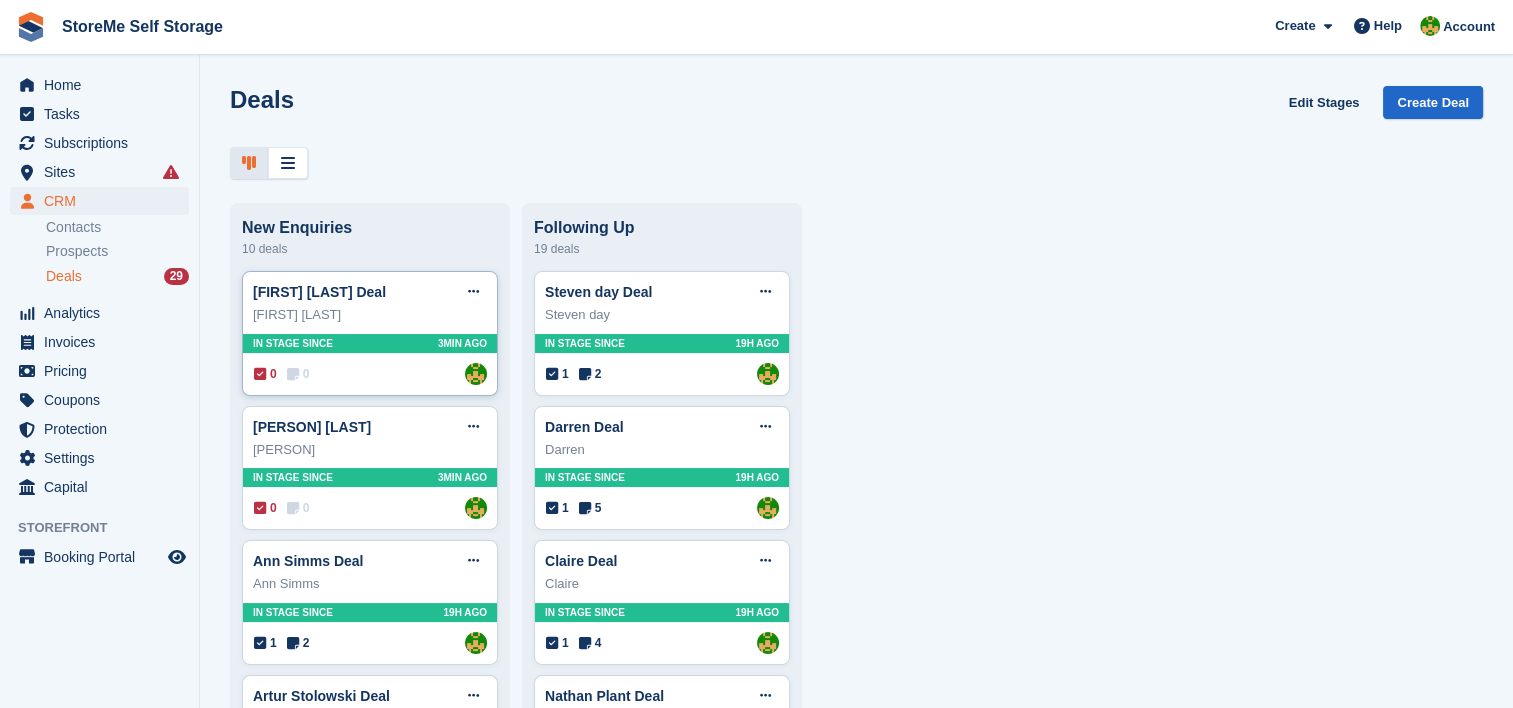 click on "Emma Nokes Deal
Edit deal
Mark as won
Mark as lost
Delete deal
Emma Nokes
In stage since 3MIN AGO
0
0
Assigned to StorMe" at bounding box center [370, 333] 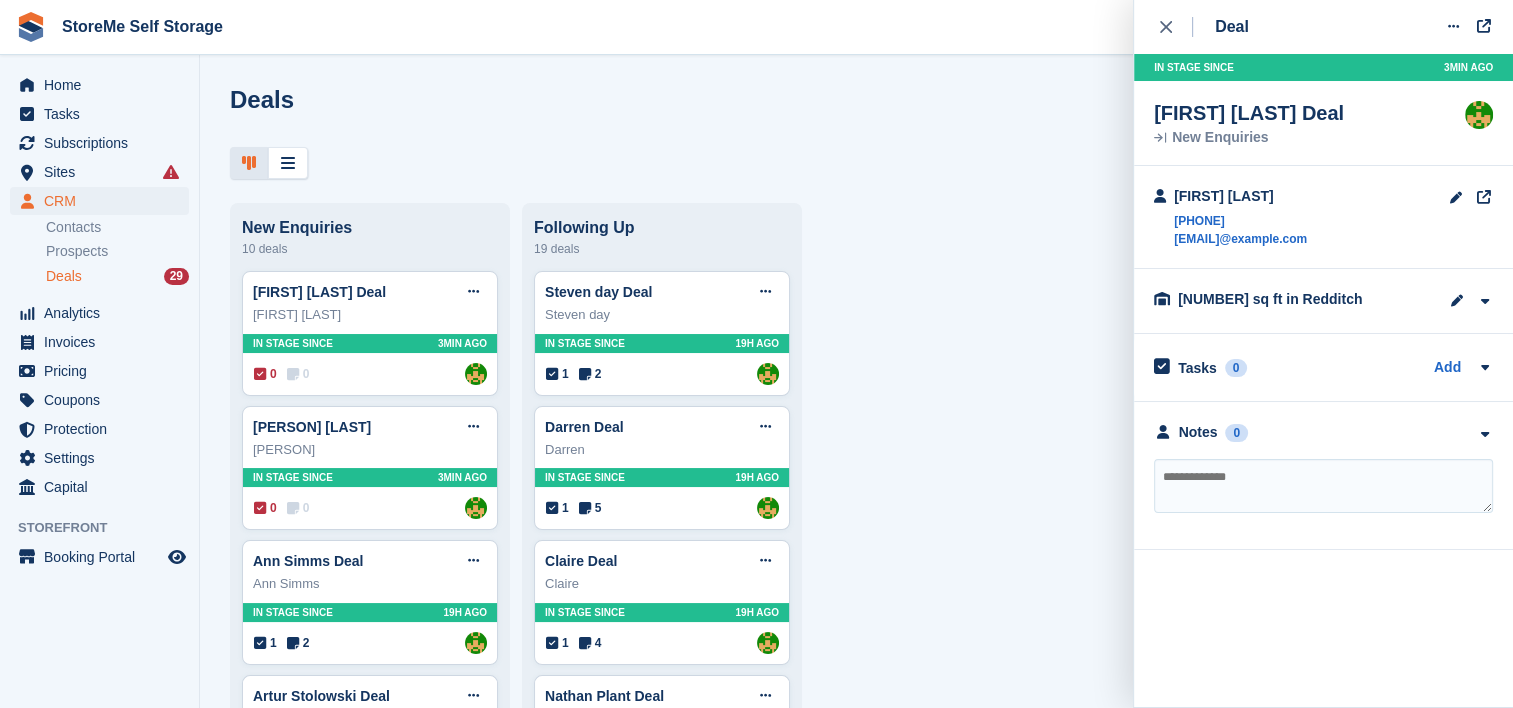 click at bounding box center [1323, 486] 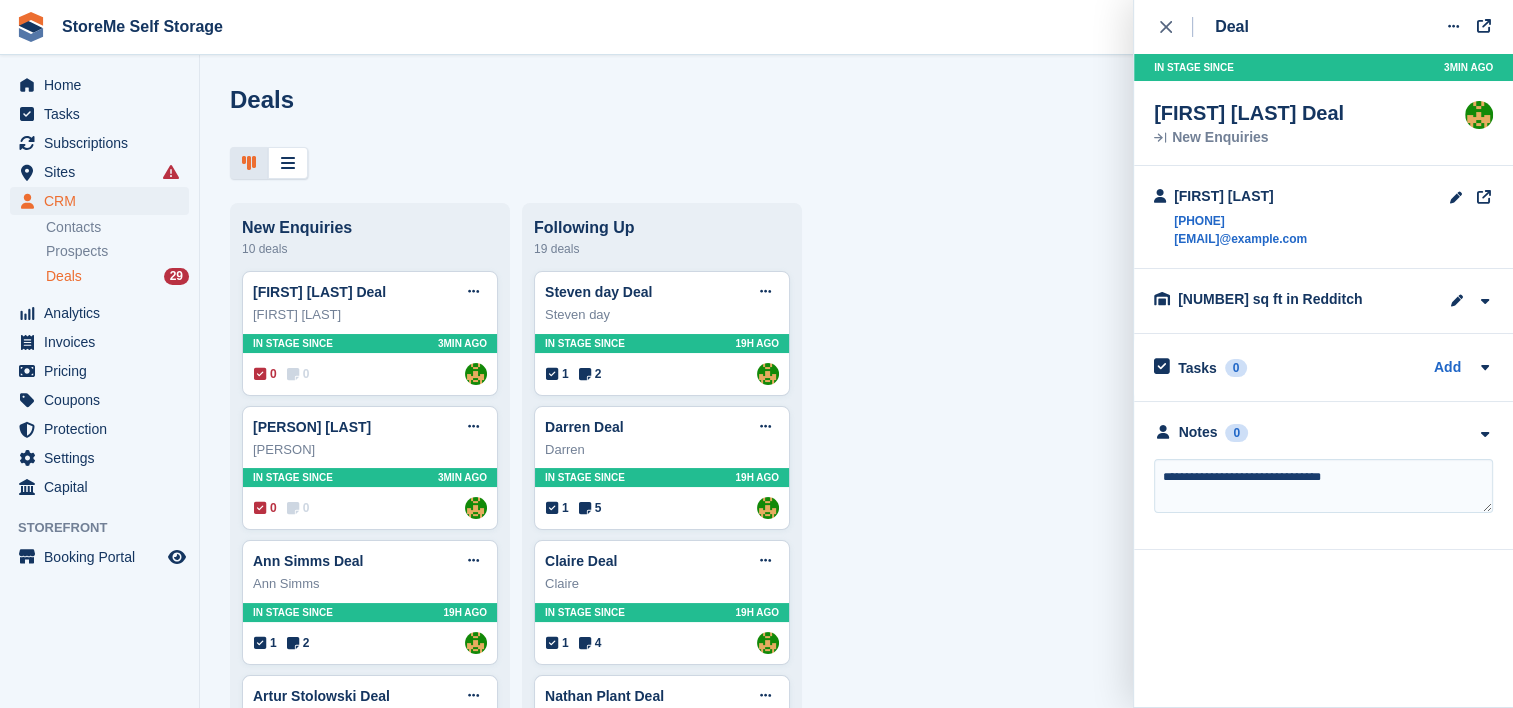 type on "**********" 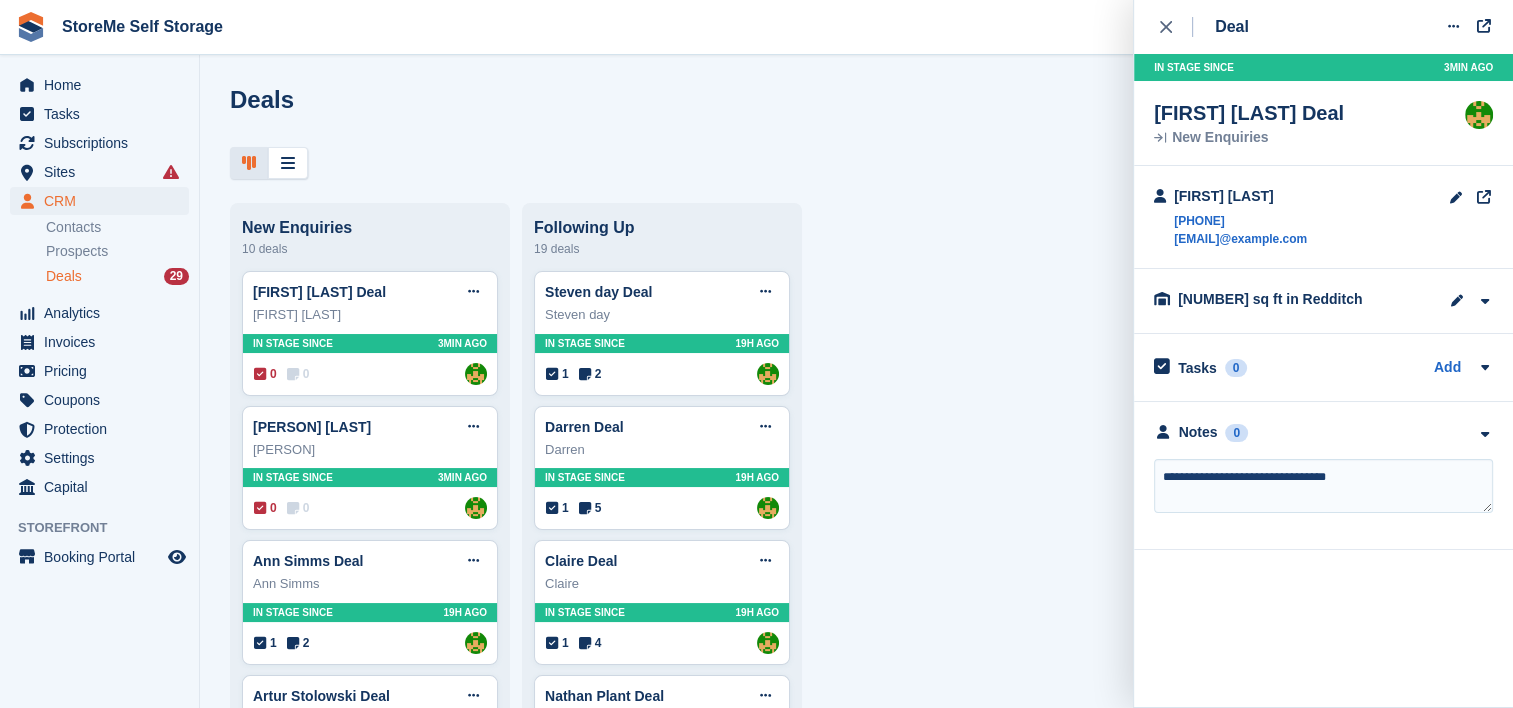type 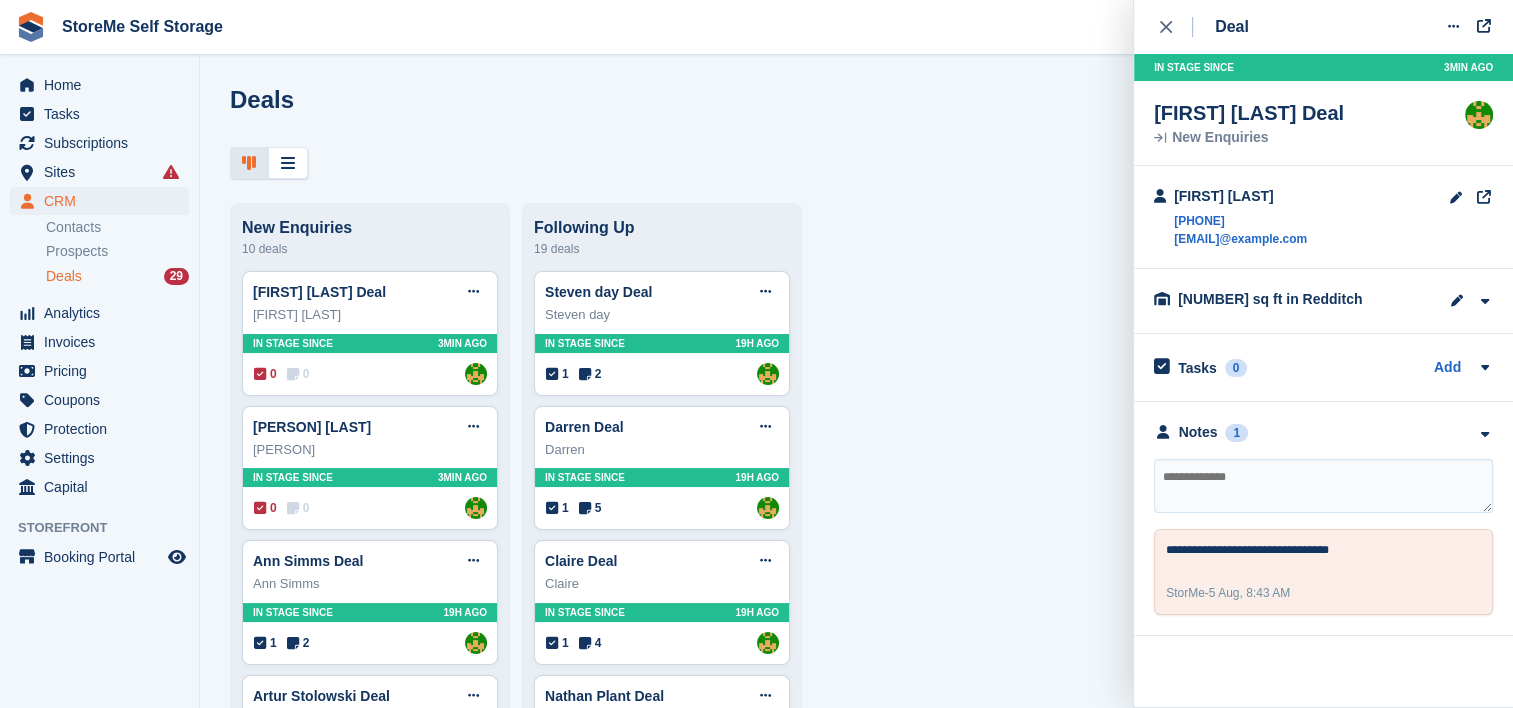 drag, startPoint x: 1332, startPoint y: 237, endPoint x: 1173, endPoint y: 249, distance: 159.4522 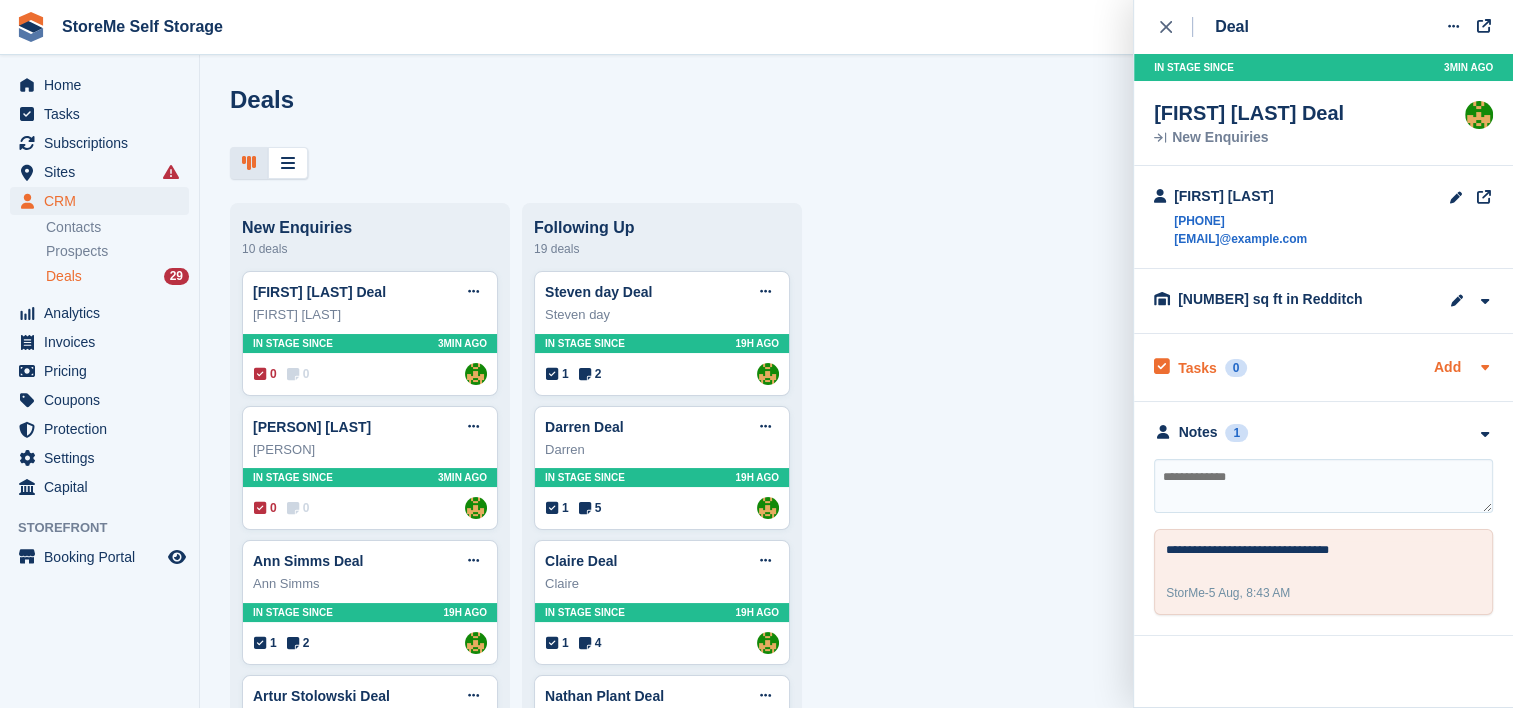 click on "Add" at bounding box center [1447, 368] 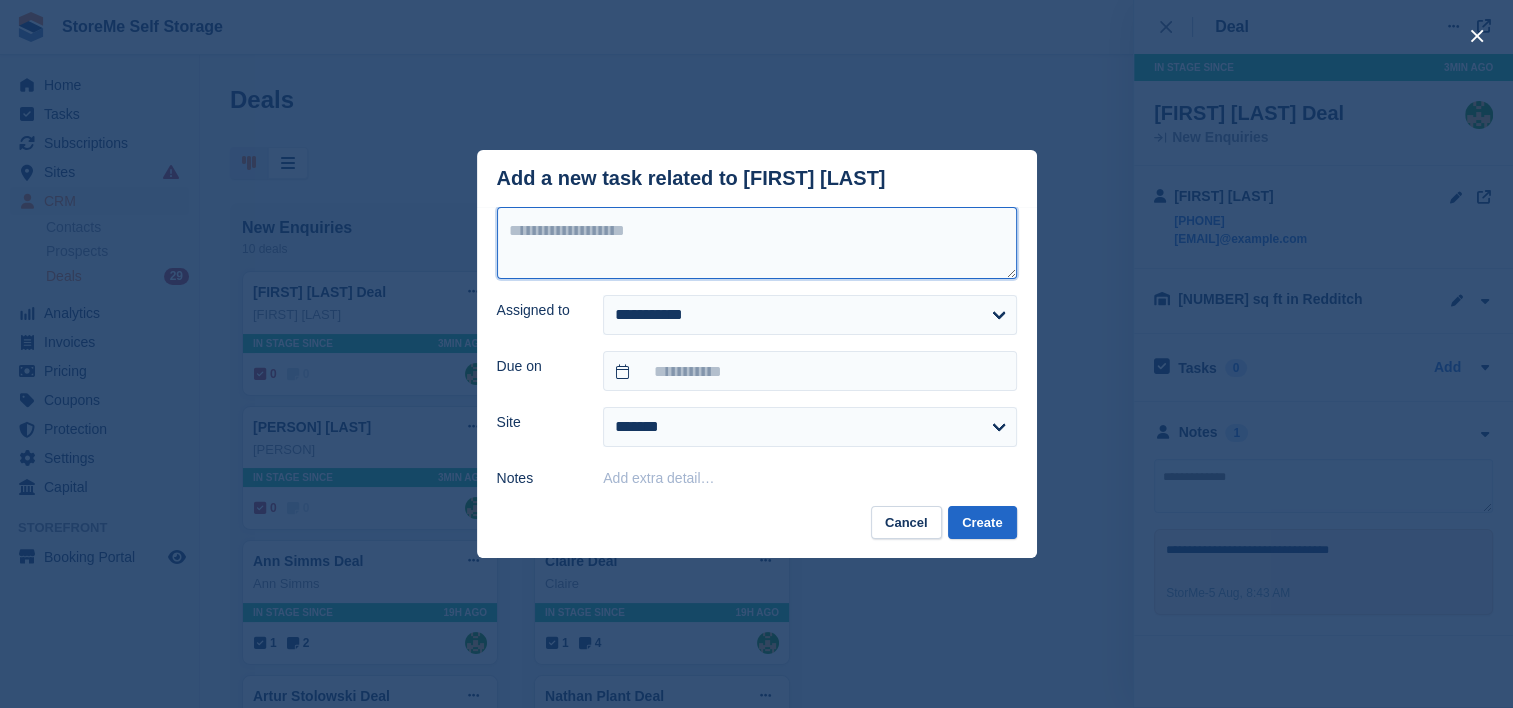 drag, startPoint x: 751, startPoint y: 251, endPoint x: 769, endPoint y: 234, distance: 24.758837 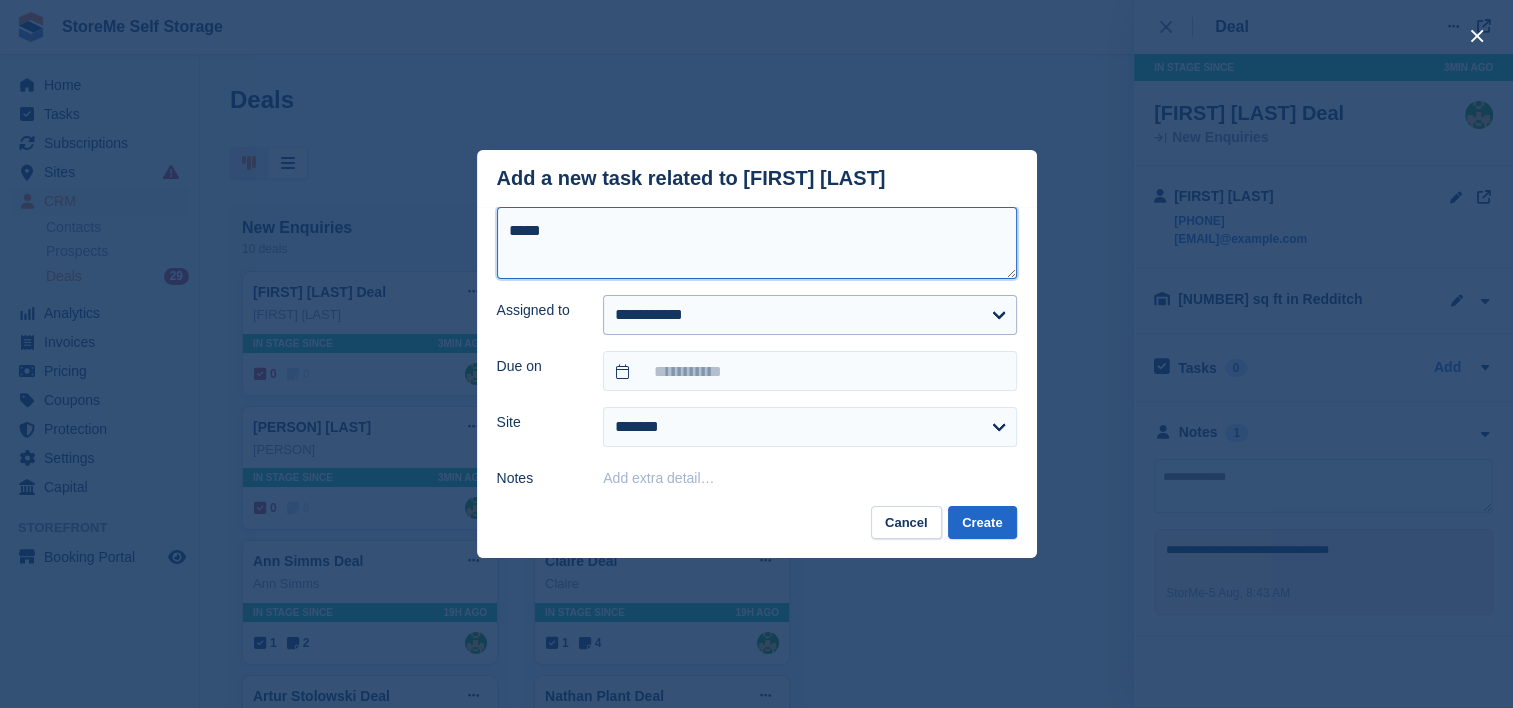 type on "*****" 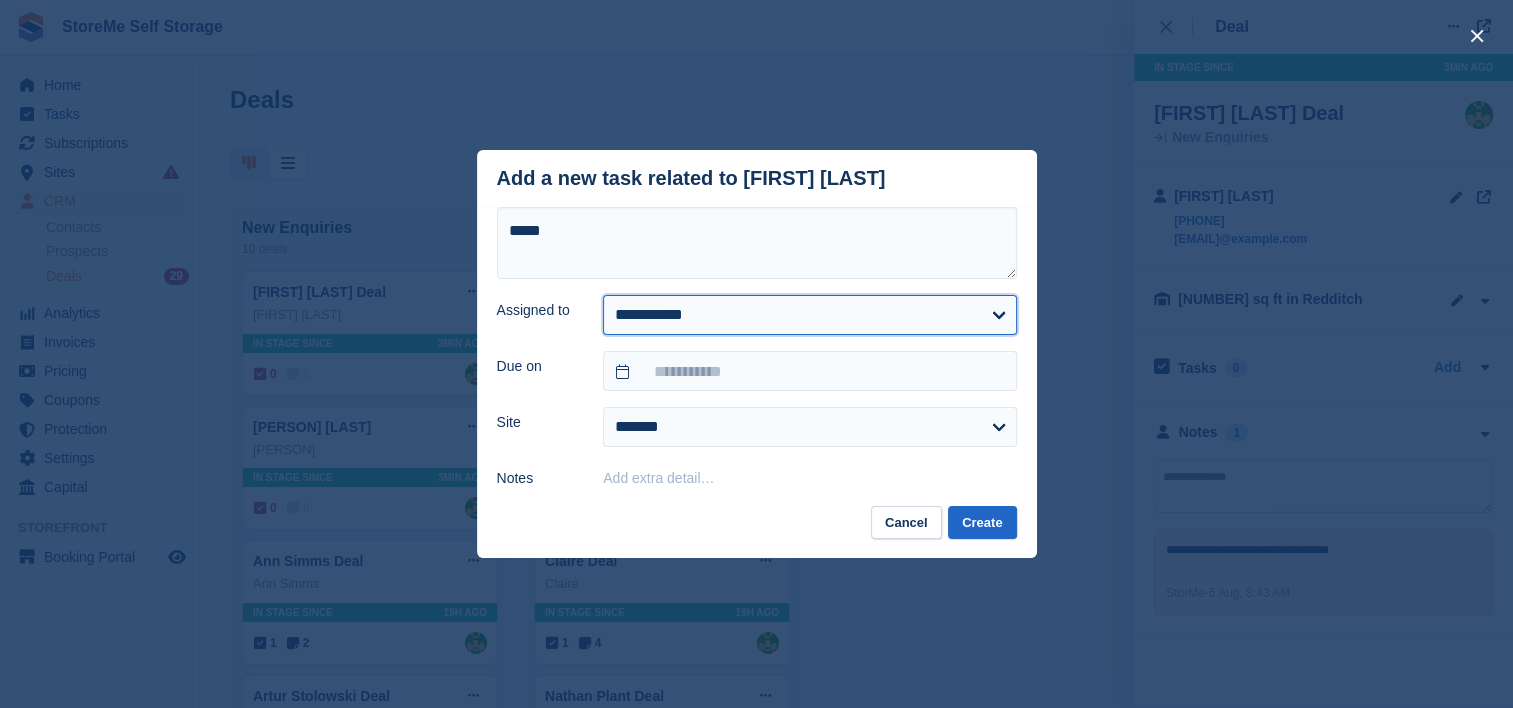 click on "**********" at bounding box center [809, 315] 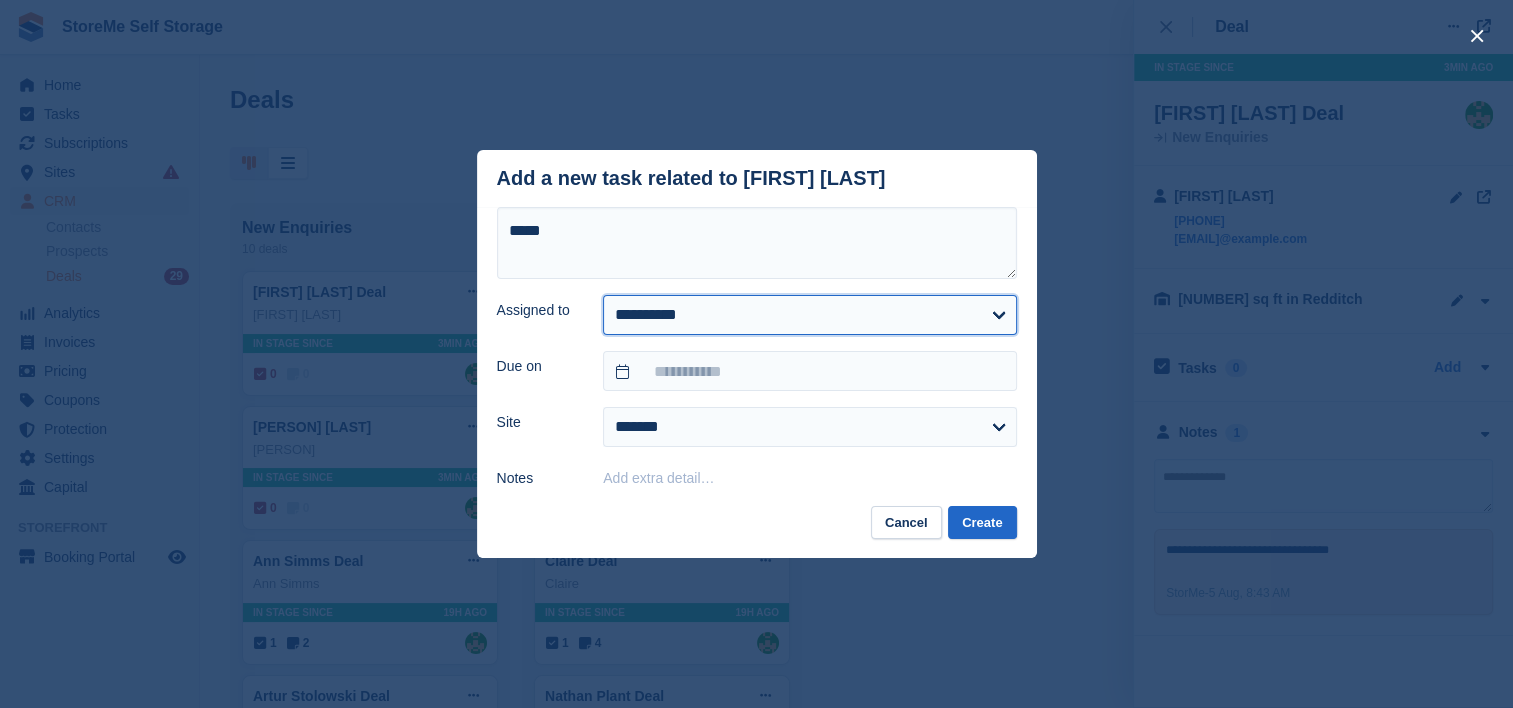 click on "**********" at bounding box center (809, 315) 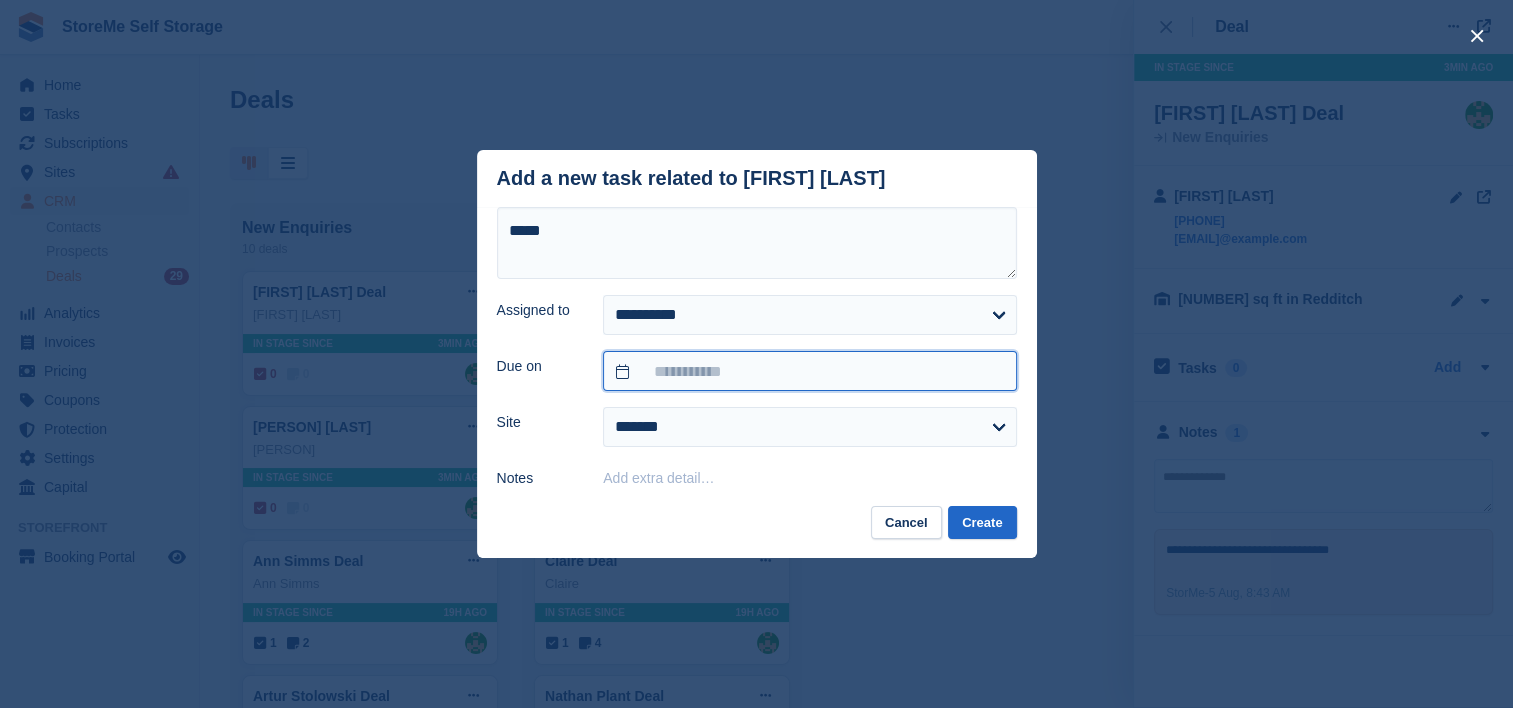 click at bounding box center [809, 371] 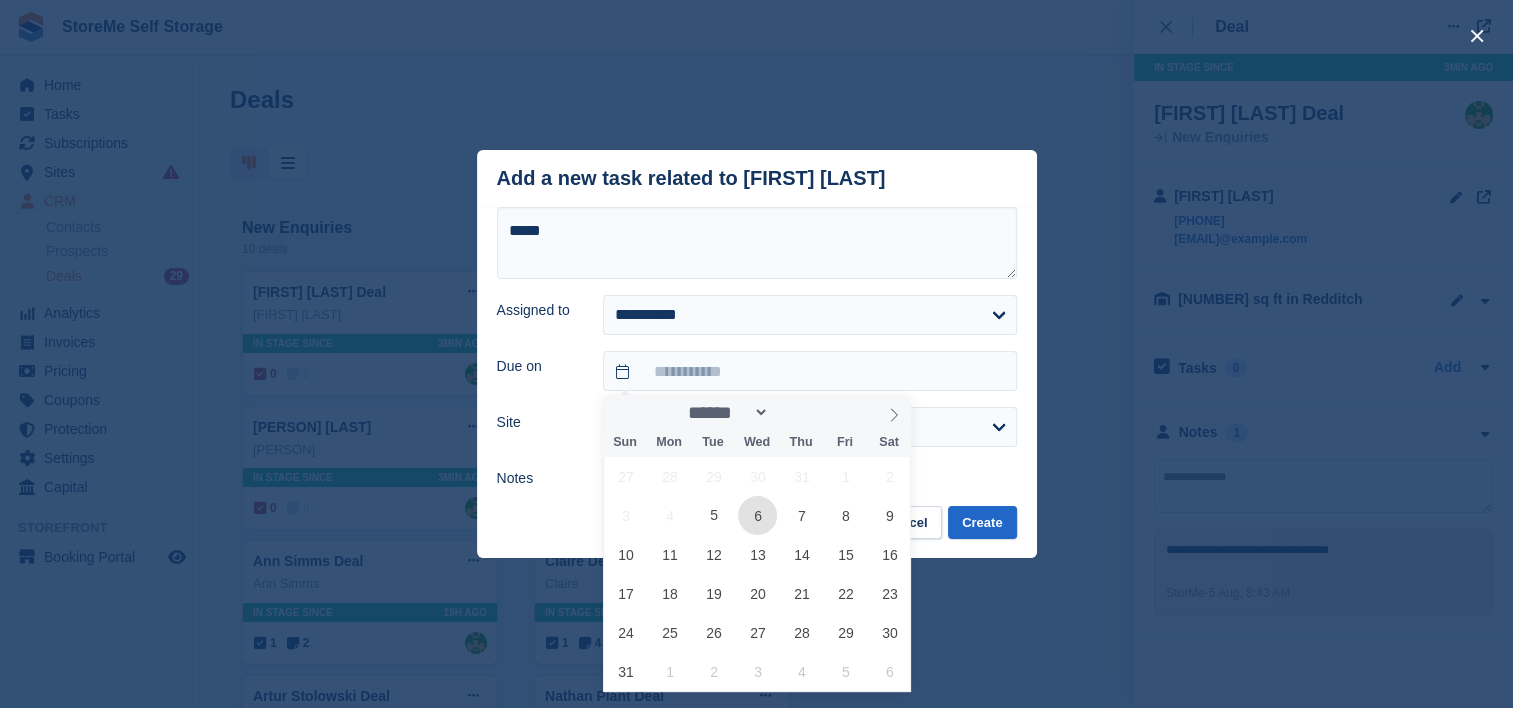 click on "6" at bounding box center (757, 515) 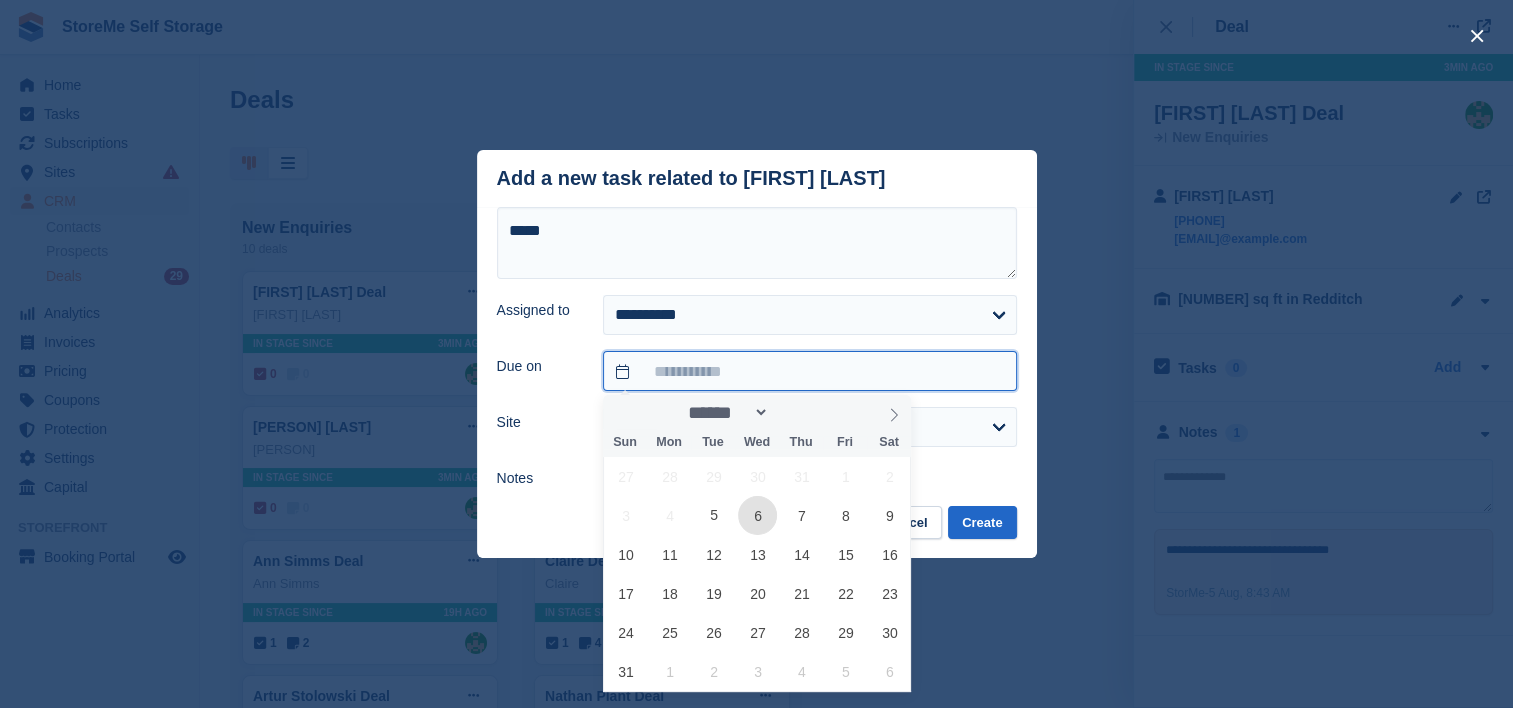 type on "**********" 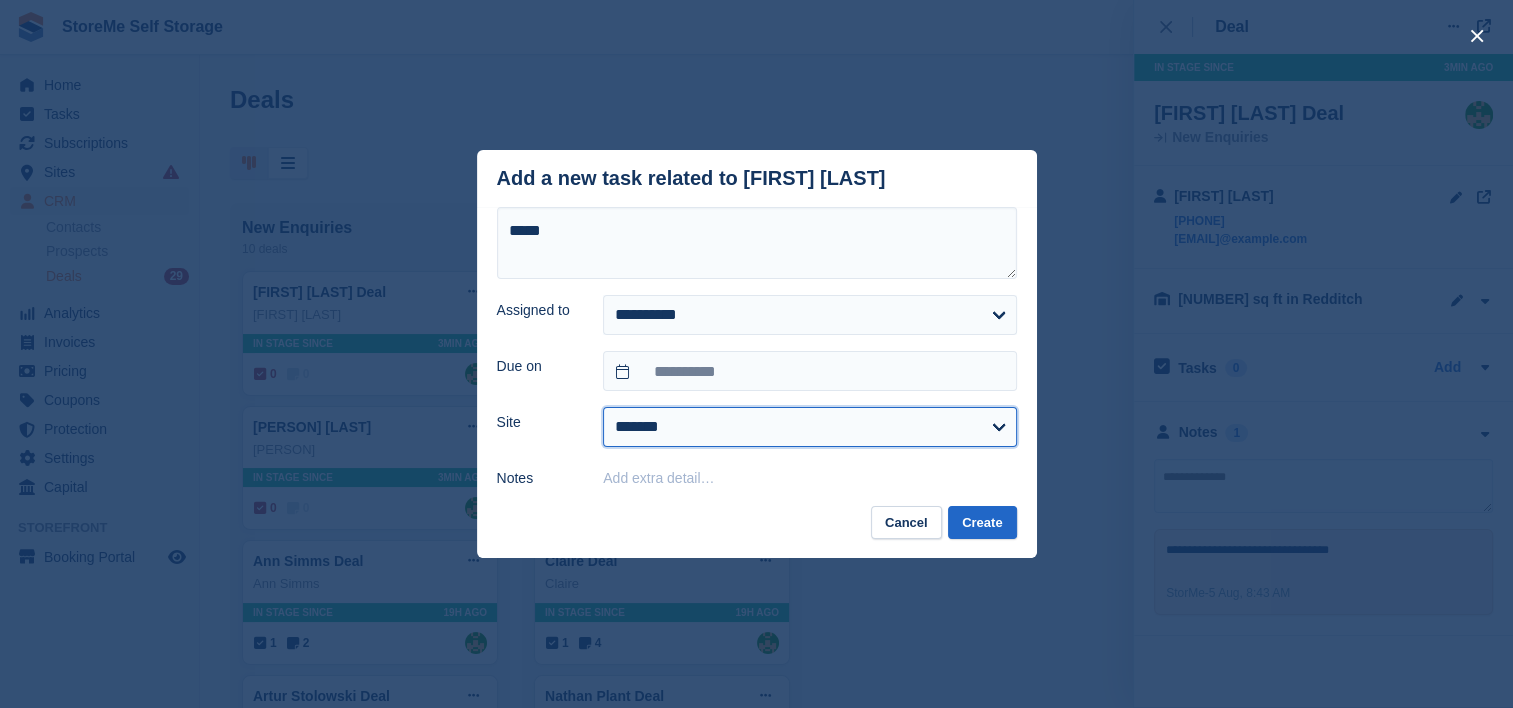 click on "*******
********" at bounding box center (809, 427) 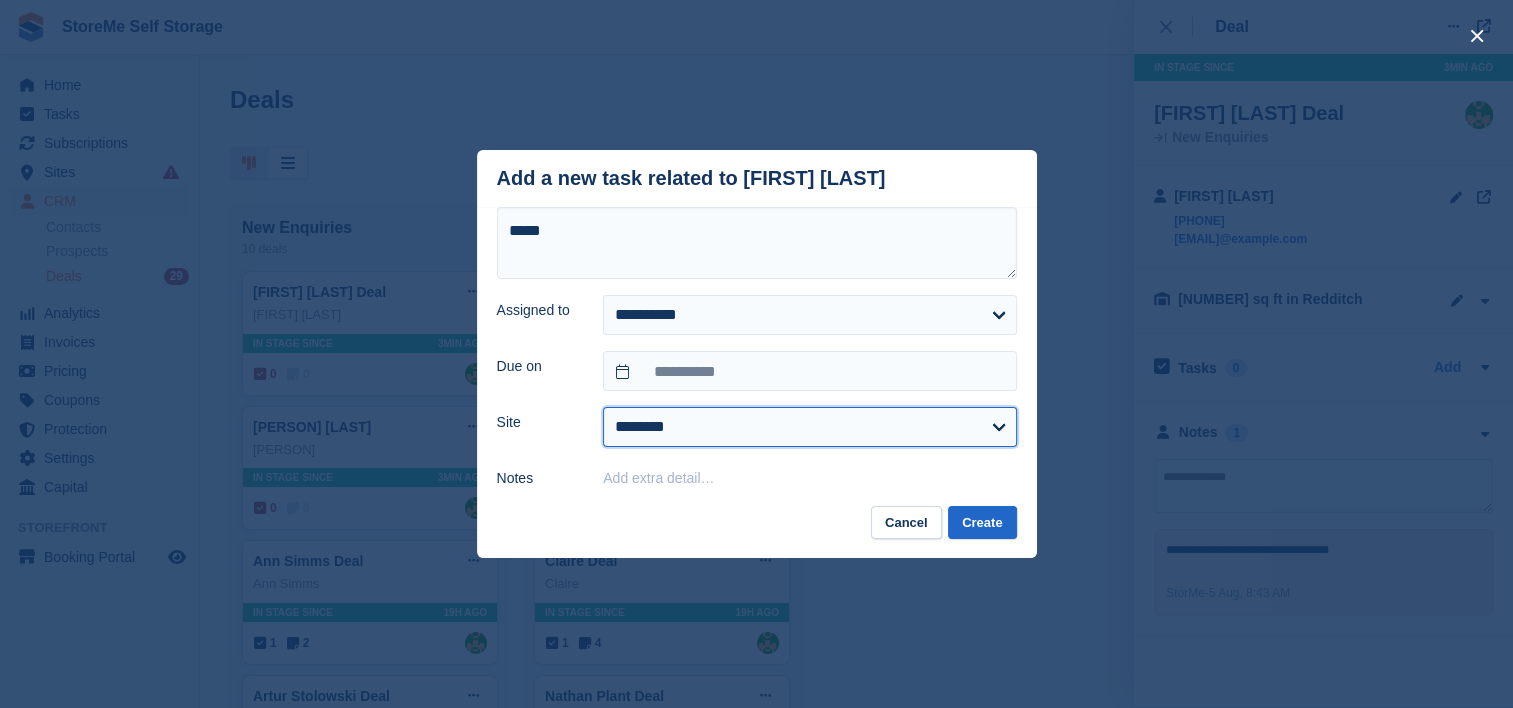 click on "*******
********" at bounding box center [809, 427] 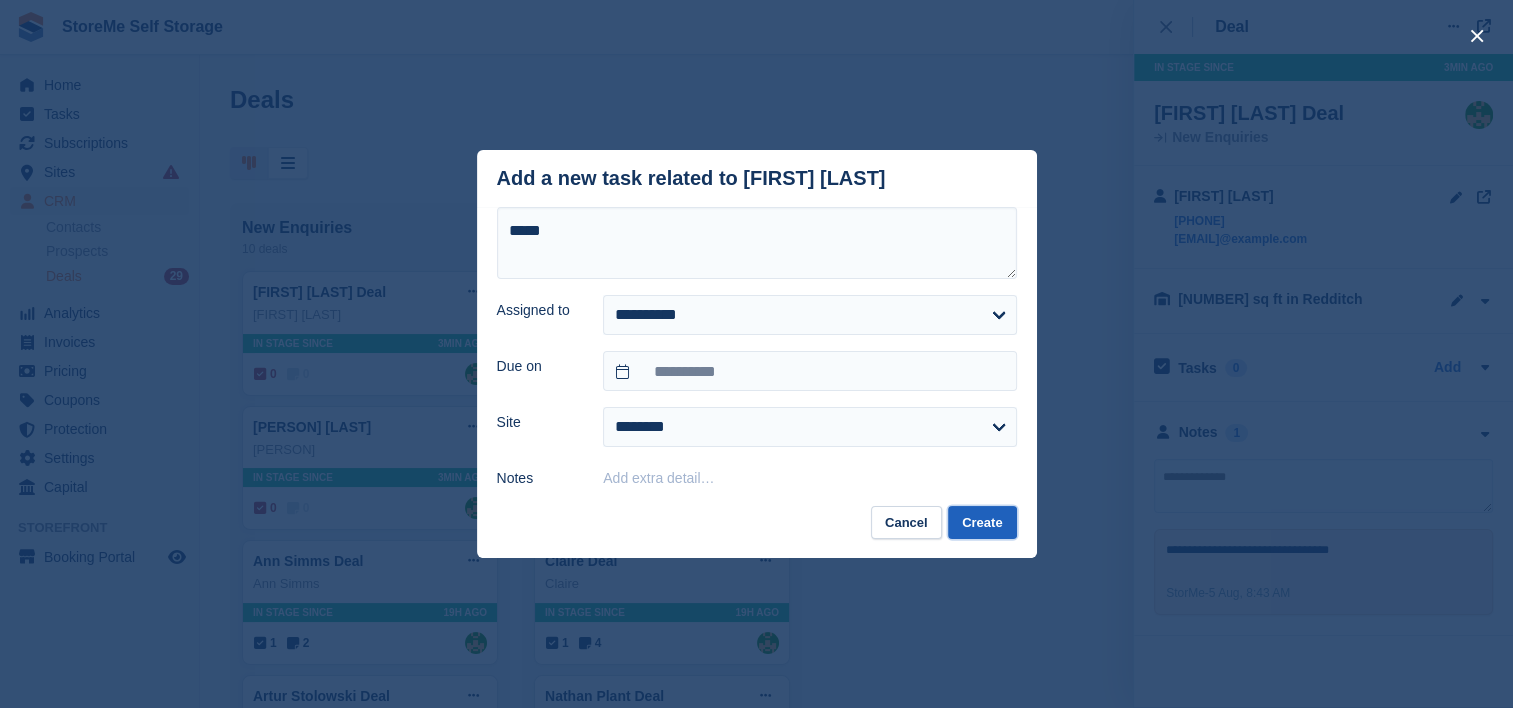 click on "Create" at bounding box center [982, 522] 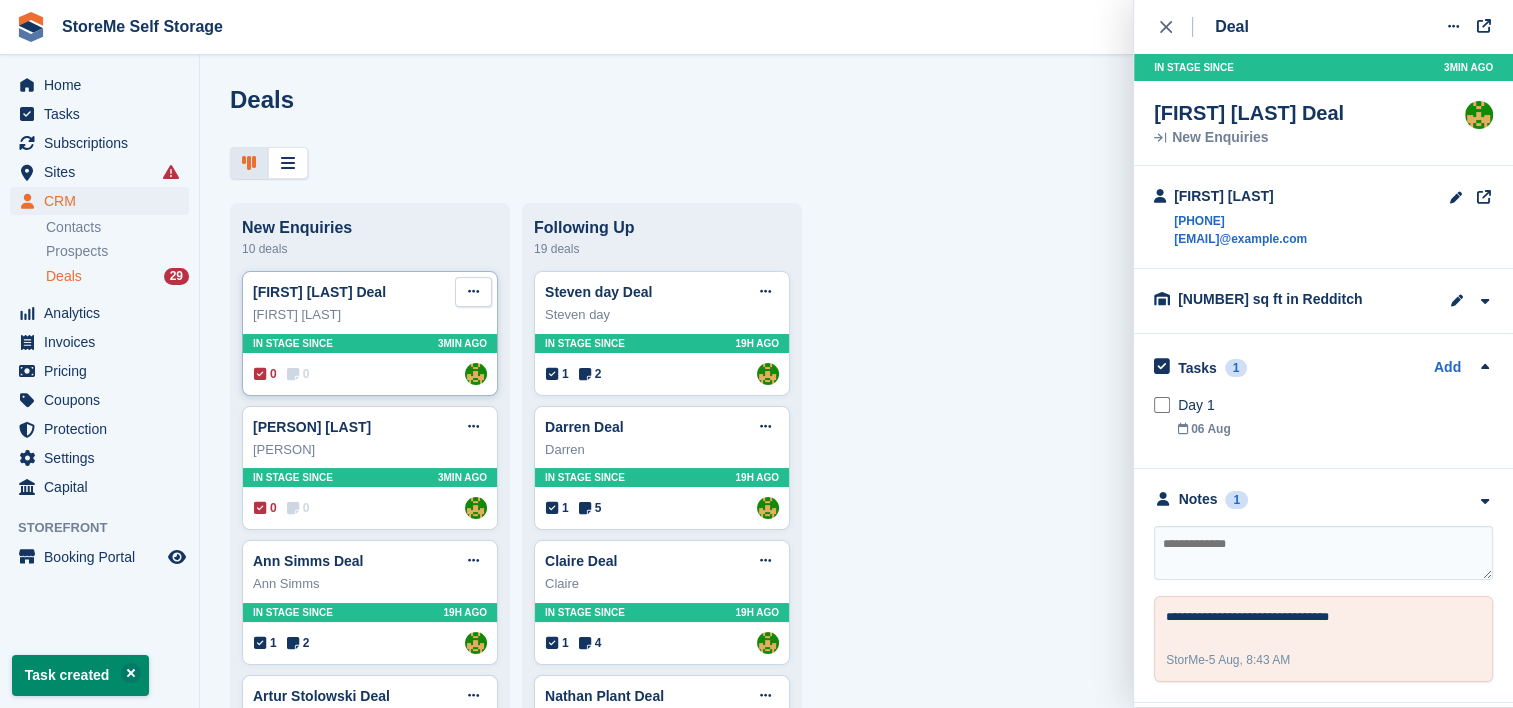 click at bounding box center (473, 291) 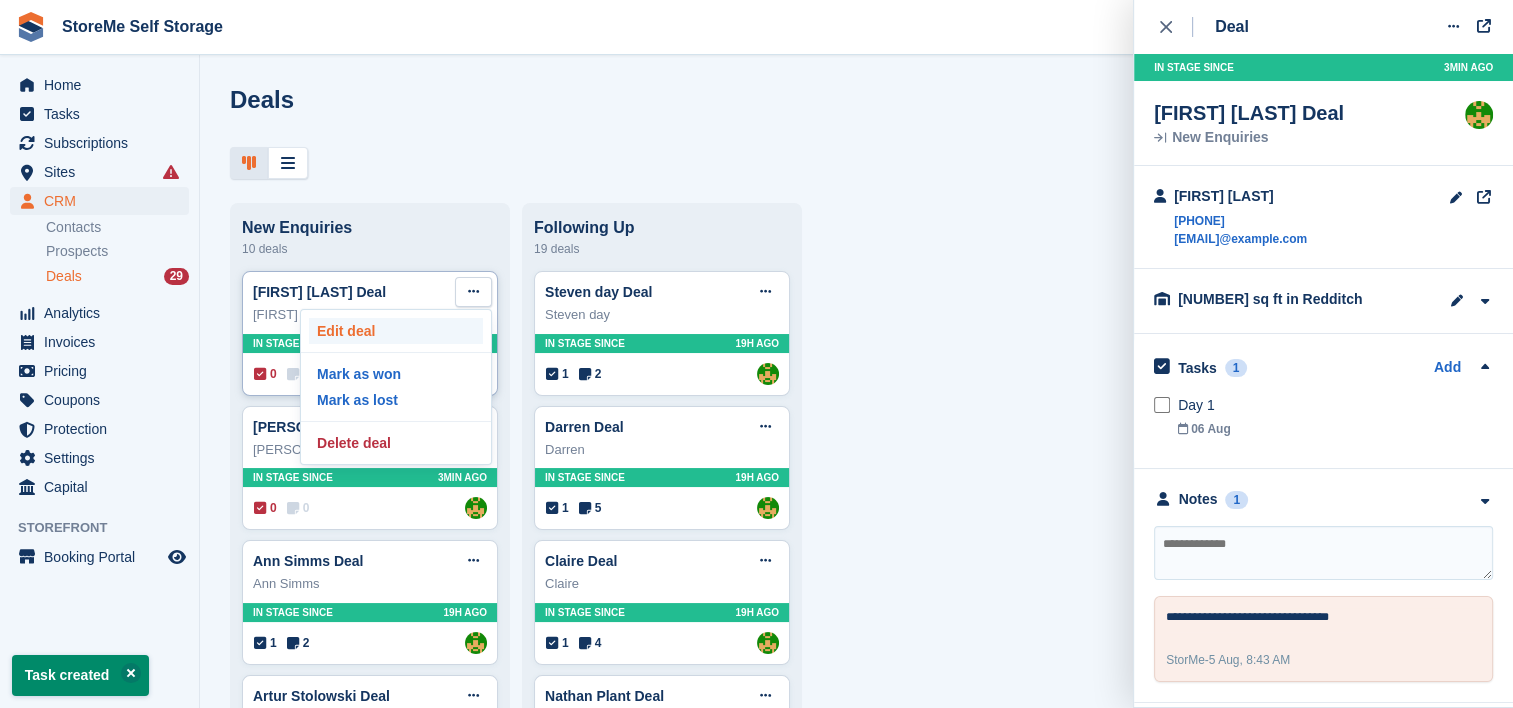 click on "Edit deal" at bounding box center [396, 331] 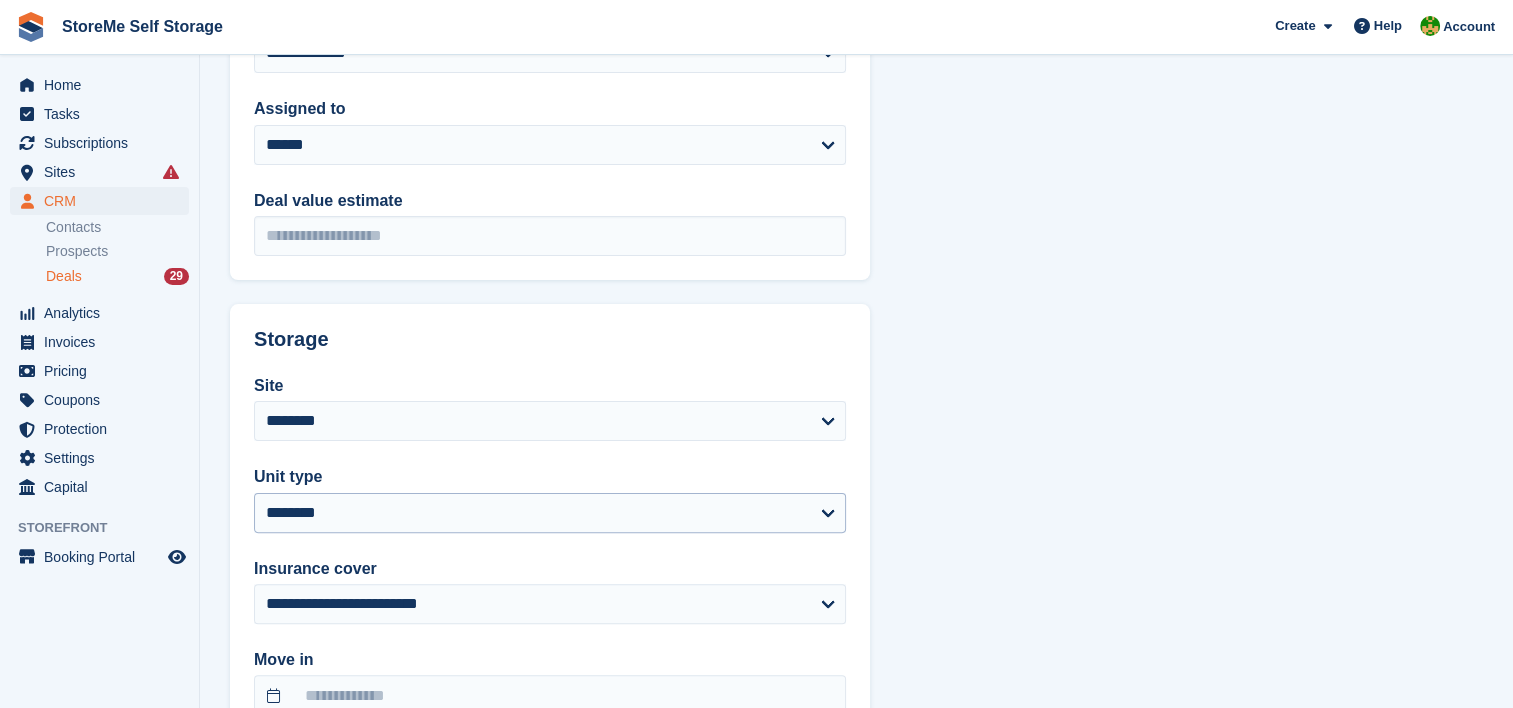 scroll, scrollTop: 164, scrollLeft: 0, axis: vertical 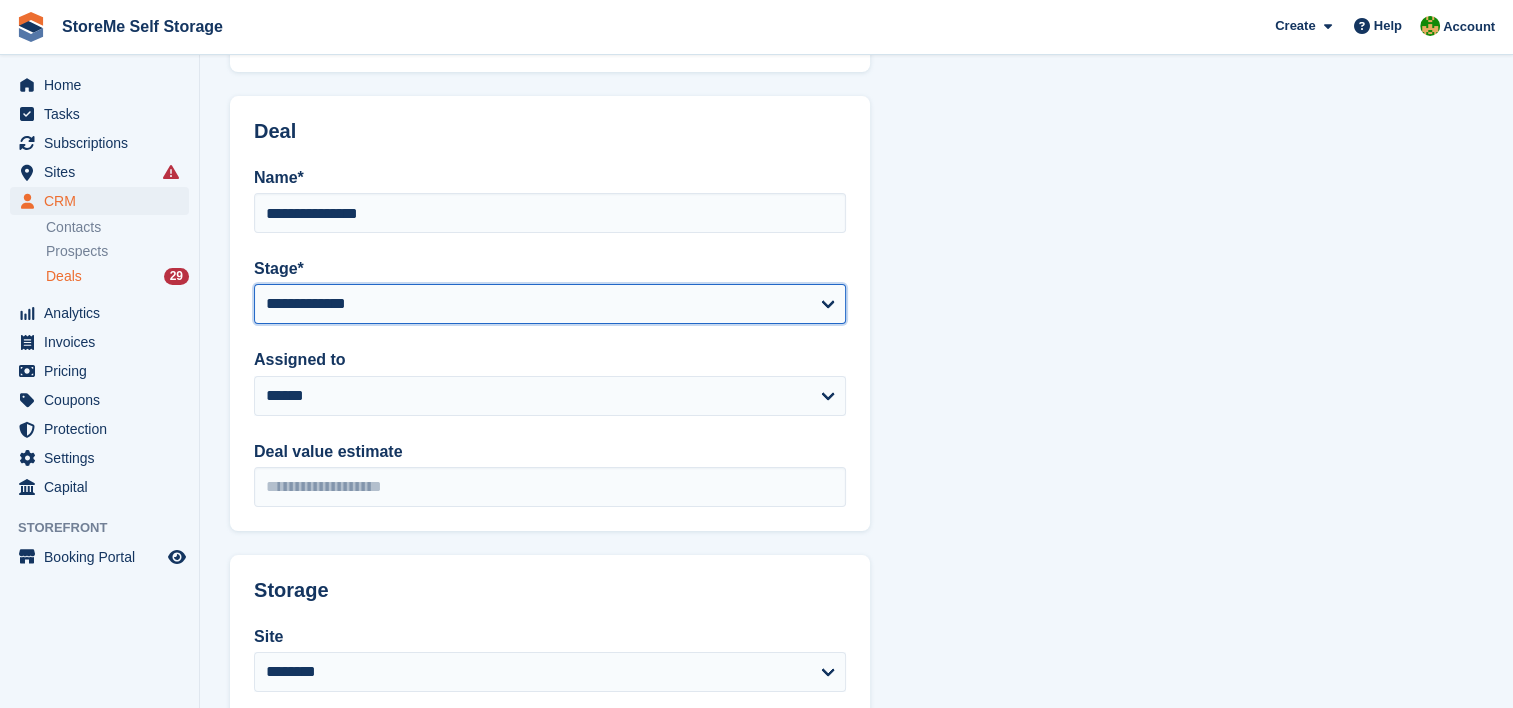 click on "**********" at bounding box center (550, 304) 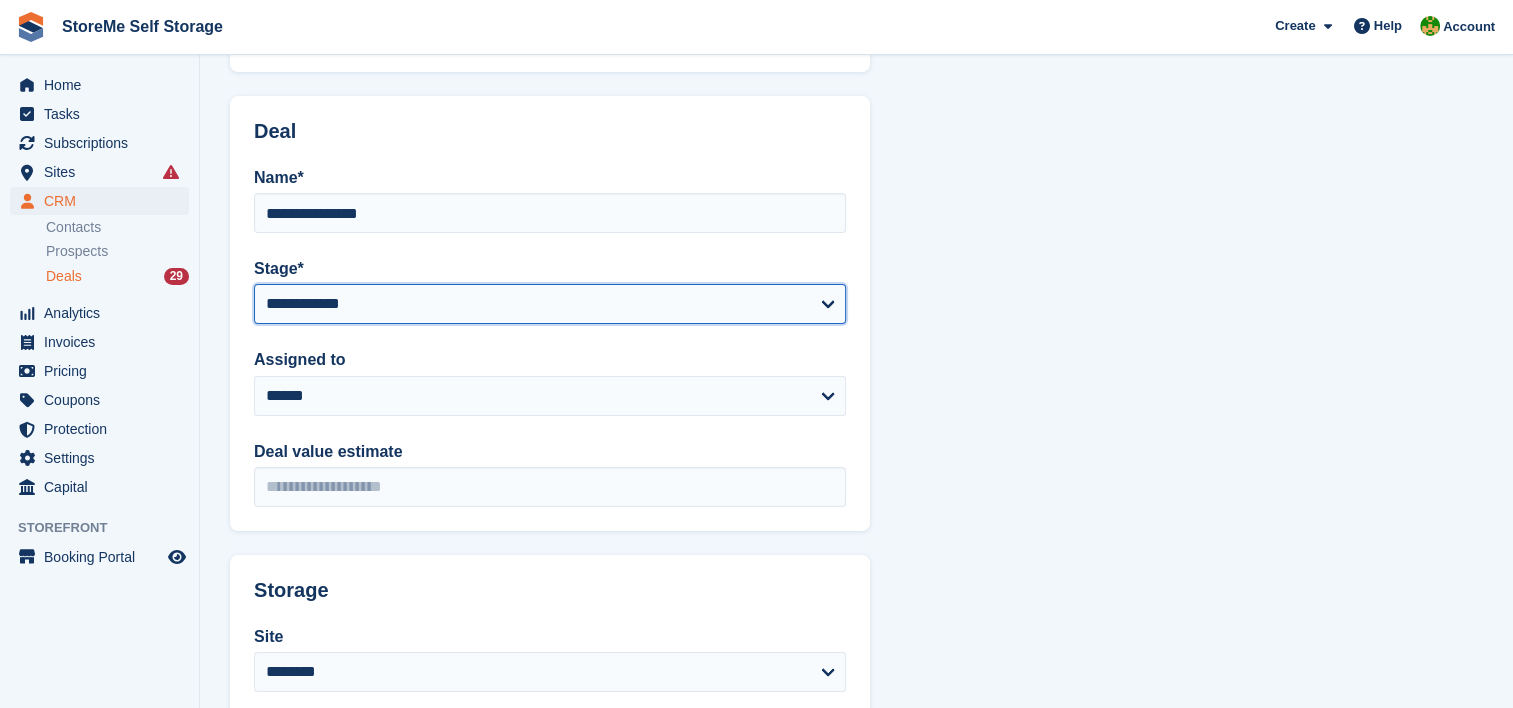 click on "**********" at bounding box center (550, 304) 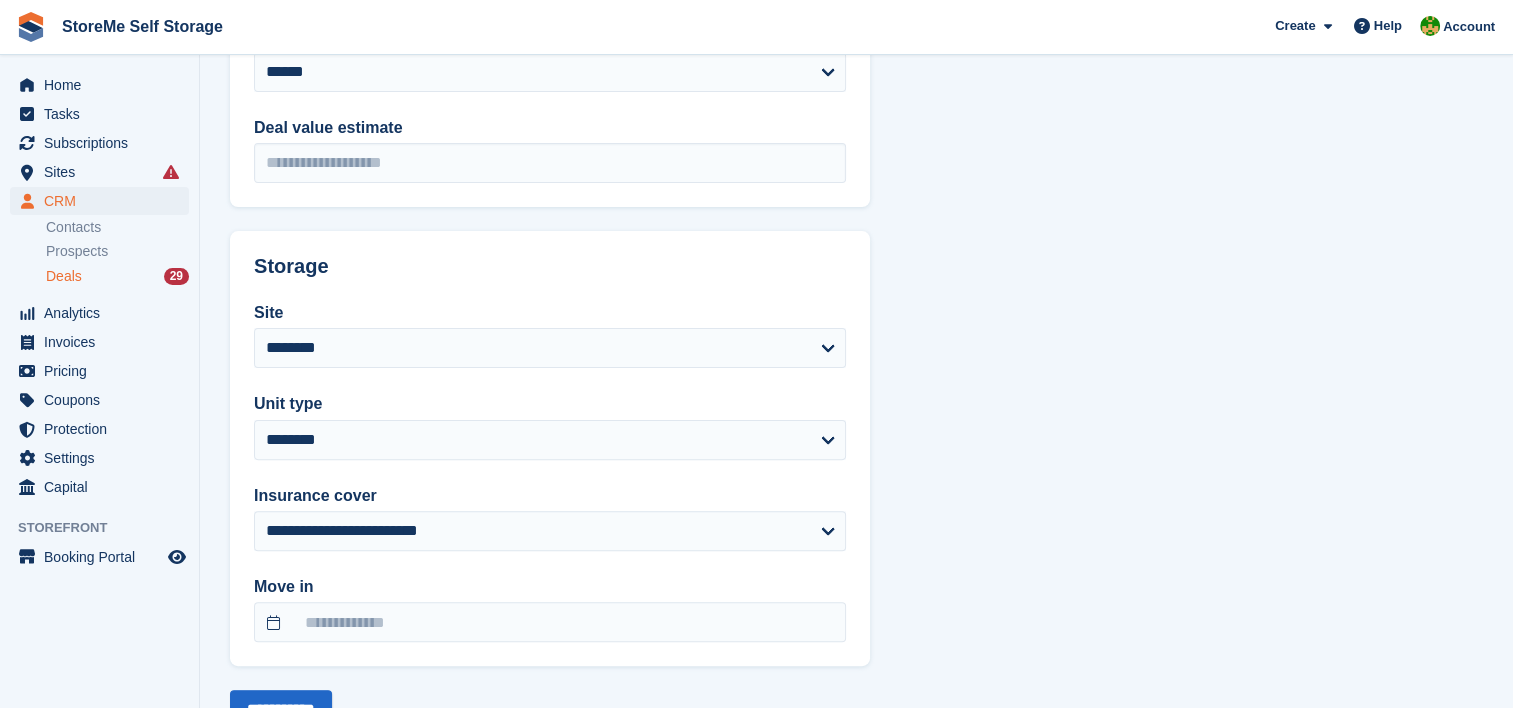 scroll, scrollTop: 564, scrollLeft: 0, axis: vertical 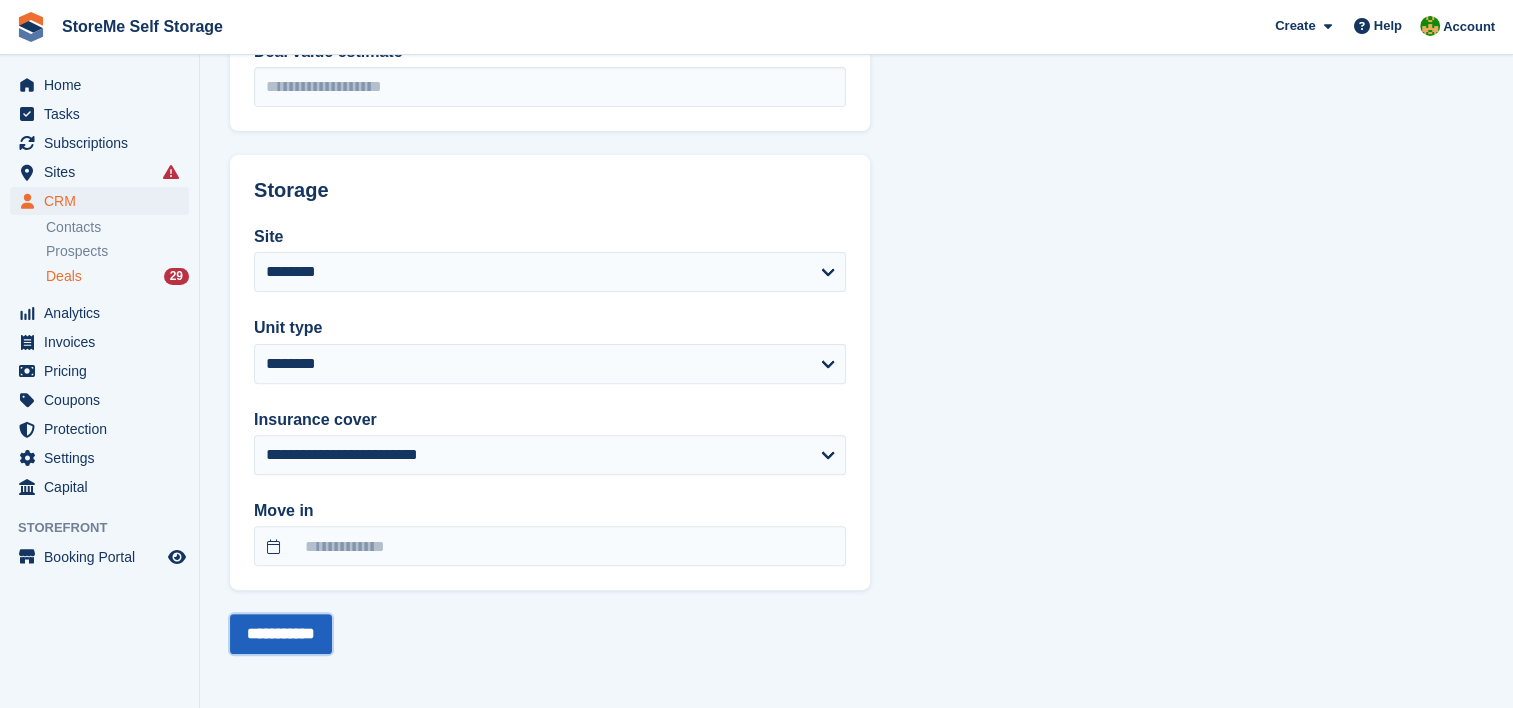 click on "**********" at bounding box center (281, 634) 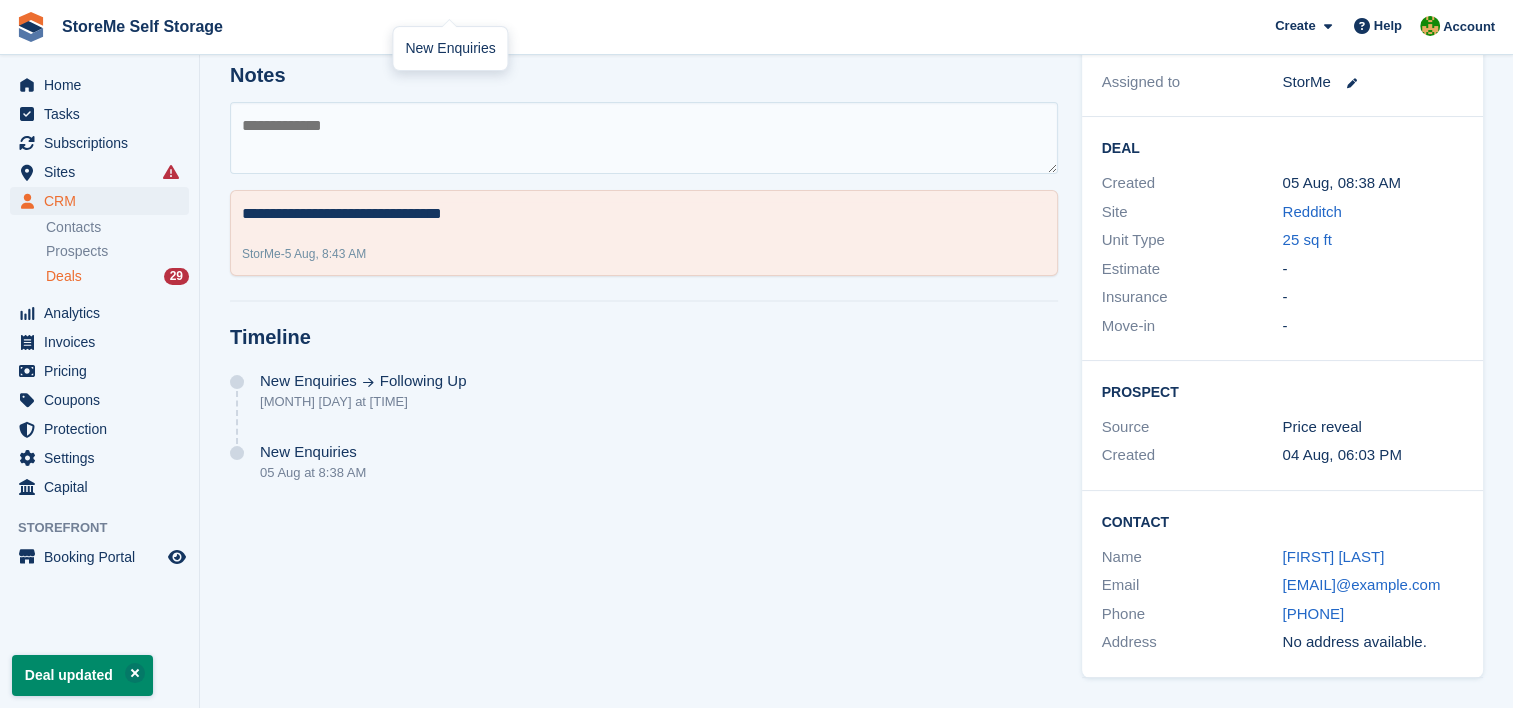 scroll, scrollTop: 0, scrollLeft: 0, axis: both 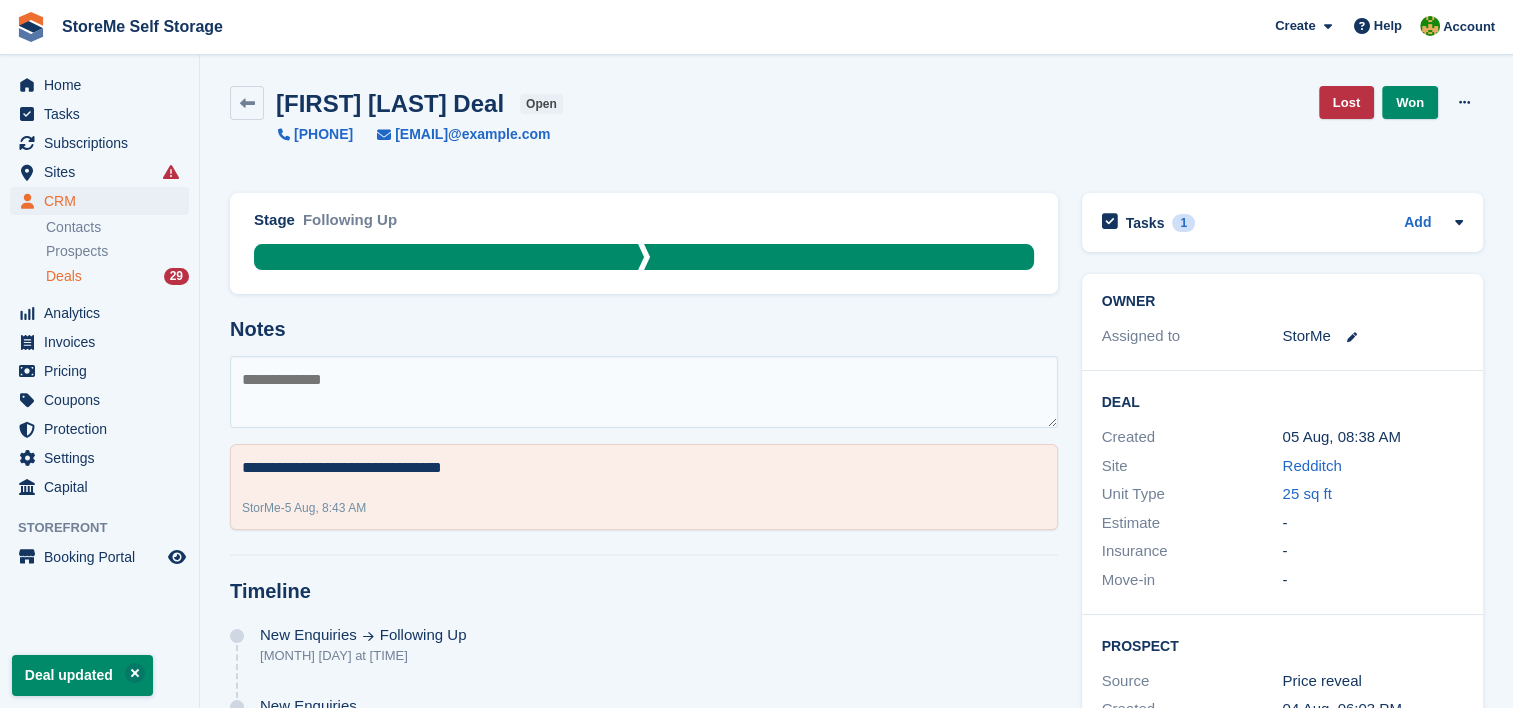 click on "Deals" at bounding box center [64, 276] 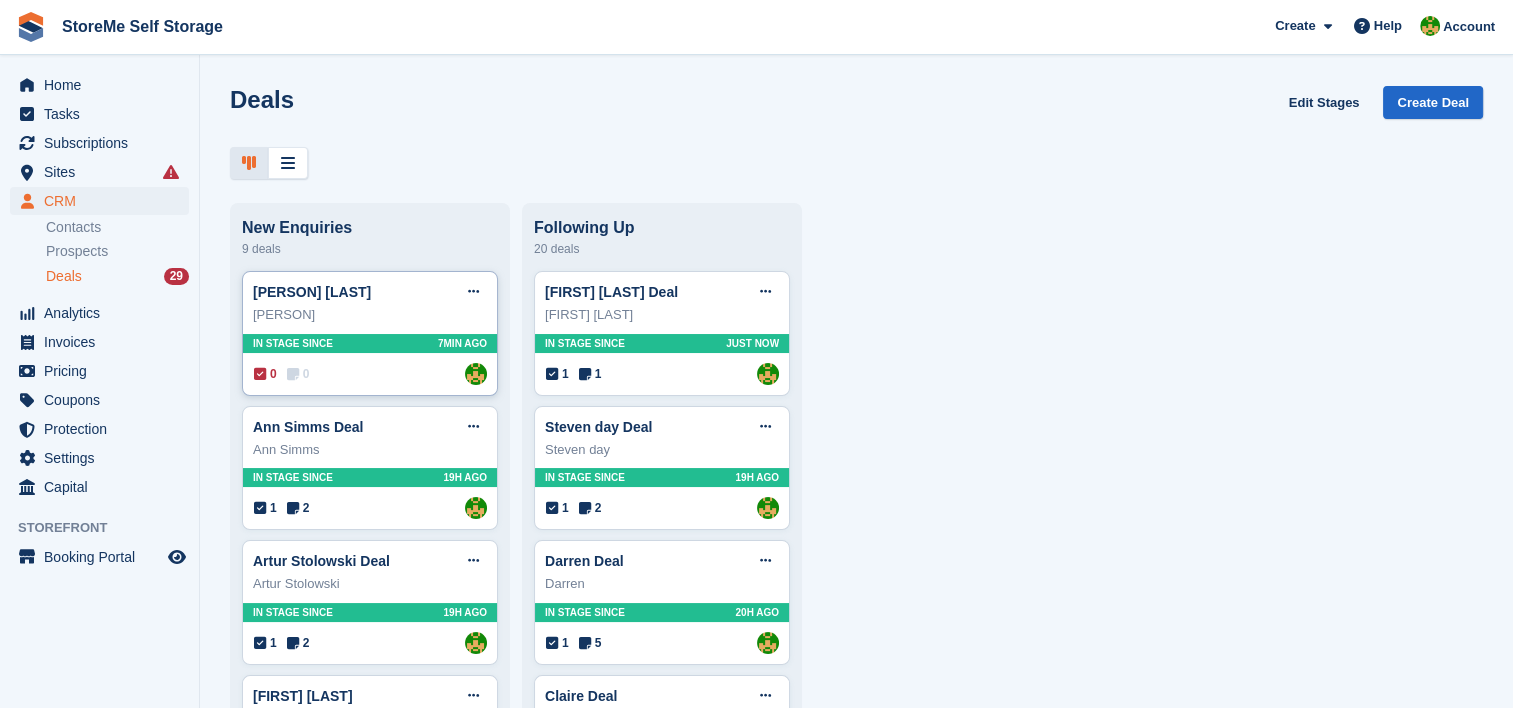 click on "Kerry Deal
Edit deal
Mark as won
Mark as lost
Delete deal
Kerry
In stage since 7MIN AGO
0
0
Assigned to StorMe" at bounding box center [370, 333] 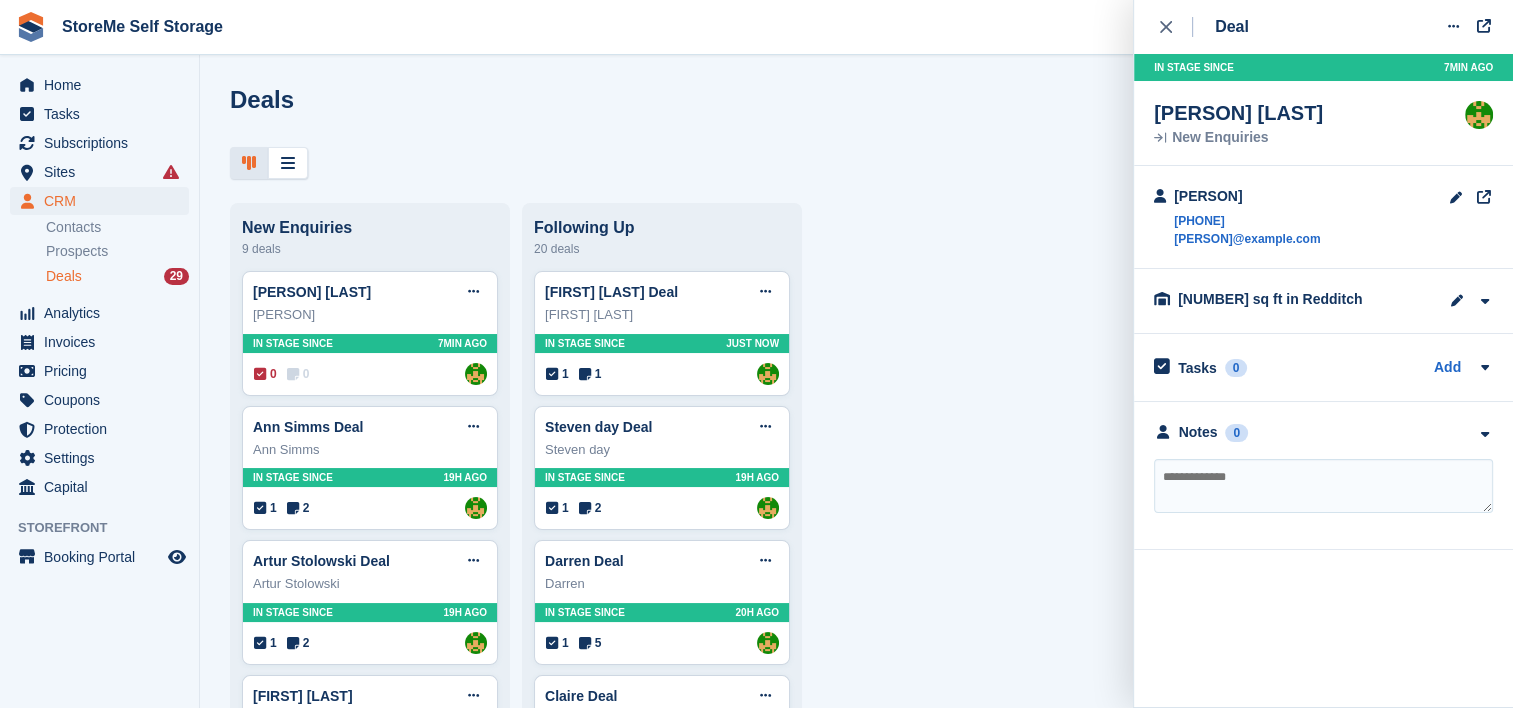 click at bounding box center (1323, 486) 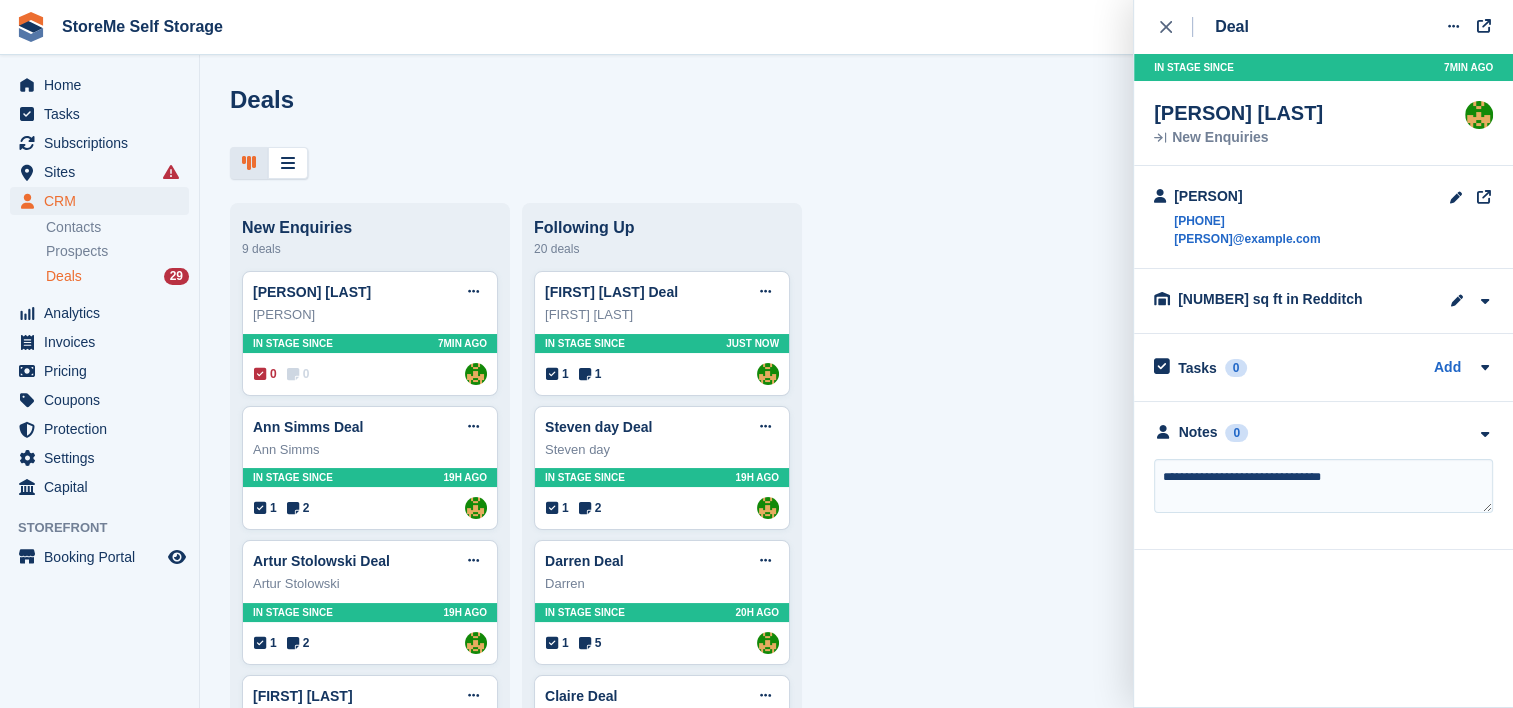type on "**********" 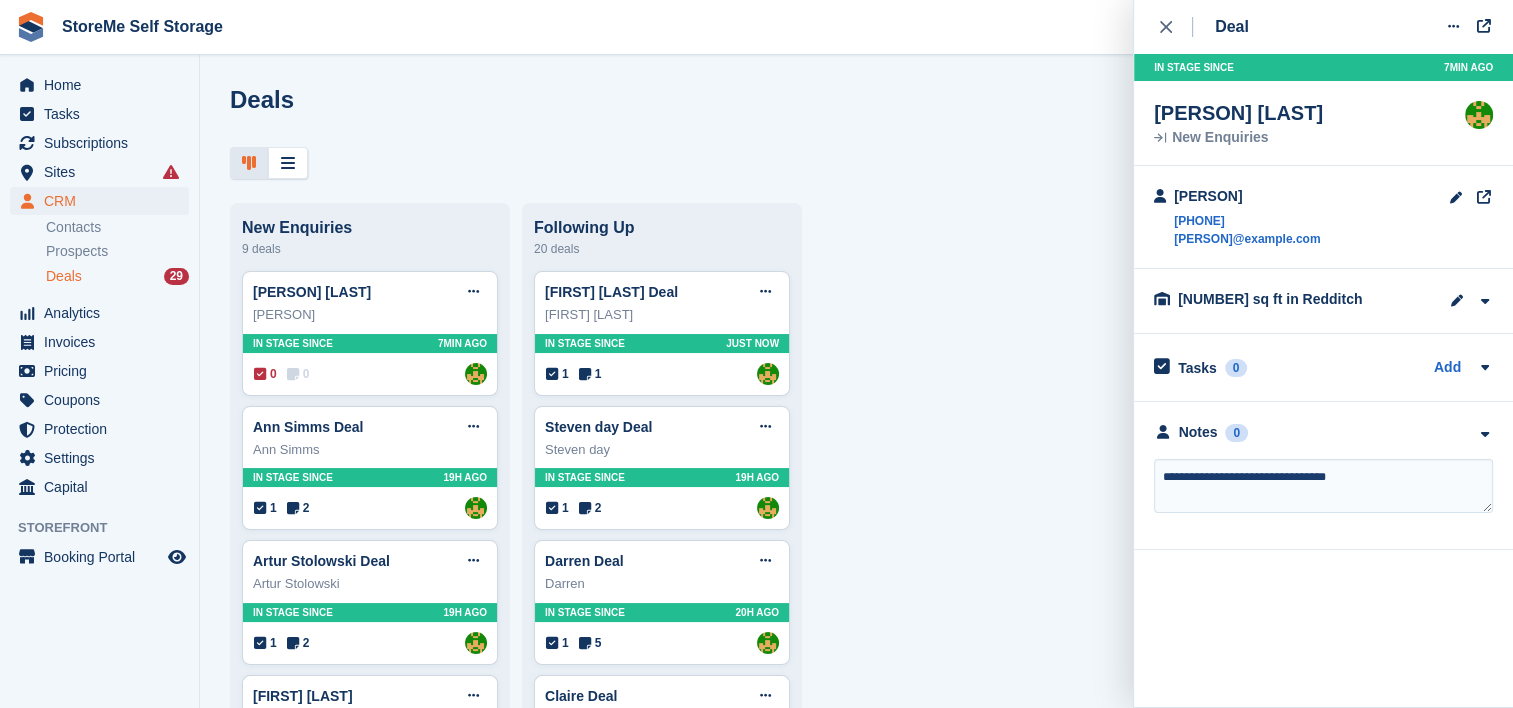 type 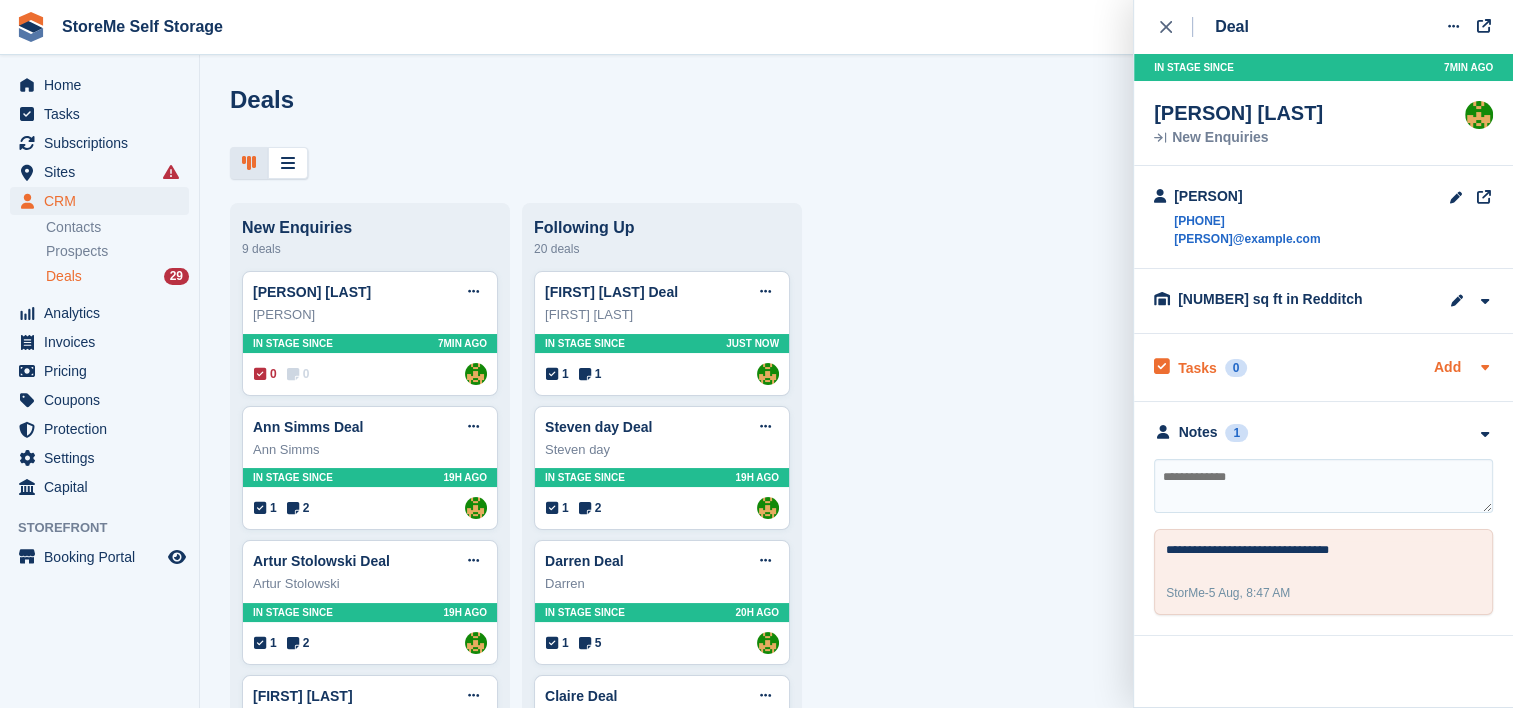 click on "Add" at bounding box center [1447, 368] 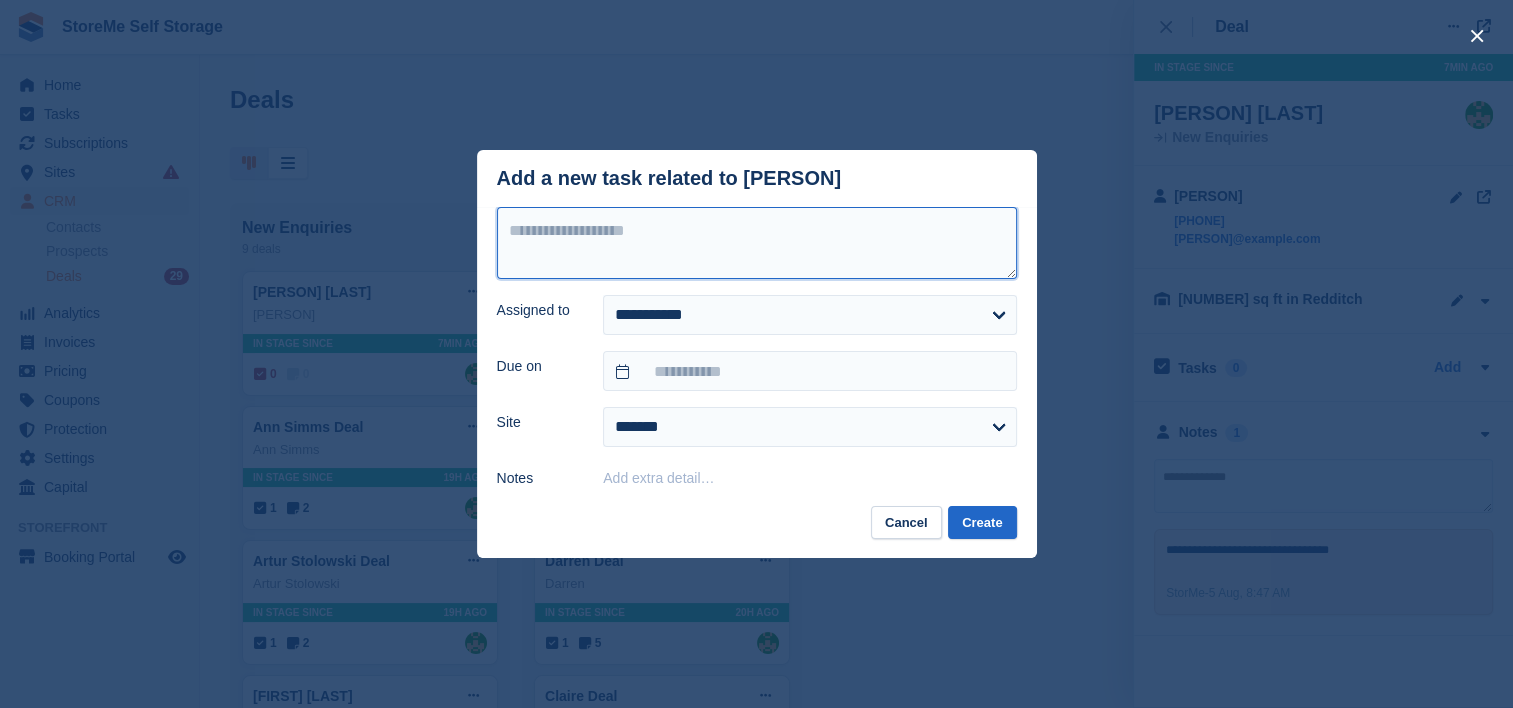 click at bounding box center (757, 243) 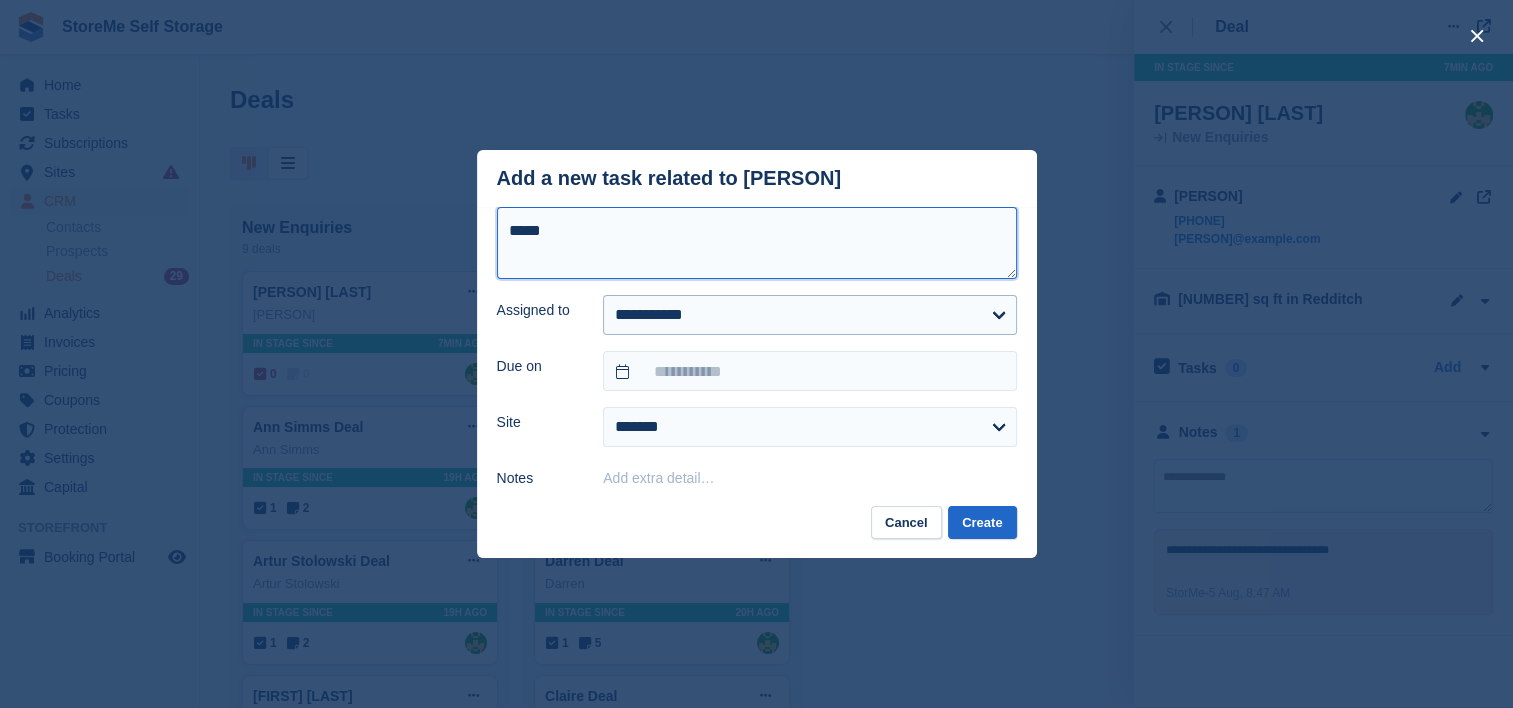 type on "*****" 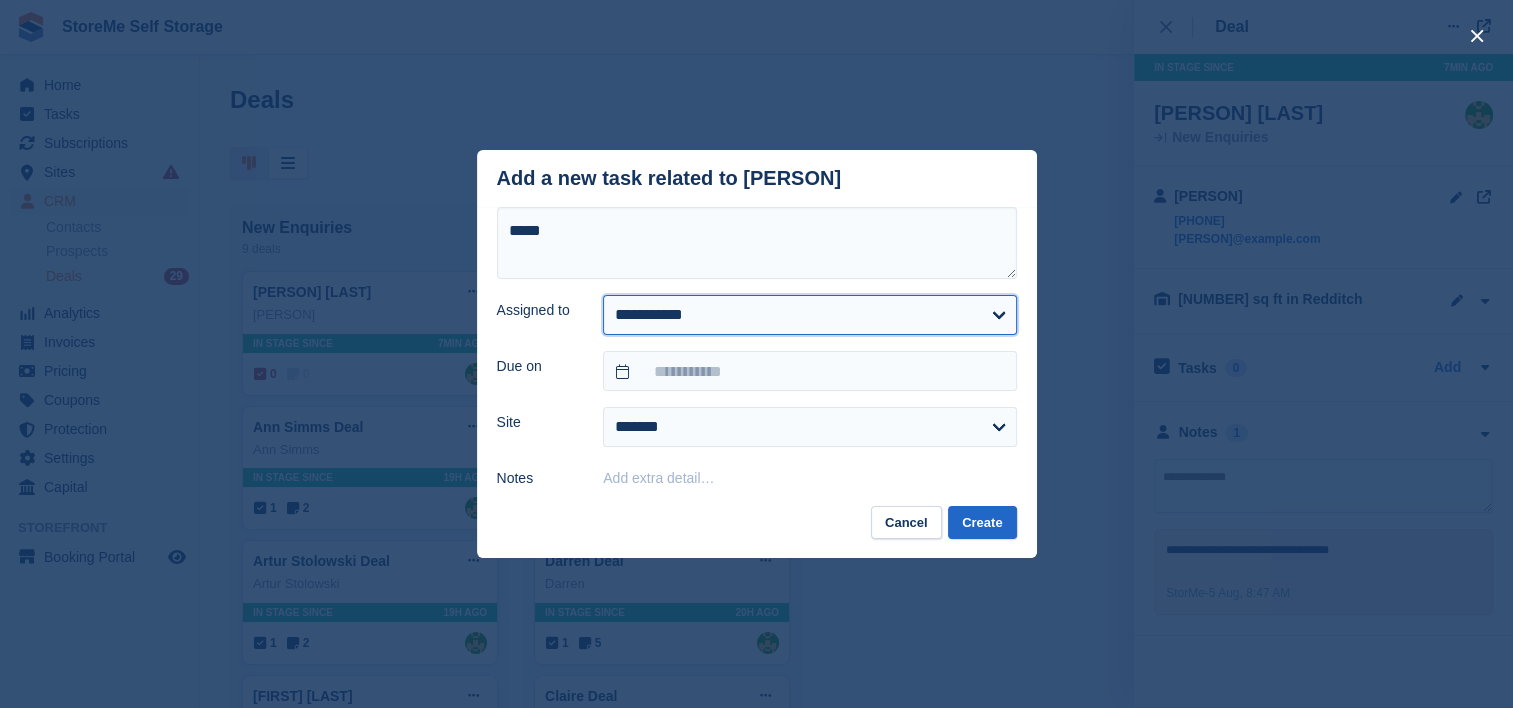 click on "**********" at bounding box center [809, 315] 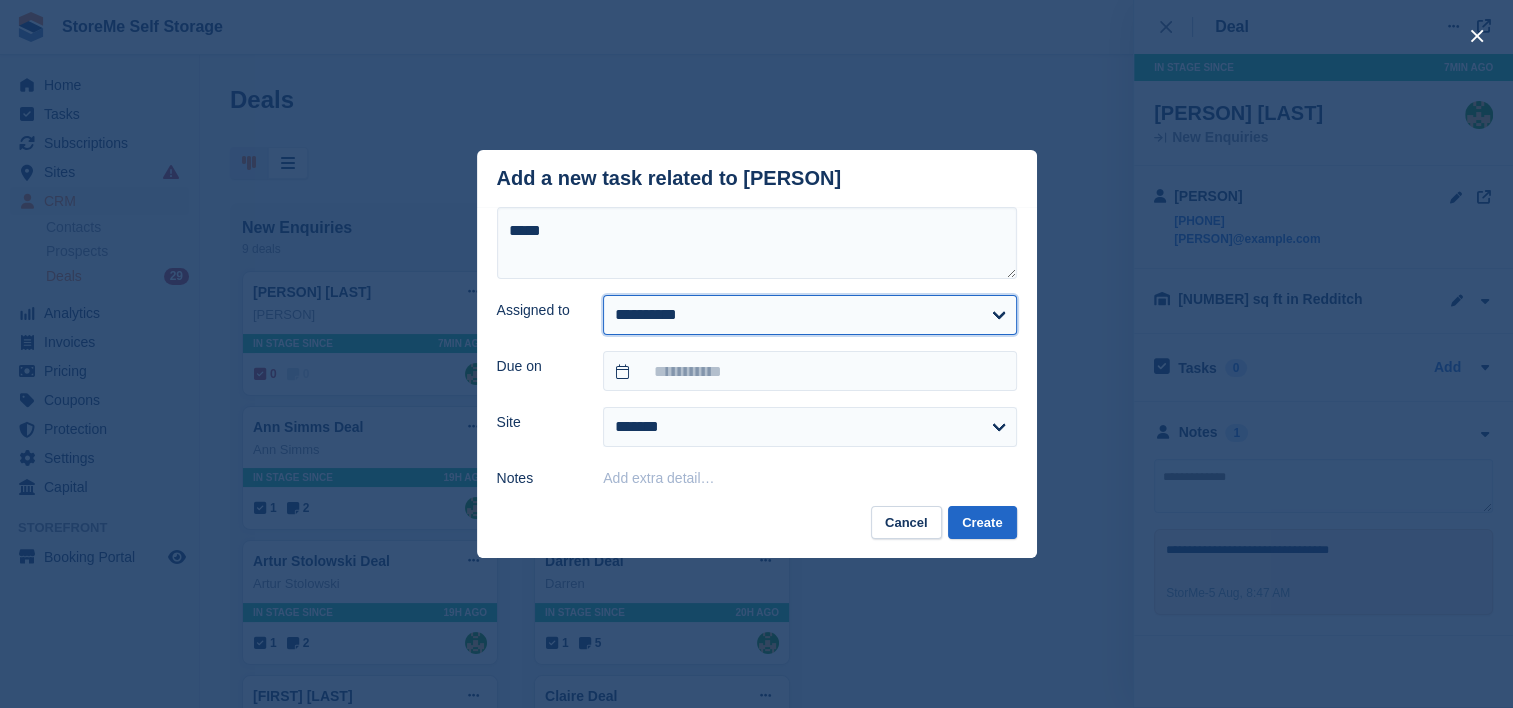 click on "**********" at bounding box center [809, 315] 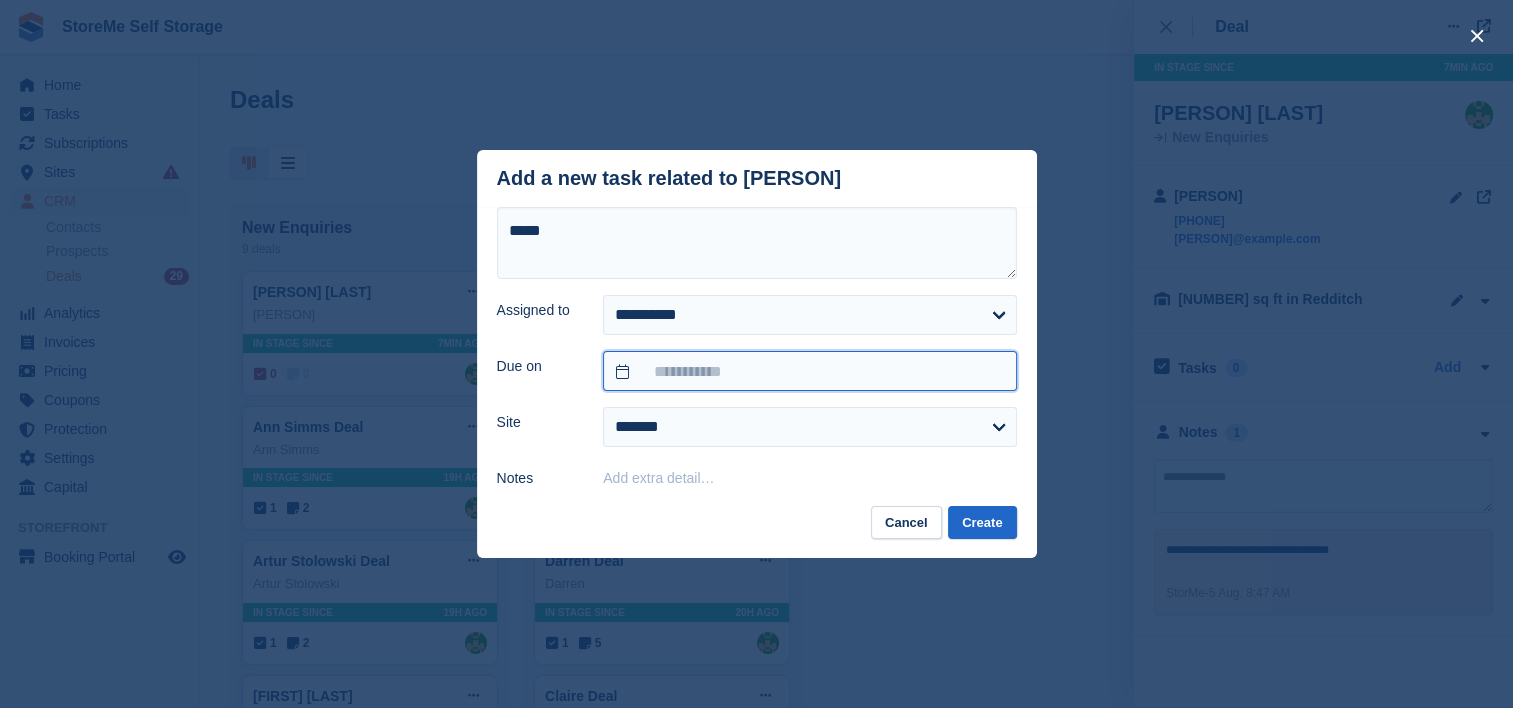 click at bounding box center (809, 371) 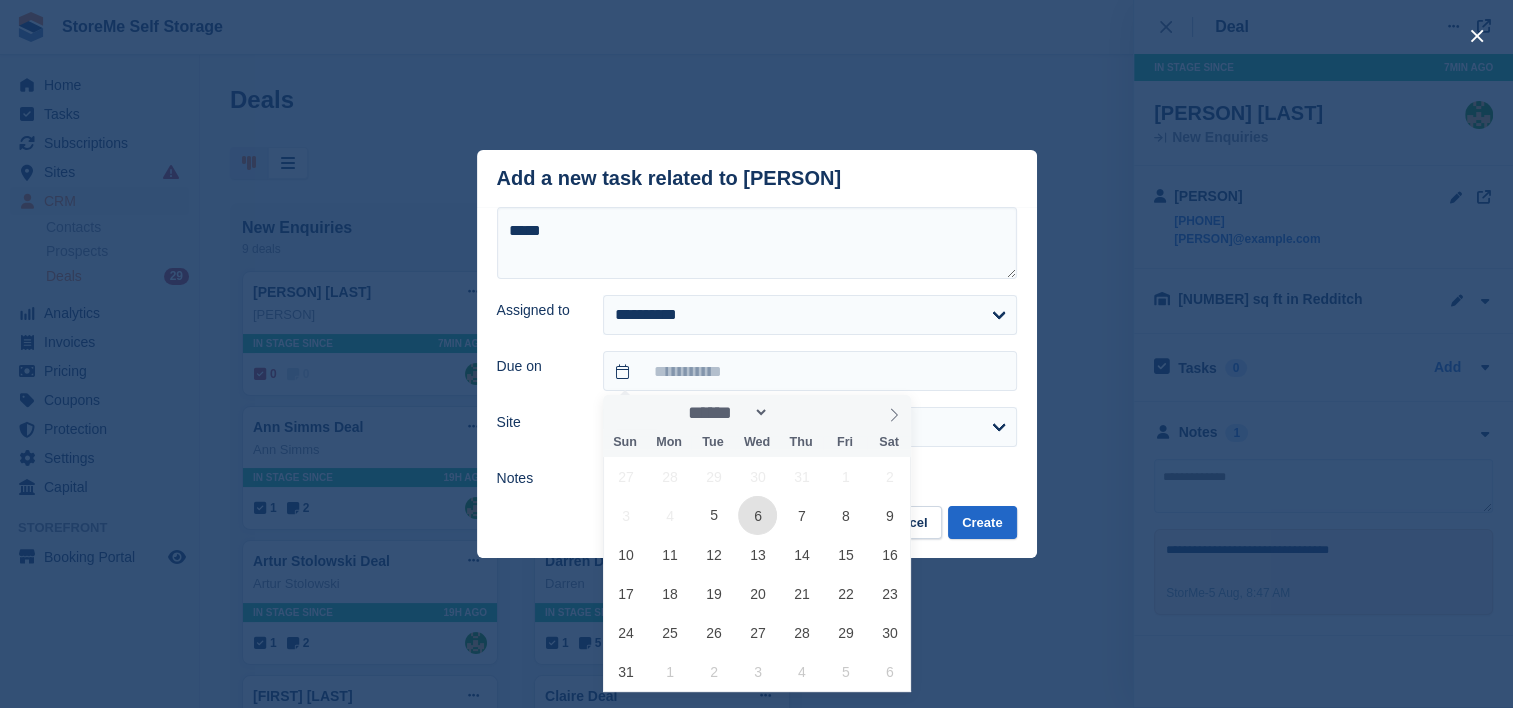 click on "6" at bounding box center [757, 515] 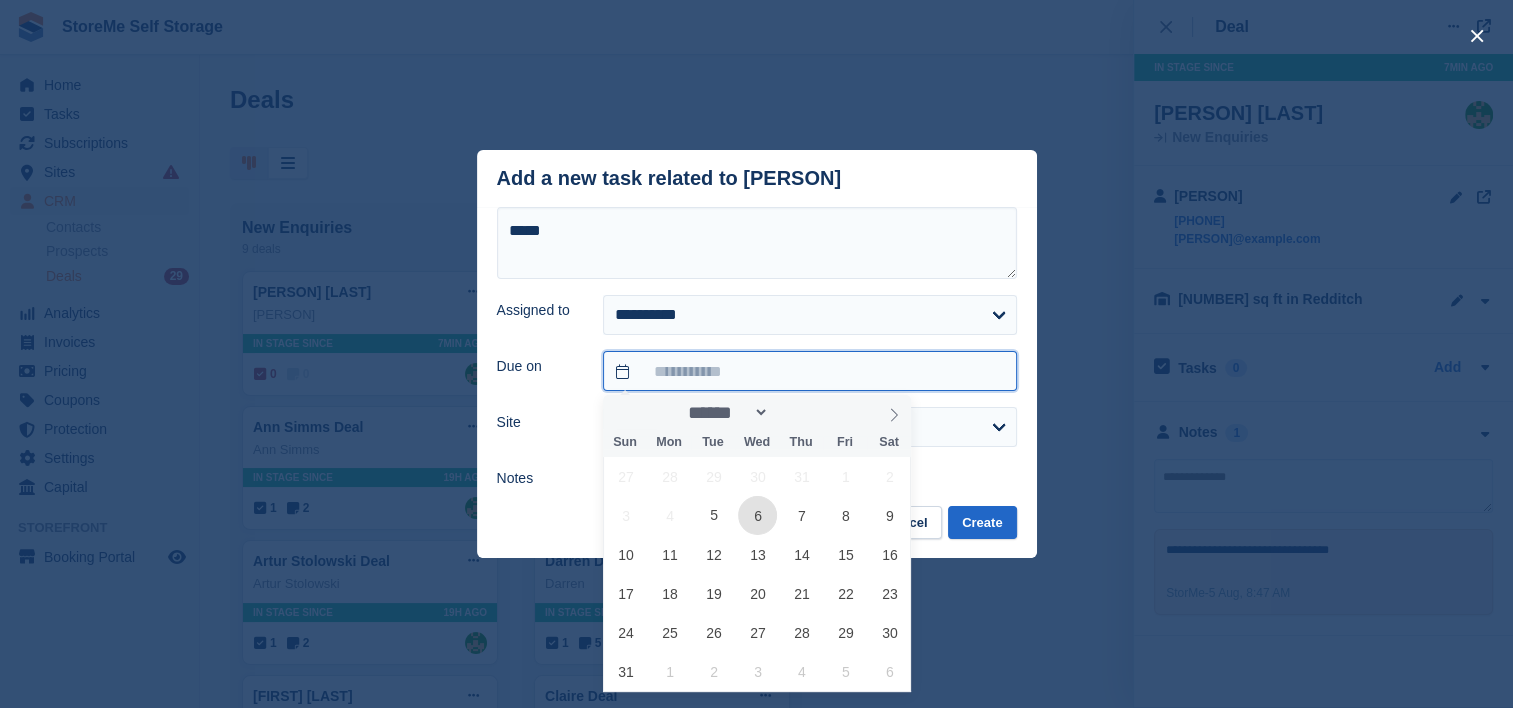 type on "**********" 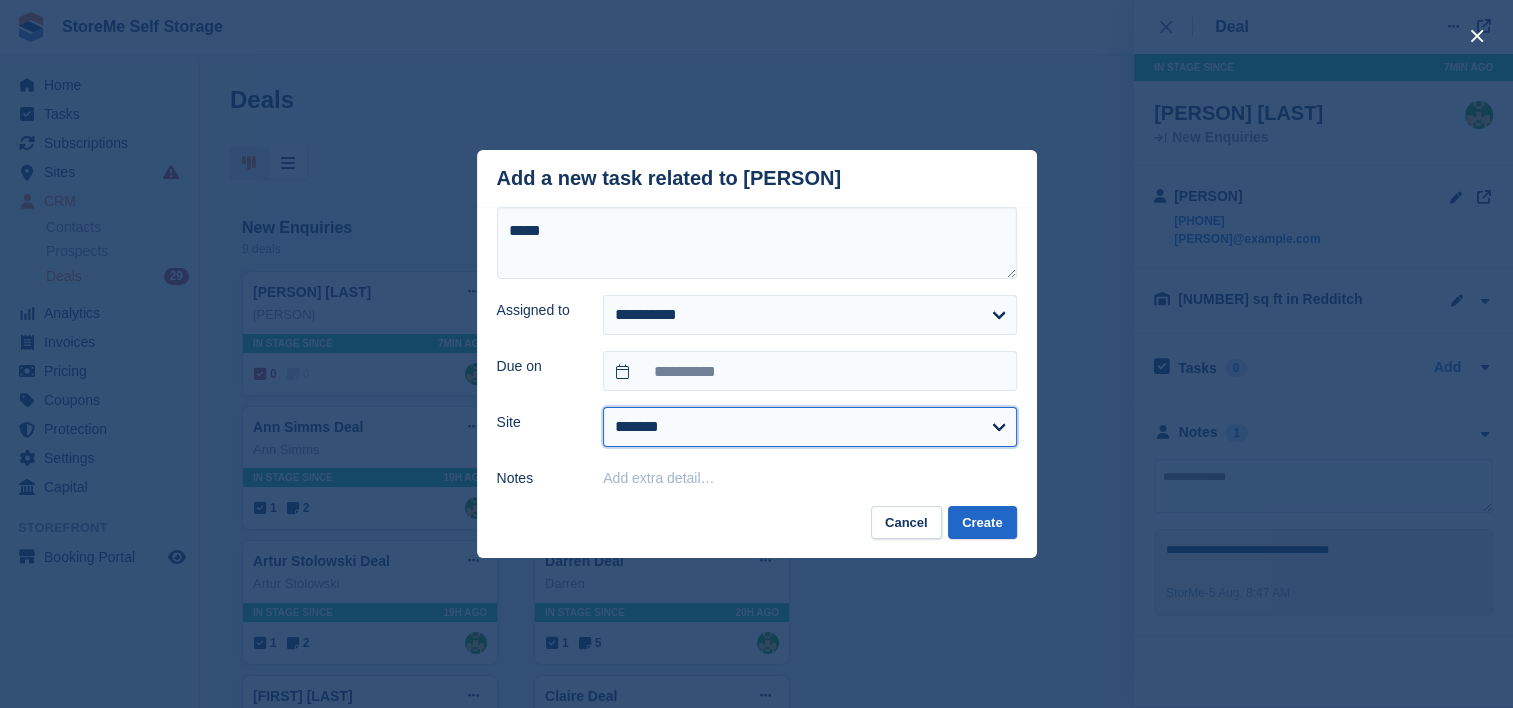click on "*******
********" at bounding box center (809, 427) 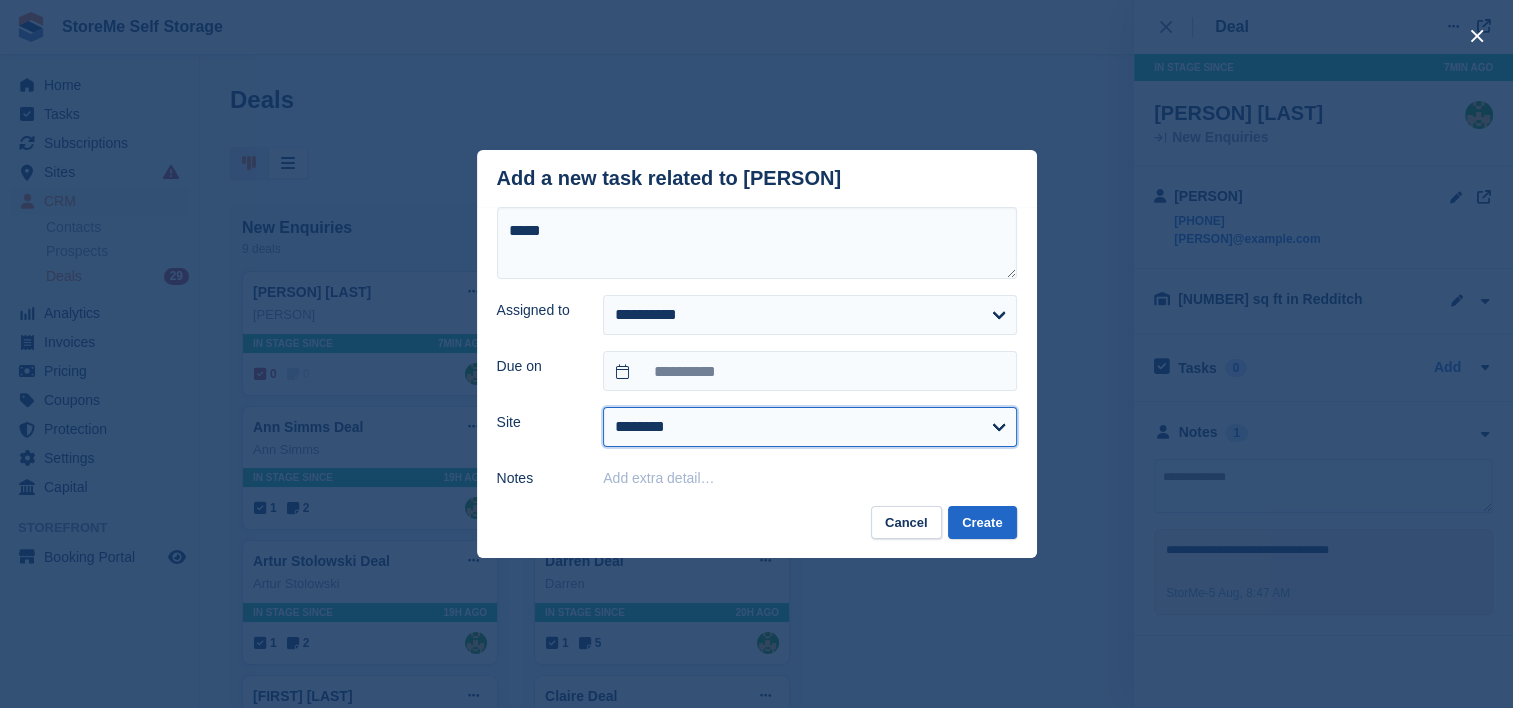click on "*******
********" at bounding box center [809, 427] 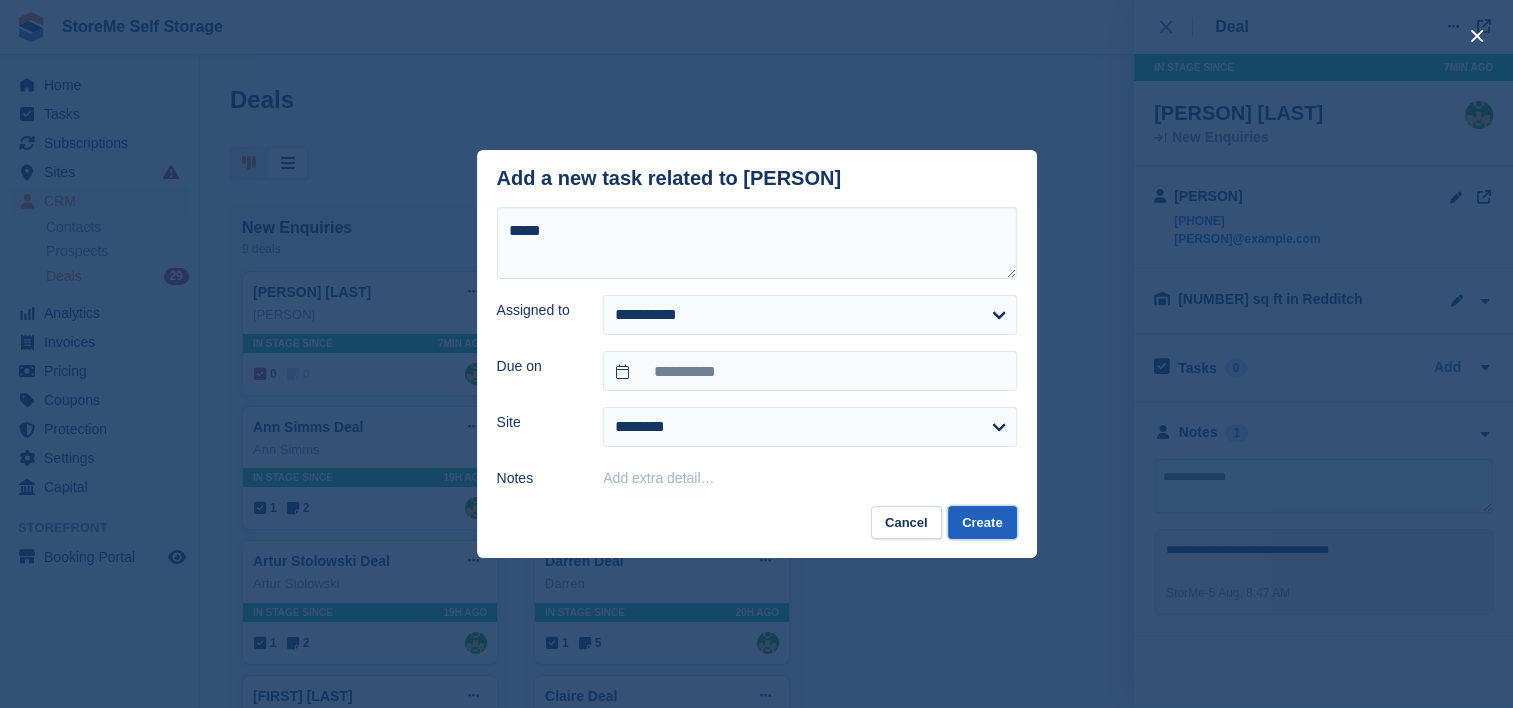 click on "Create" at bounding box center (982, 522) 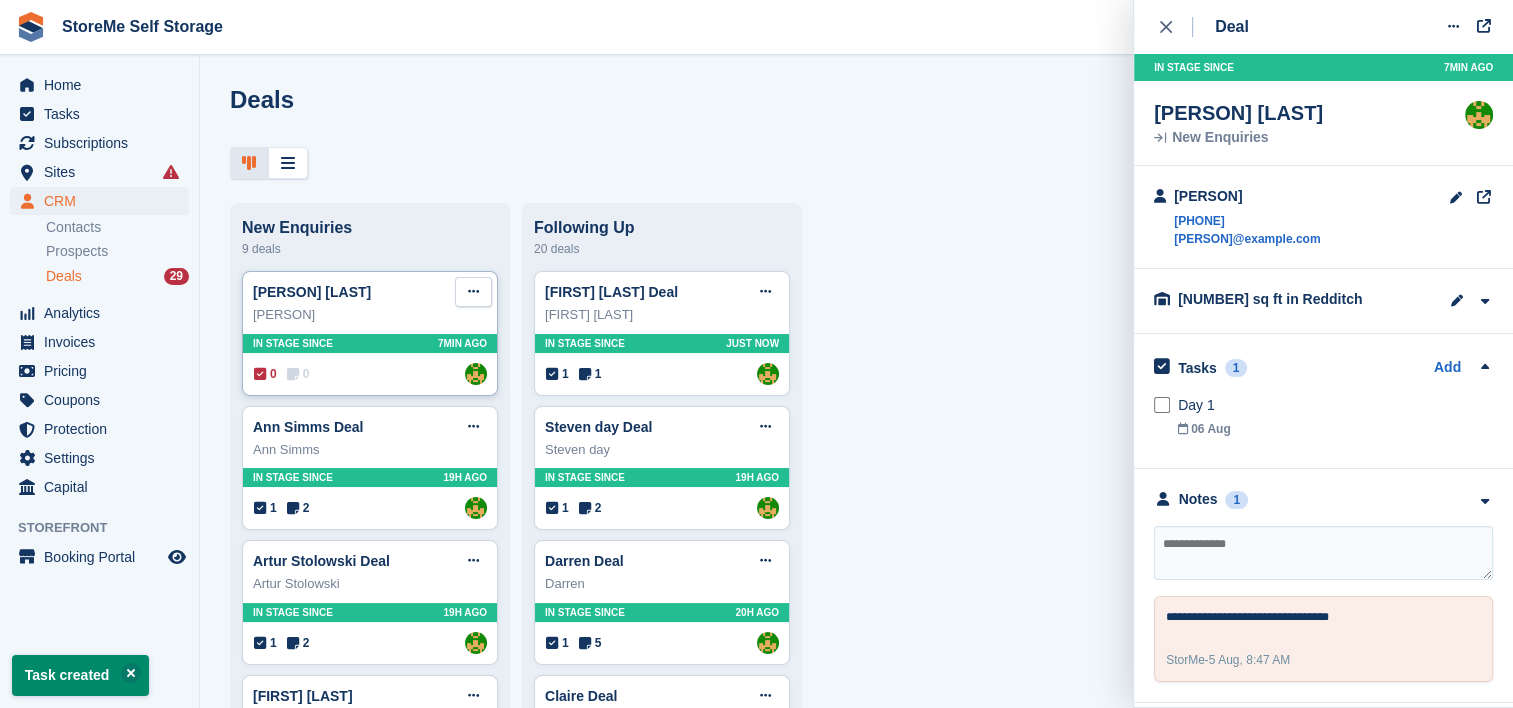 click at bounding box center (473, 292) 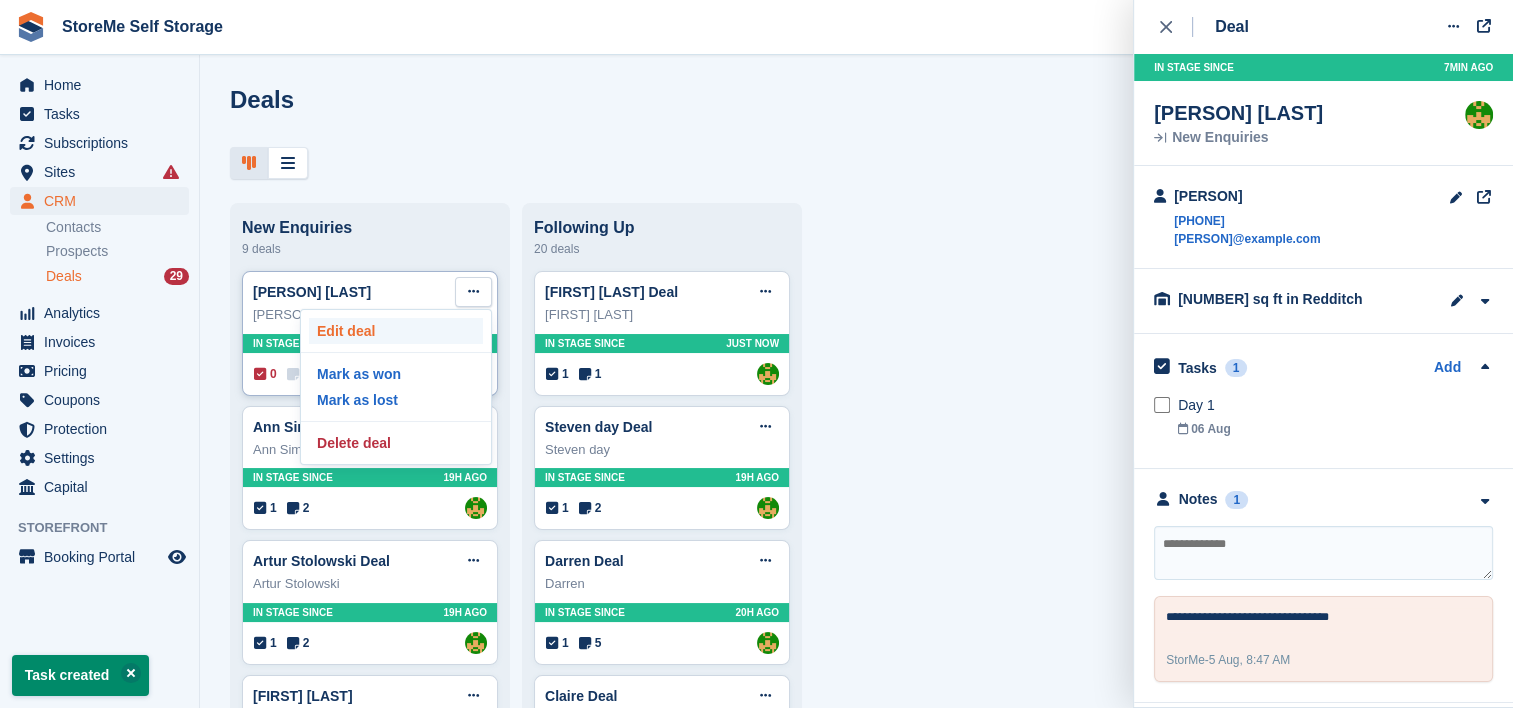 click on "Edit deal" at bounding box center (396, 331) 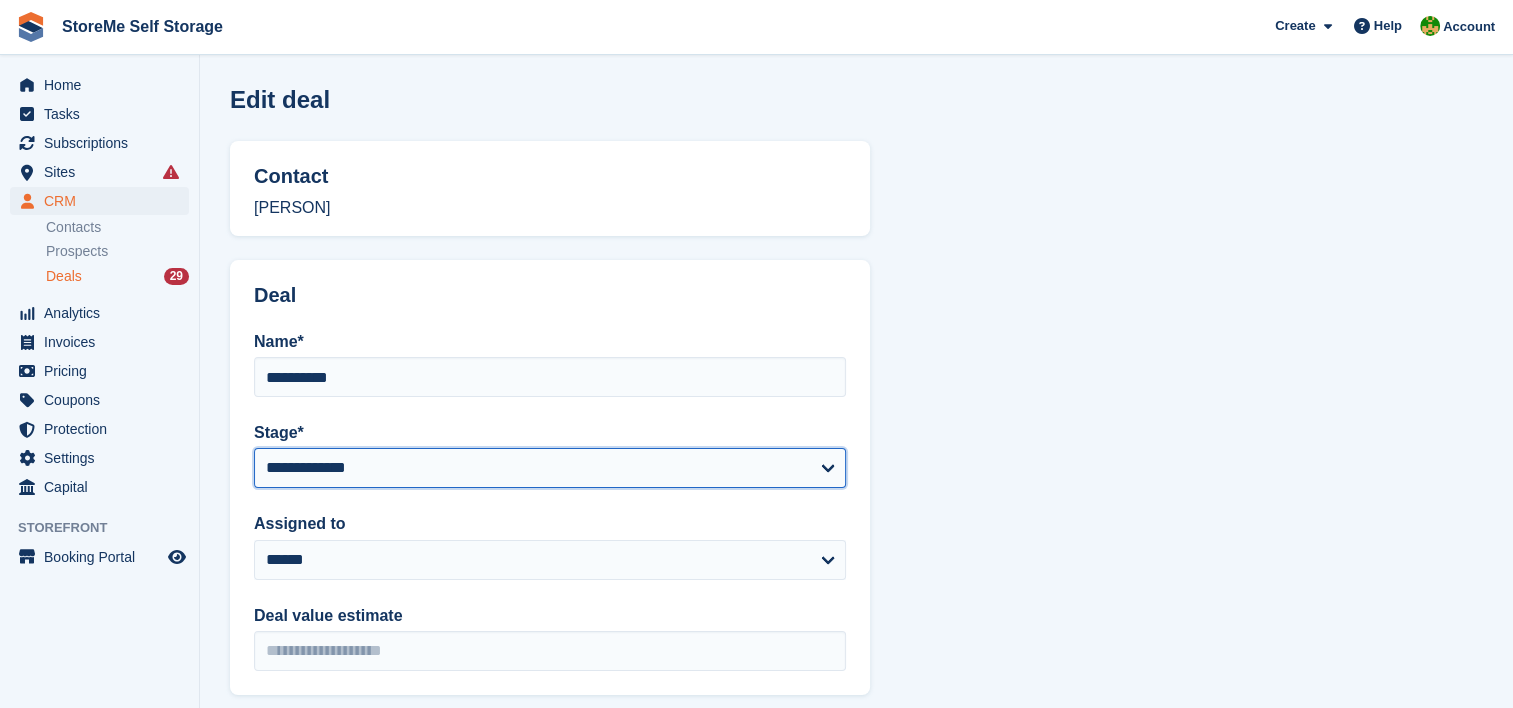 click on "**********" at bounding box center (550, 468) 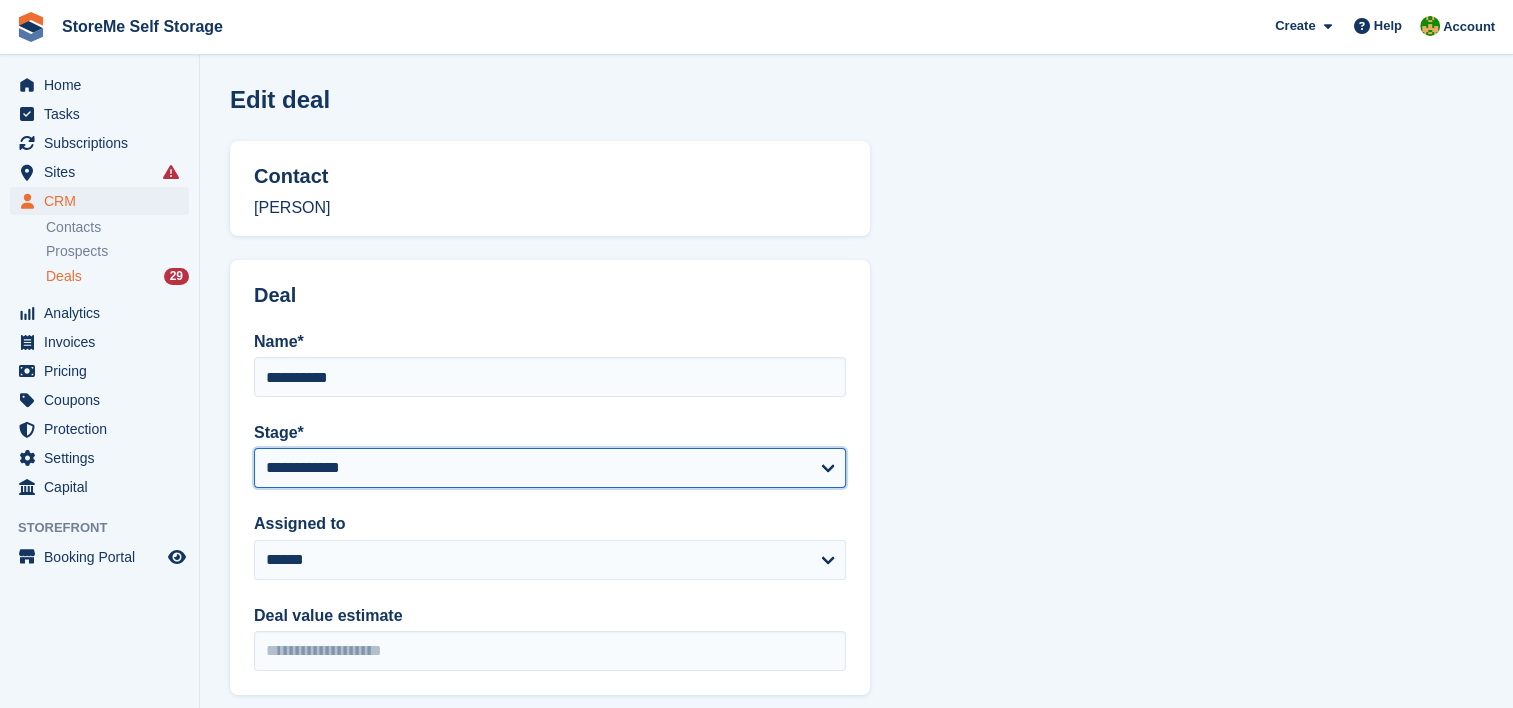 click on "**********" at bounding box center [550, 468] 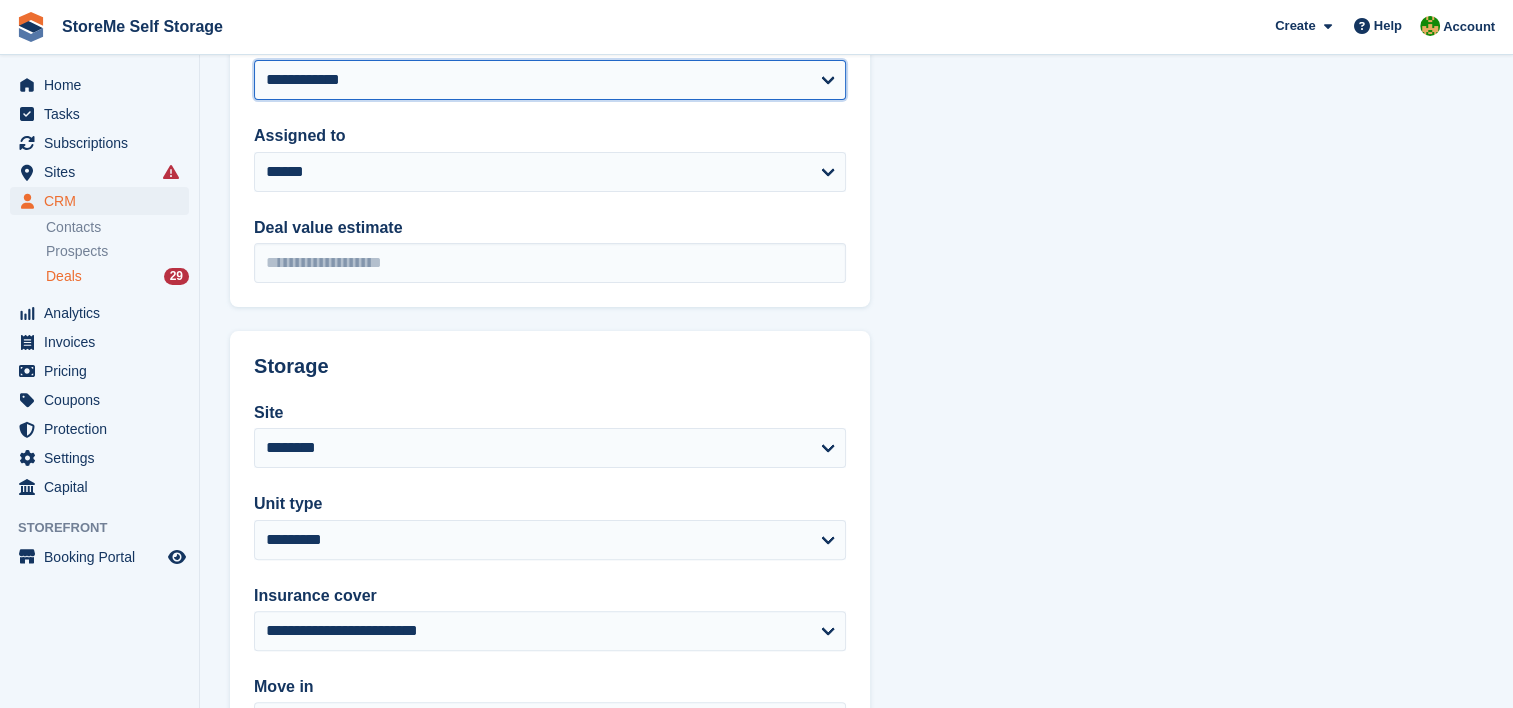 scroll, scrollTop: 564, scrollLeft: 0, axis: vertical 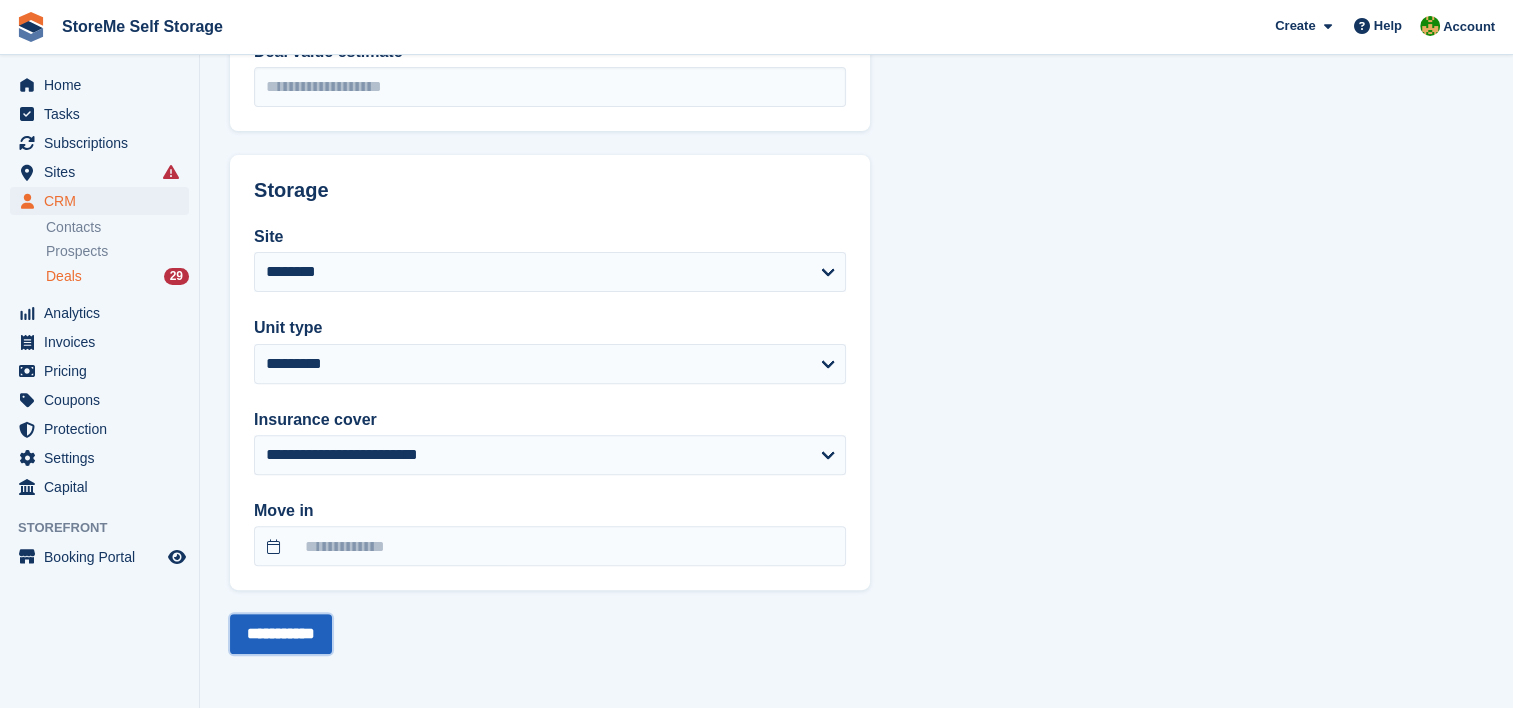 click on "**********" at bounding box center [281, 634] 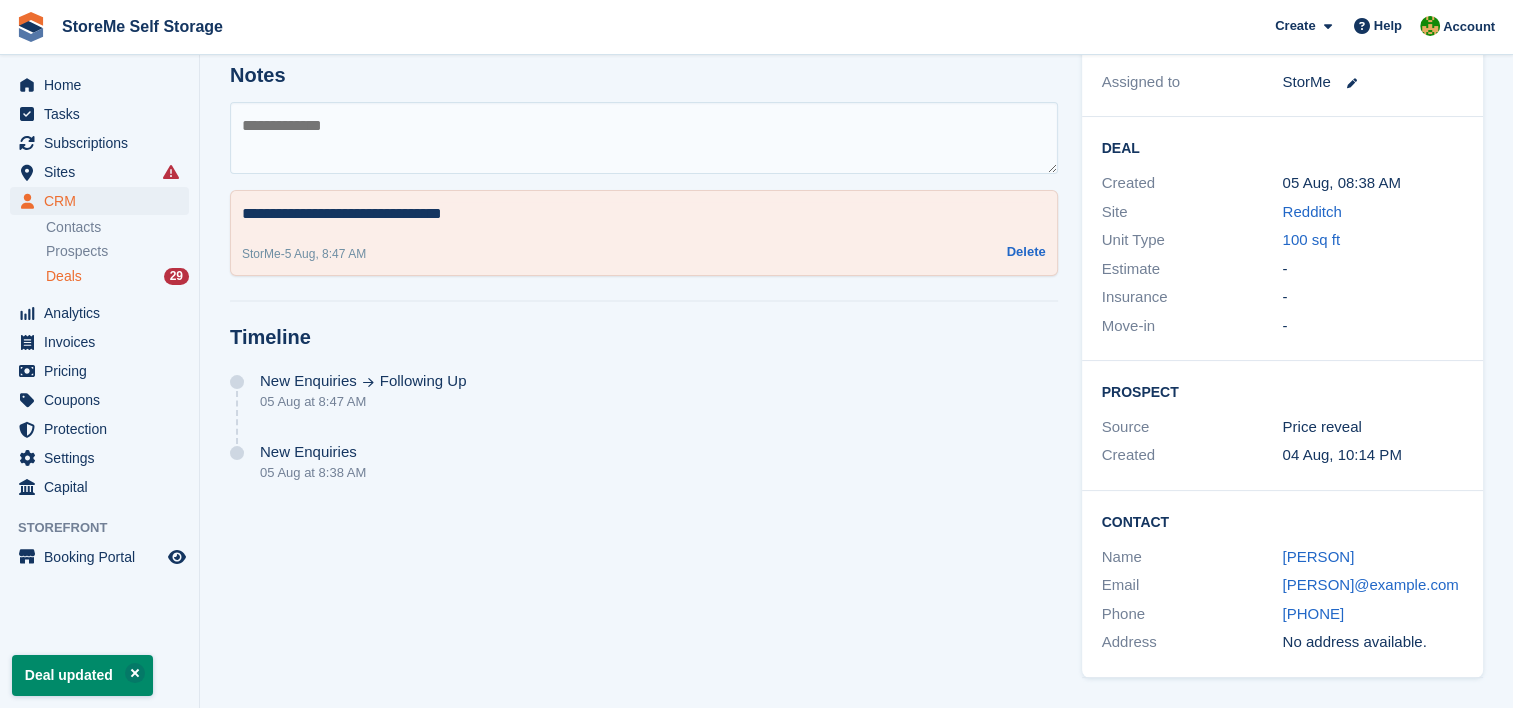 scroll, scrollTop: 0, scrollLeft: 0, axis: both 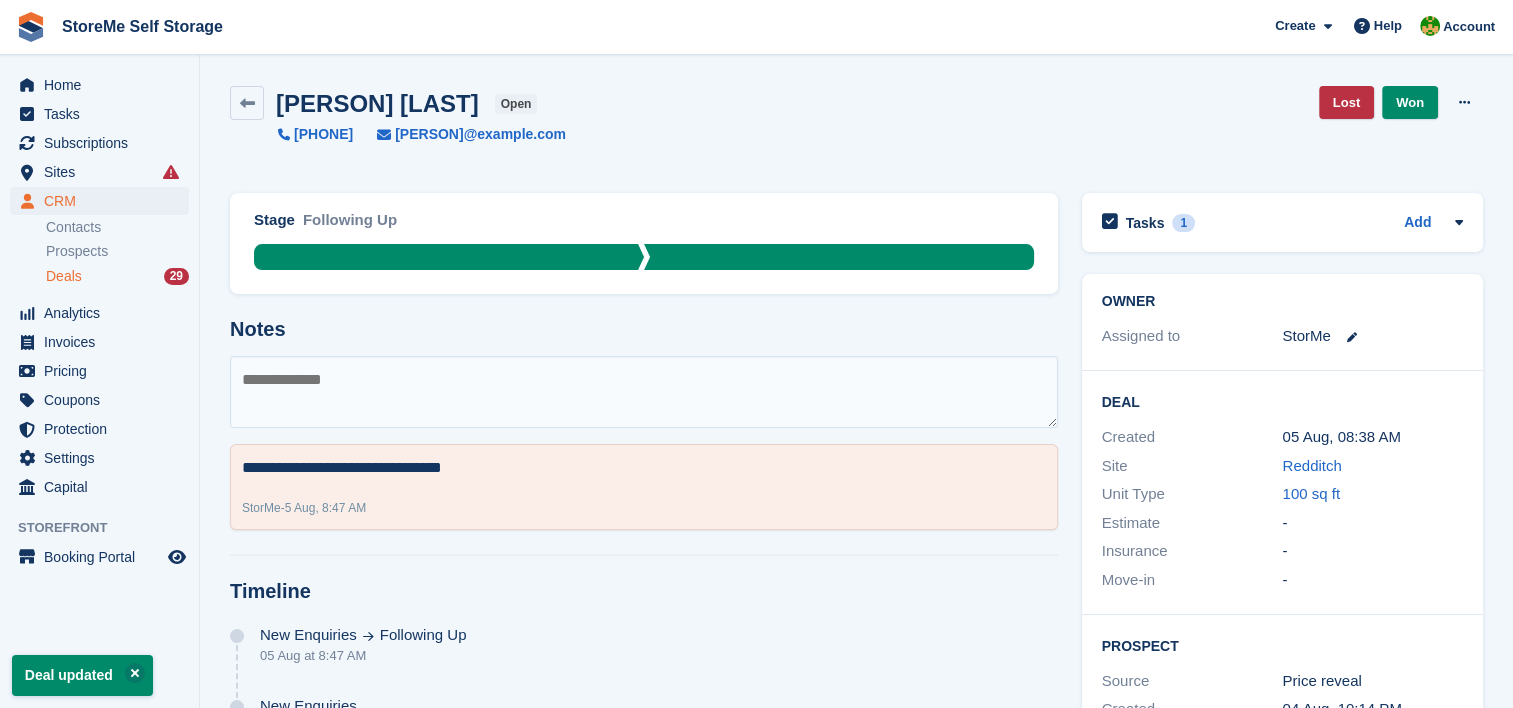 click on "Deals" at bounding box center (64, 276) 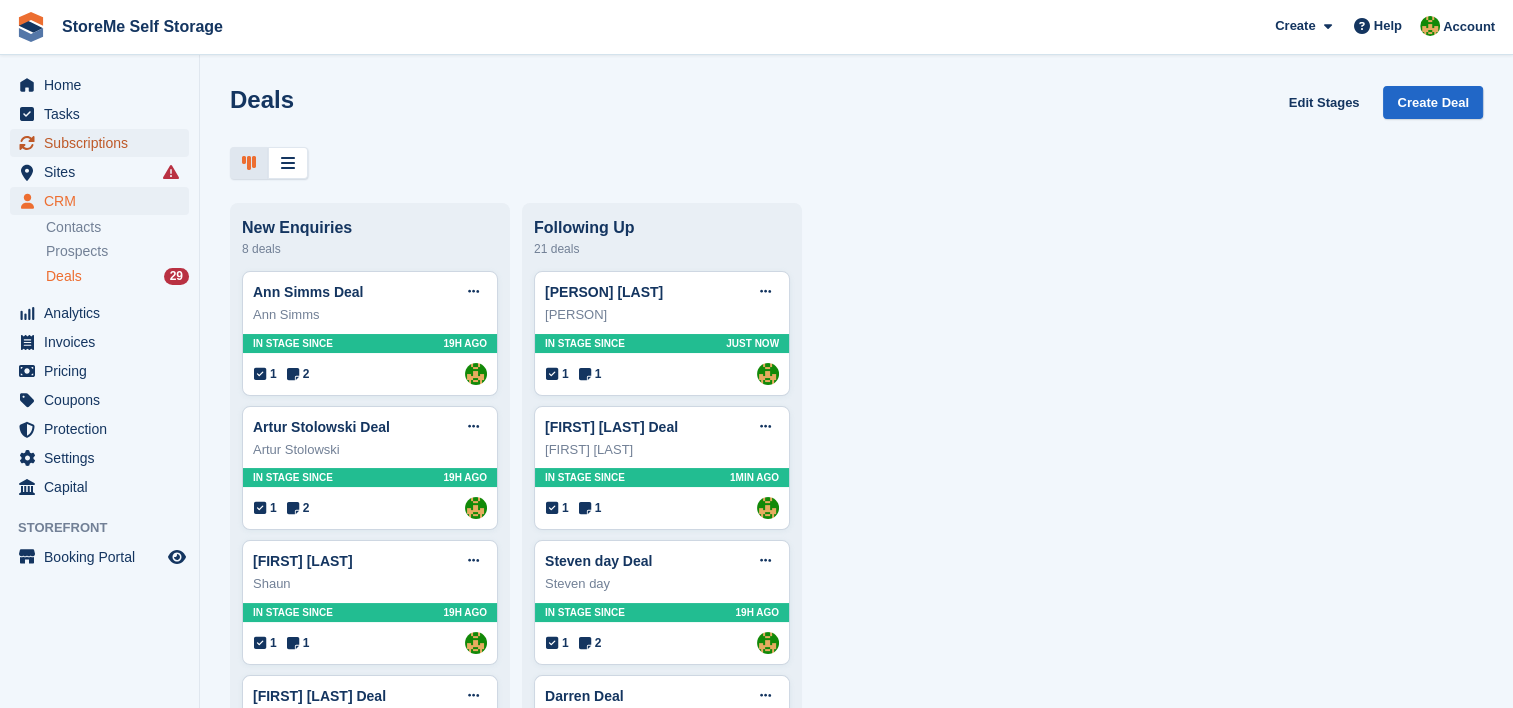 click on "Subscriptions" at bounding box center (104, 143) 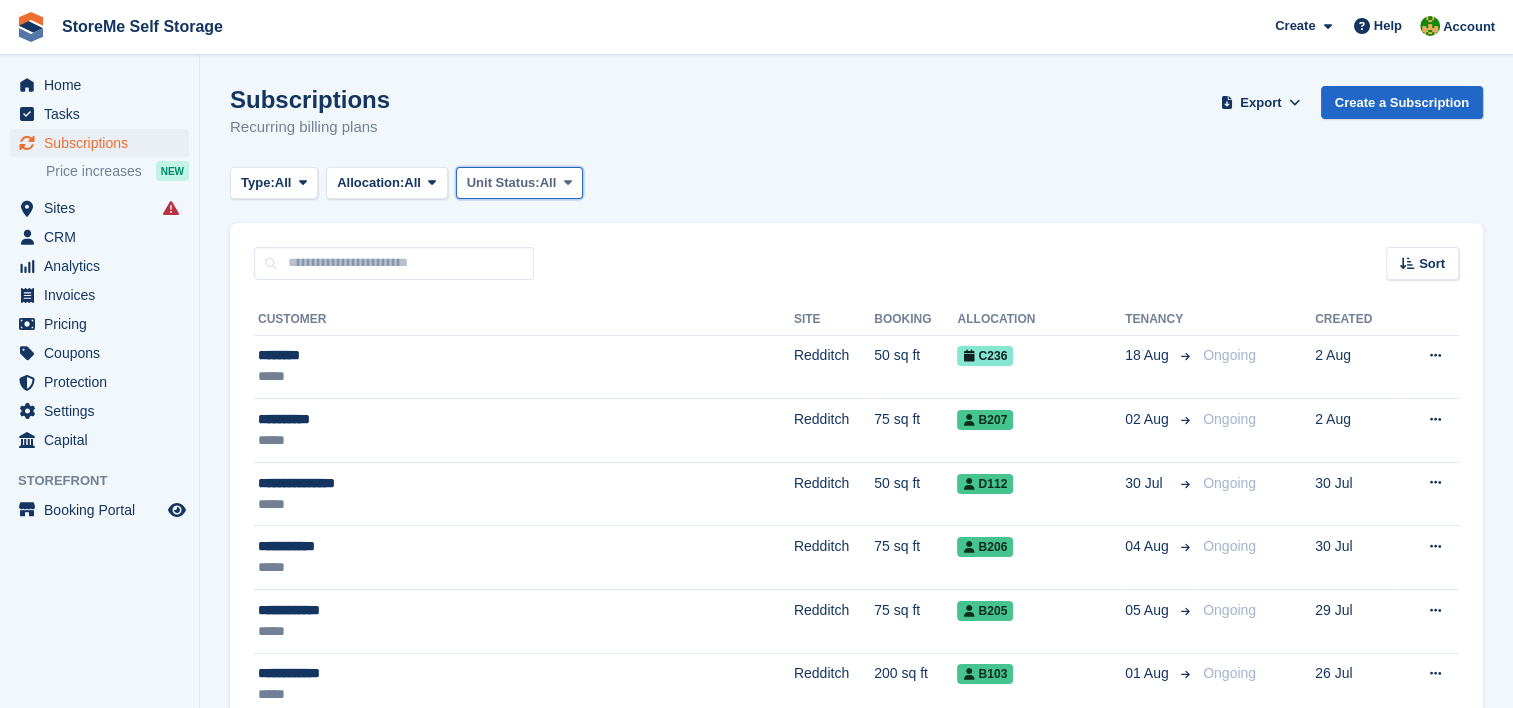 click at bounding box center (567, 183) 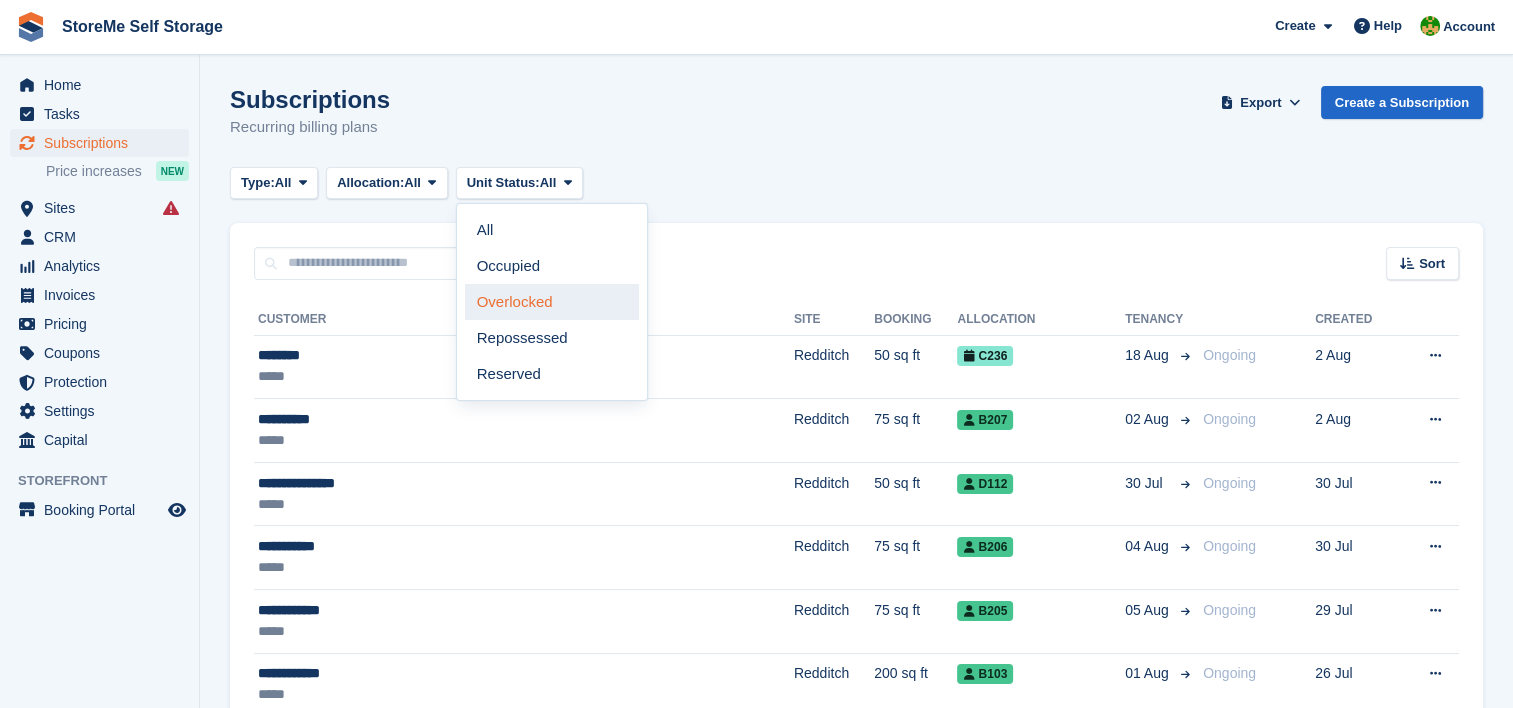 click on "Overlocked" at bounding box center [552, 302] 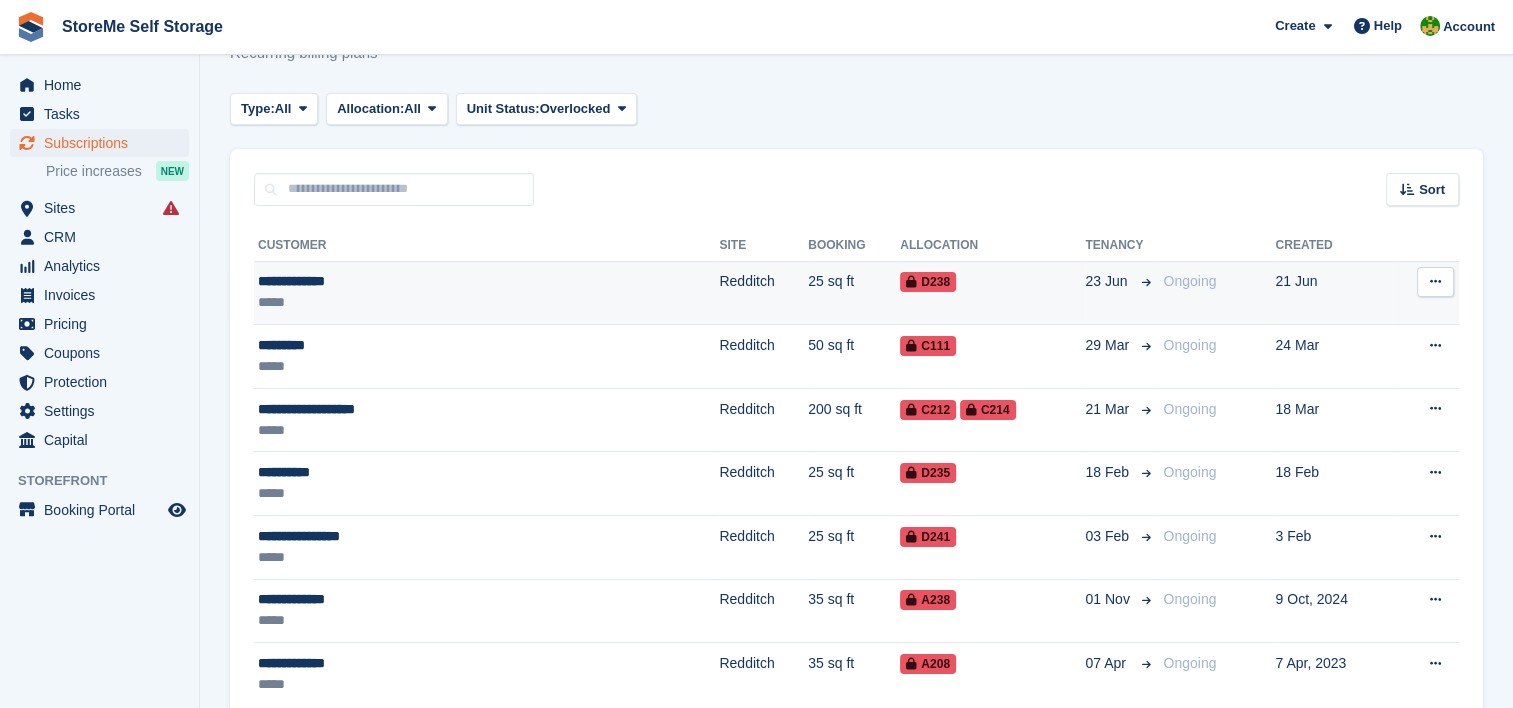 scroll, scrollTop: 170, scrollLeft: 0, axis: vertical 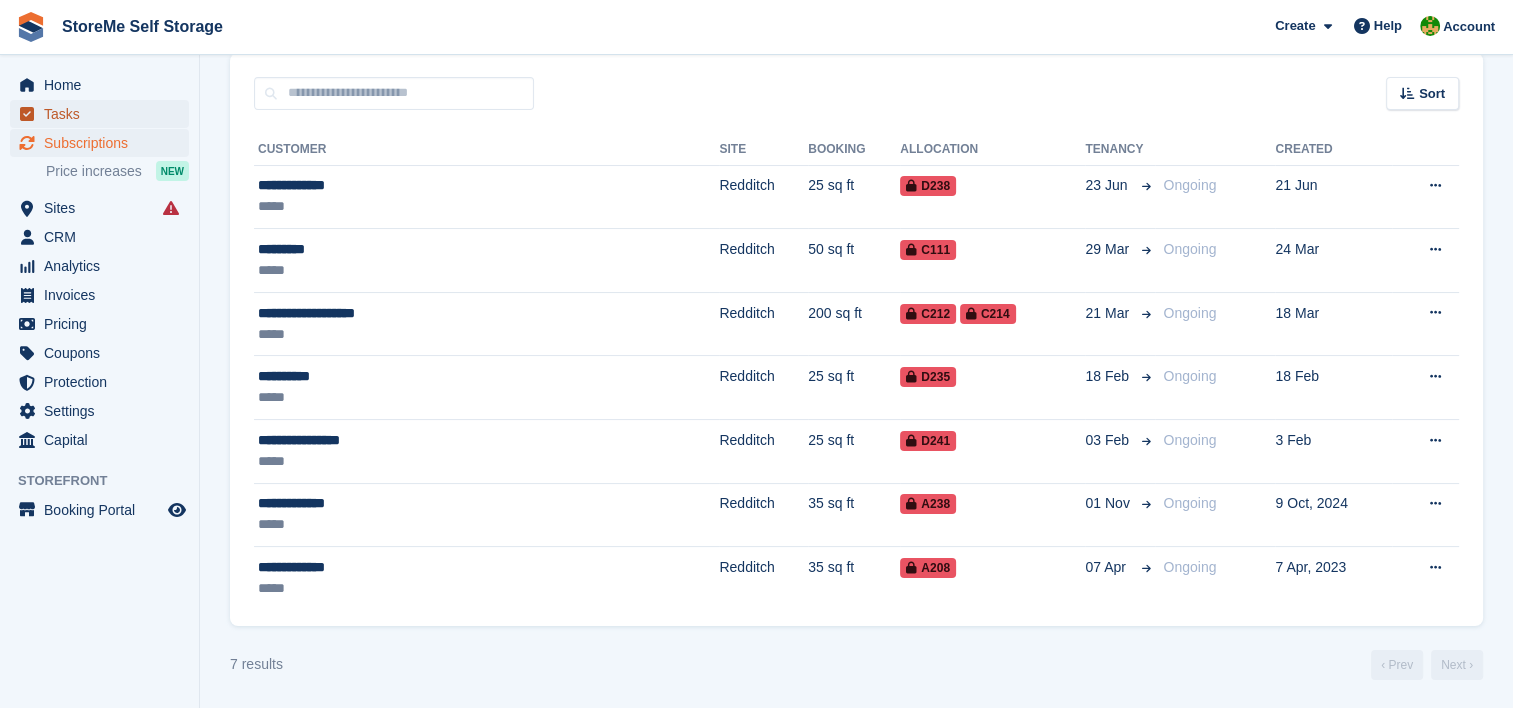 click on "Tasks" at bounding box center [104, 114] 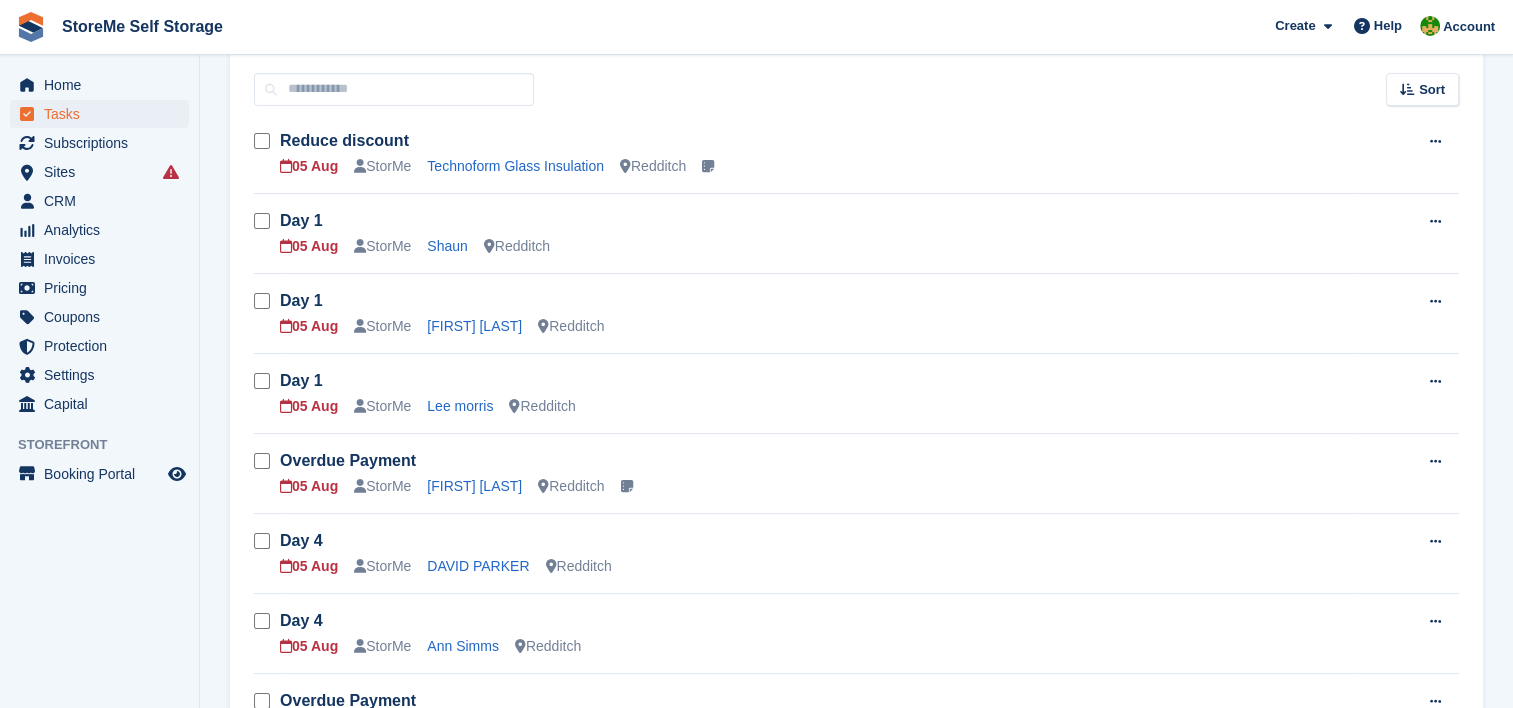 scroll, scrollTop: 0, scrollLeft: 0, axis: both 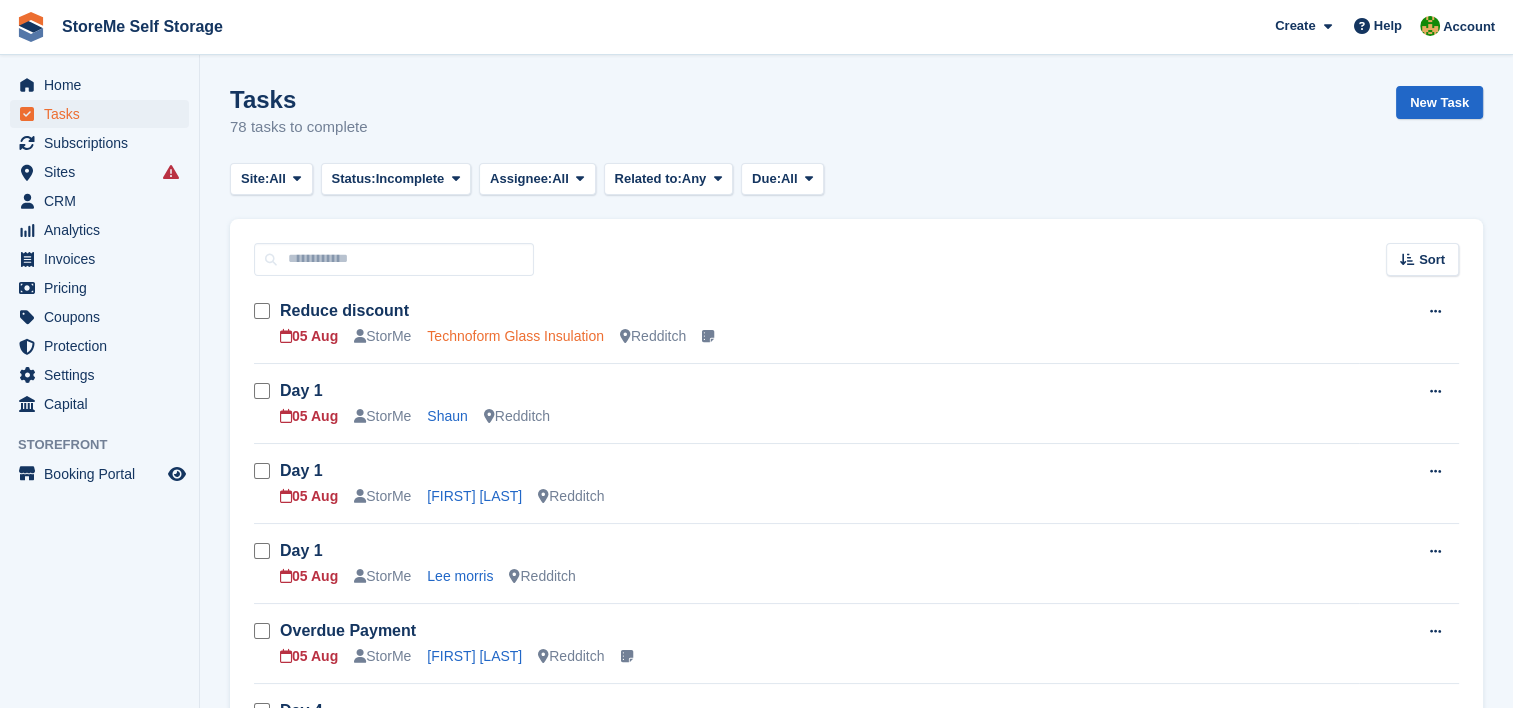 click on "Technoform Glass Insulation" at bounding box center [515, 336] 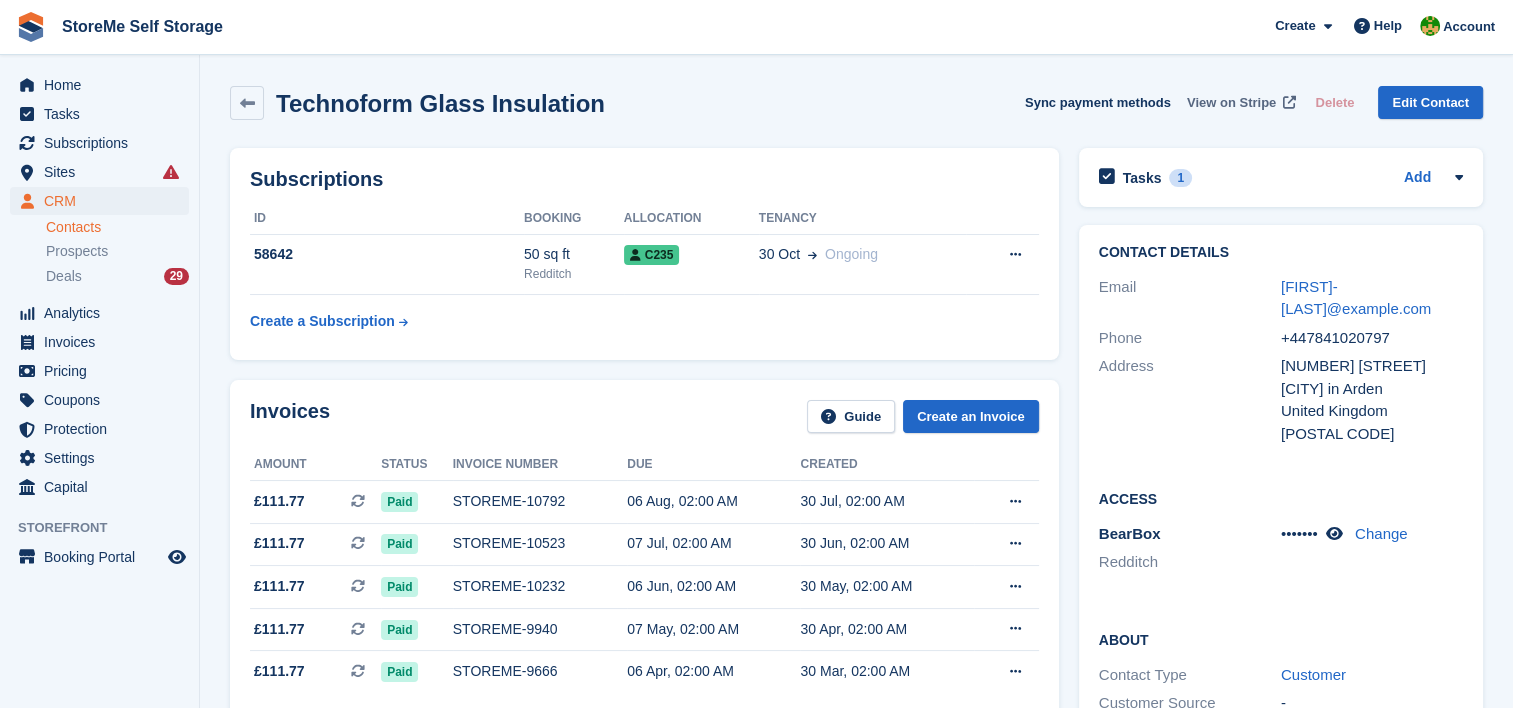 click on "View on Stripe" at bounding box center (1231, 103) 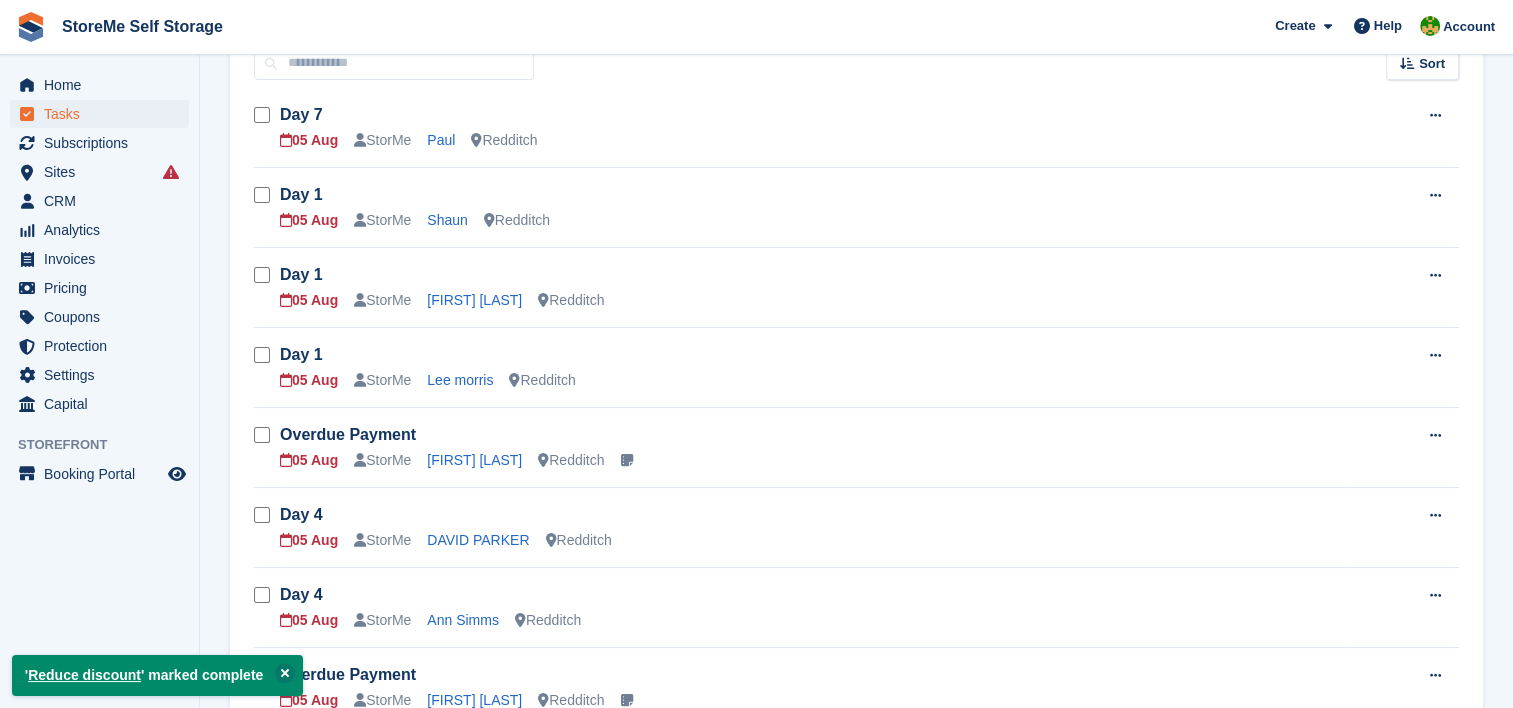 scroll, scrollTop: 200, scrollLeft: 0, axis: vertical 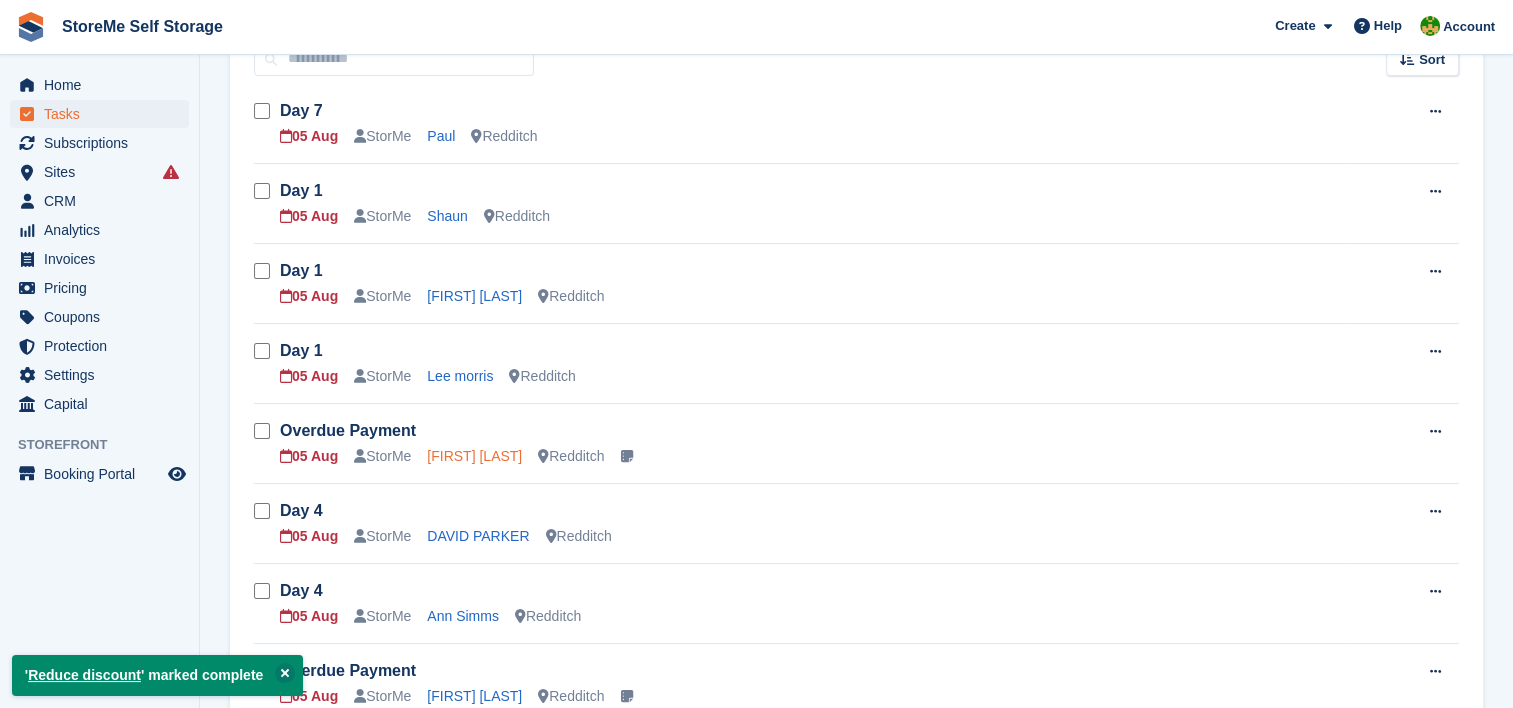 click on "Sam yates" at bounding box center [474, 456] 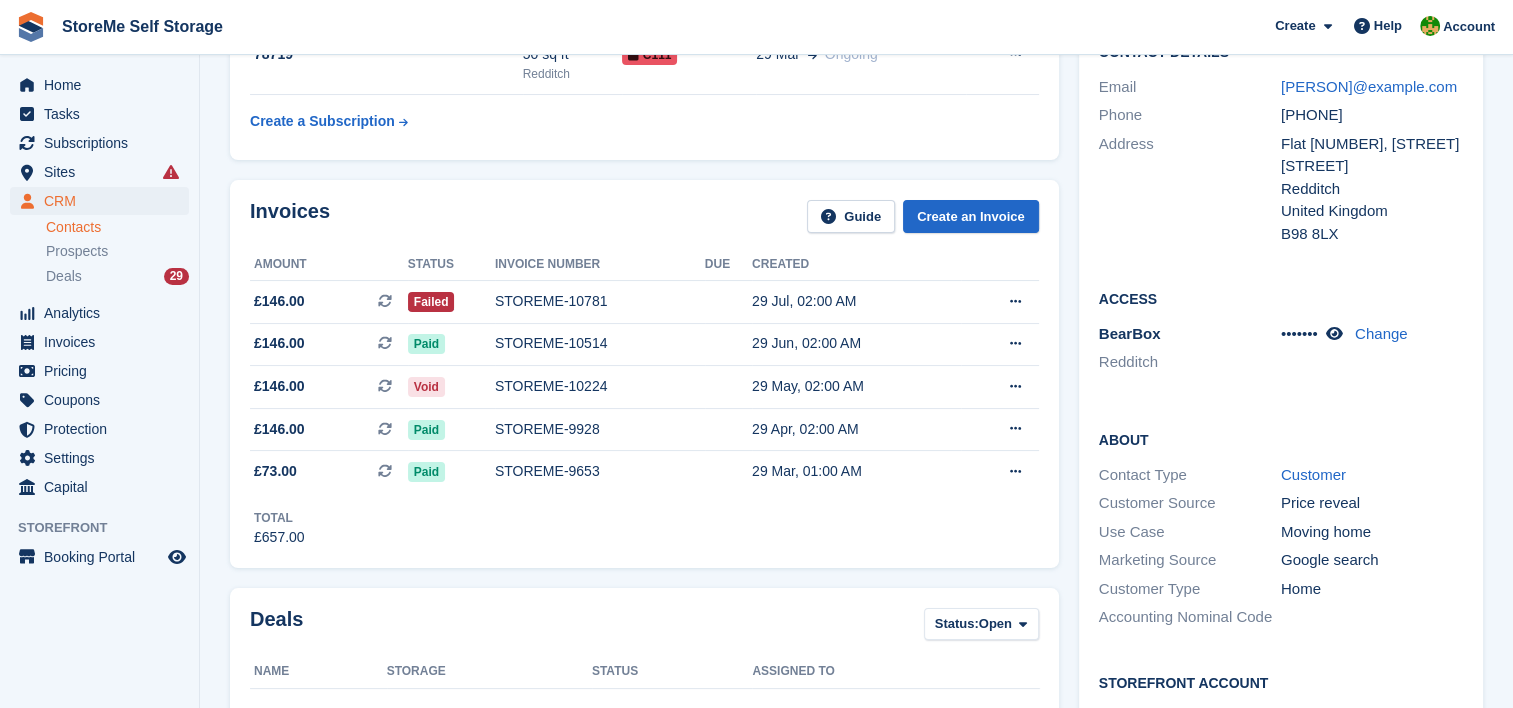 scroll, scrollTop: 0, scrollLeft: 0, axis: both 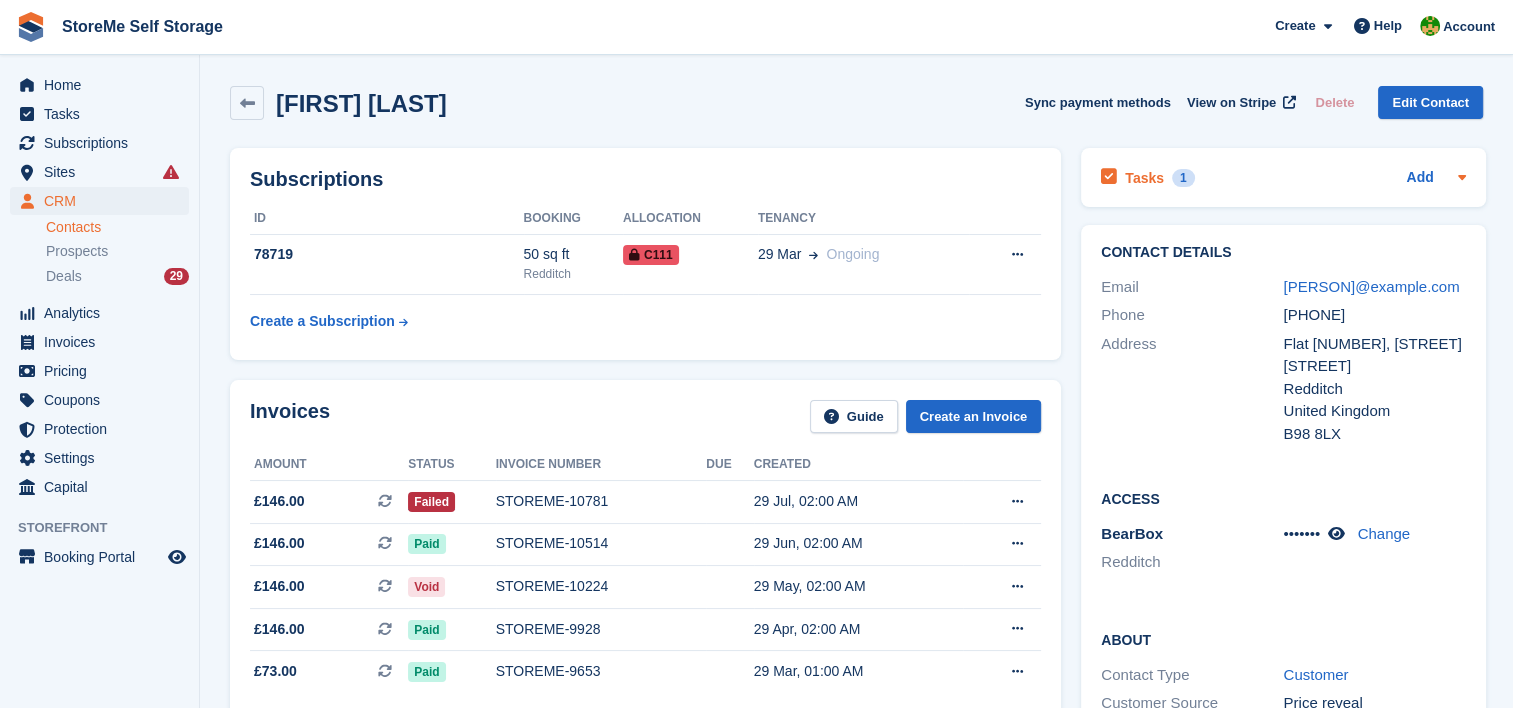 click on "Tasks" at bounding box center (1144, 178) 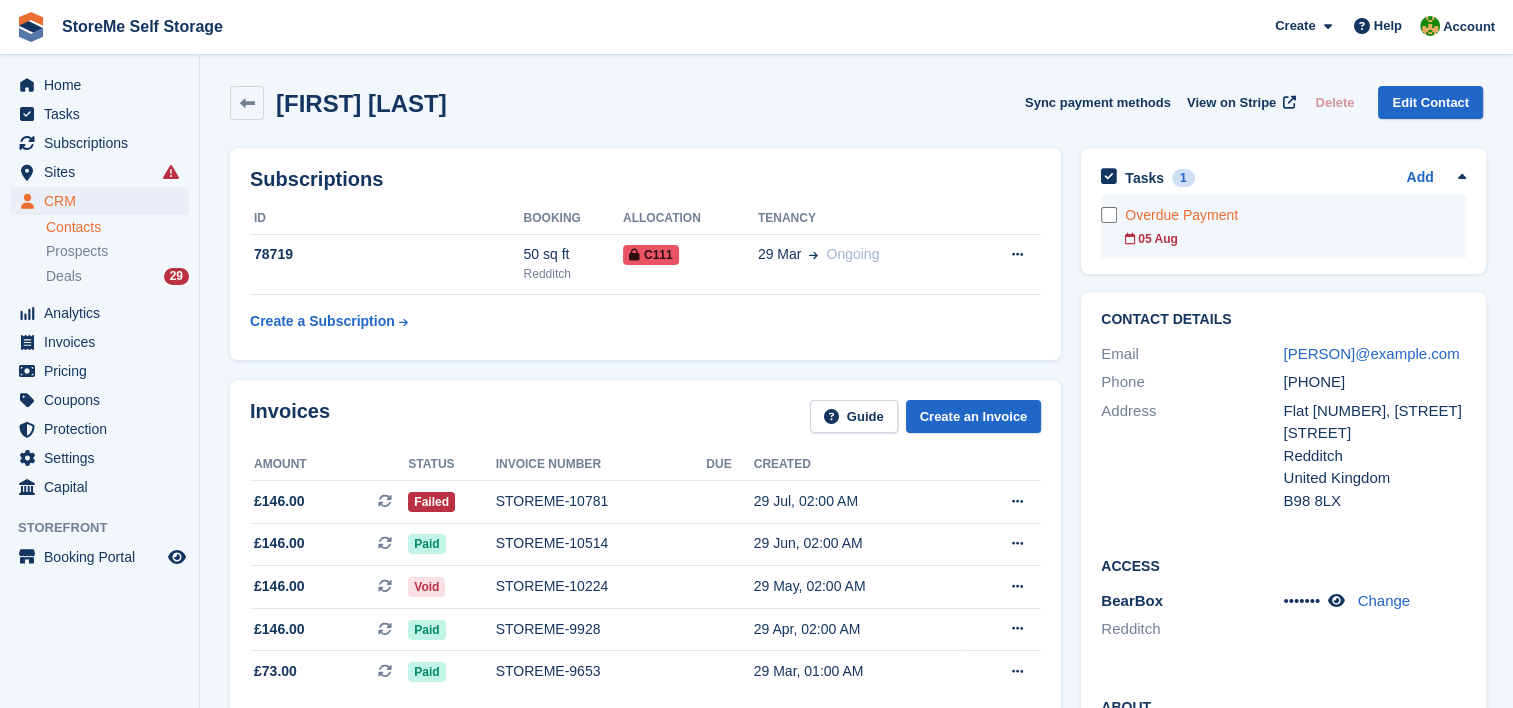 click on "Overdue Payment
05 Aug" at bounding box center [1295, 226] 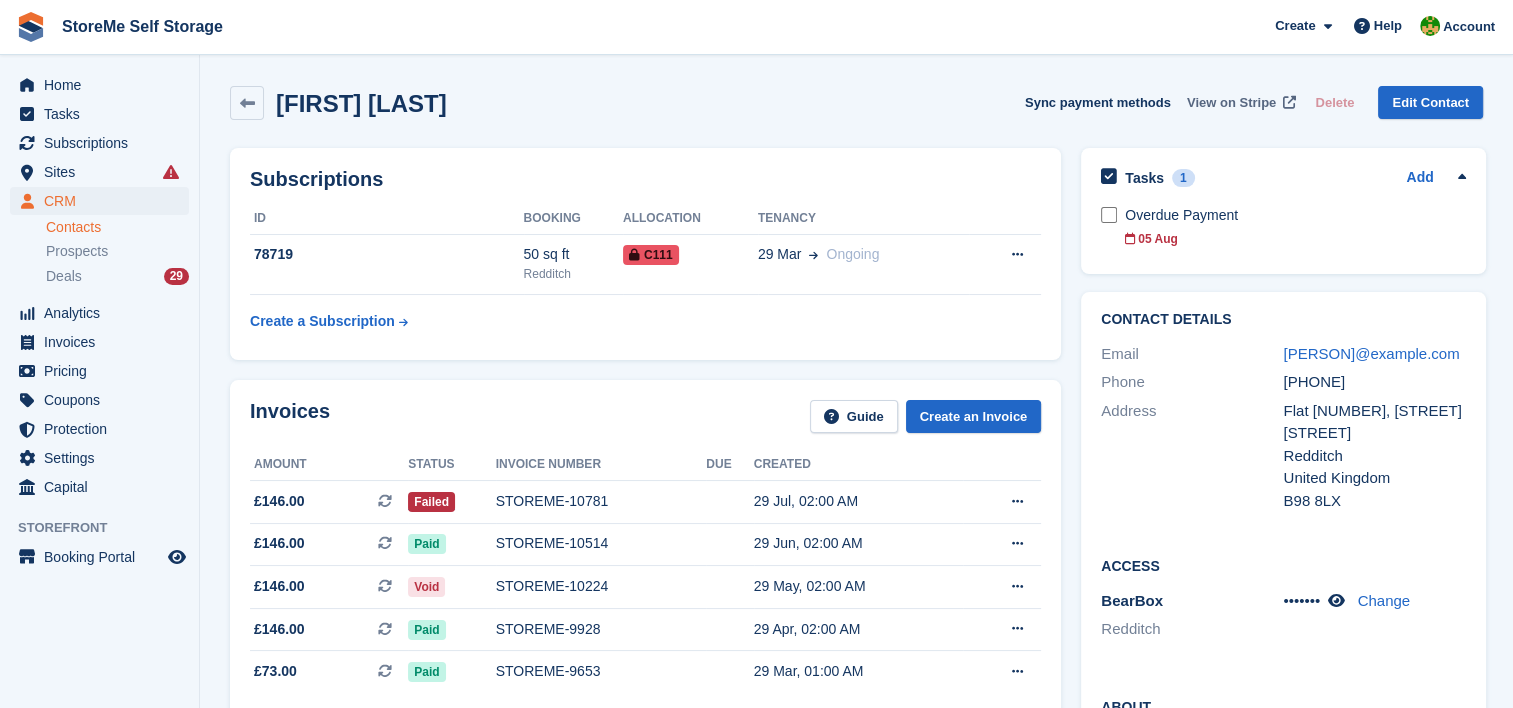 click on "View on Stripe" at bounding box center (1231, 103) 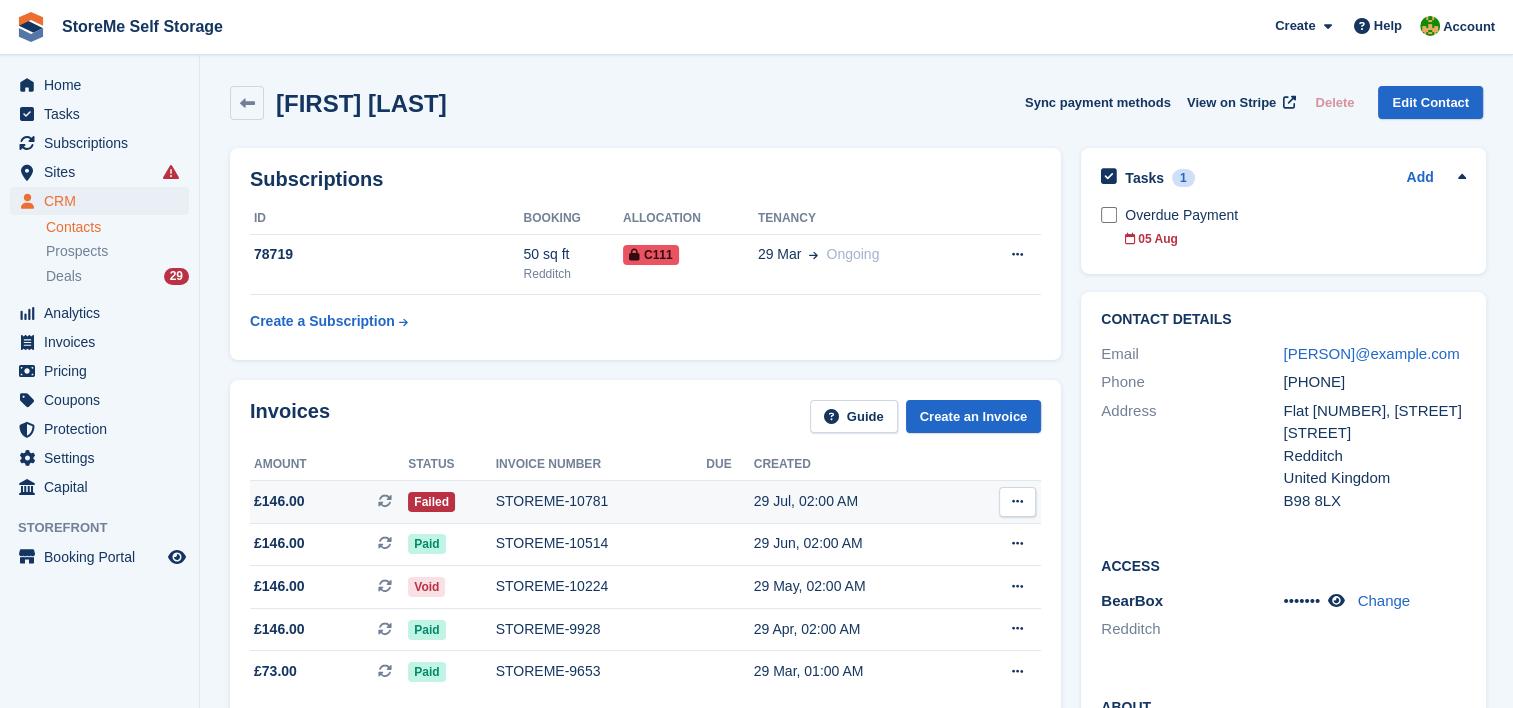 click on "STOREME-10781" at bounding box center [601, 501] 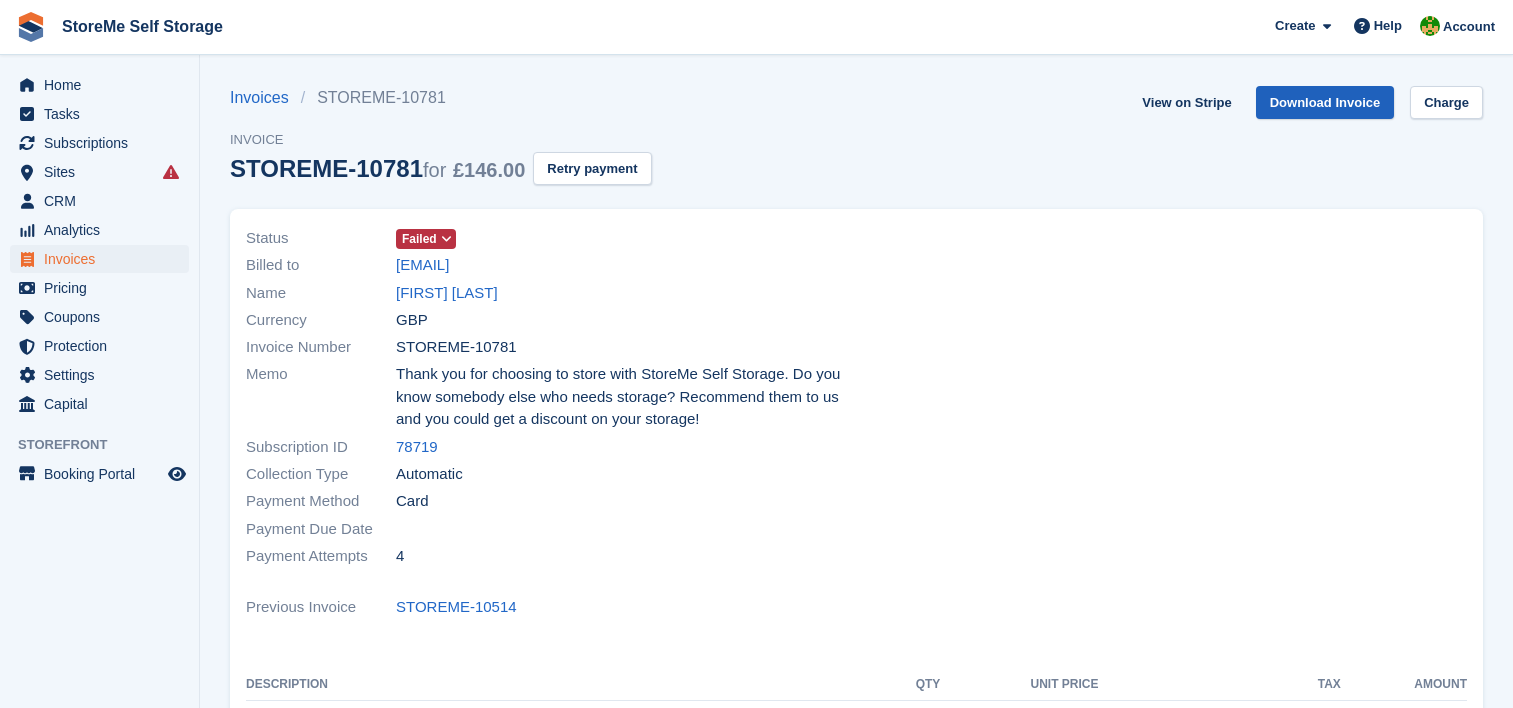 scroll, scrollTop: 0, scrollLeft: 0, axis: both 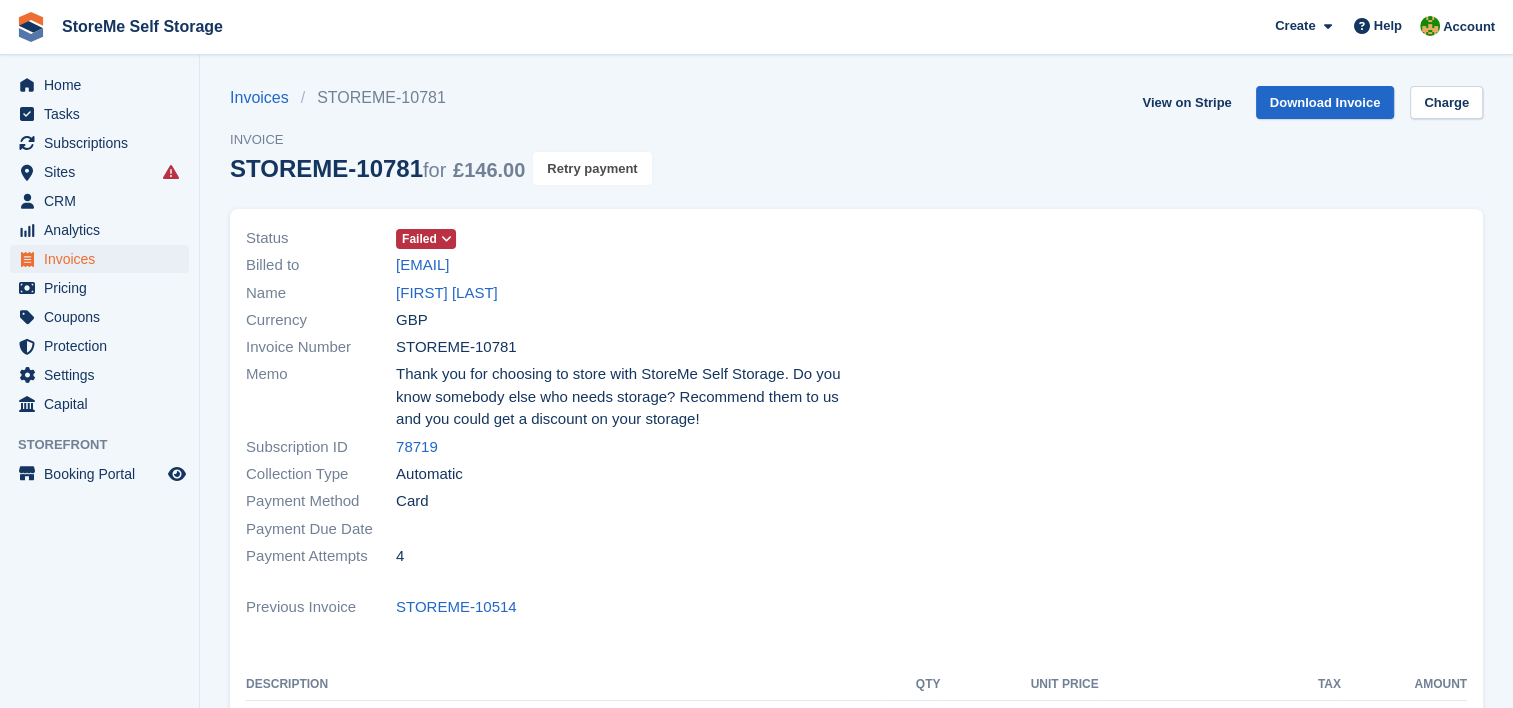 drag, startPoint x: 556, startPoint y: 167, endPoint x: 861, endPoint y: 60, distance: 323.22437 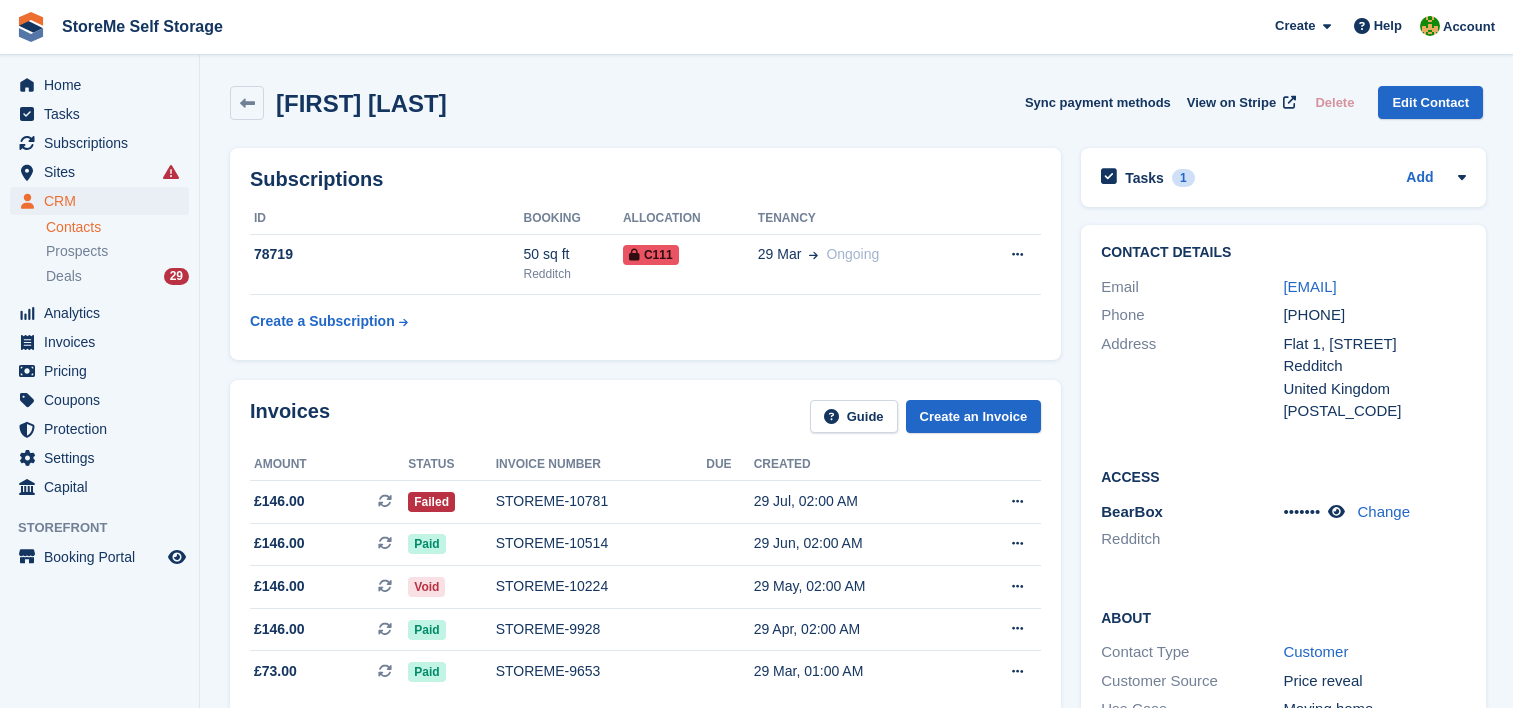 scroll, scrollTop: 0, scrollLeft: 0, axis: both 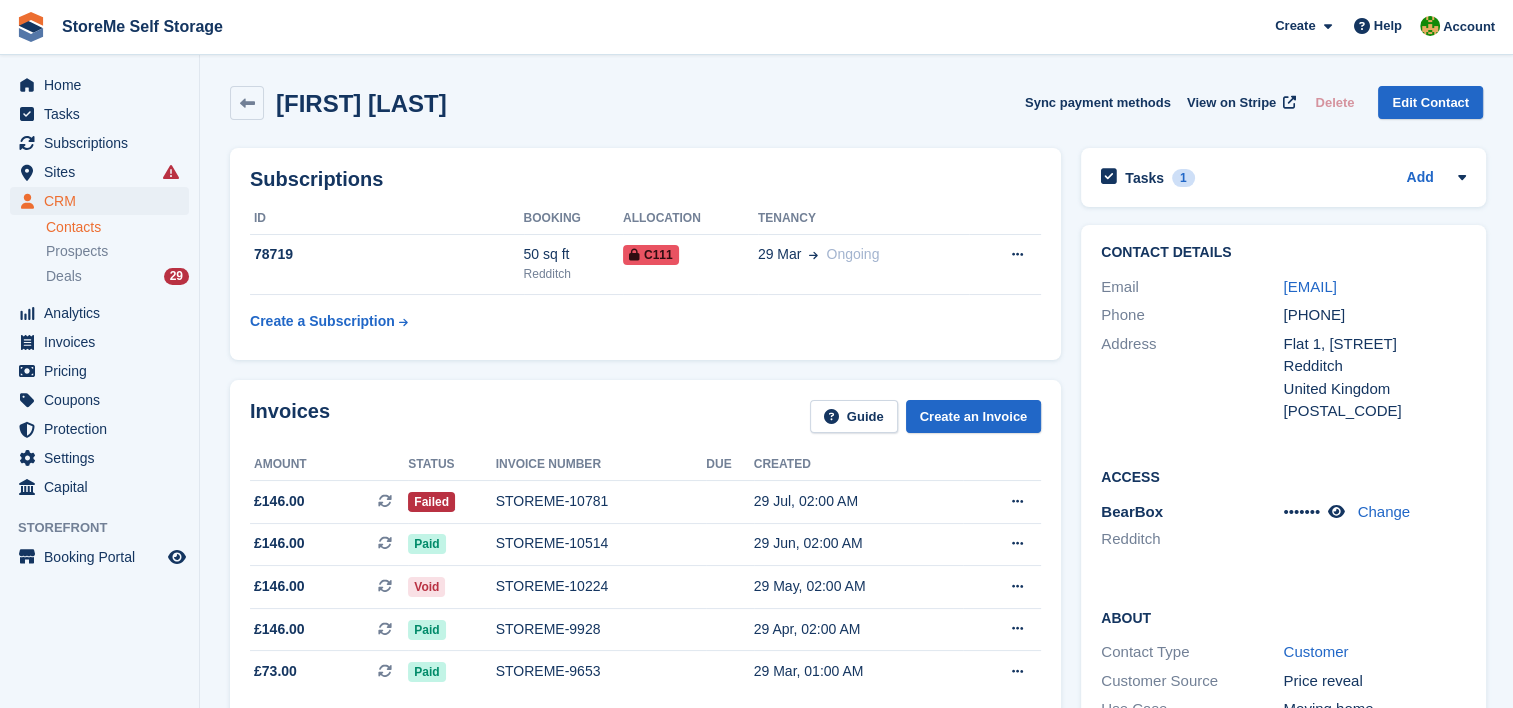 drag, startPoint x: 1462, startPoint y: 284, endPoint x: 1275, endPoint y: 286, distance: 187.0107 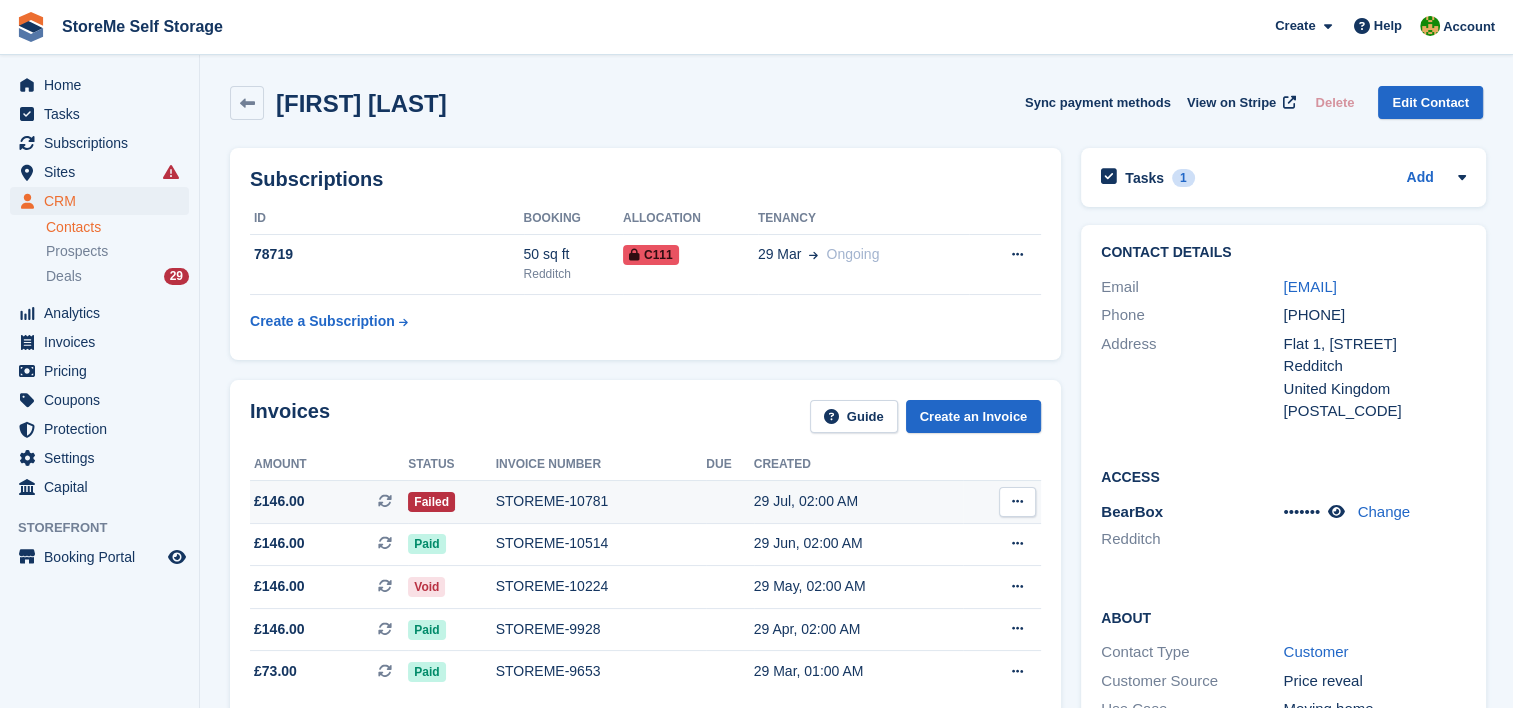 drag, startPoint x: 653, startPoint y: 441, endPoint x: 534, endPoint y: 499, distance: 132.38202 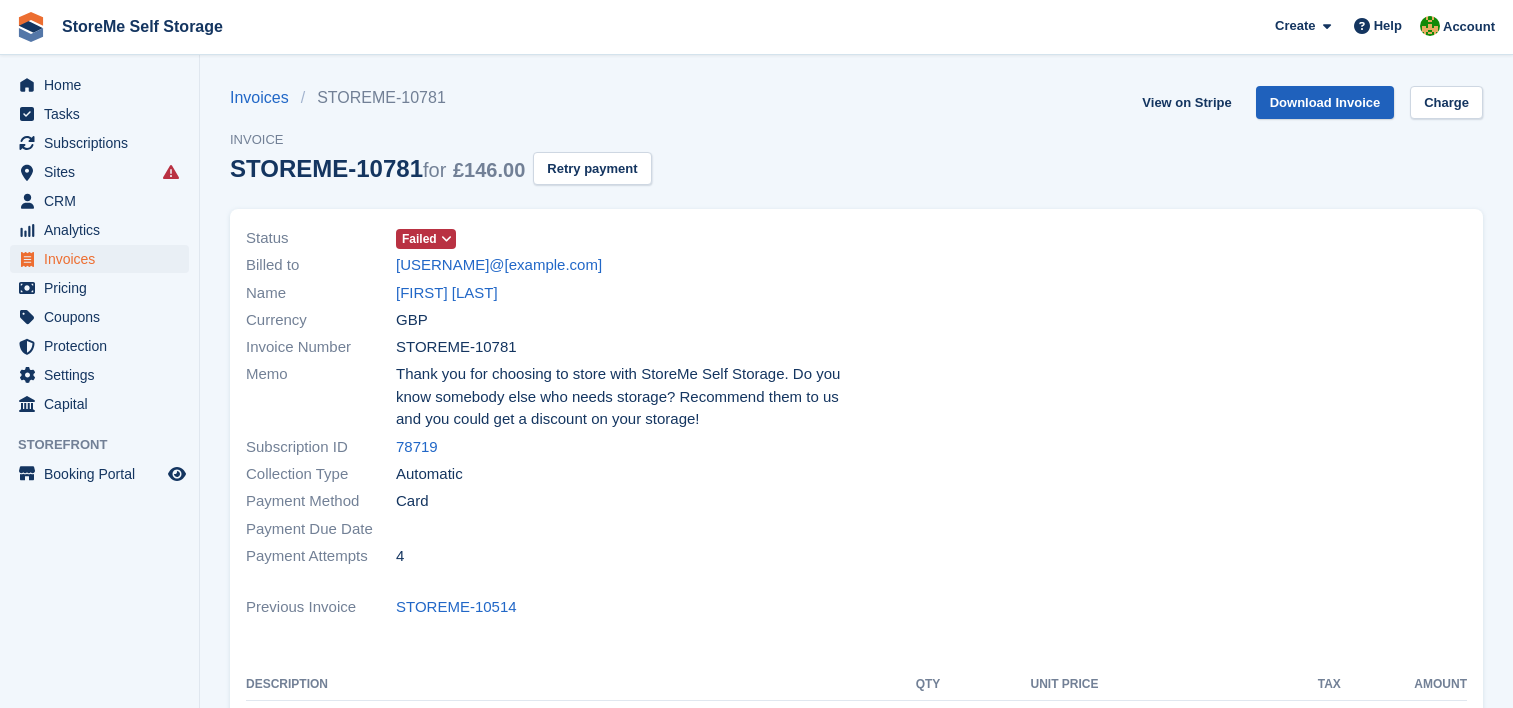 scroll, scrollTop: 0, scrollLeft: 0, axis: both 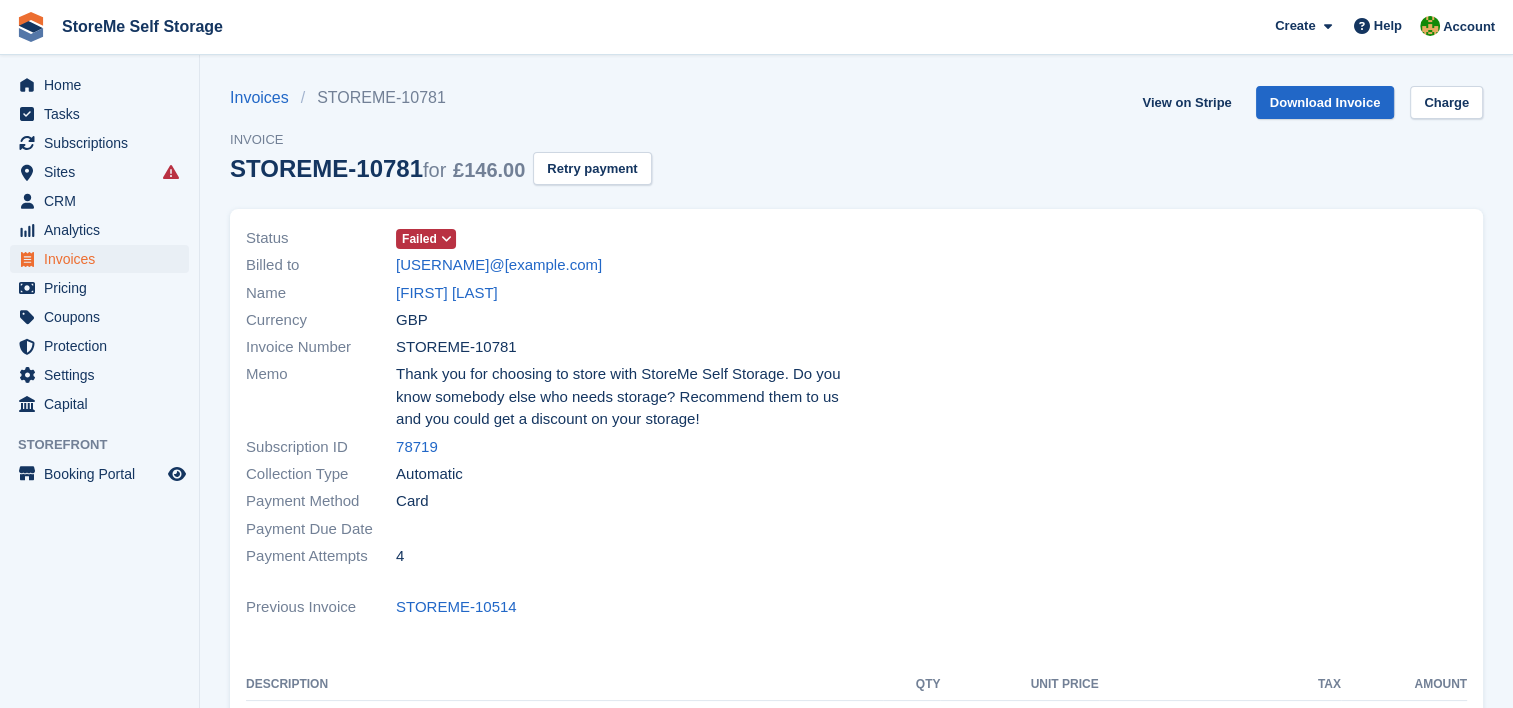 click at bounding box center (446, 239) 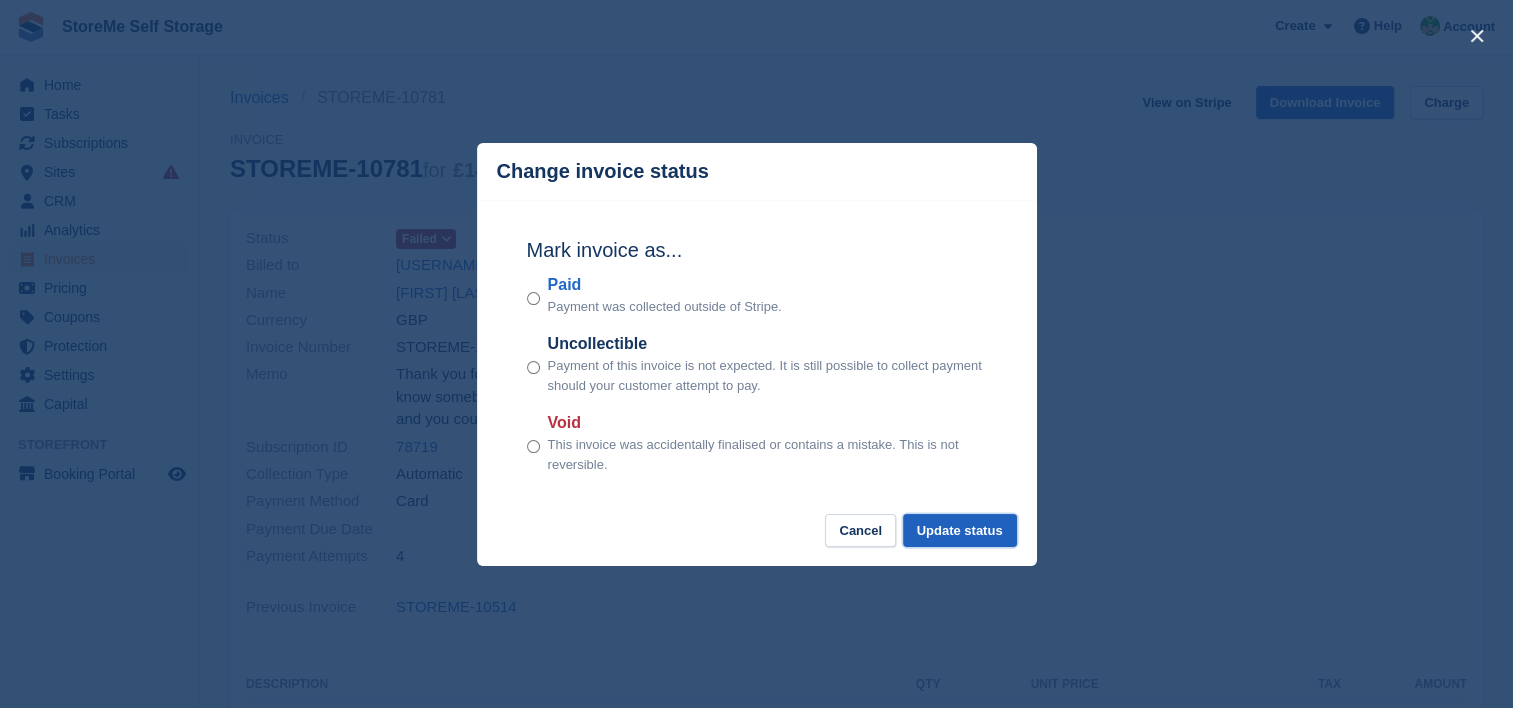 click on "Update status" at bounding box center [960, 530] 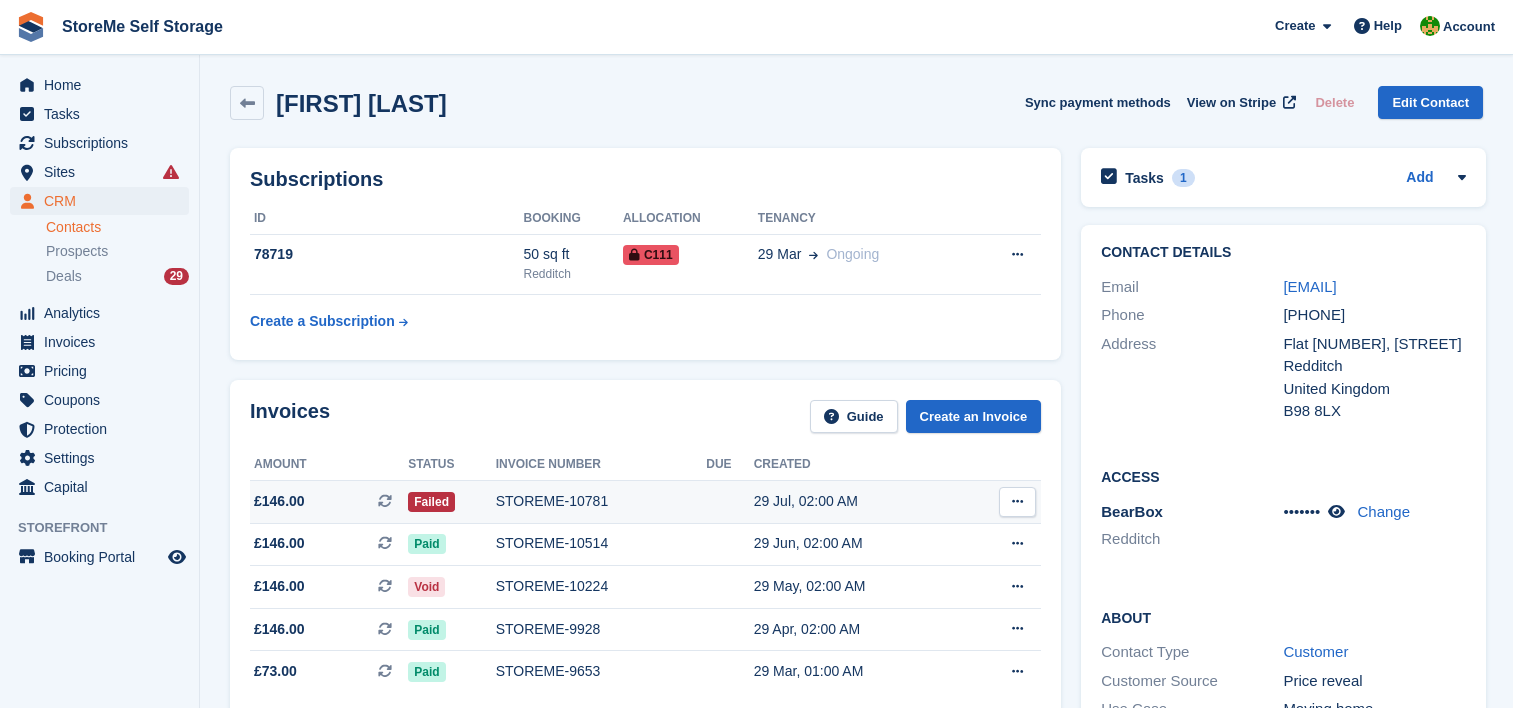 scroll, scrollTop: 0, scrollLeft: 0, axis: both 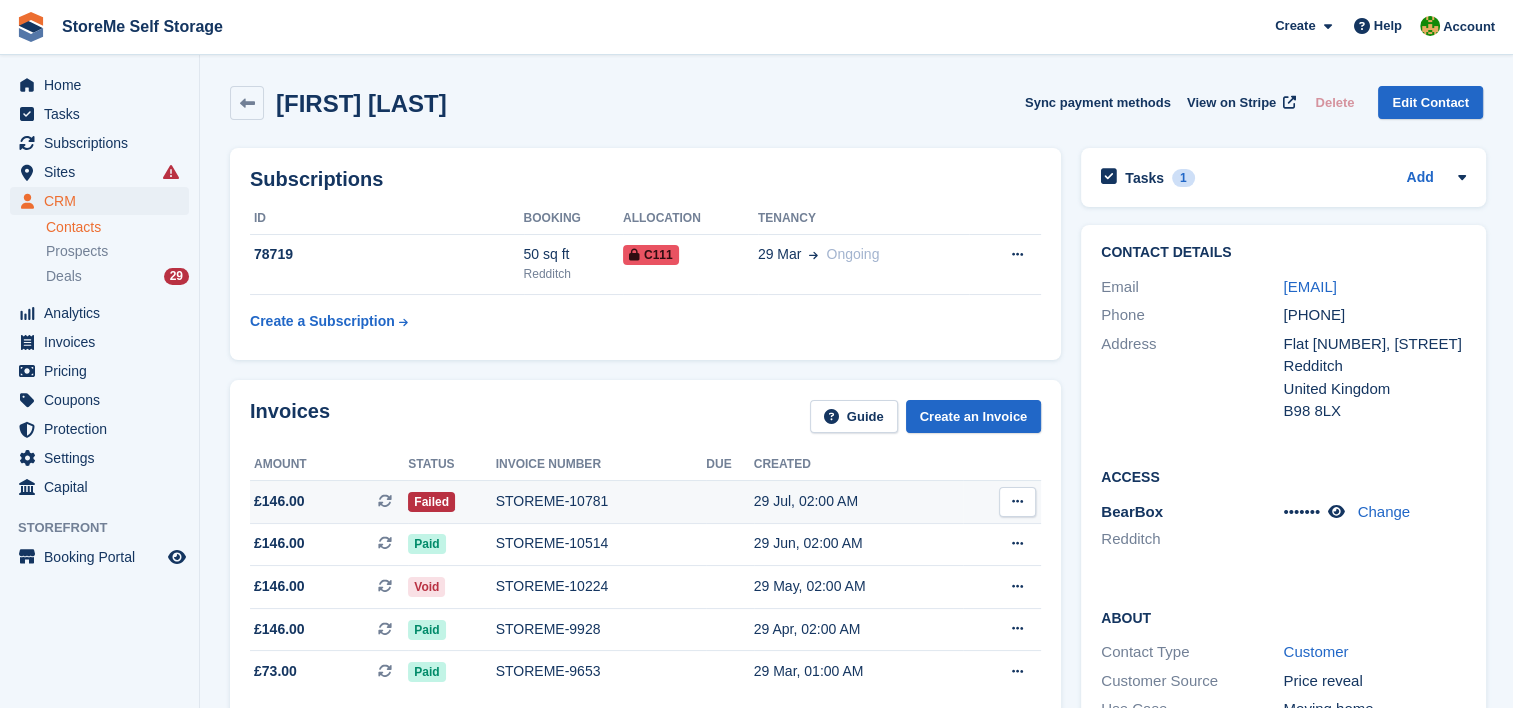 click on "STOREME-10781" at bounding box center (601, 501) 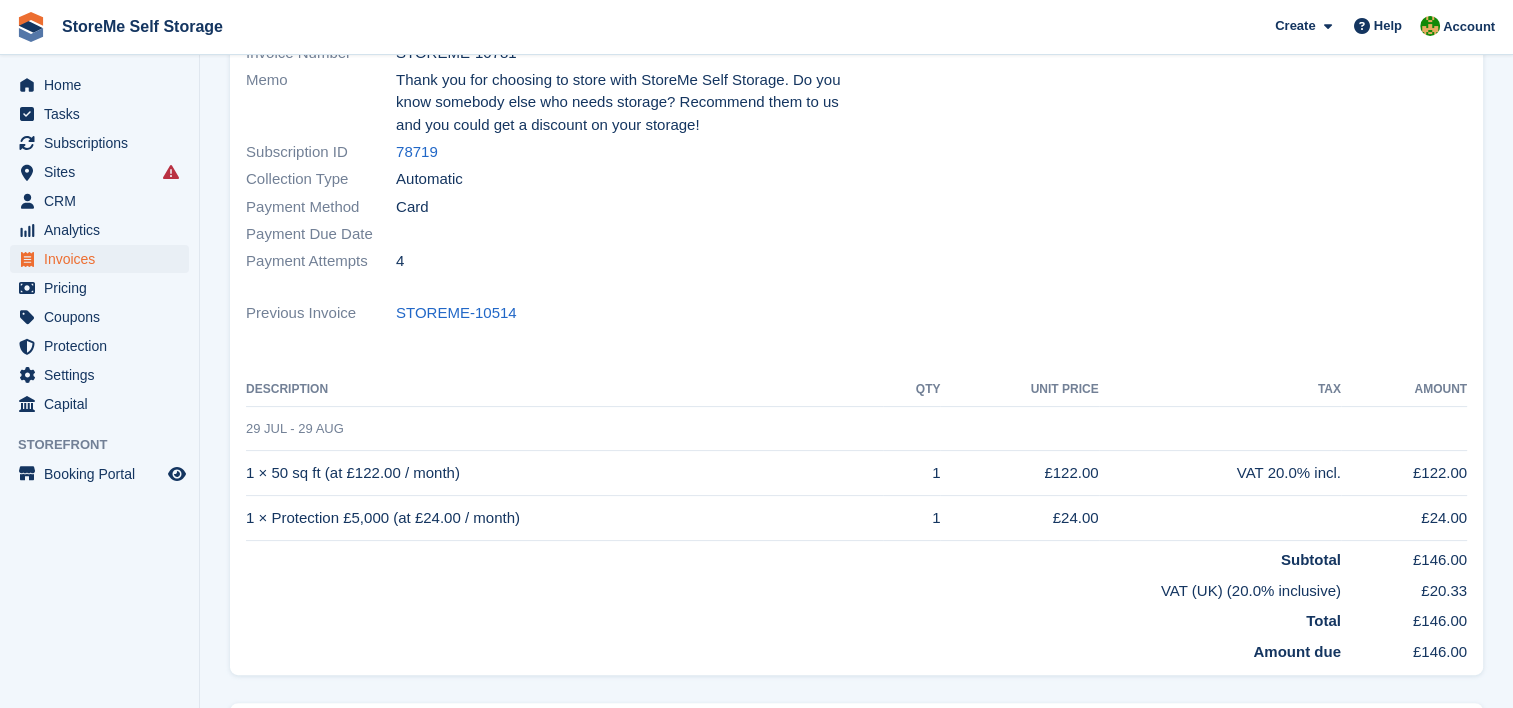 scroll, scrollTop: 300, scrollLeft: 0, axis: vertical 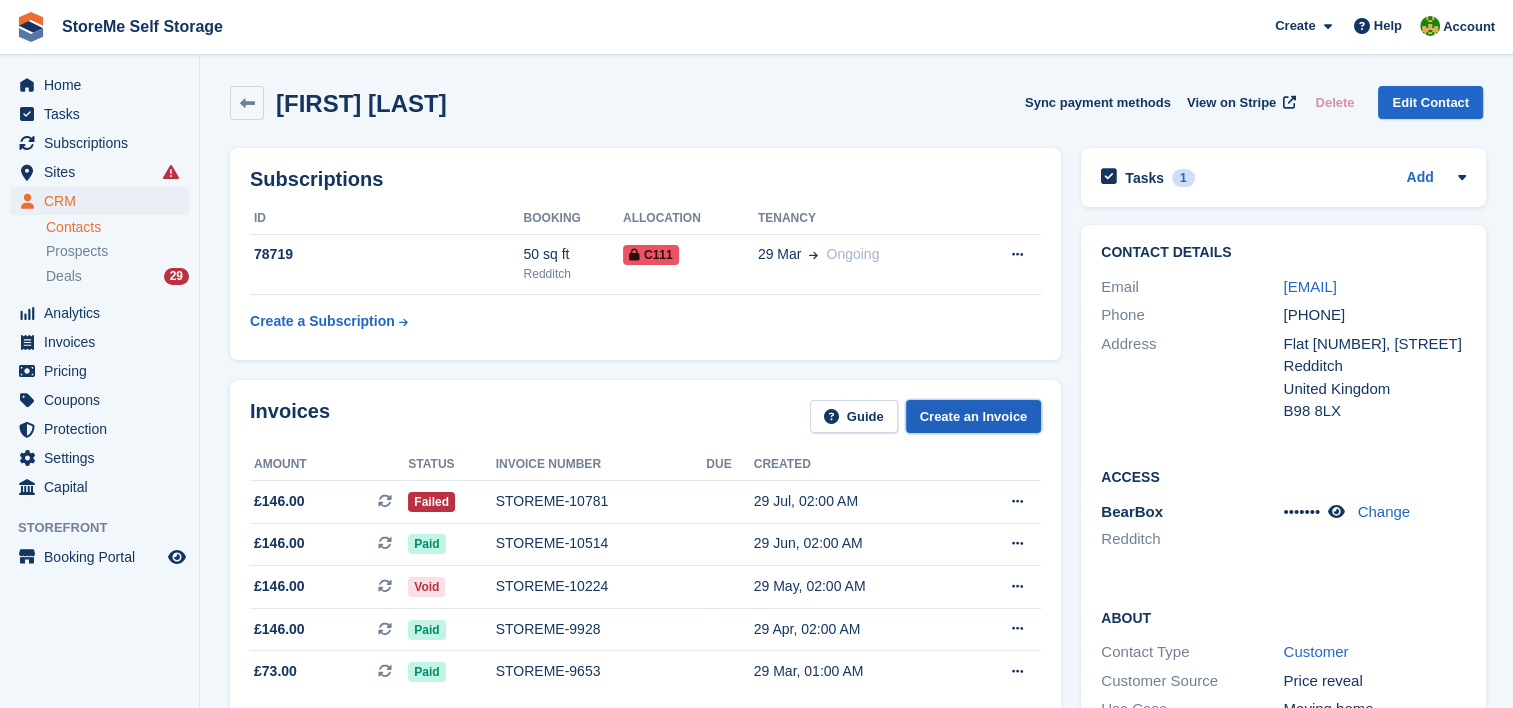 click on "Create an Invoice" at bounding box center [974, 416] 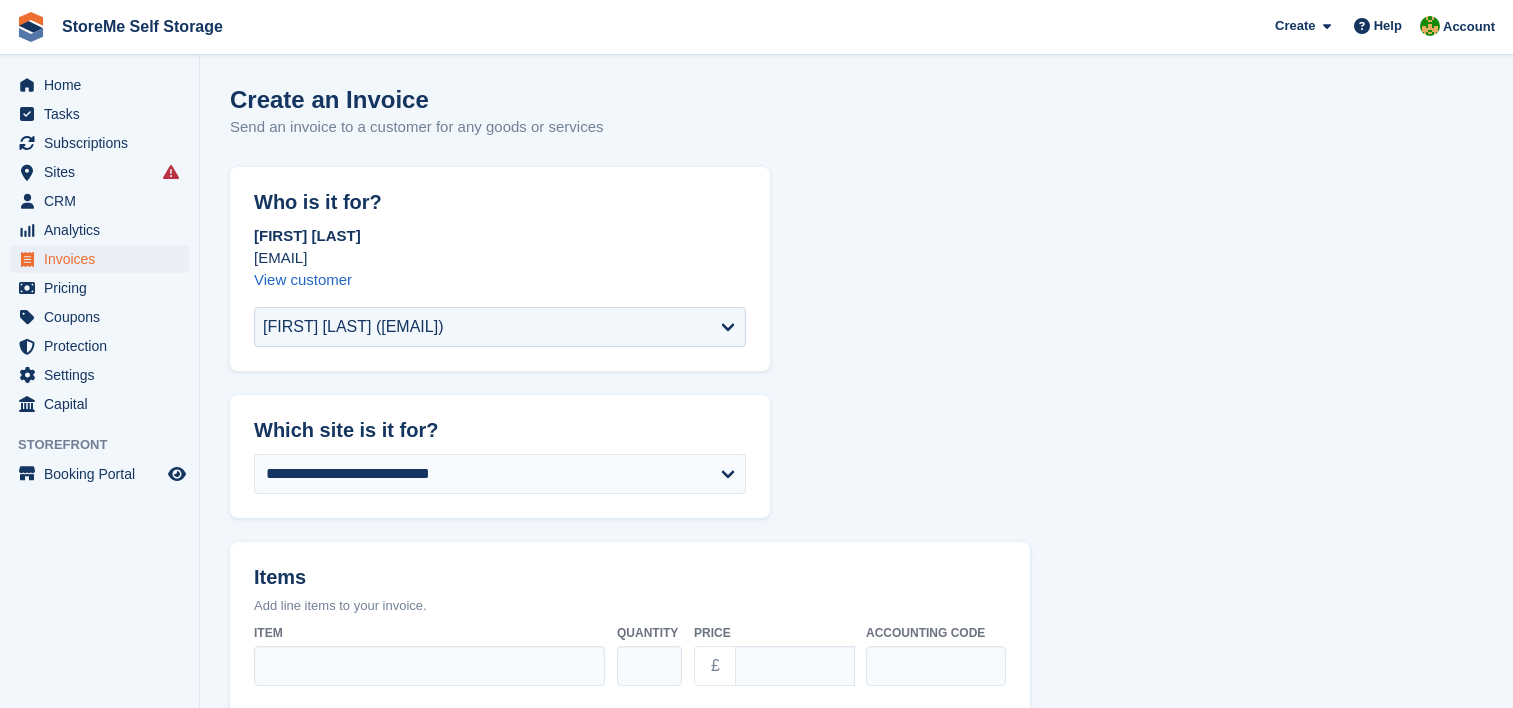 scroll, scrollTop: 0, scrollLeft: 0, axis: both 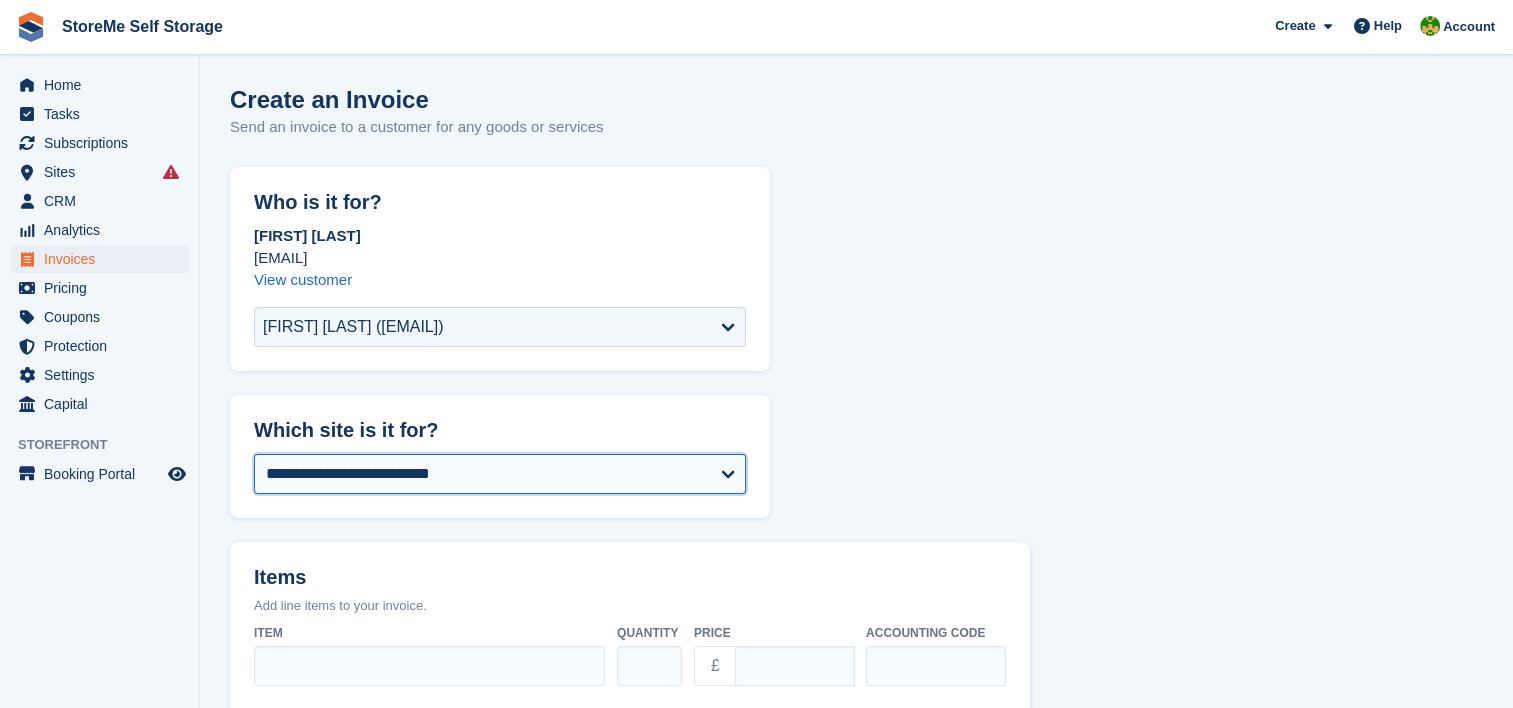 click on "**********" at bounding box center [500, 474] 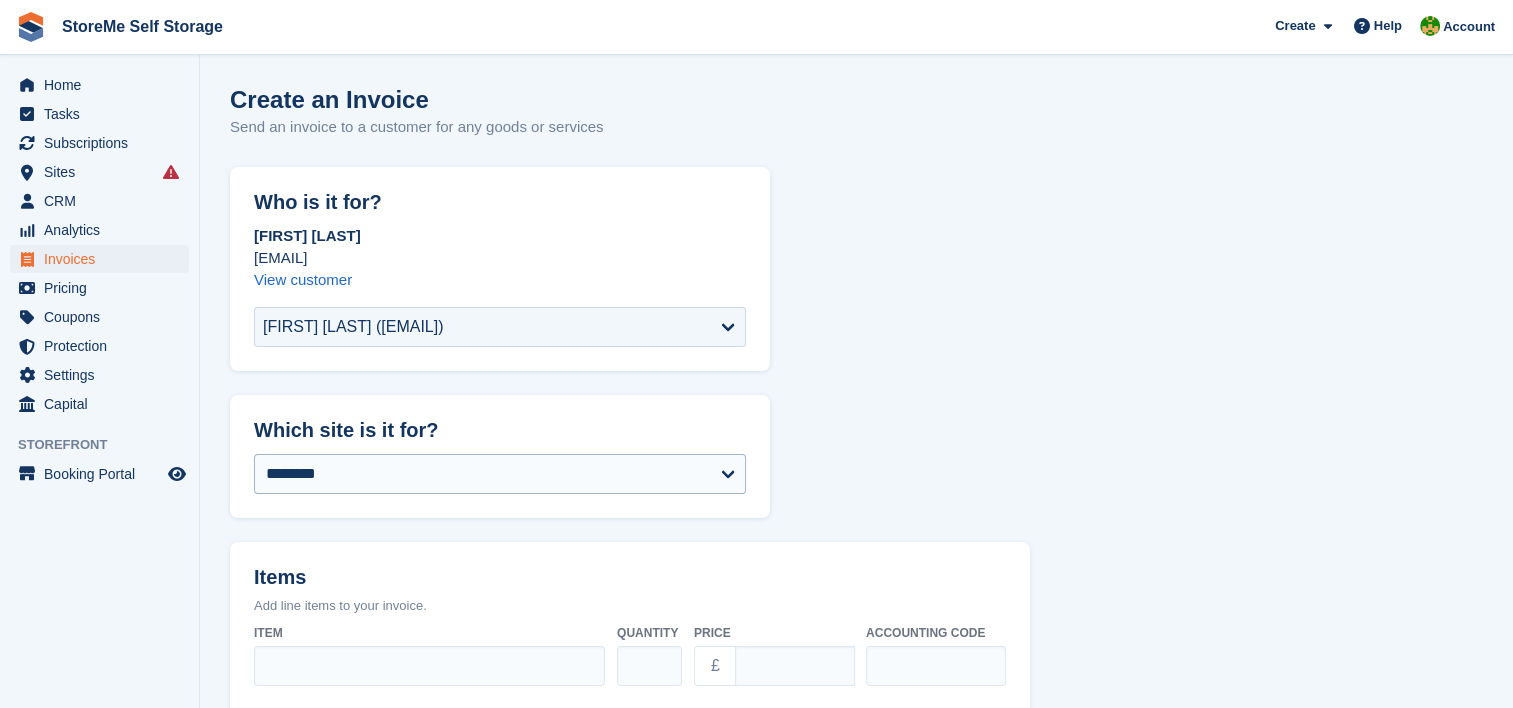 select on "******" 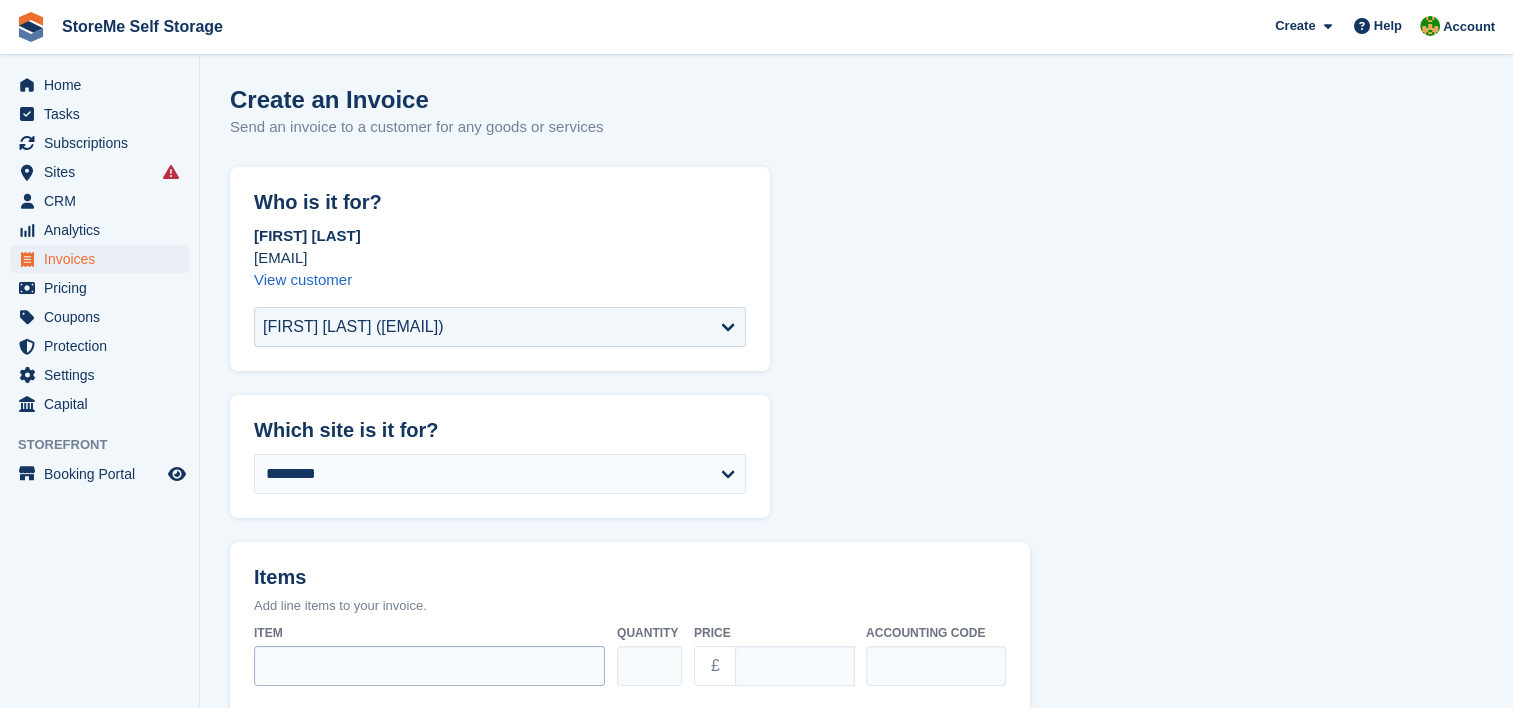 scroll, scrollTop: 200, scrollLeft: 0, axis: vertical 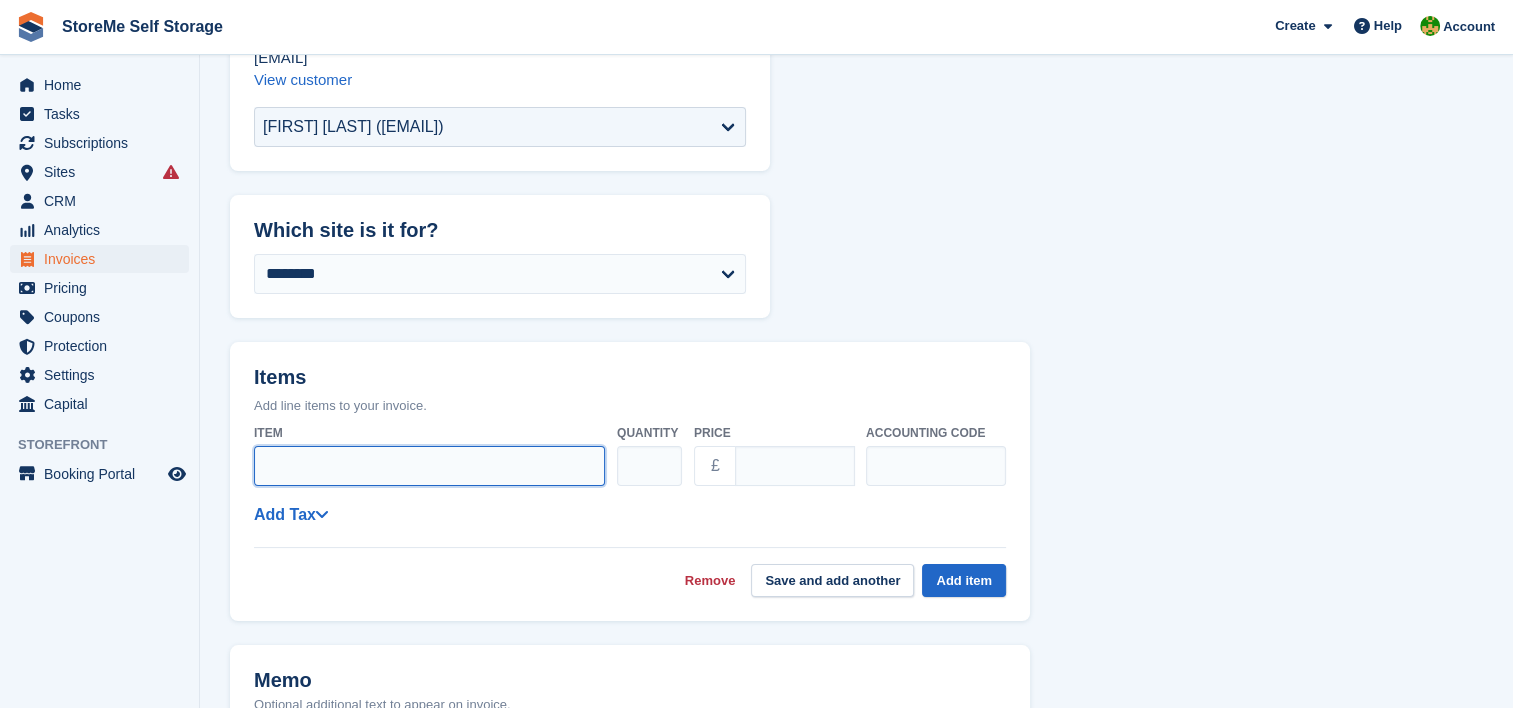 click on "Item" at bounding box center (429, 466) 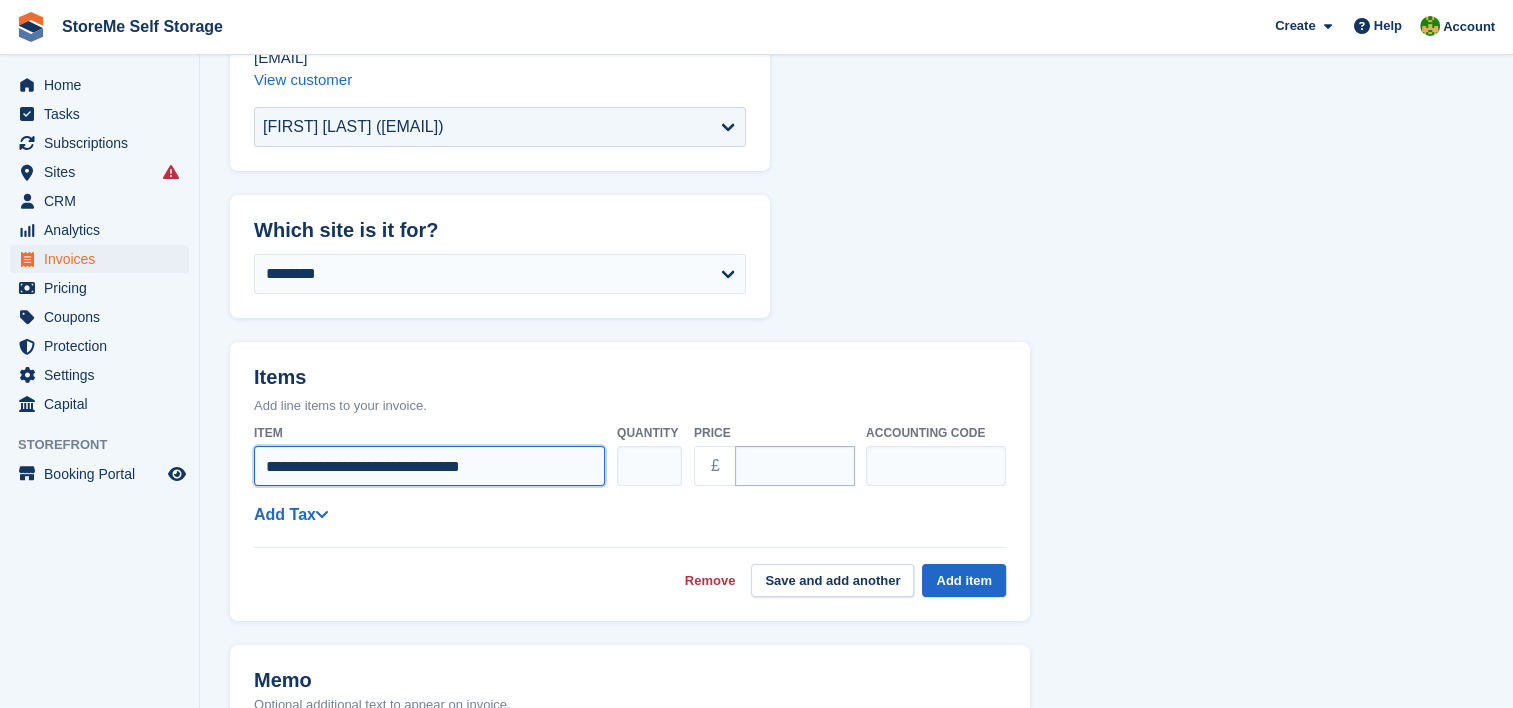 type on "**********" 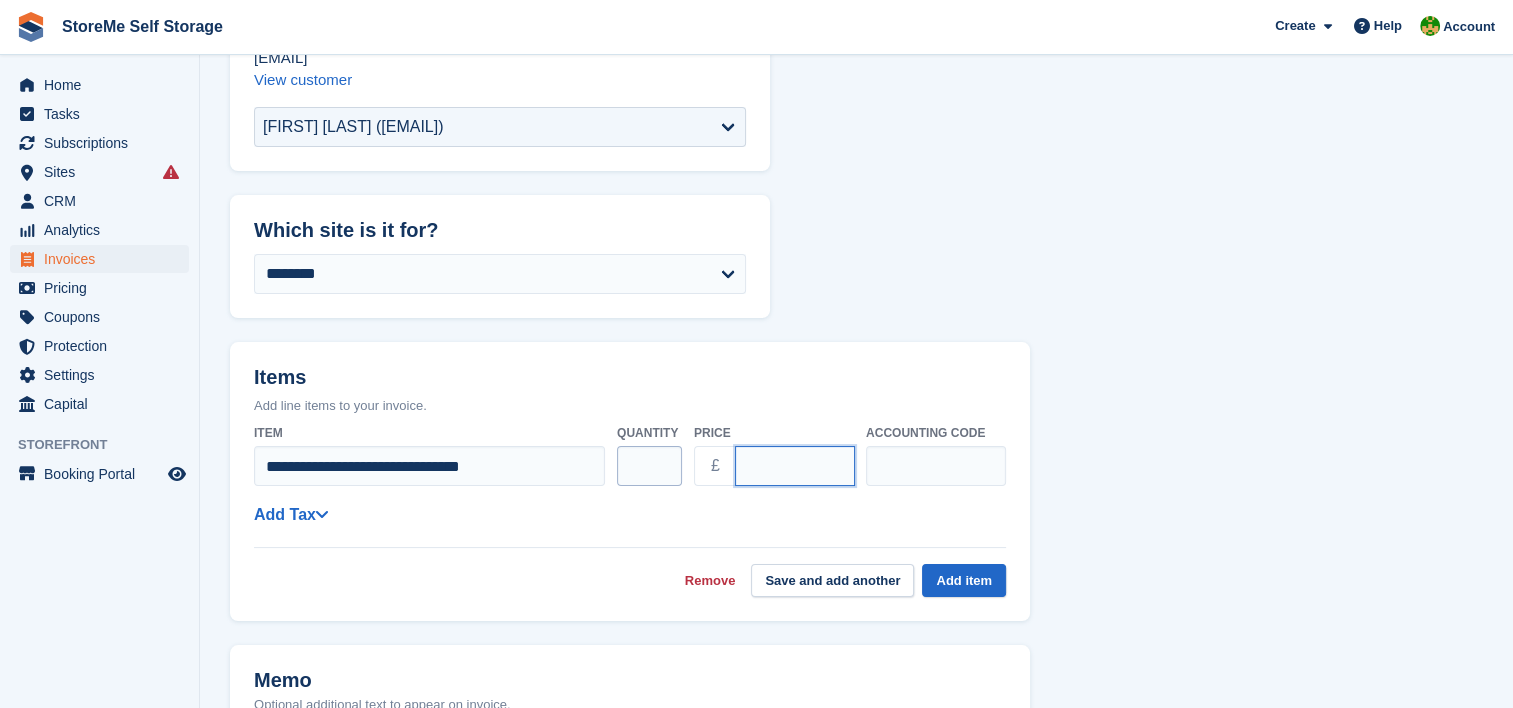 drag, startPoint x: 777, startPoint y: 460, endPoint x: 649, endPoint y: 460, distance: 128 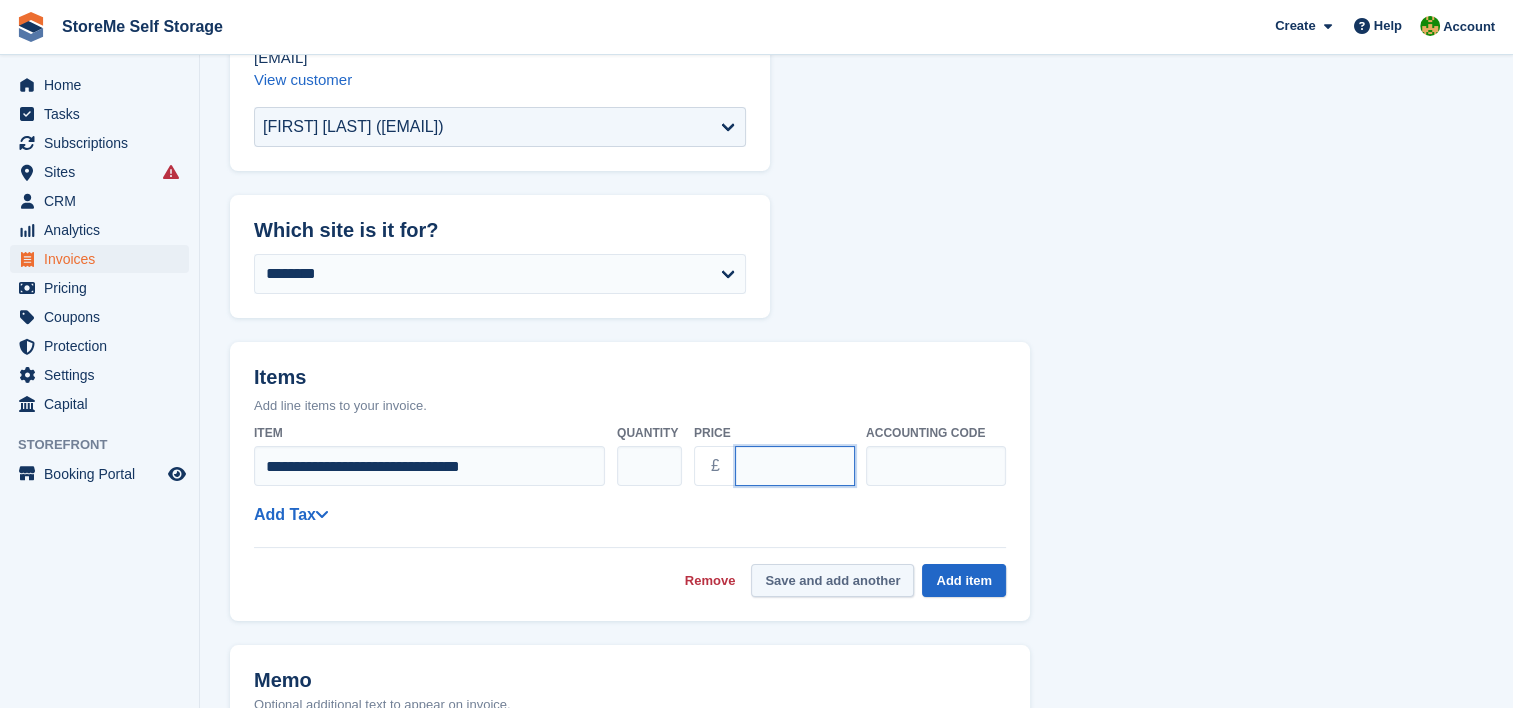 type on "***" 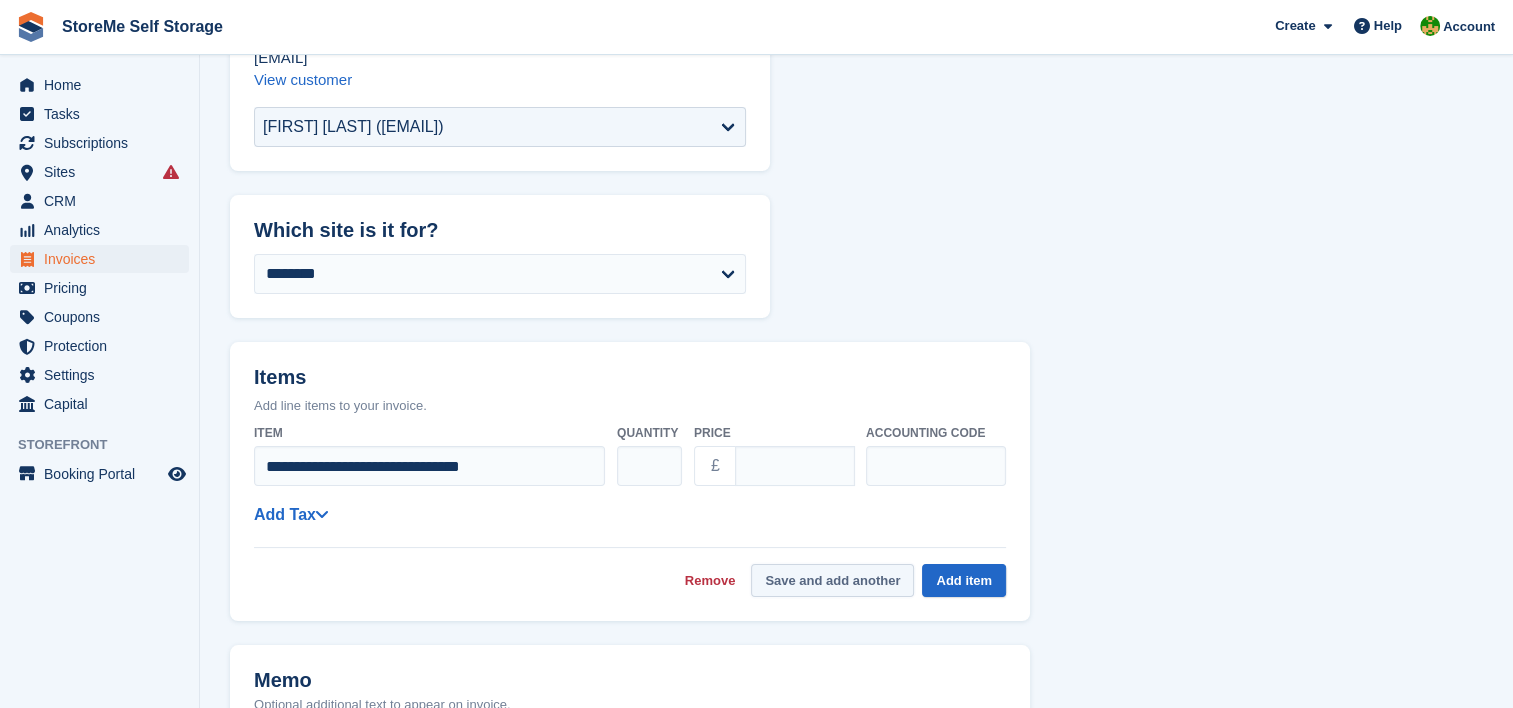 click on "Save and add another" at bounding box center (832, 580) 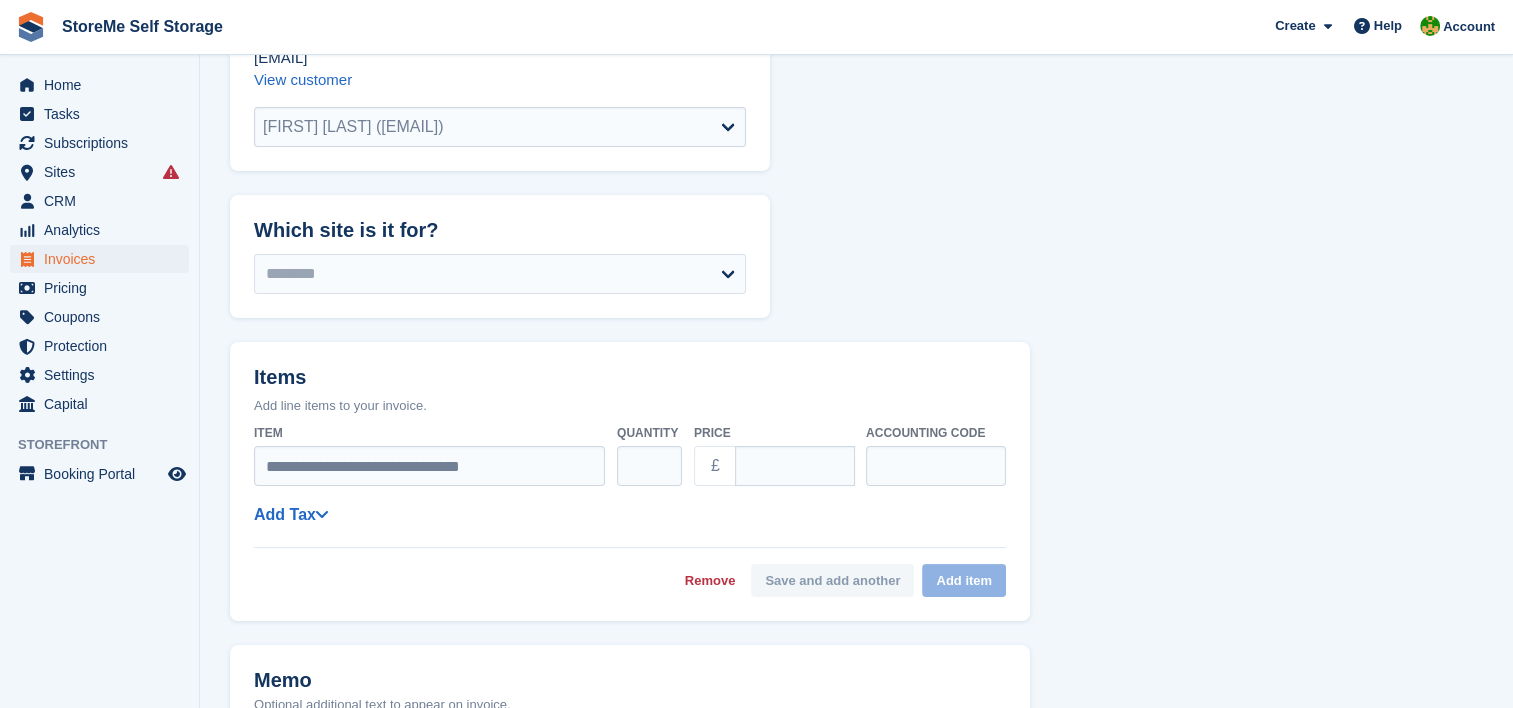 select on "******" 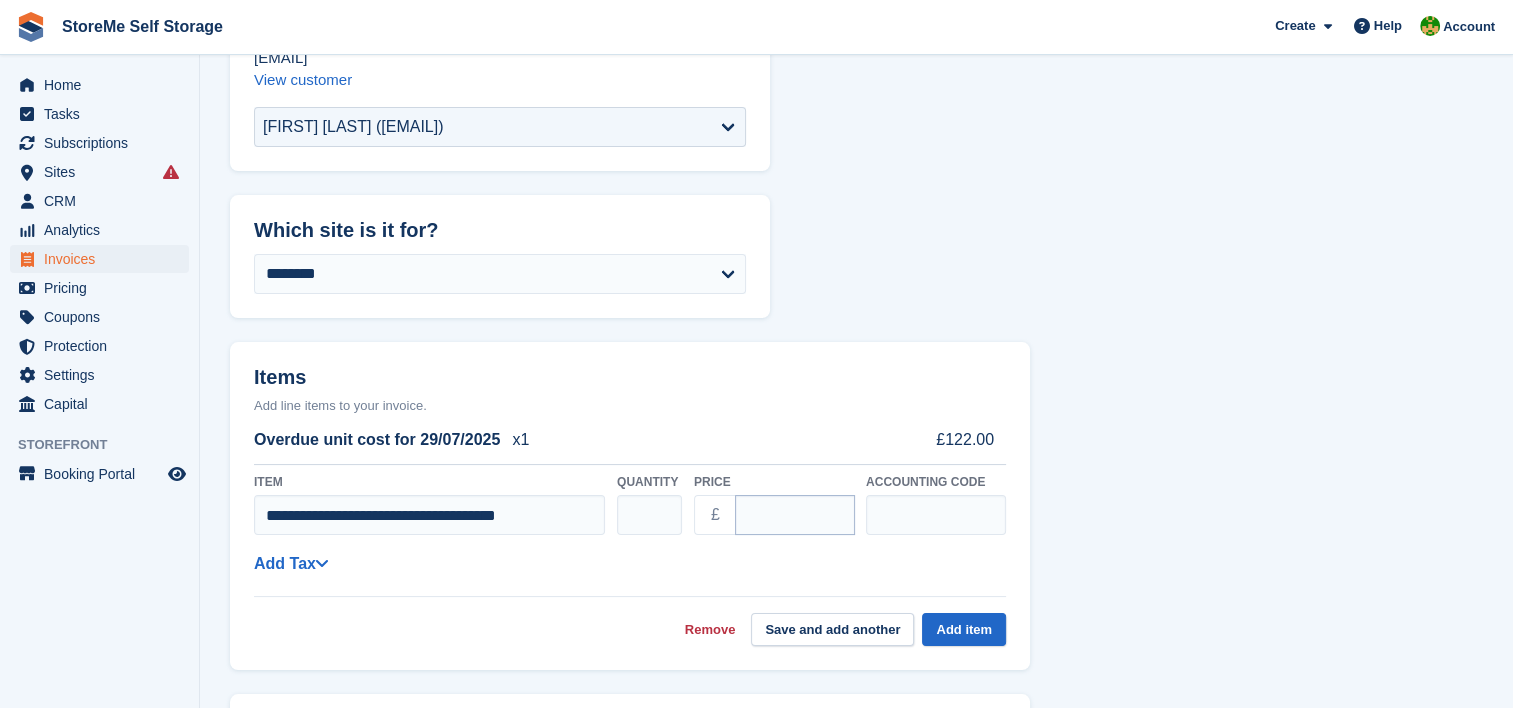 type on "**********" 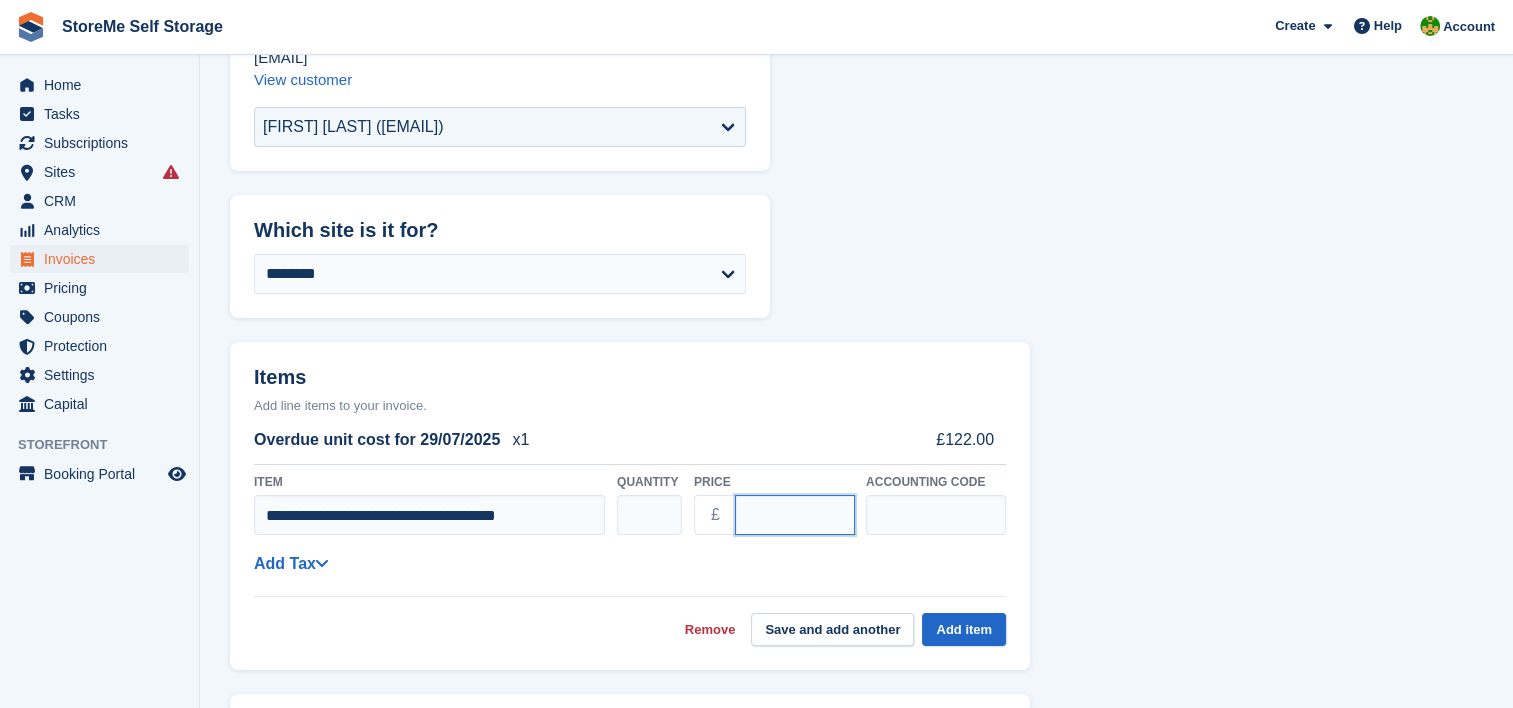 drag, startPoint x: 791, startPoint y: 516, endPoint x: 700, endPoint y: 500, distance: 92.39589 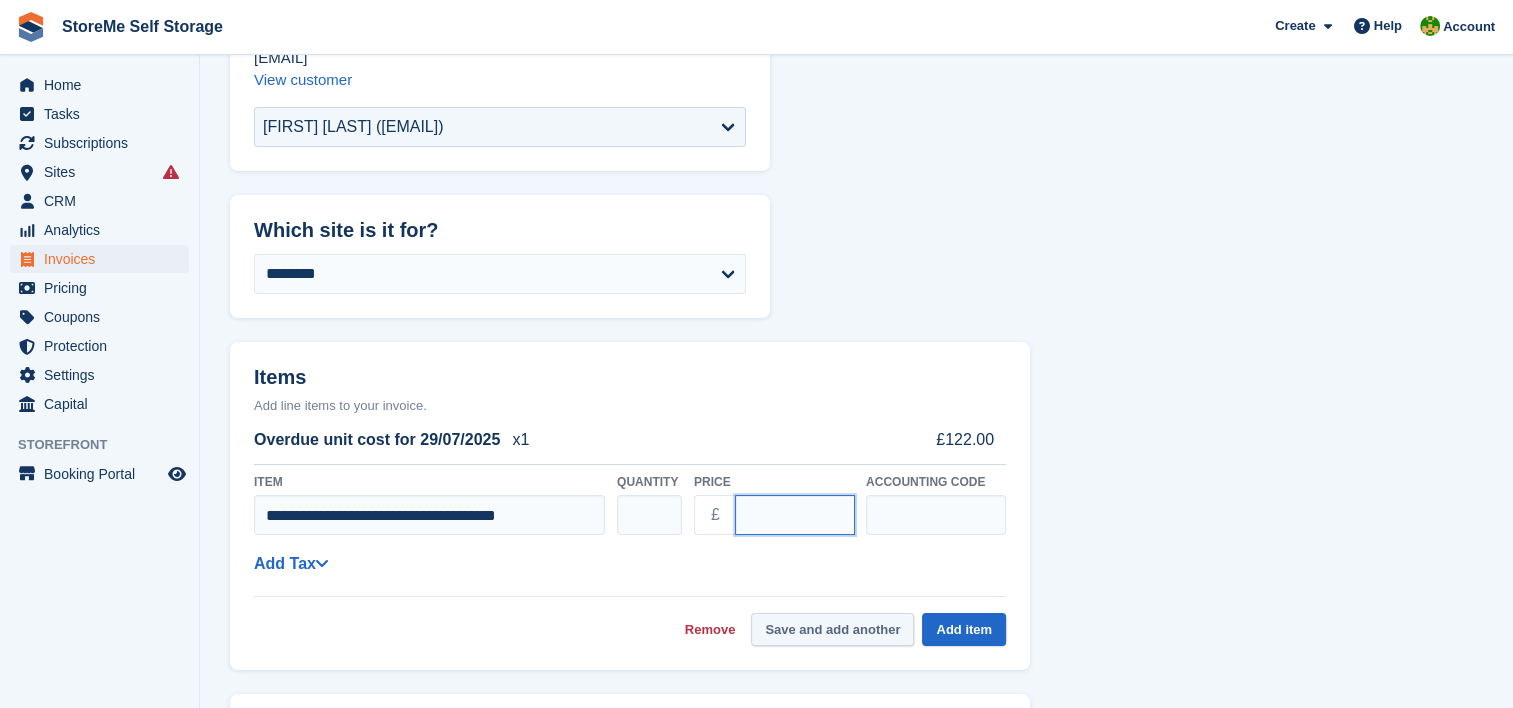 type on "**" 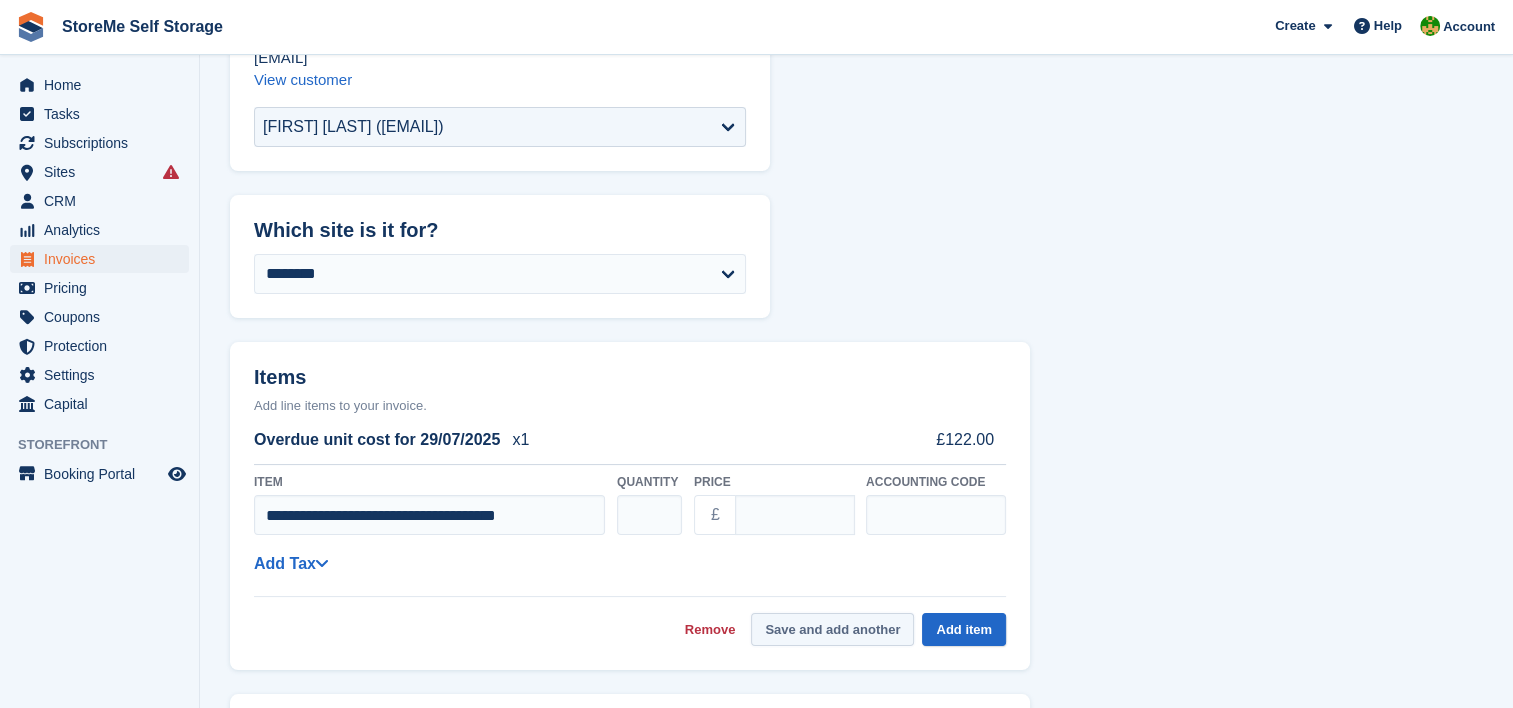click on "Save and add another" at bounding box center [832, 629] 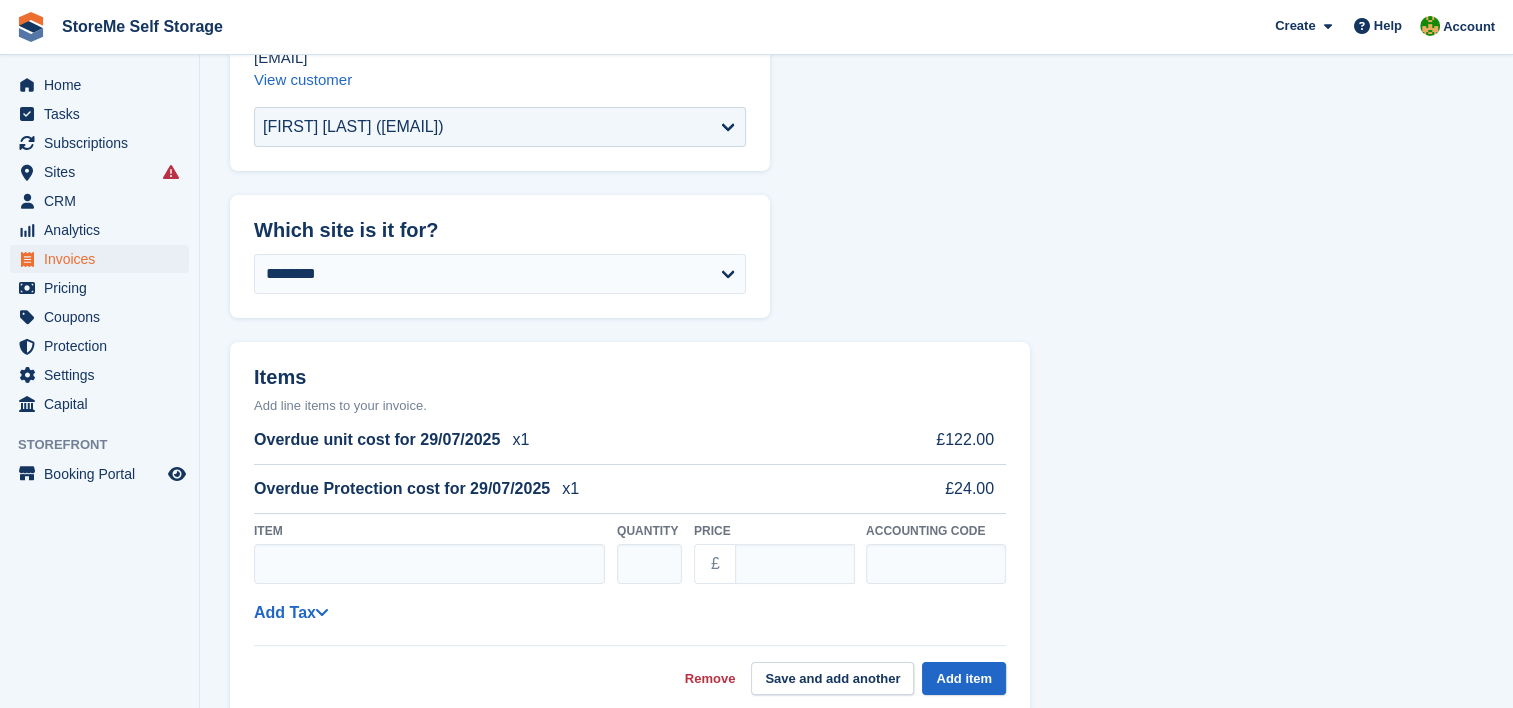 select on "******" 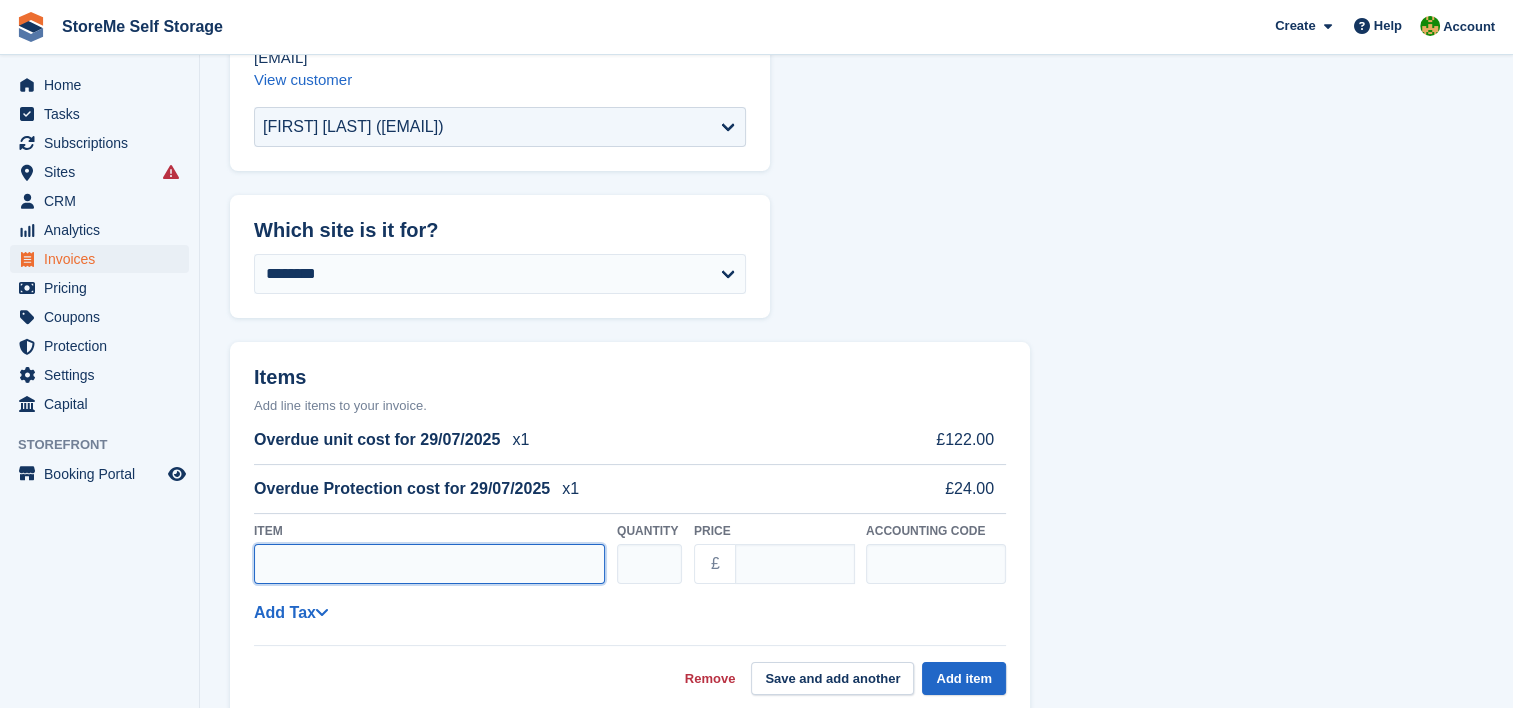 click on "Item" at bounding box center [429, 564] 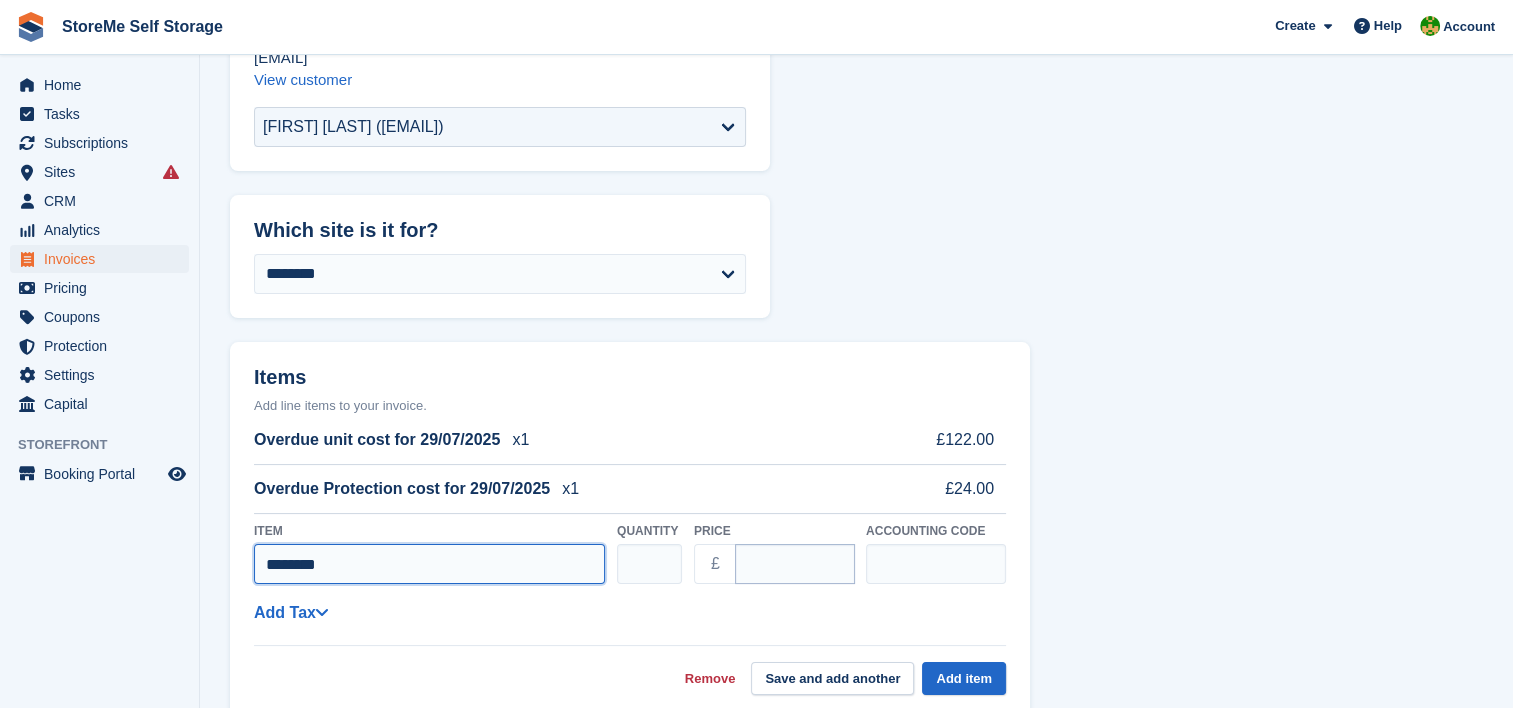 type on "********" 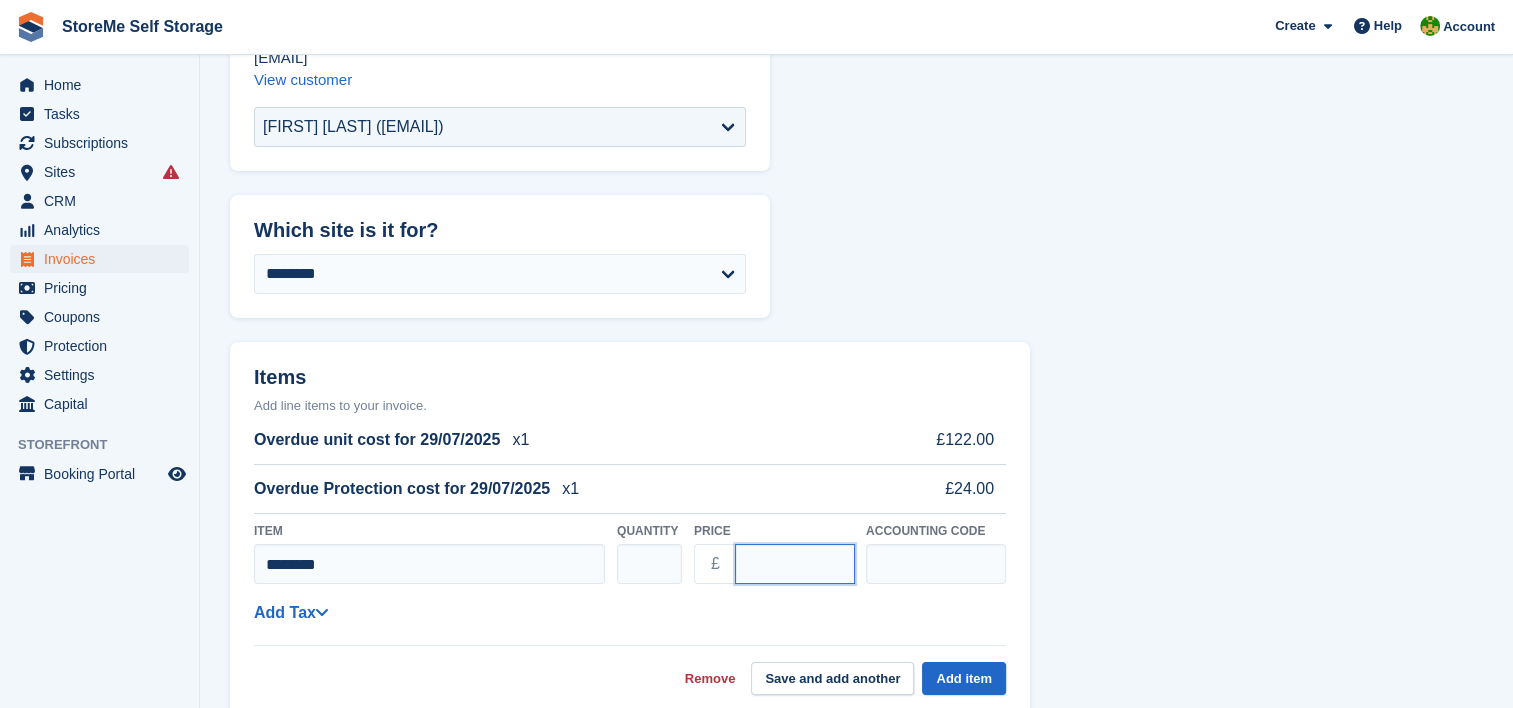 drag, startPoint x: 793, startPoint y: 555, endPoint x: 716, endPoint y: 560, distance: 77.16217 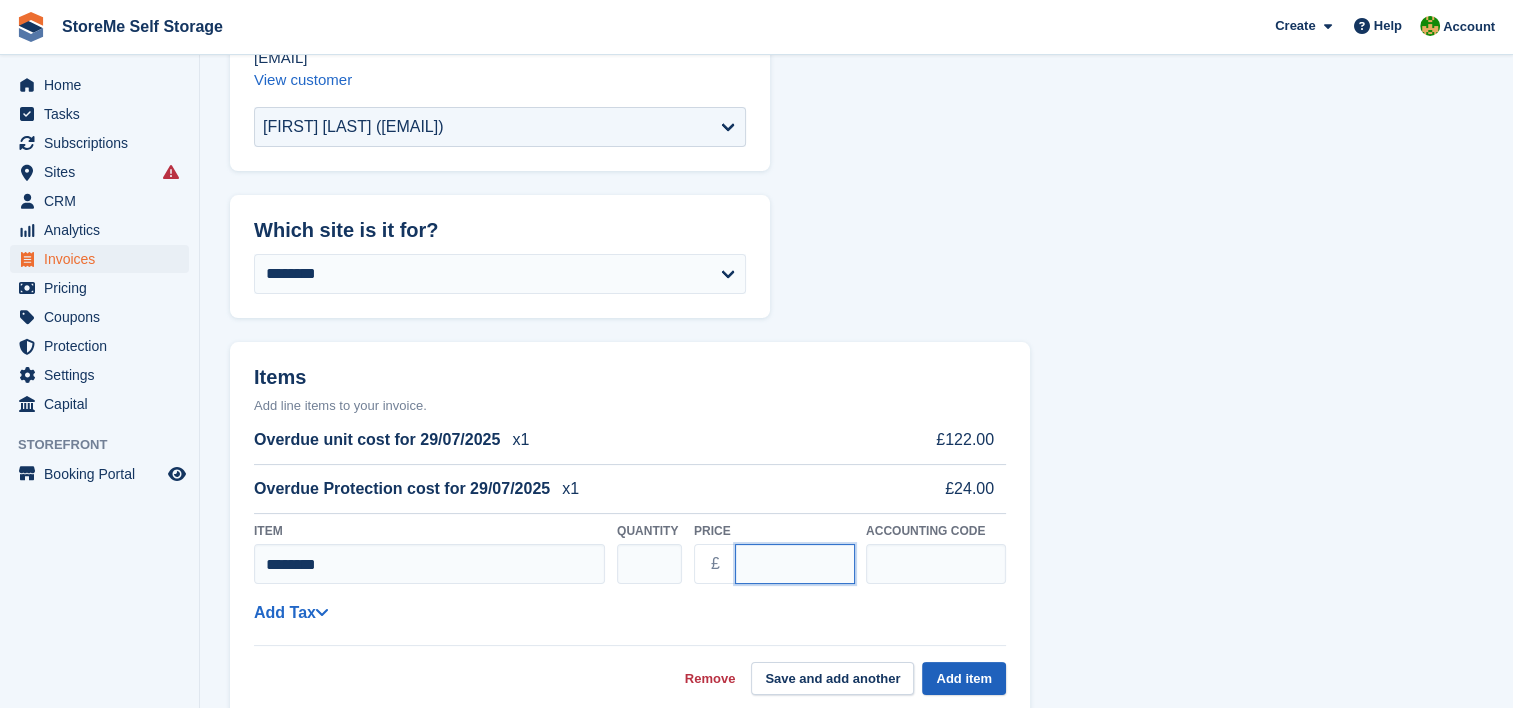 type on "*****" 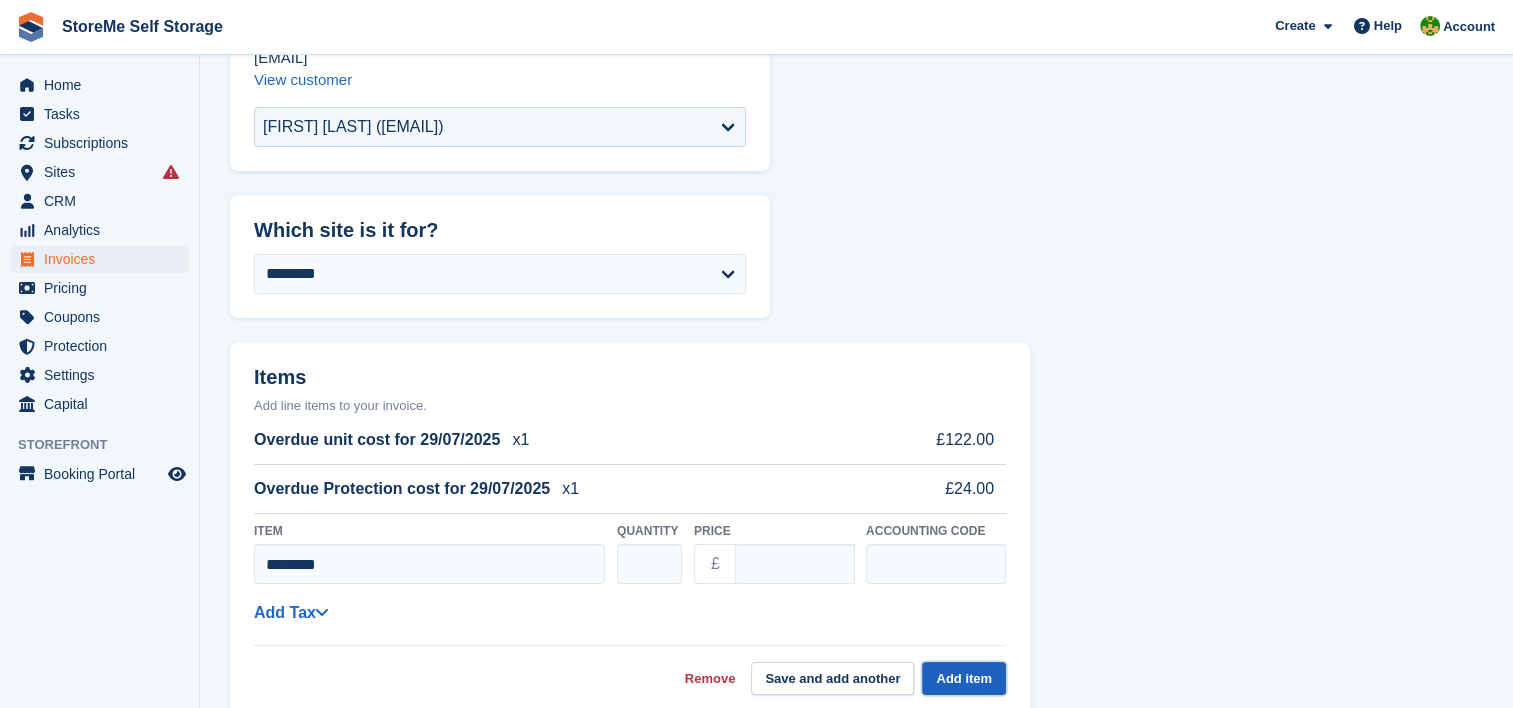 click on "Add item" at bounding box center [964, 678] 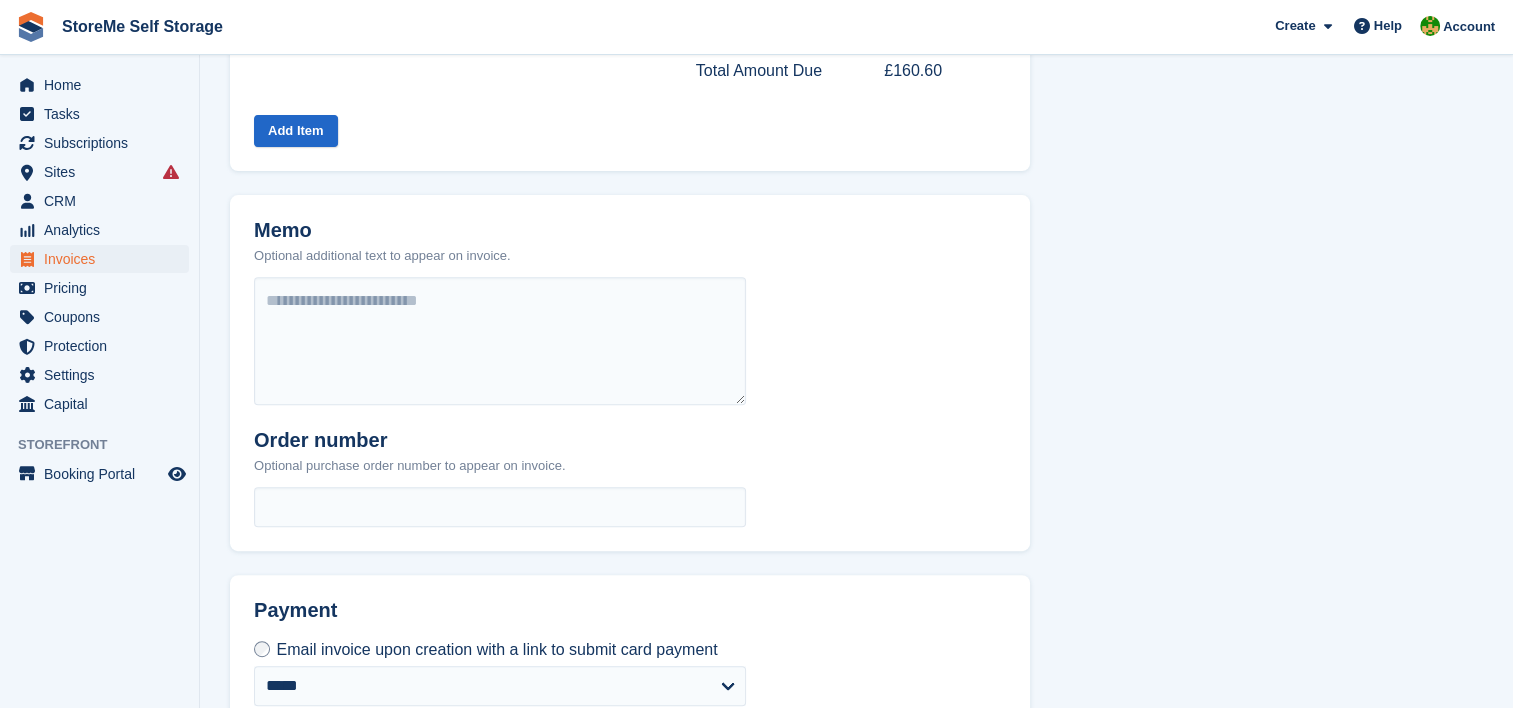 scroll, scrollTop: 875, scrollLeft: 0, axis: vertical 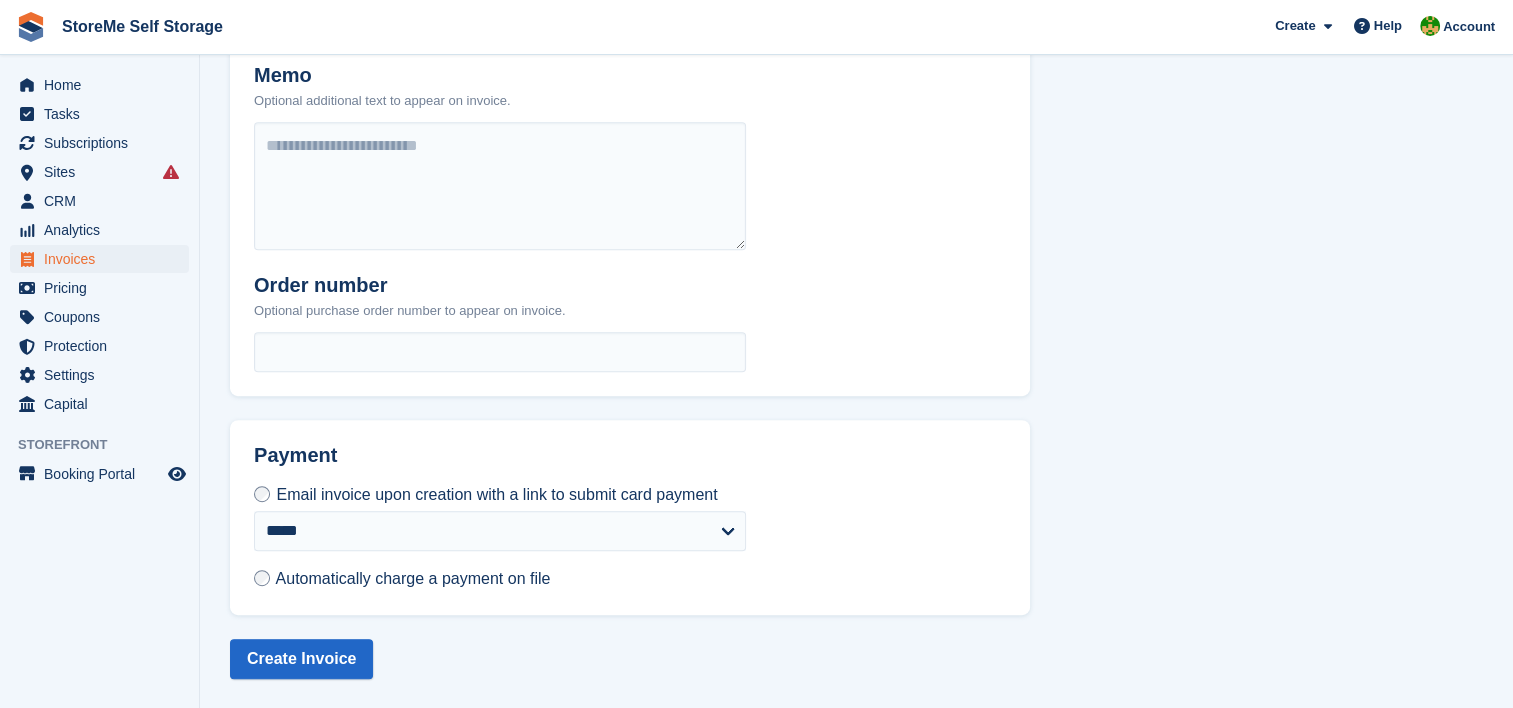 click on "Automatically charge a payment on file" at bounding box center [402, 578] 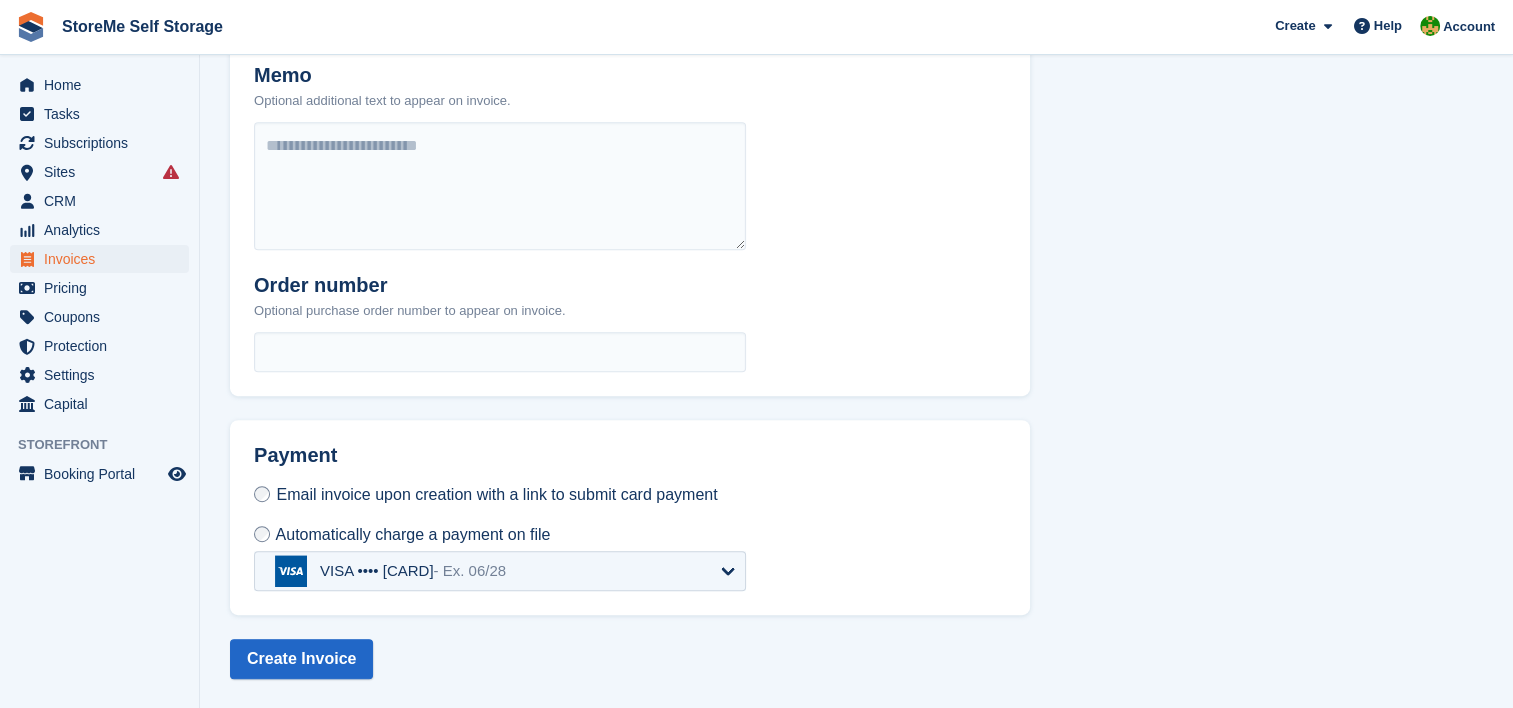 select on "******" 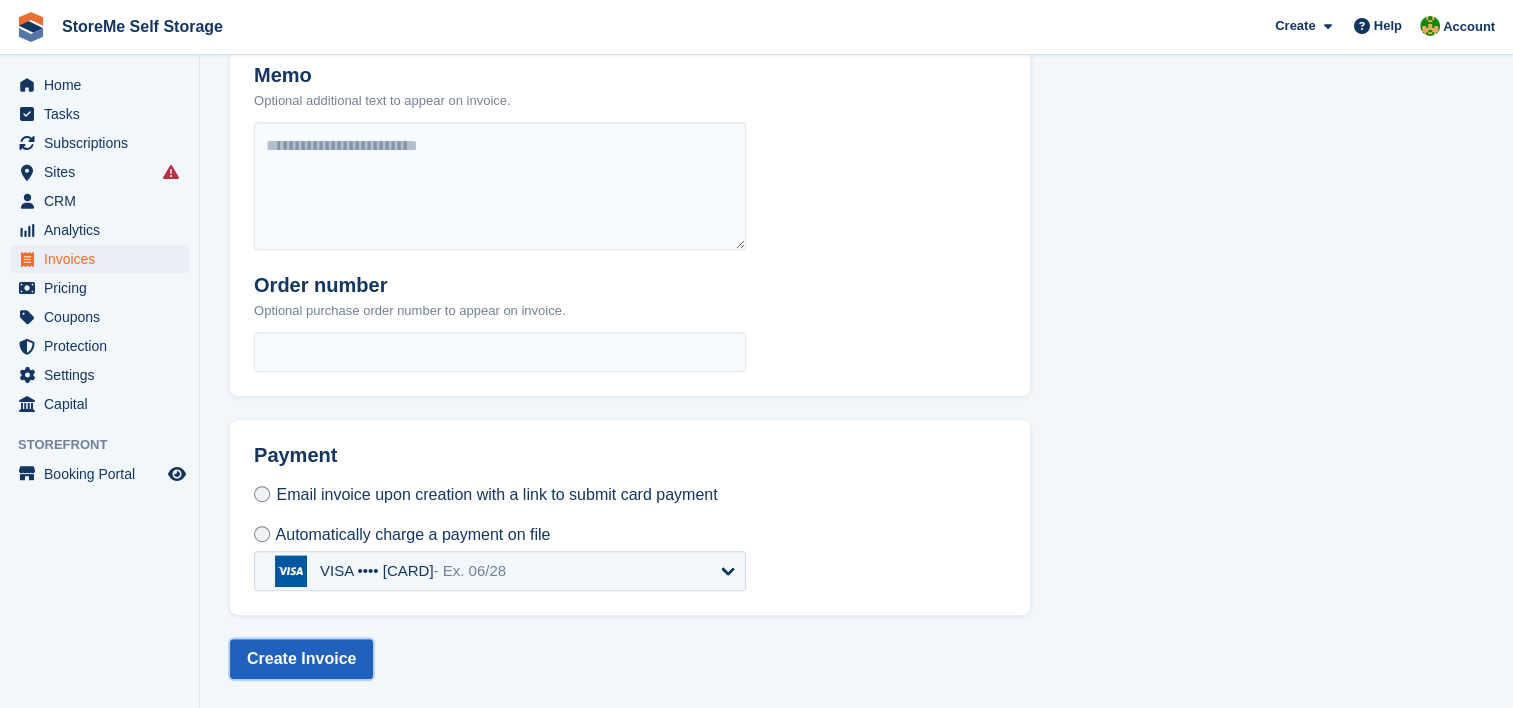click on "Create Invoice" at bounding box center (301, 659) 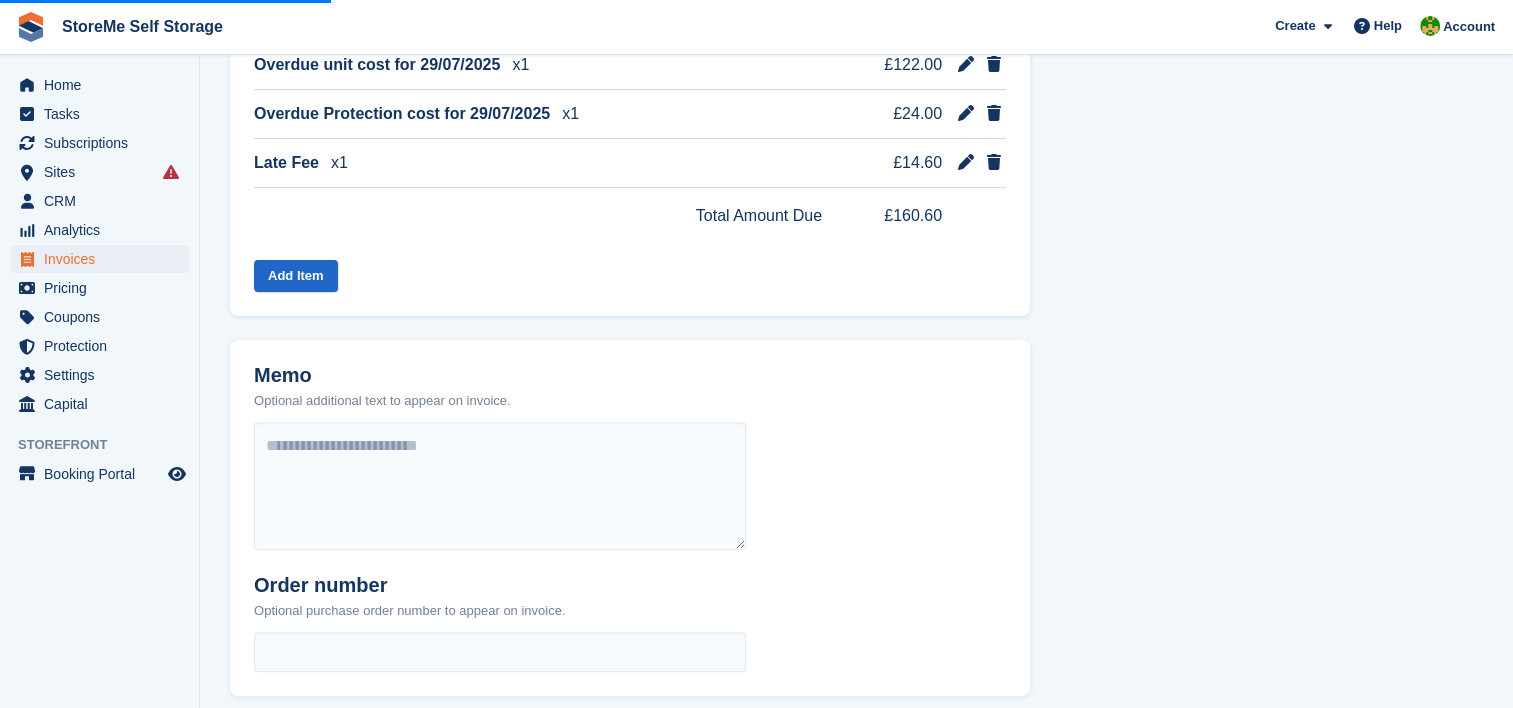 scroll, scrollTop: 775, scrollLeft: 0, axis: vertical 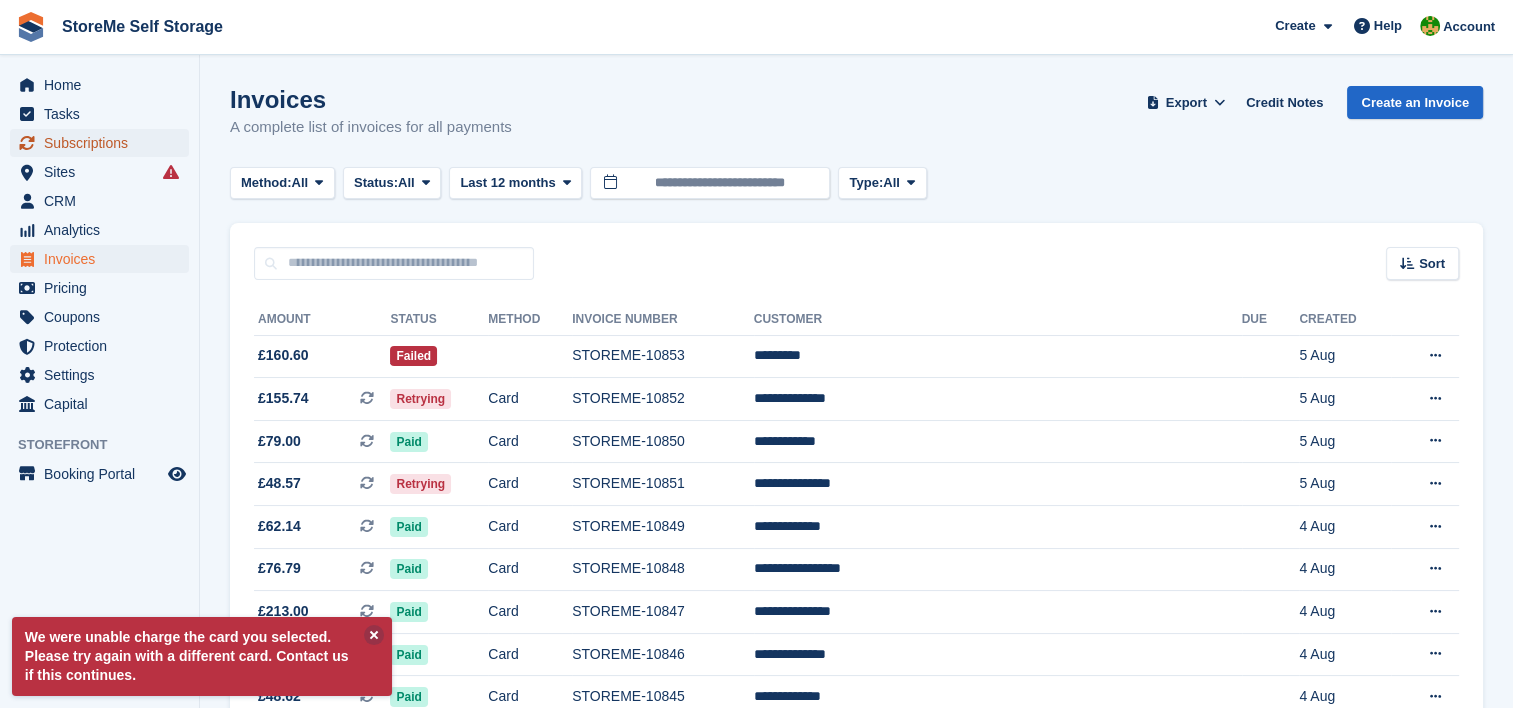 click on "Subscriptions" at bounding box center (104, 143) 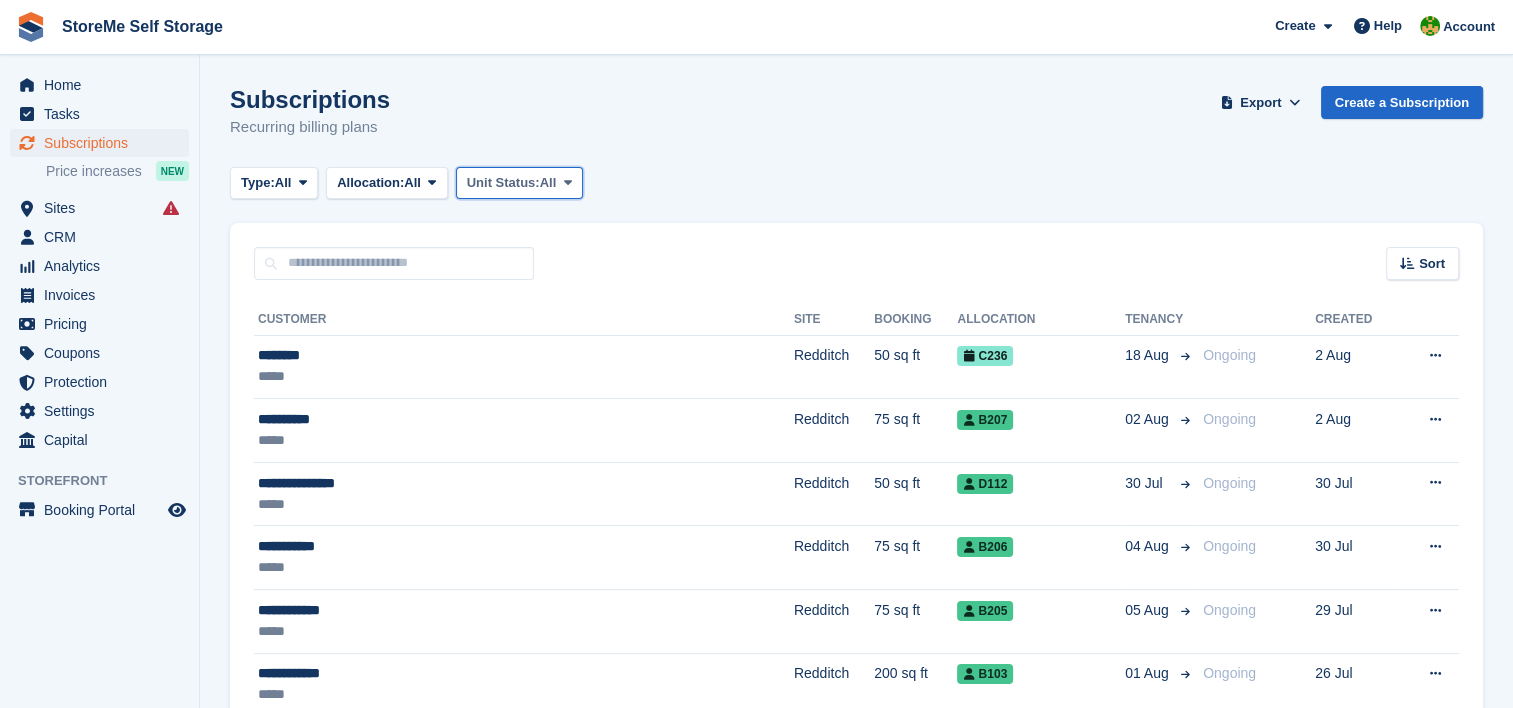click on "Unit Status:" at bounding box center (503, 183) 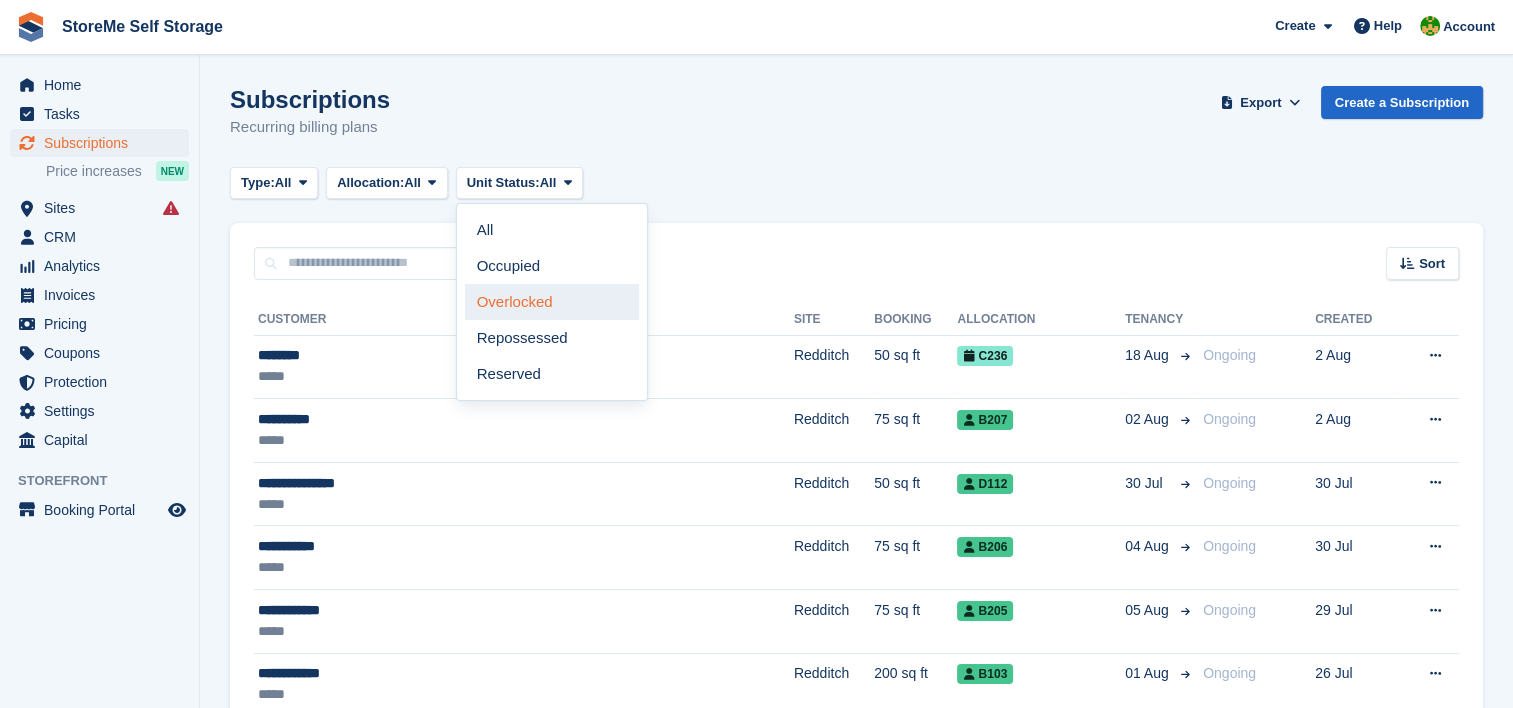 click on "Overlocked" at bounding box center (552, 302) 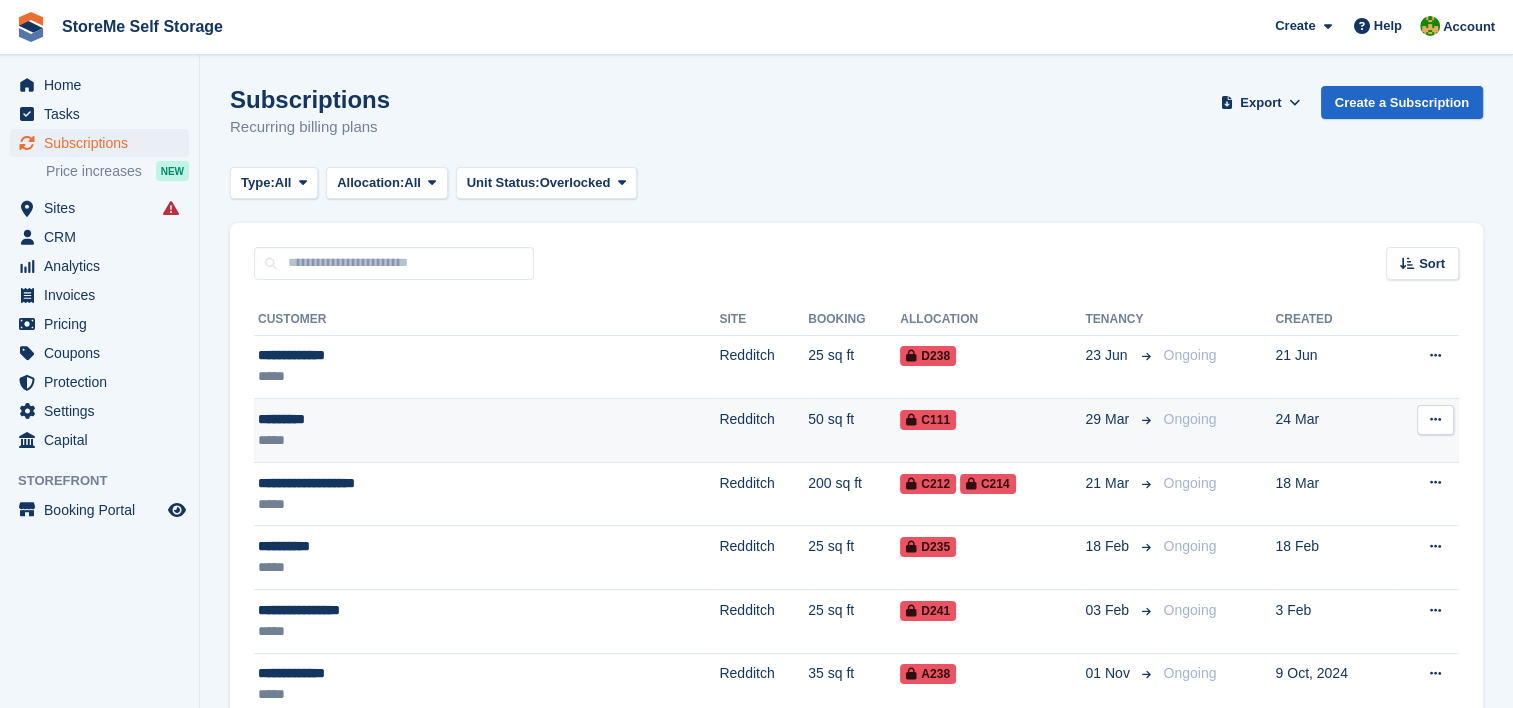 click on "Redditch" at bounding box center [763, 431] 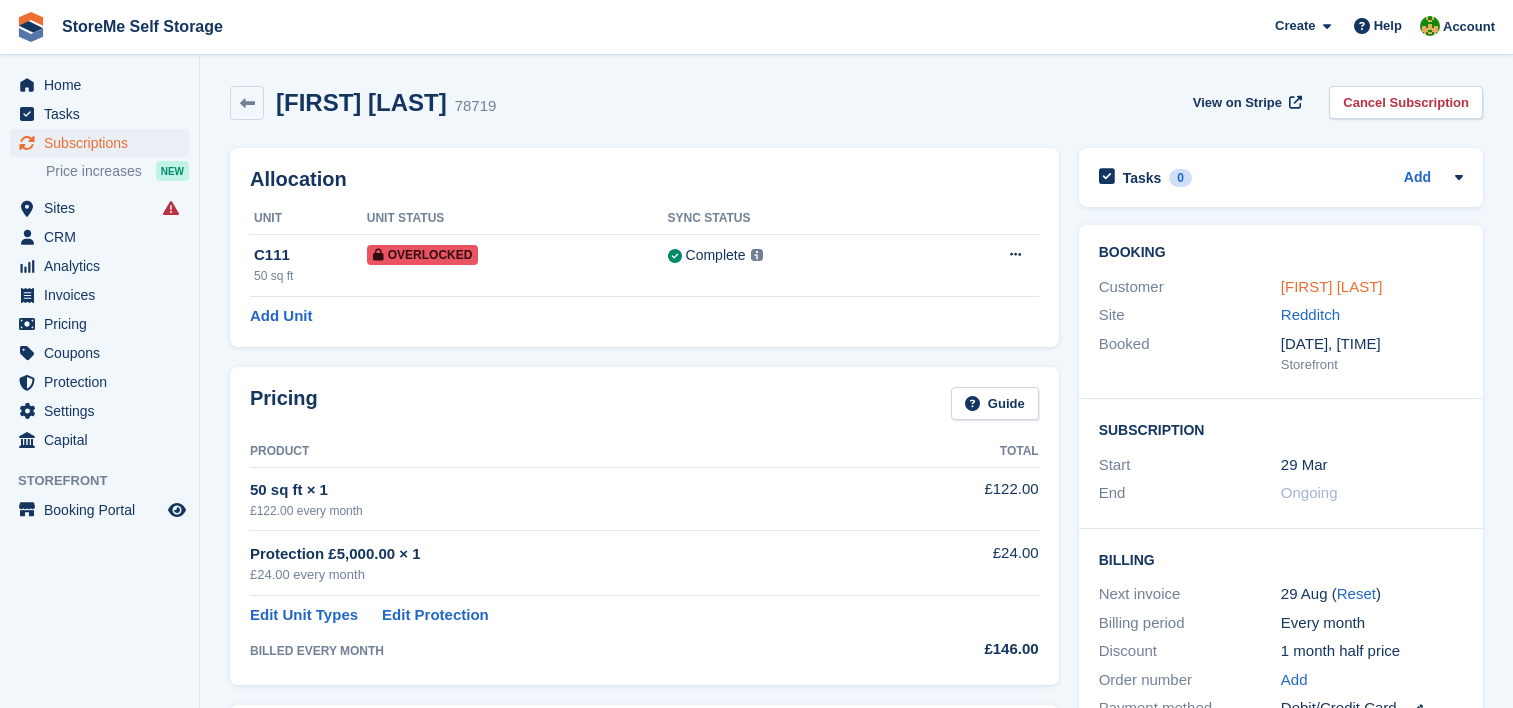 scroll, scrollTop: 0, scrollLeft: 0, axis: both 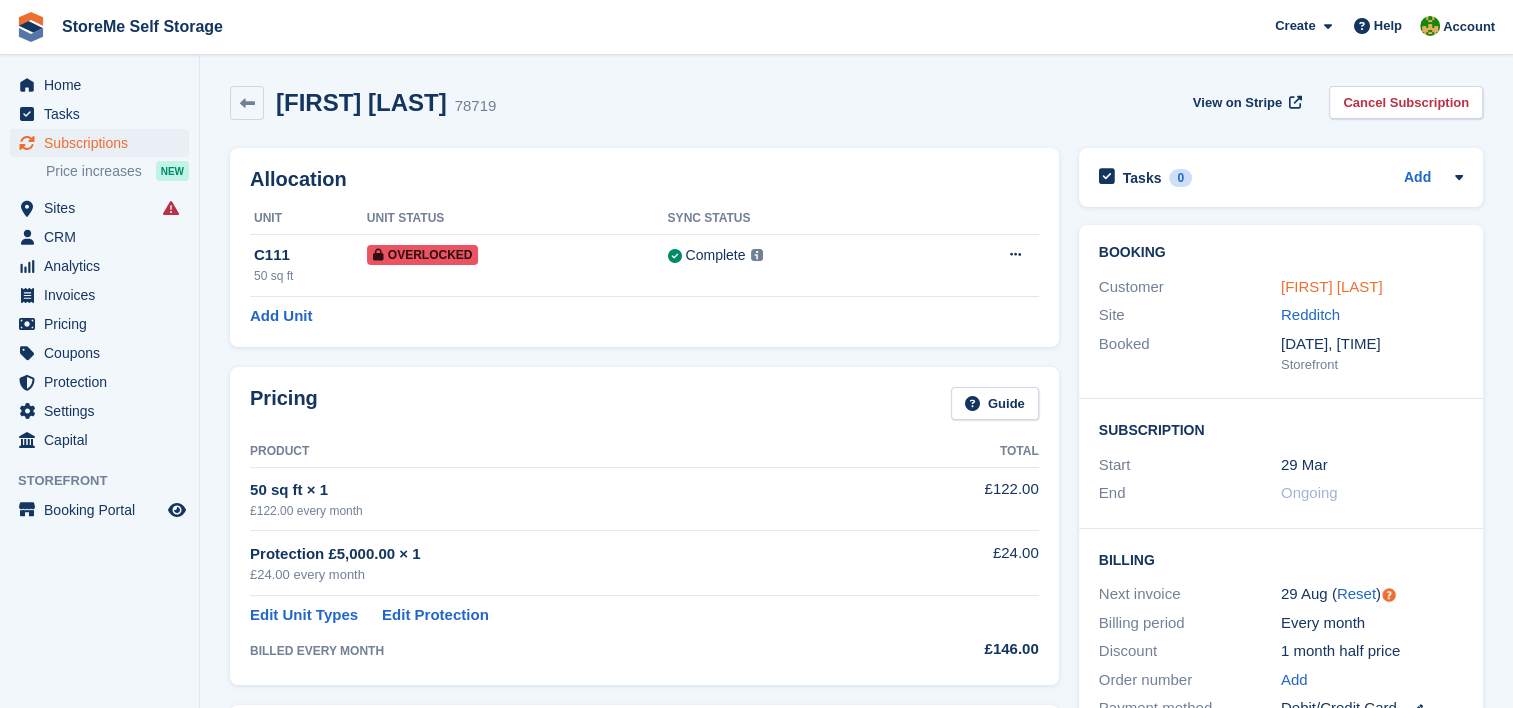 click on "[FIRST] [LAST]" at bounding box center (1332, 286) 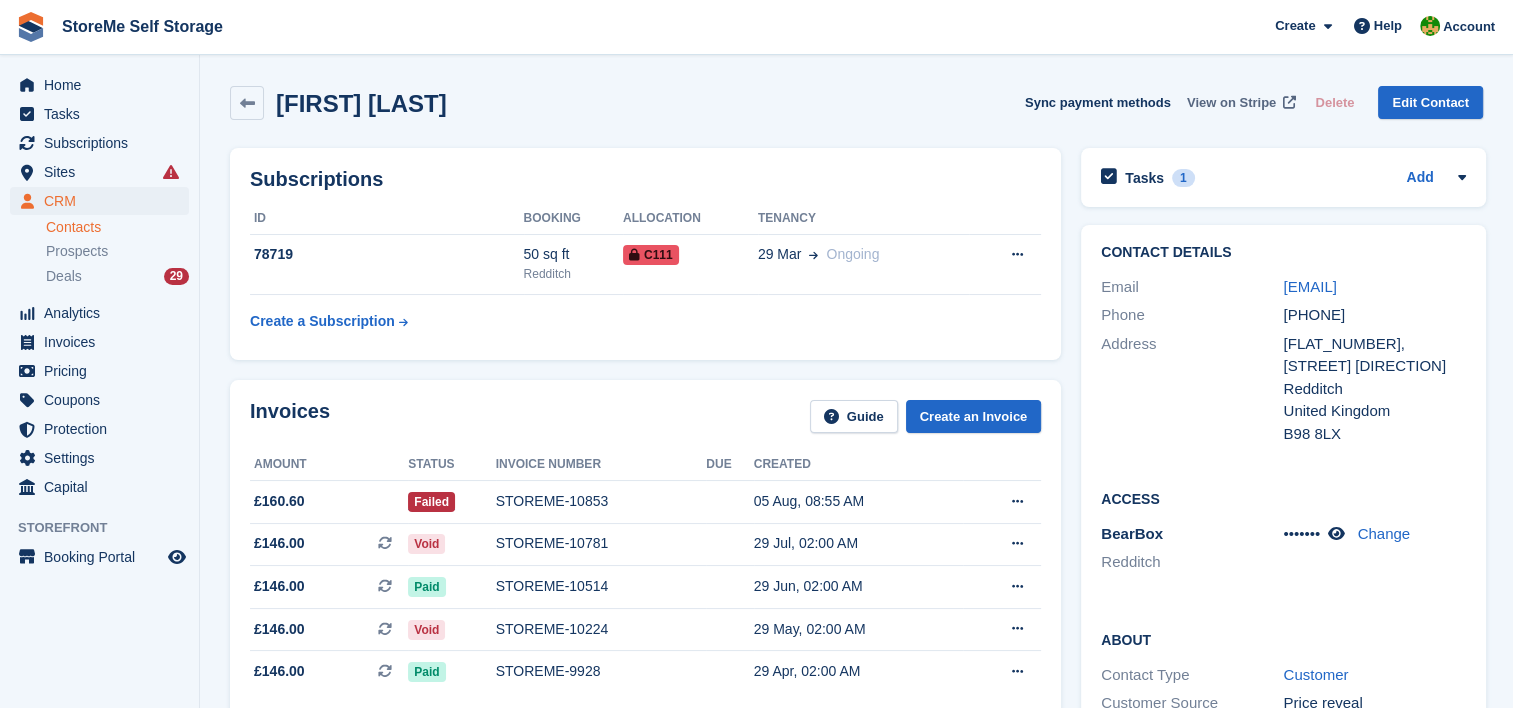 click on "View on Stripe" at bounding box center [1231, 103] 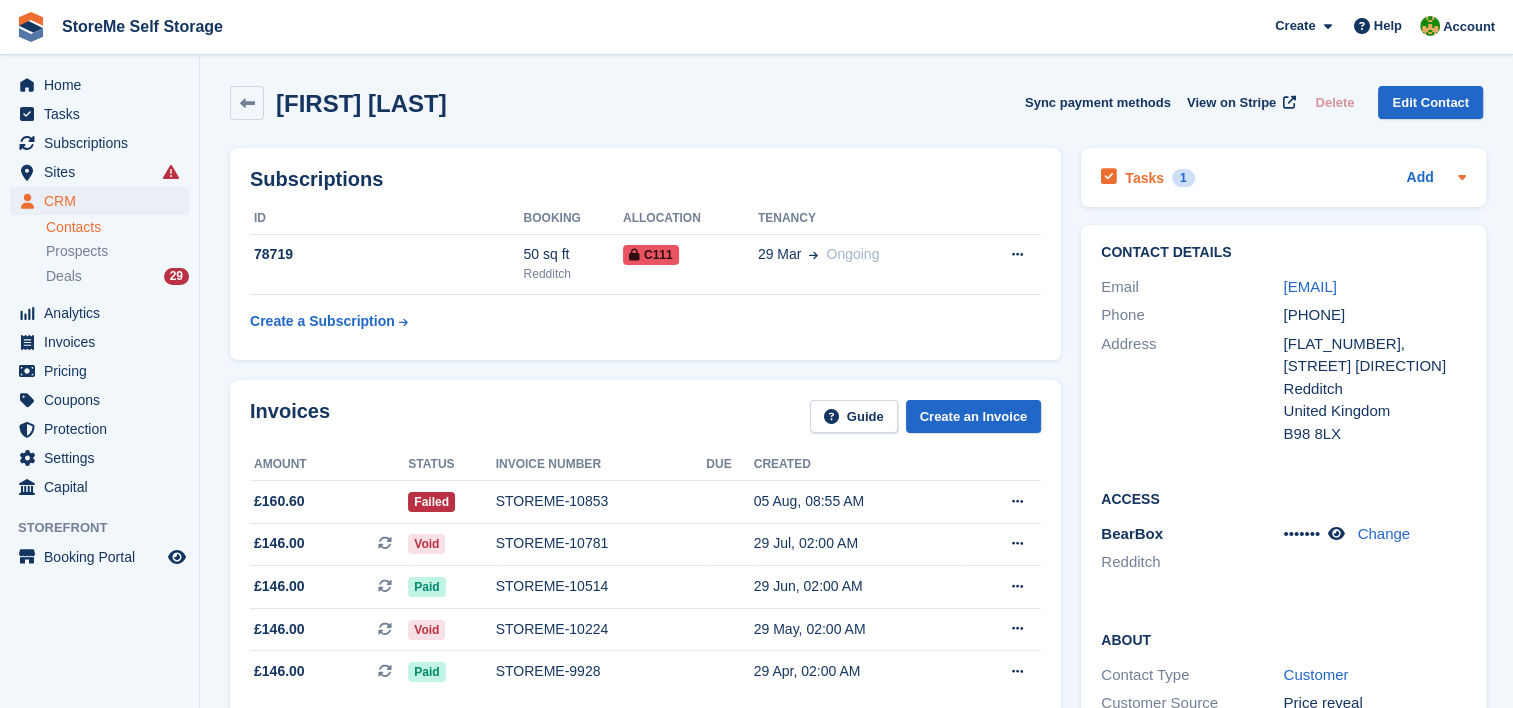 click on "Tasks" at bounding box center [1144, 178] 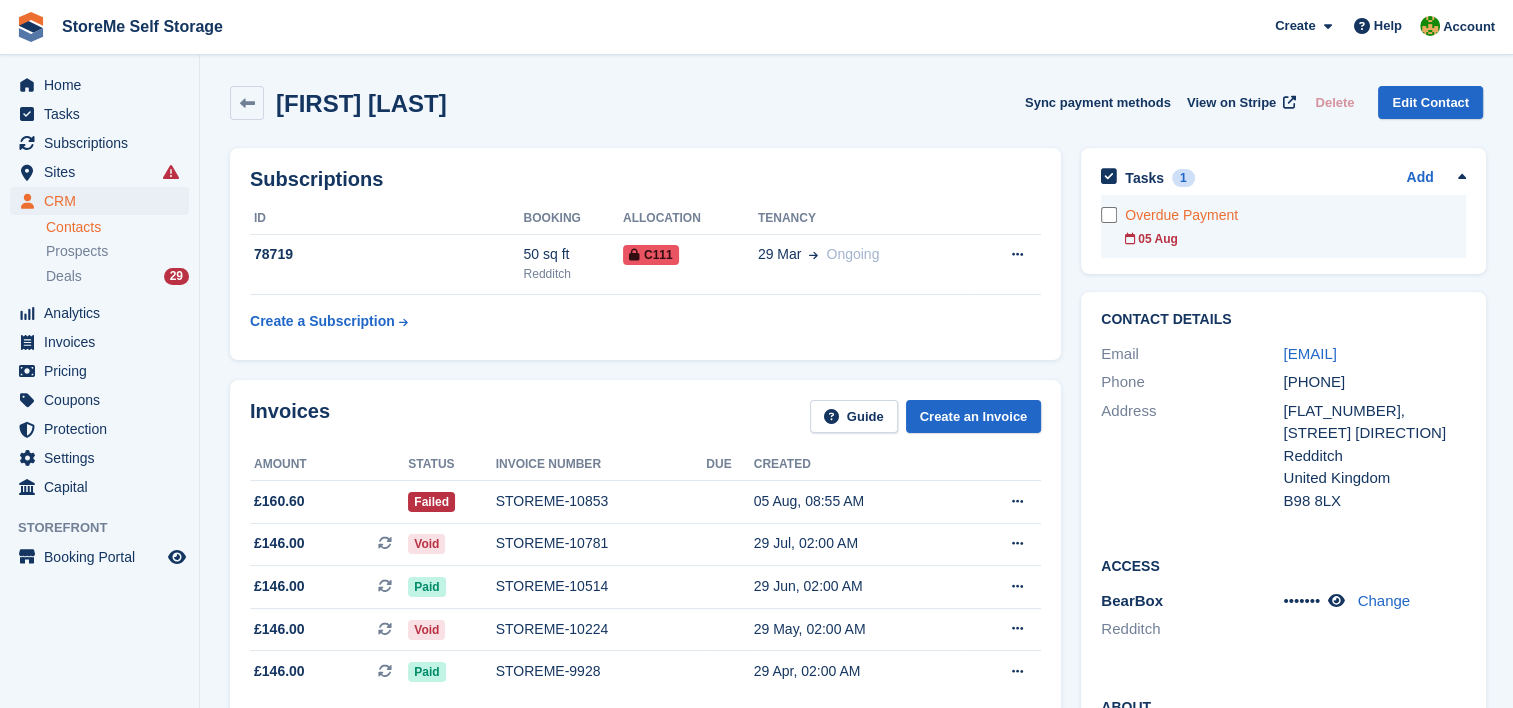 click on "05 Aug" at bounding box center (1295, 239) 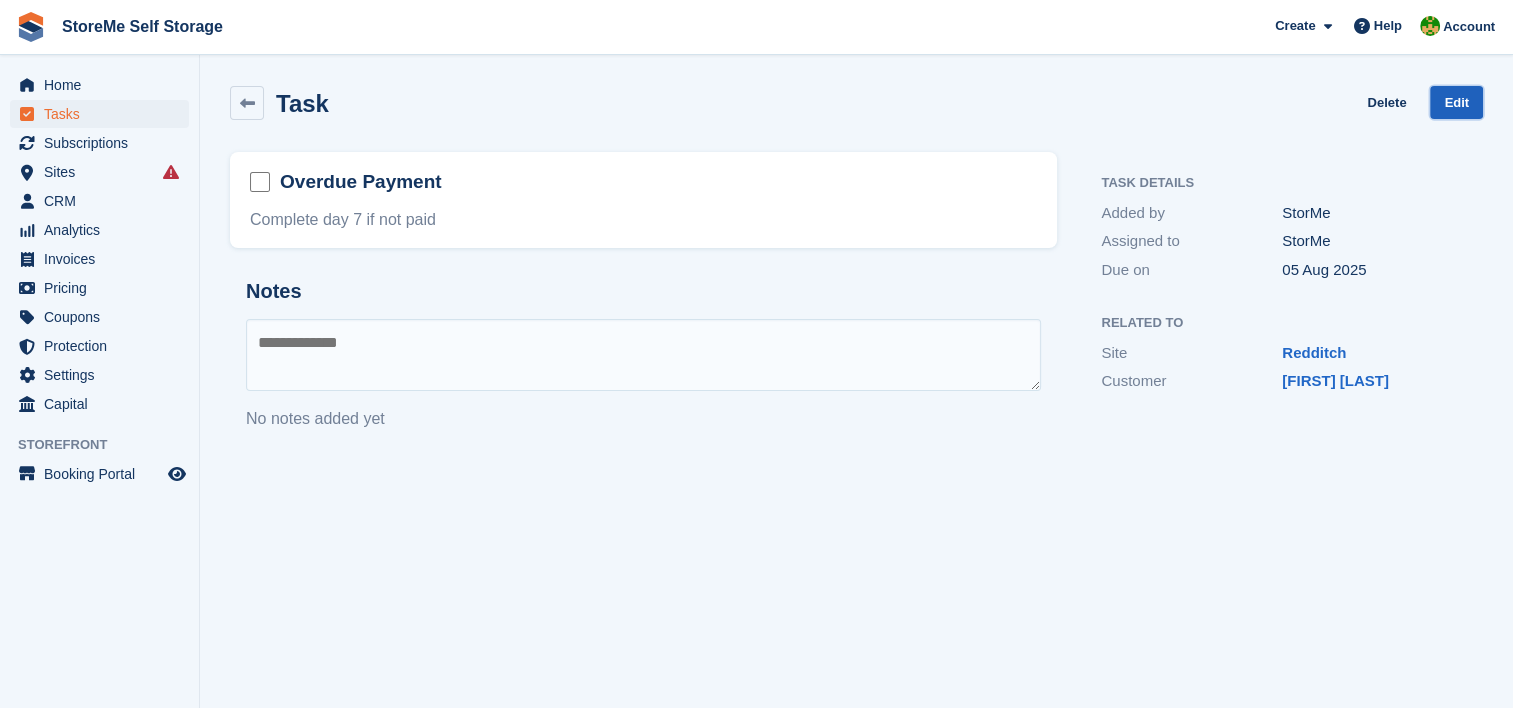 click on "Edit" at bounding box center (1456, 102) 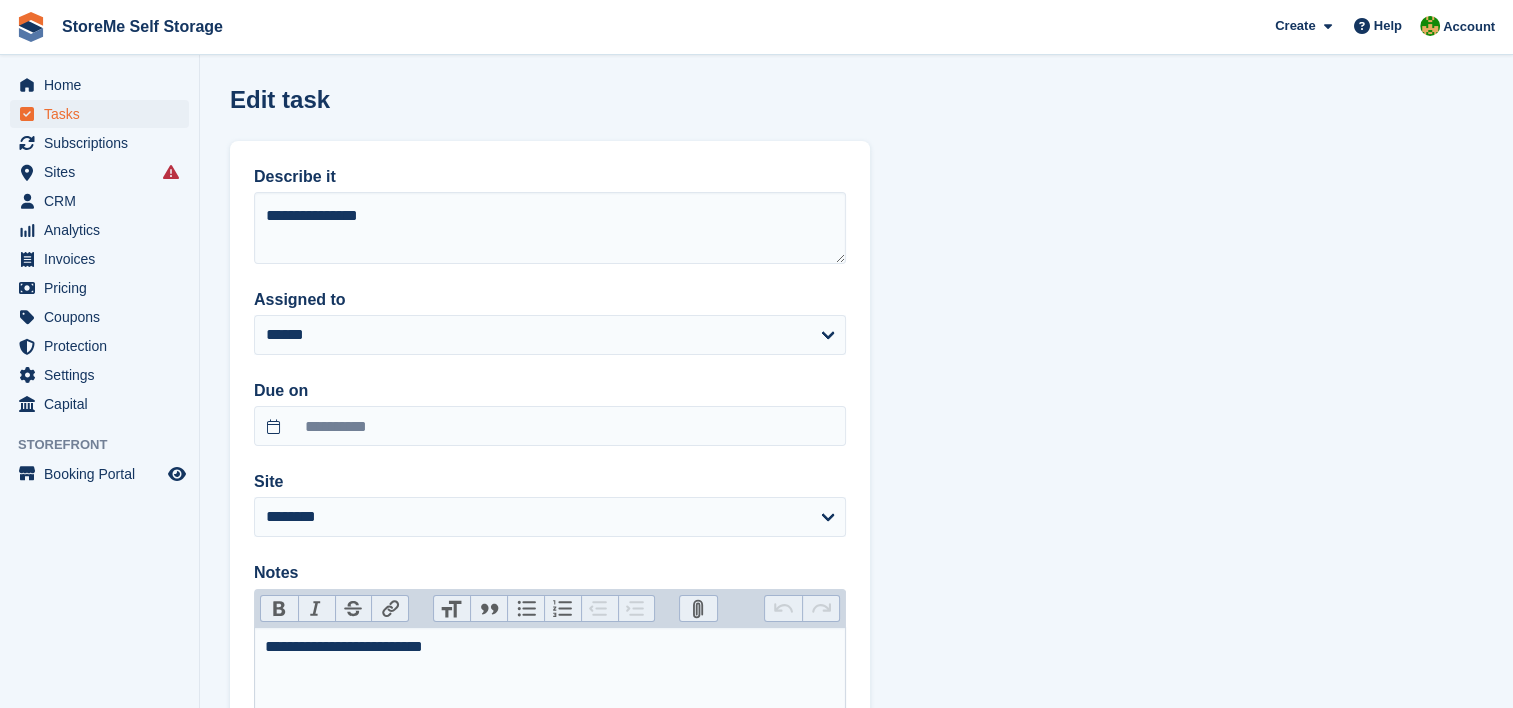 click on "**********" at bounding box center (550, 647) 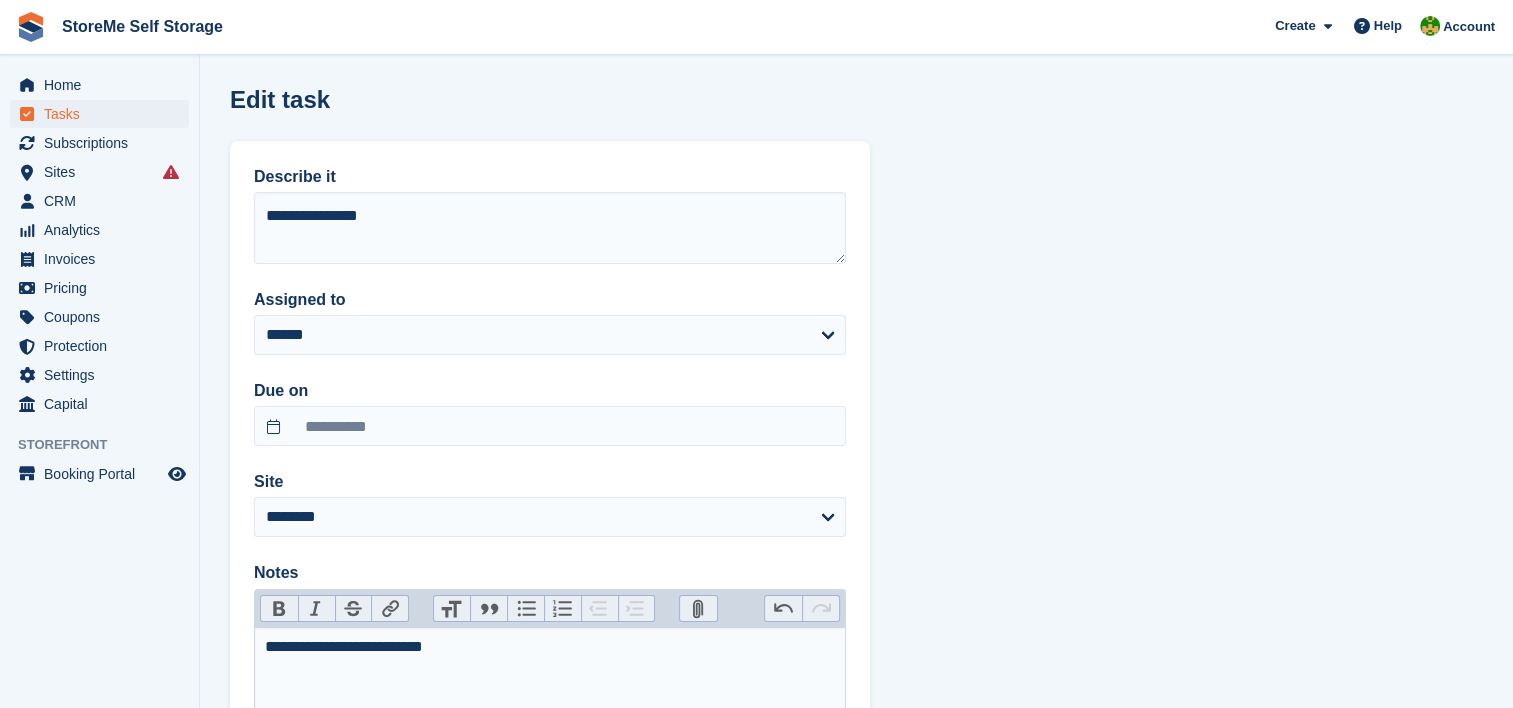 type on "**********" 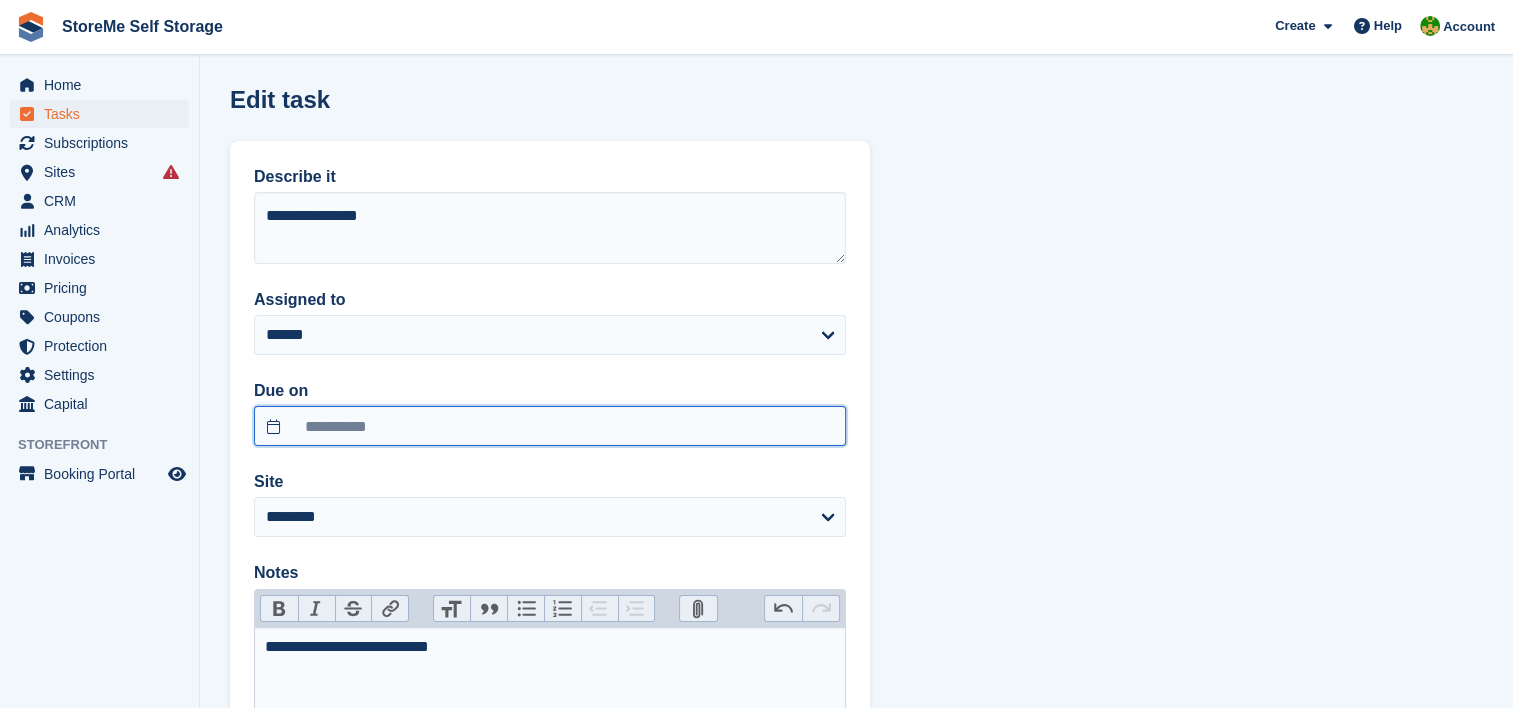 click on "**********" at bounding box center (550, 426) 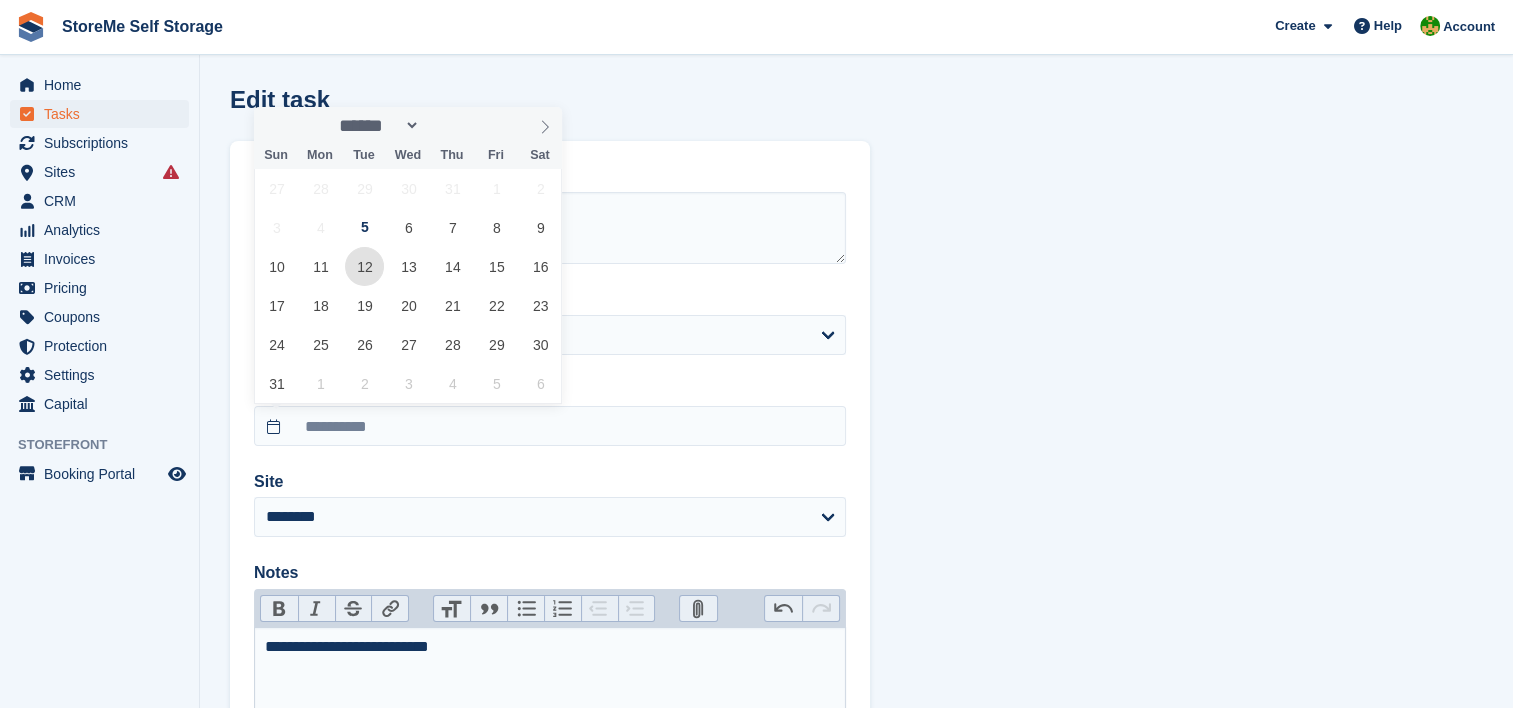 click on "12" at bounding box center [364, 266] 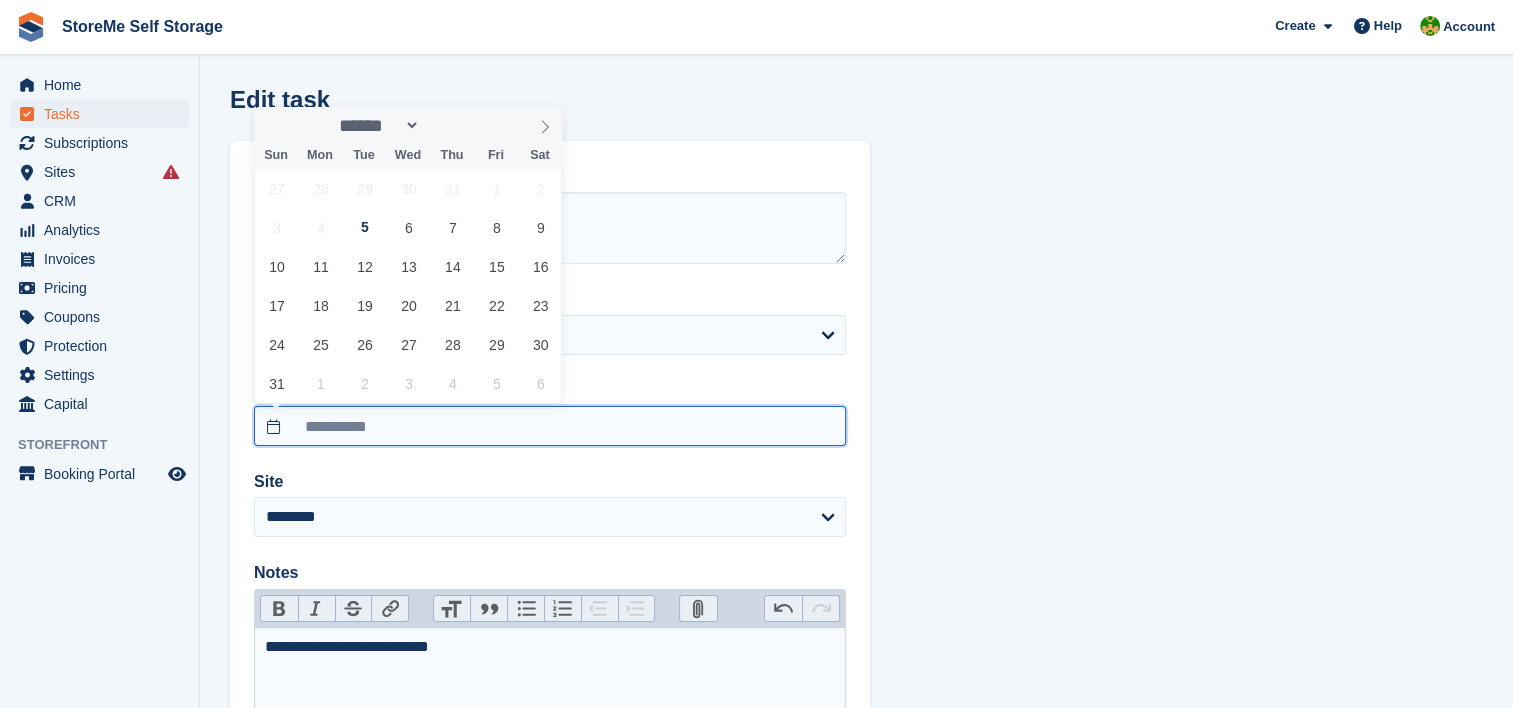 type on "**********" 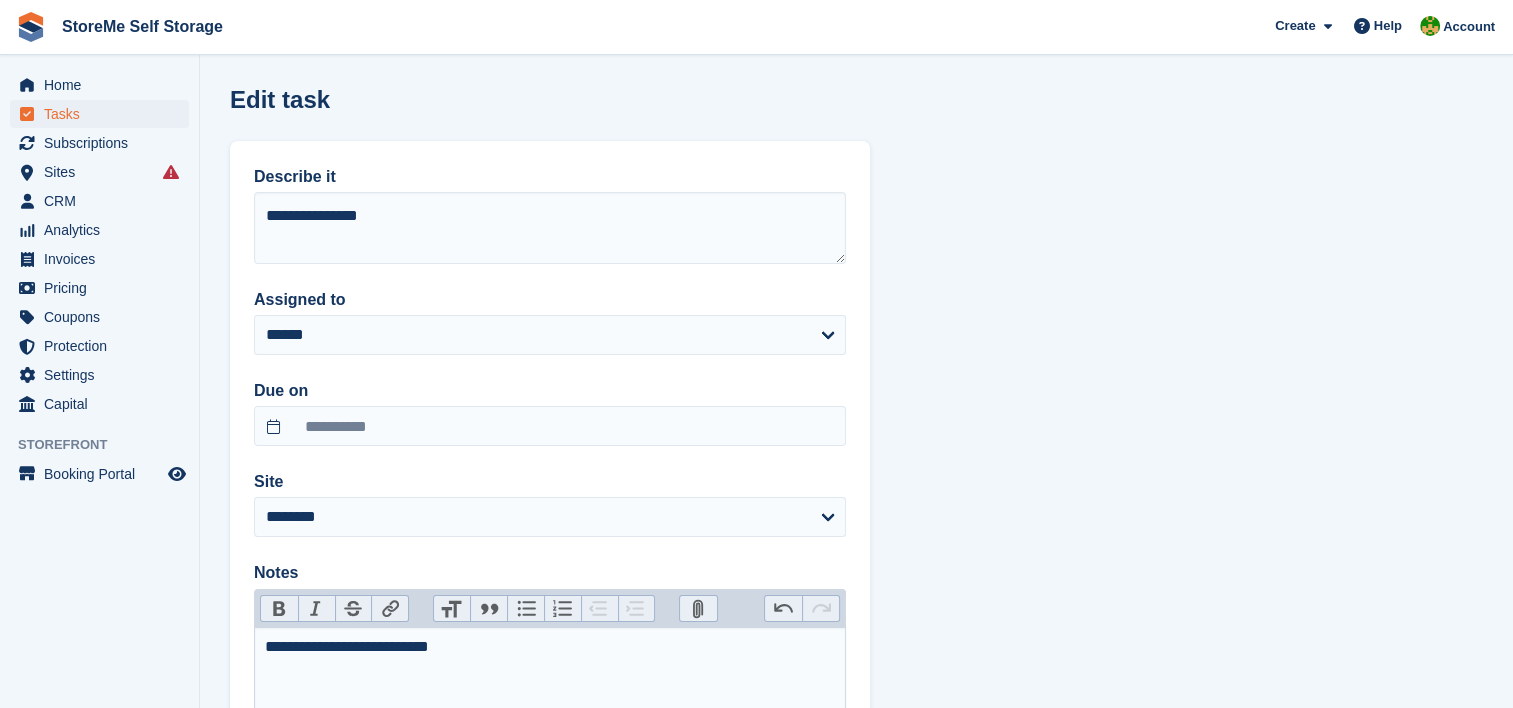 click on "**********" at bounding box center [550, 727] 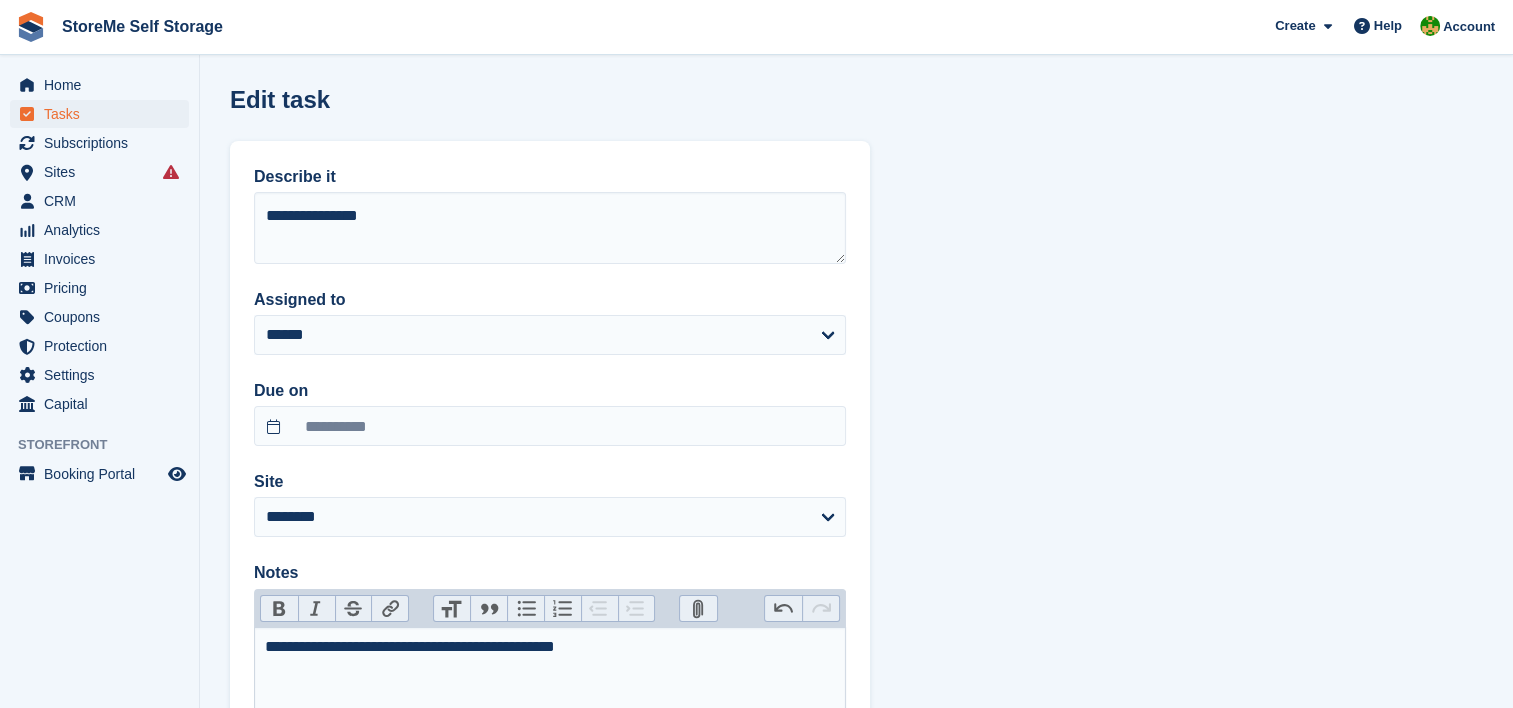click on "**********" at bounding box center [550, 727] 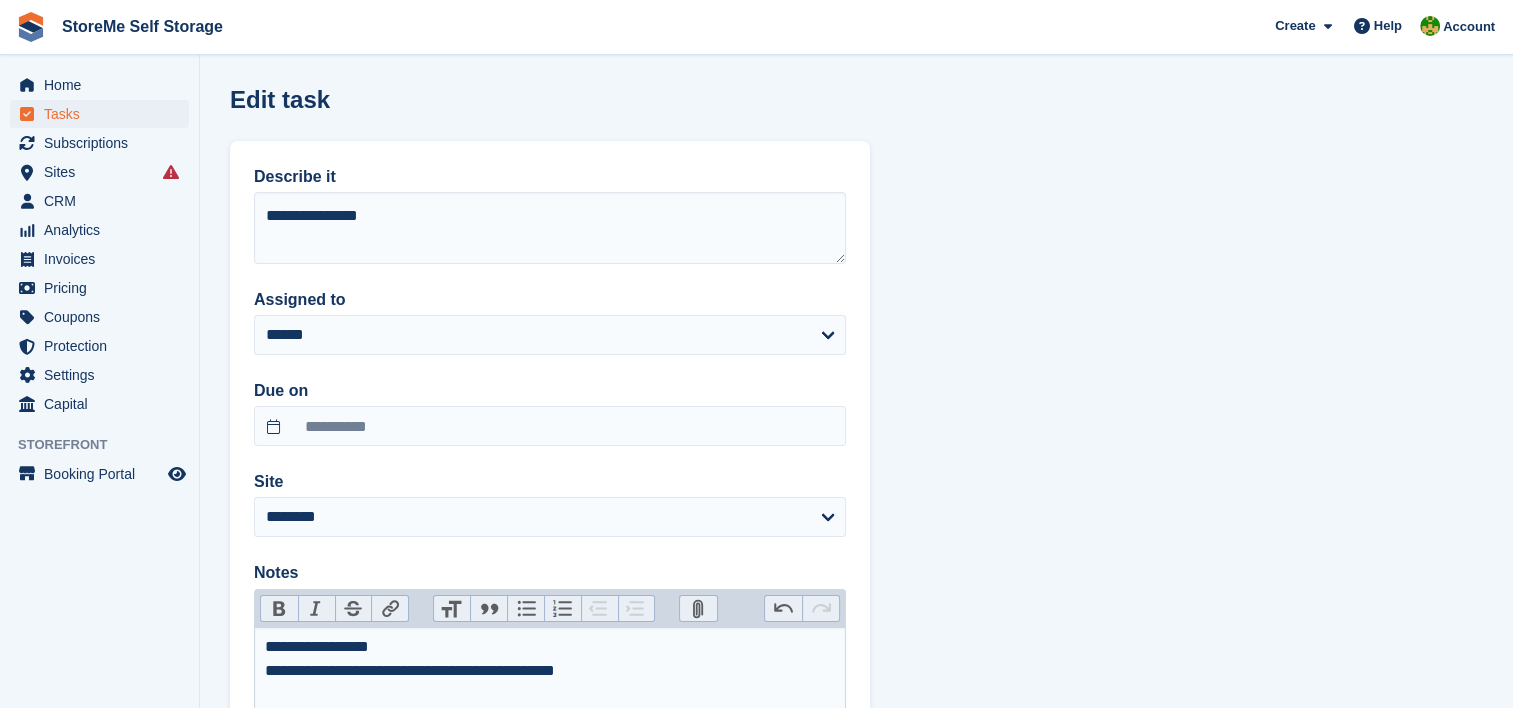 type on "**********" 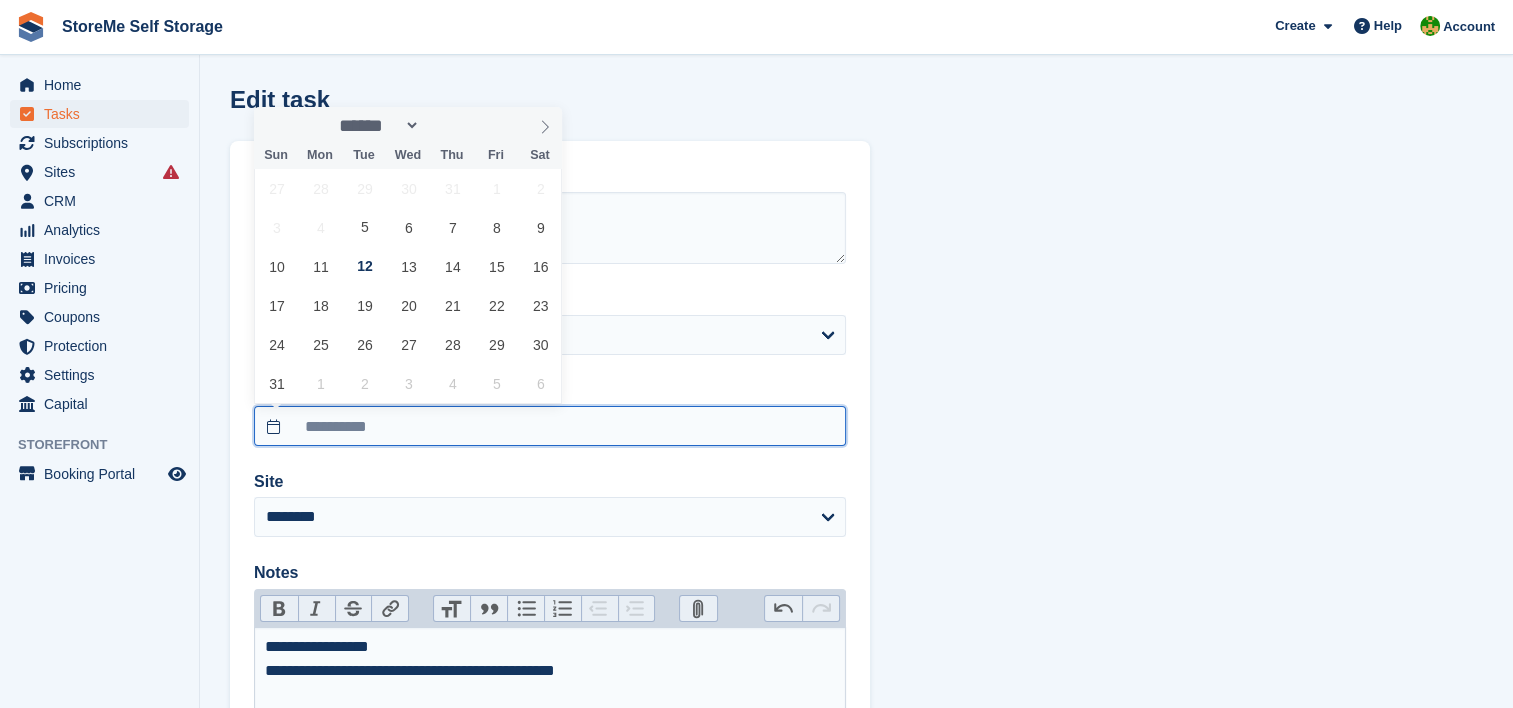 click on "**********" at bounding box center [550, 426] 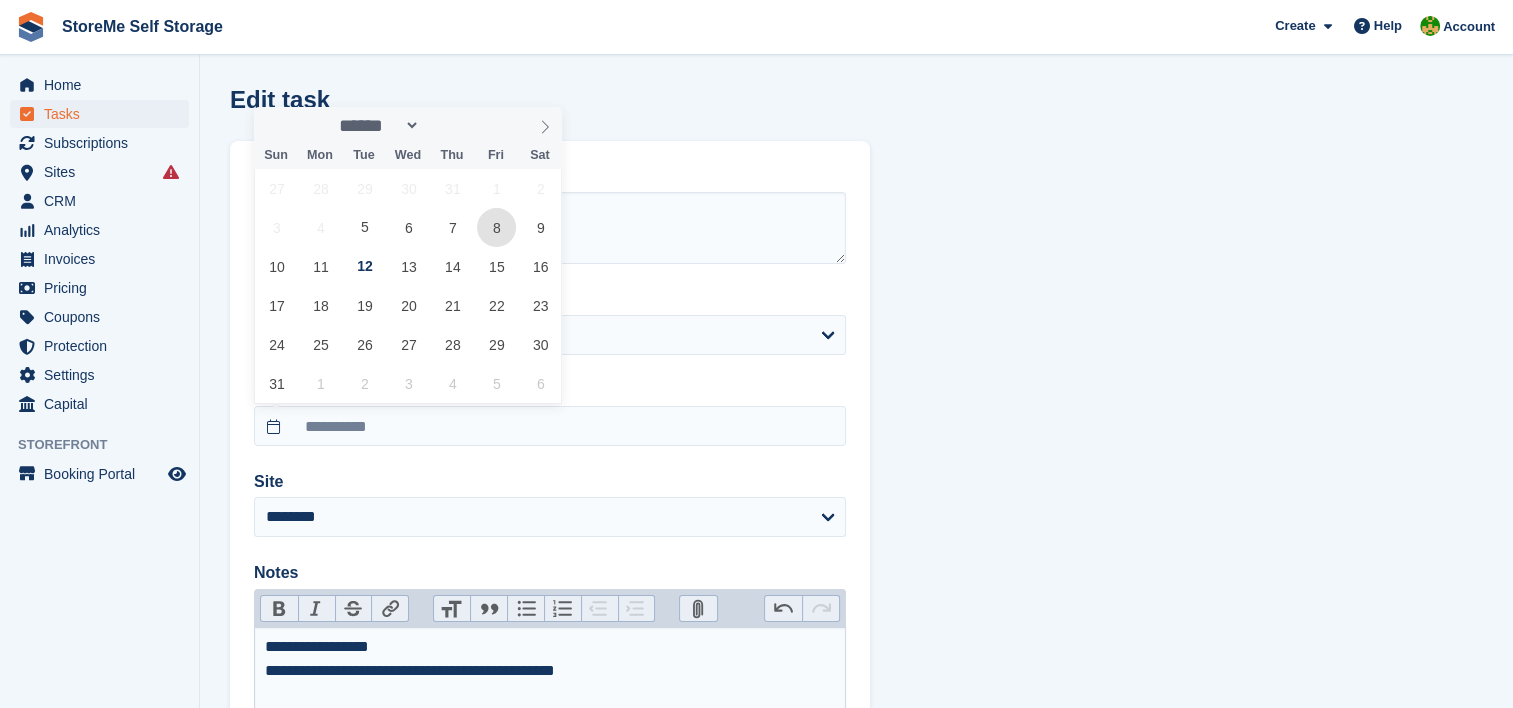 click on "8" at bounding box center (496, 227) 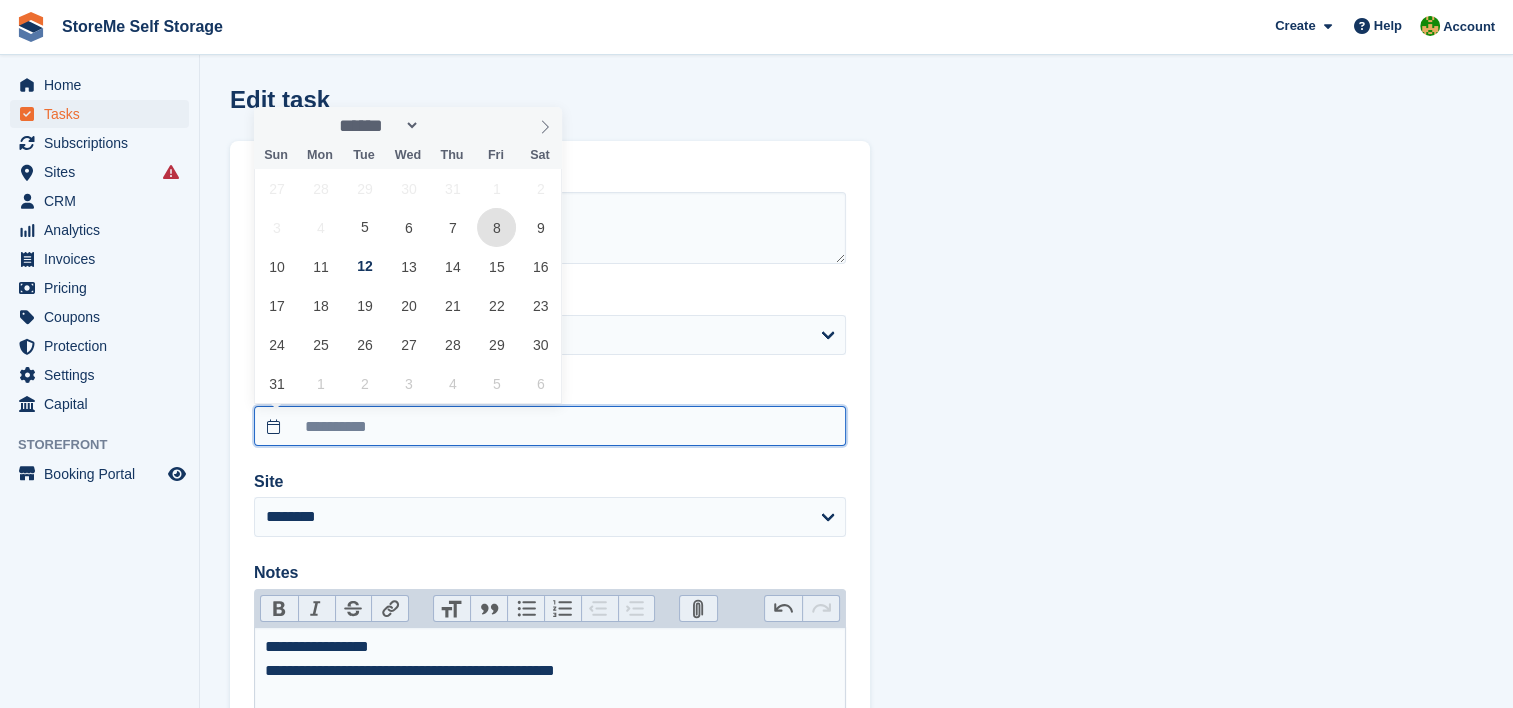 type on "**********" 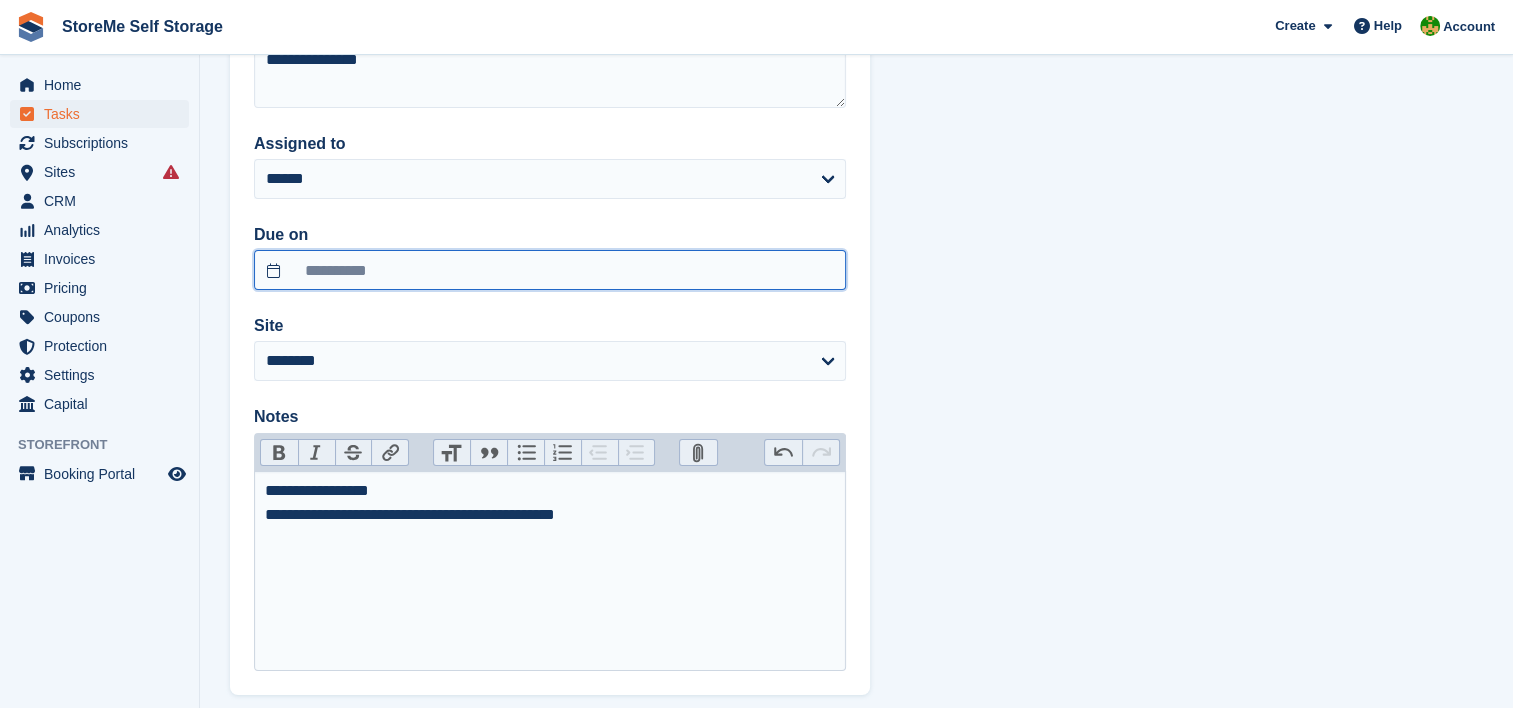 scroll, scrollTop: 260, scrollLeft: 0, axis: vertical 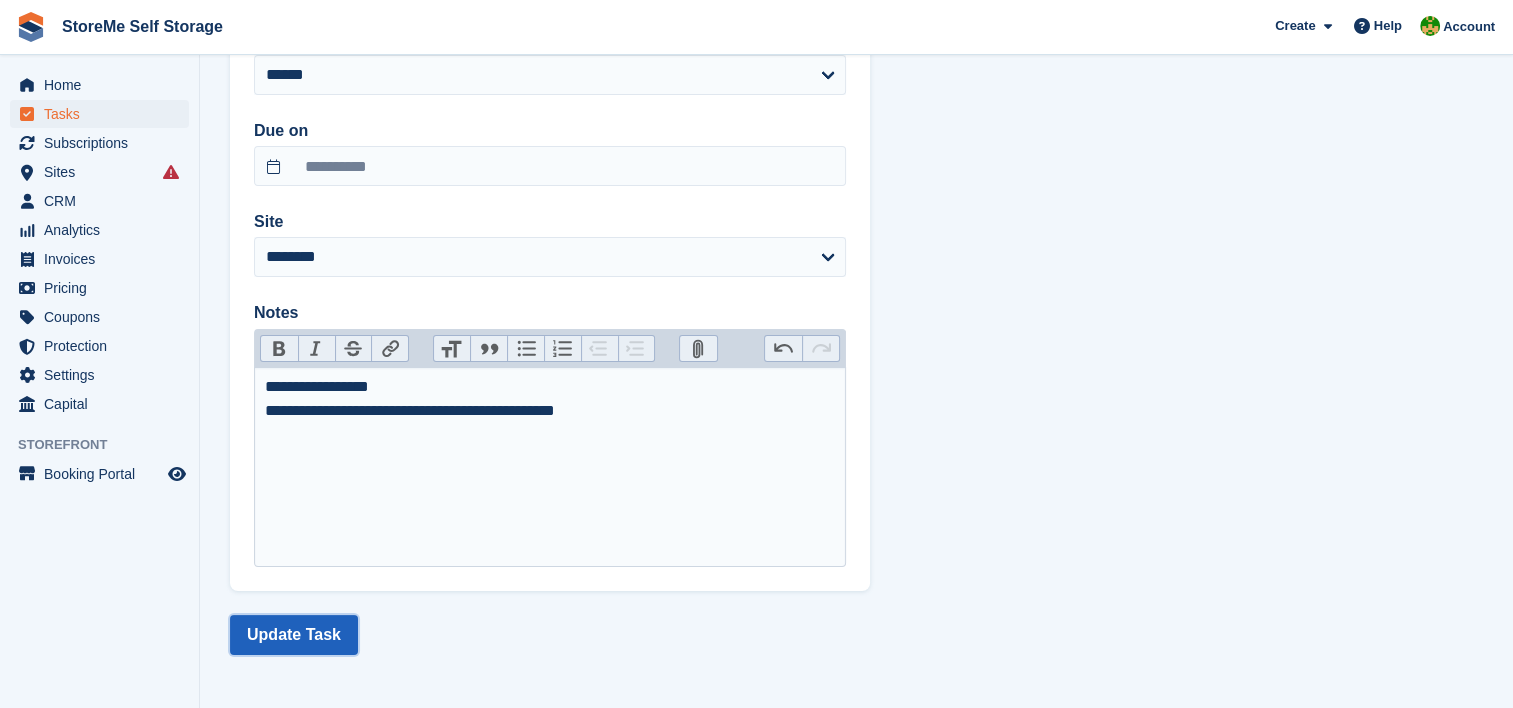 click on "Update Task" at bounding box center (294, 635) 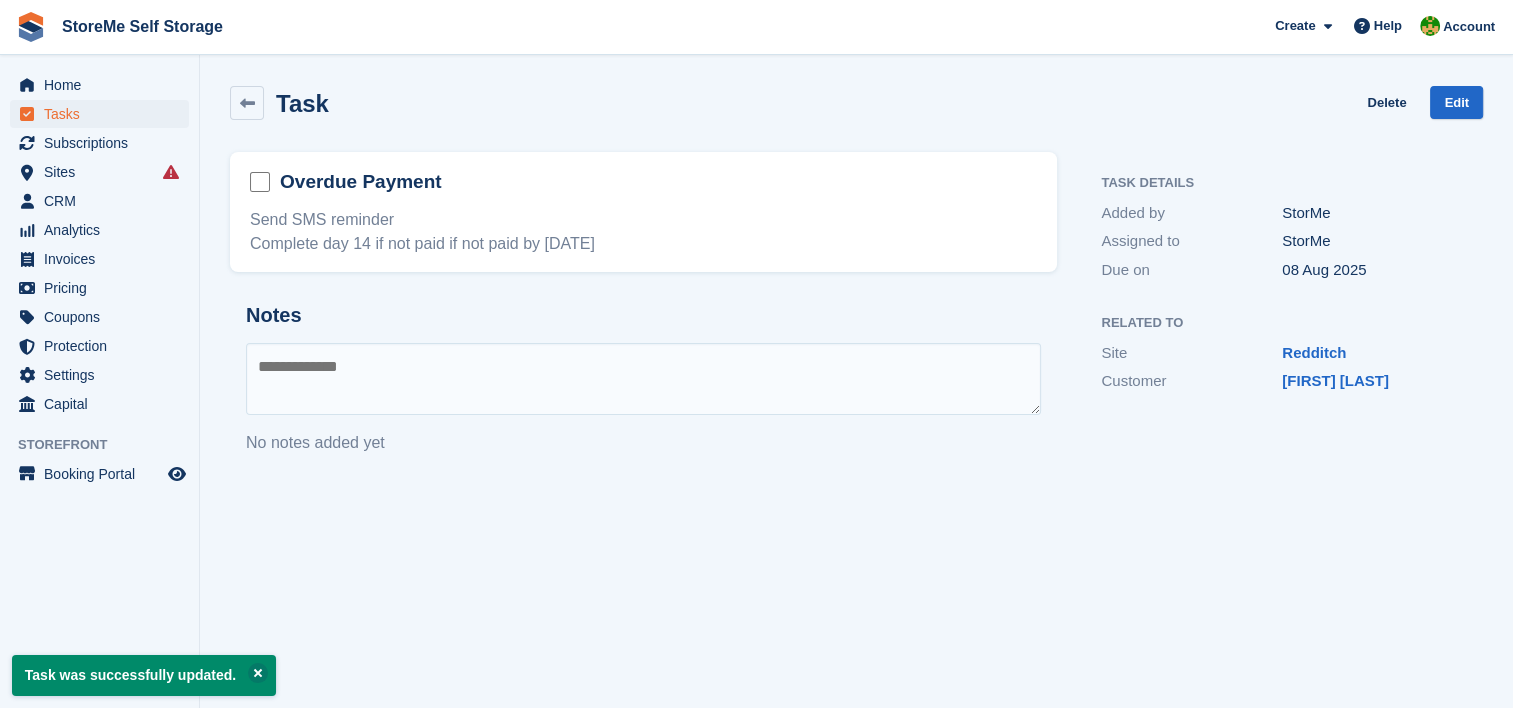 scroll, scrollTop: 0, scrollLeft: 0, axis: both 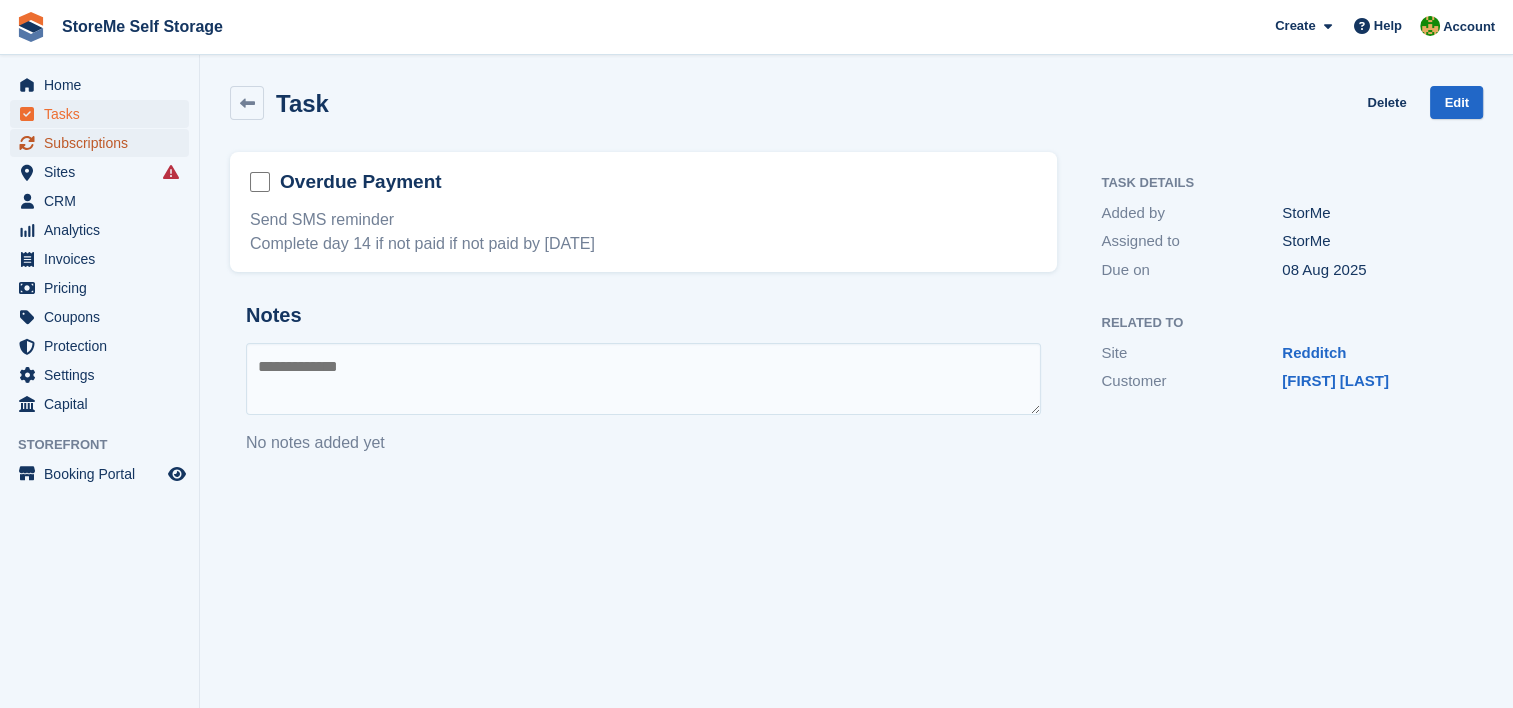 click on "Subscriptions" at bounding box center (104, 143) 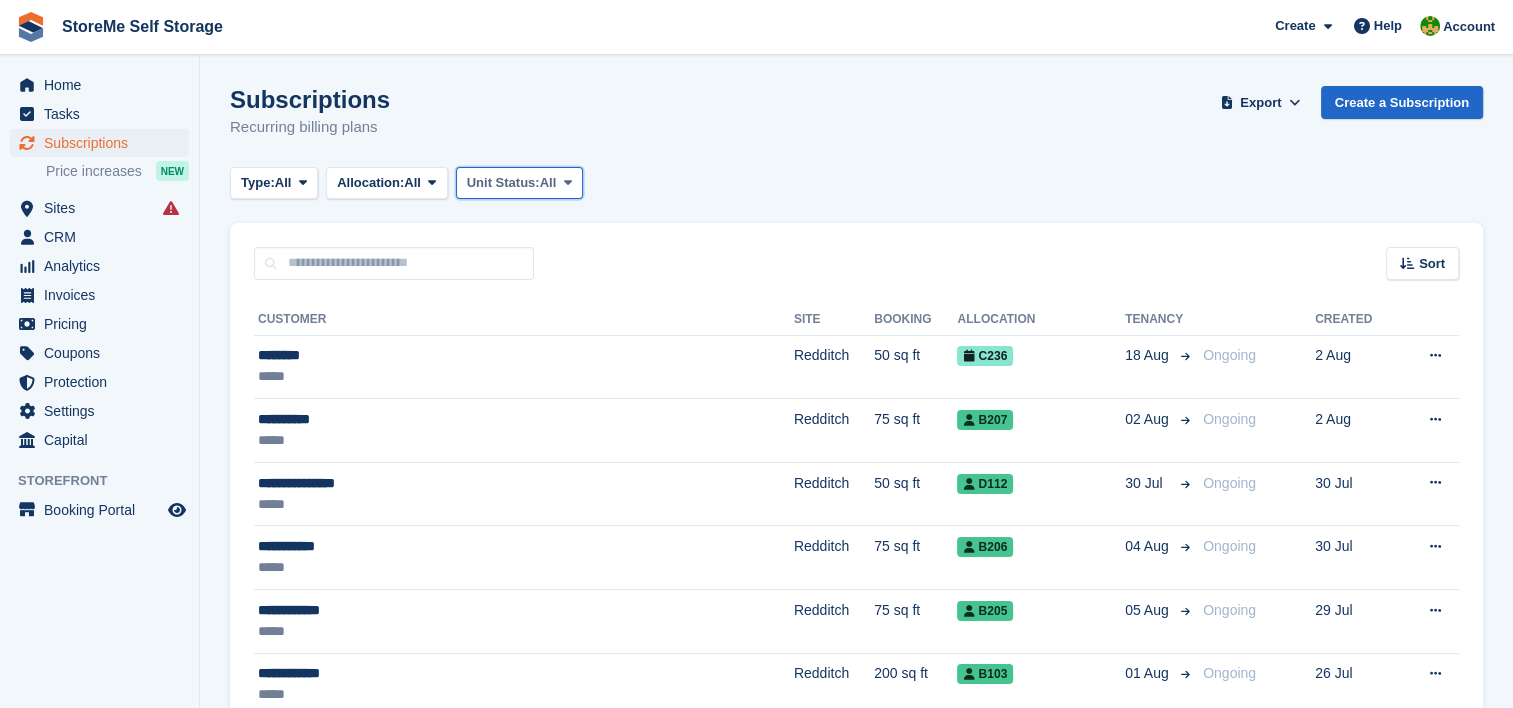 click at bounding box center [567, 182] 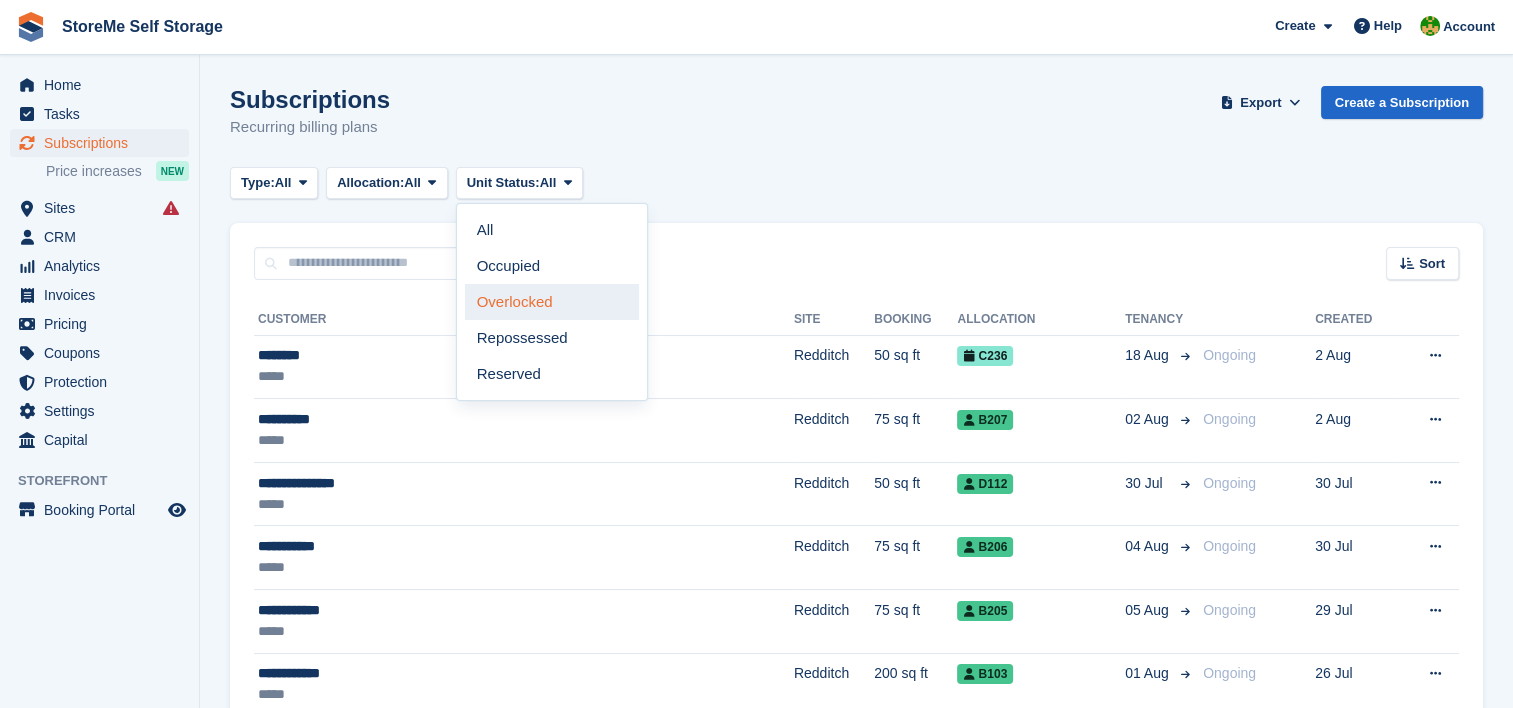 click on "Overlocked" at bounding box center (552, 302) 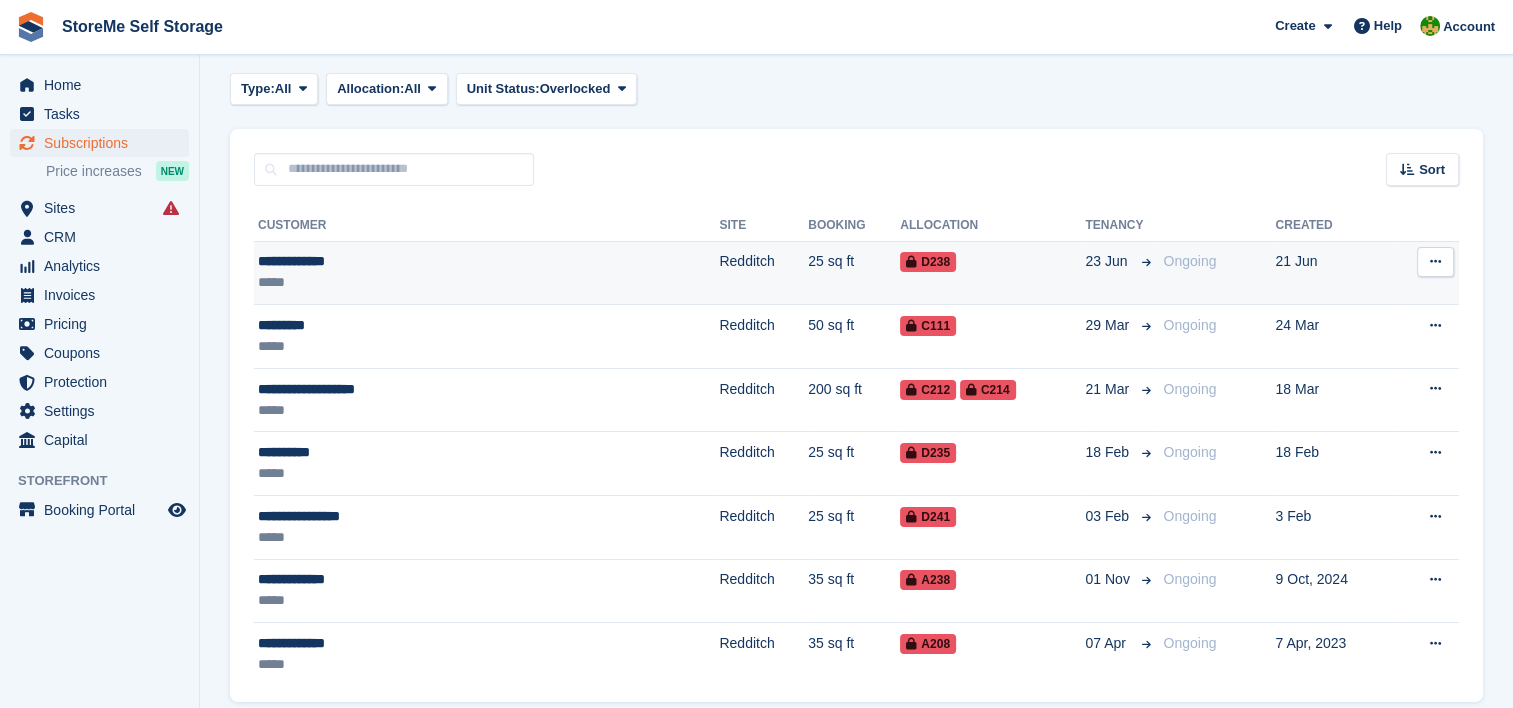 scroll, scrollTop: 170, scrollLeft: 0, axis: vertical 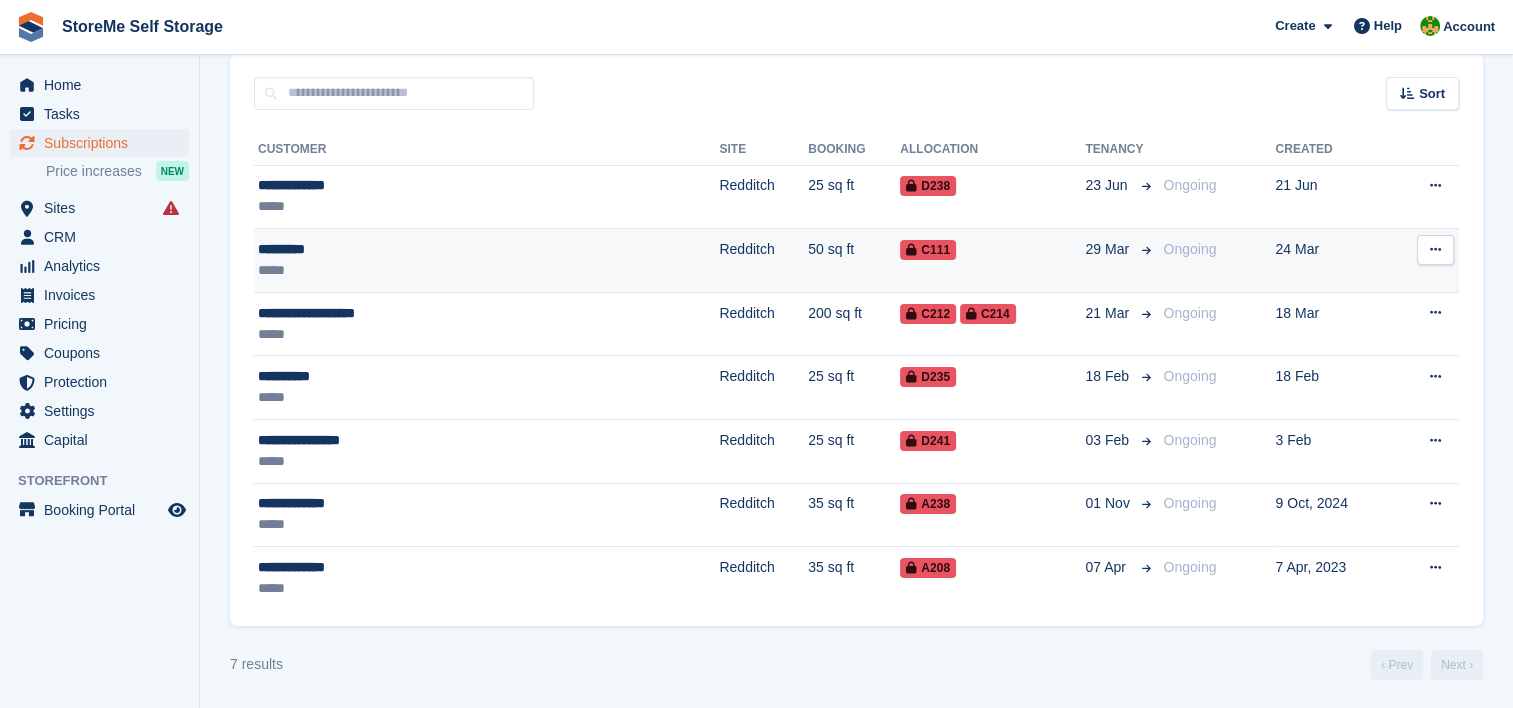 click on "Redditch" at bounding box center (763, 261) 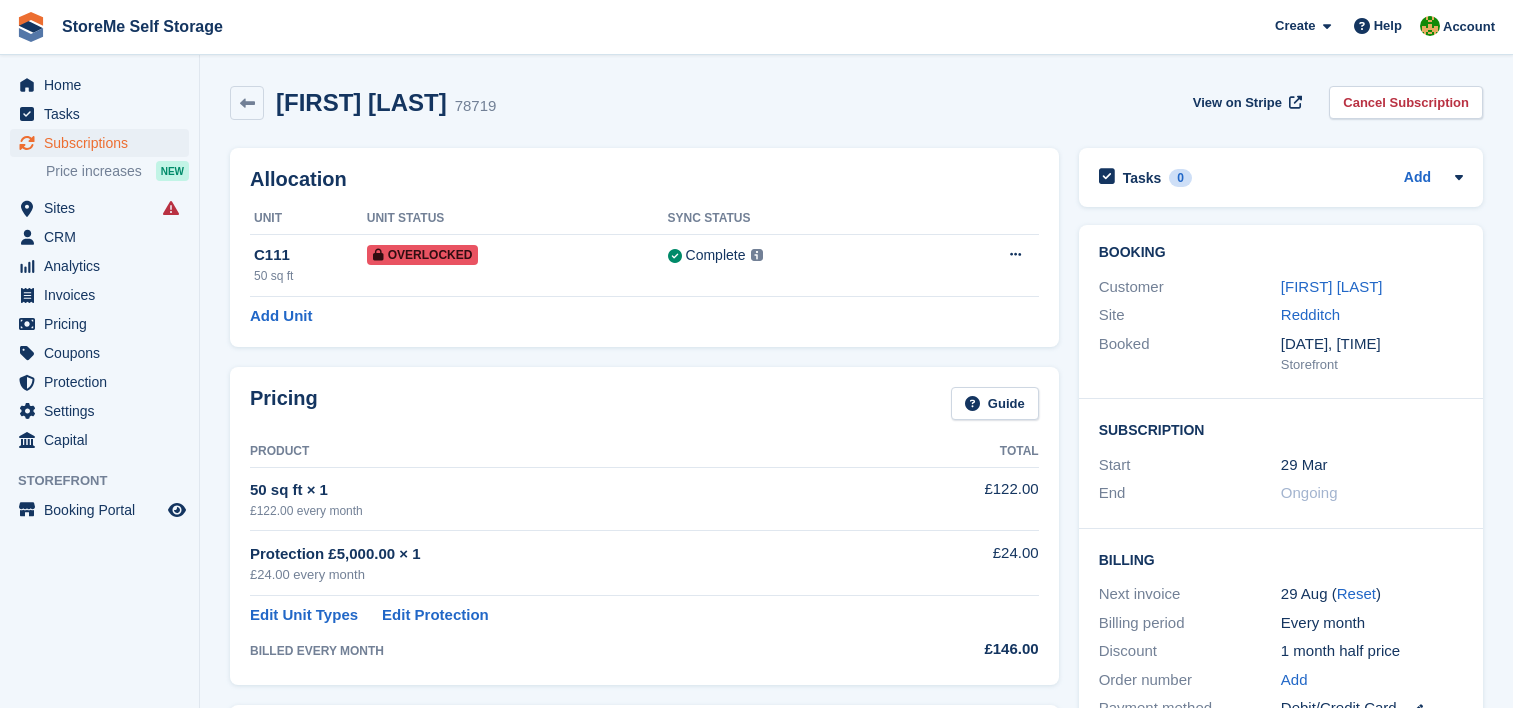 scroll, scrollTop: 0, scrollLeft: 0, axis: both 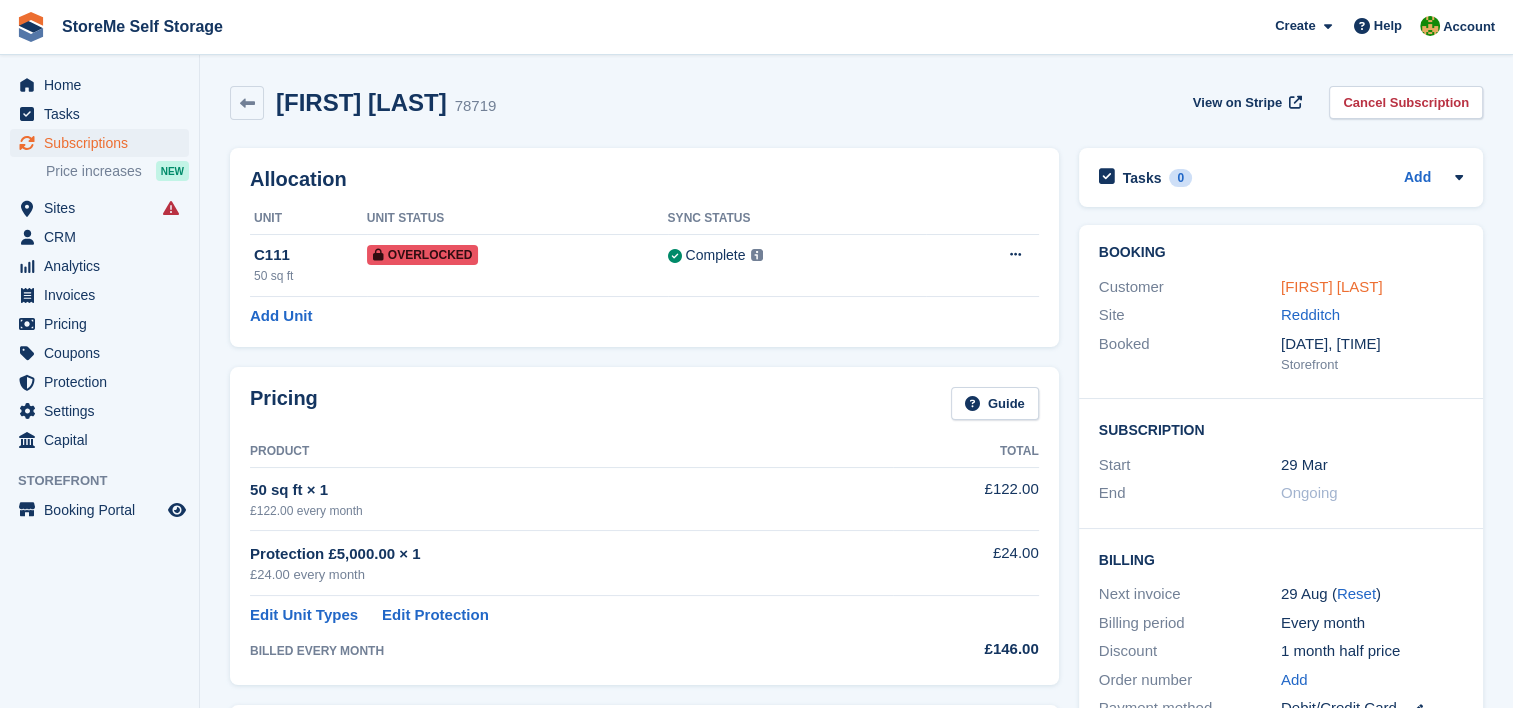 click on "[FIRST] [LAST]" at bounding box center (1332, 286) 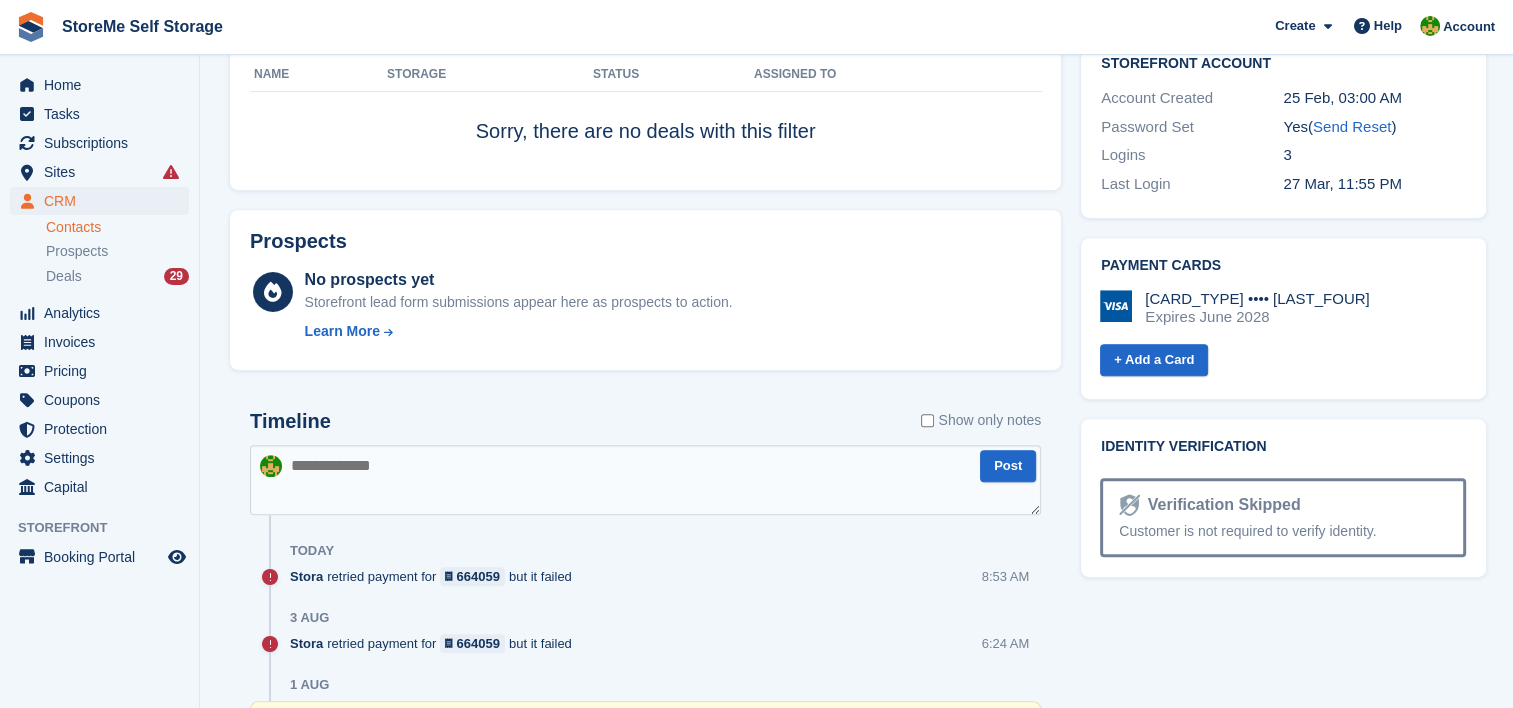 scroll, scrollTop: 800, scrollLeft: 0, axis: vertical 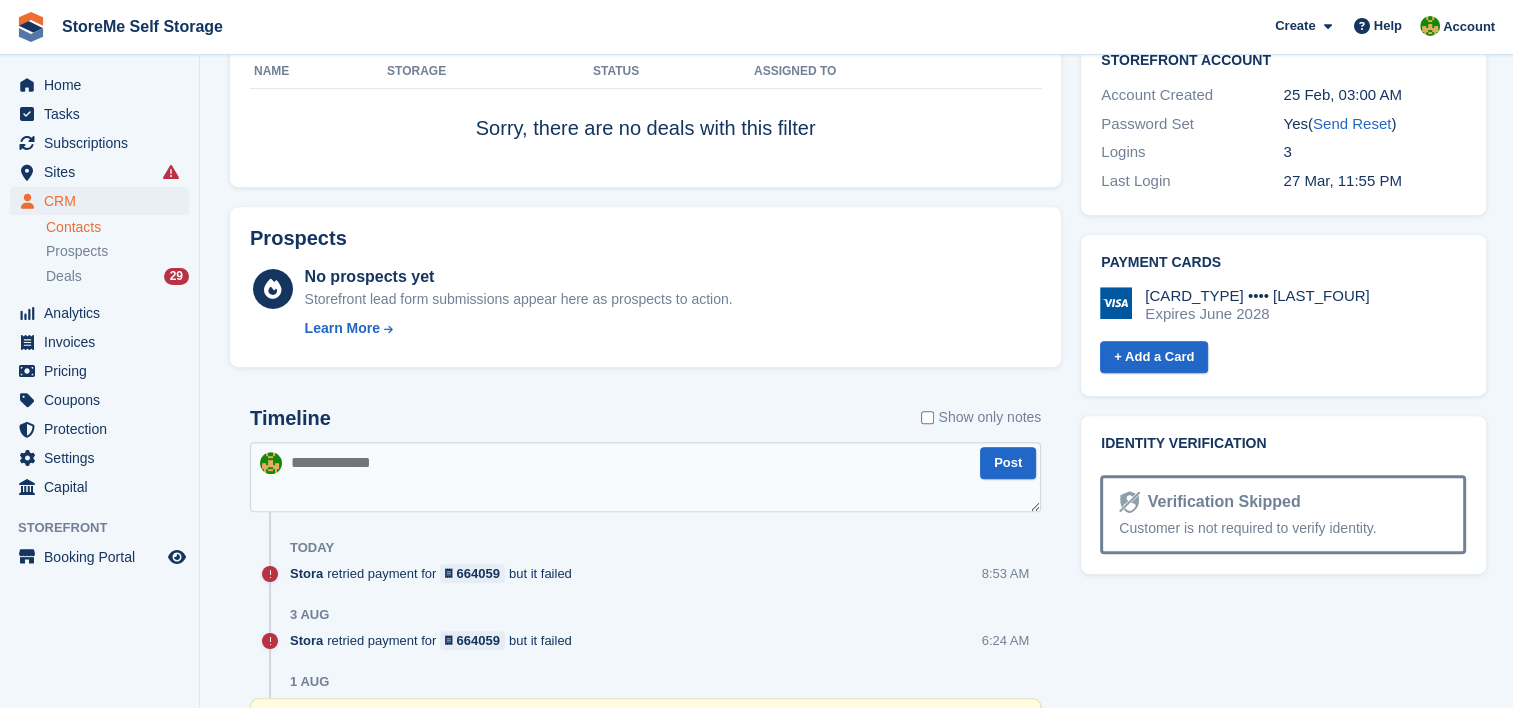 click at bounding box center [645, 477] 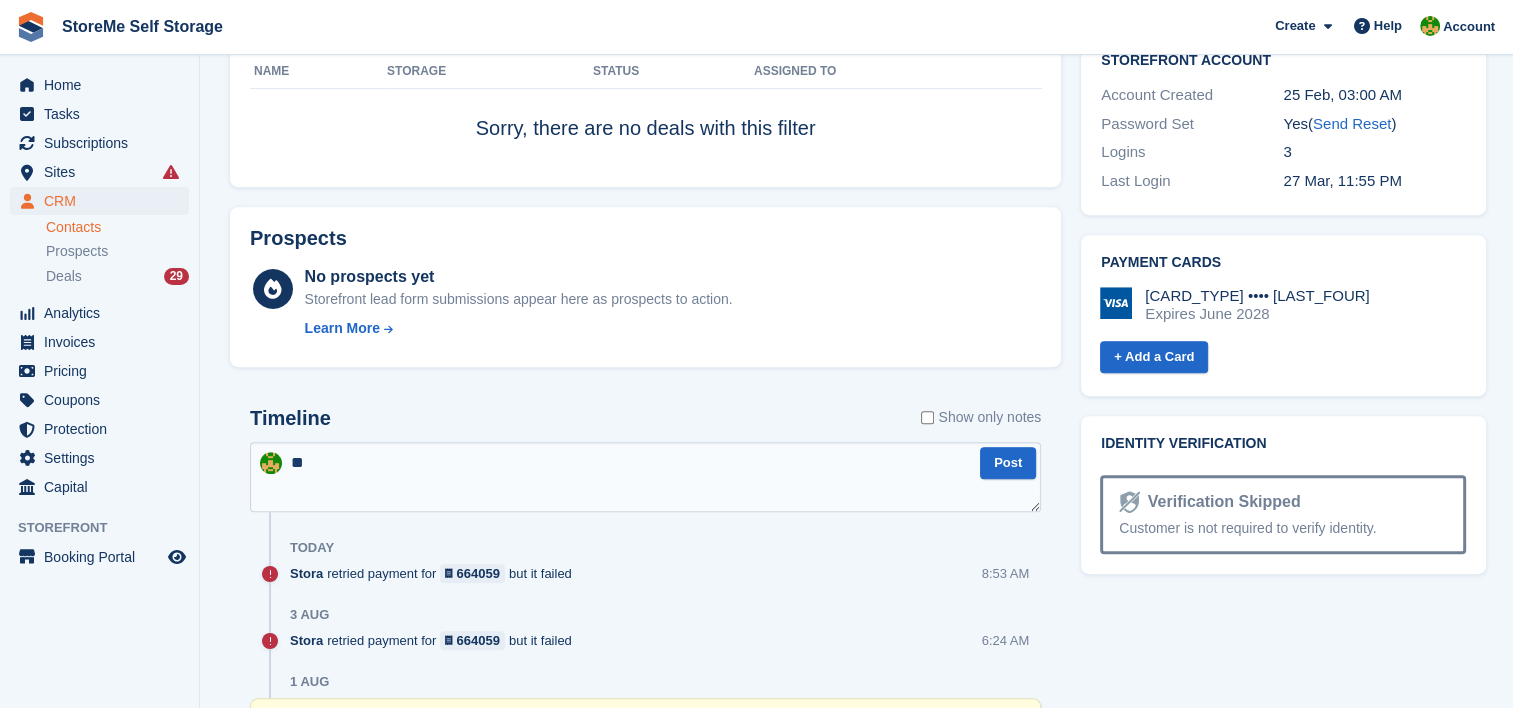 type on "*" 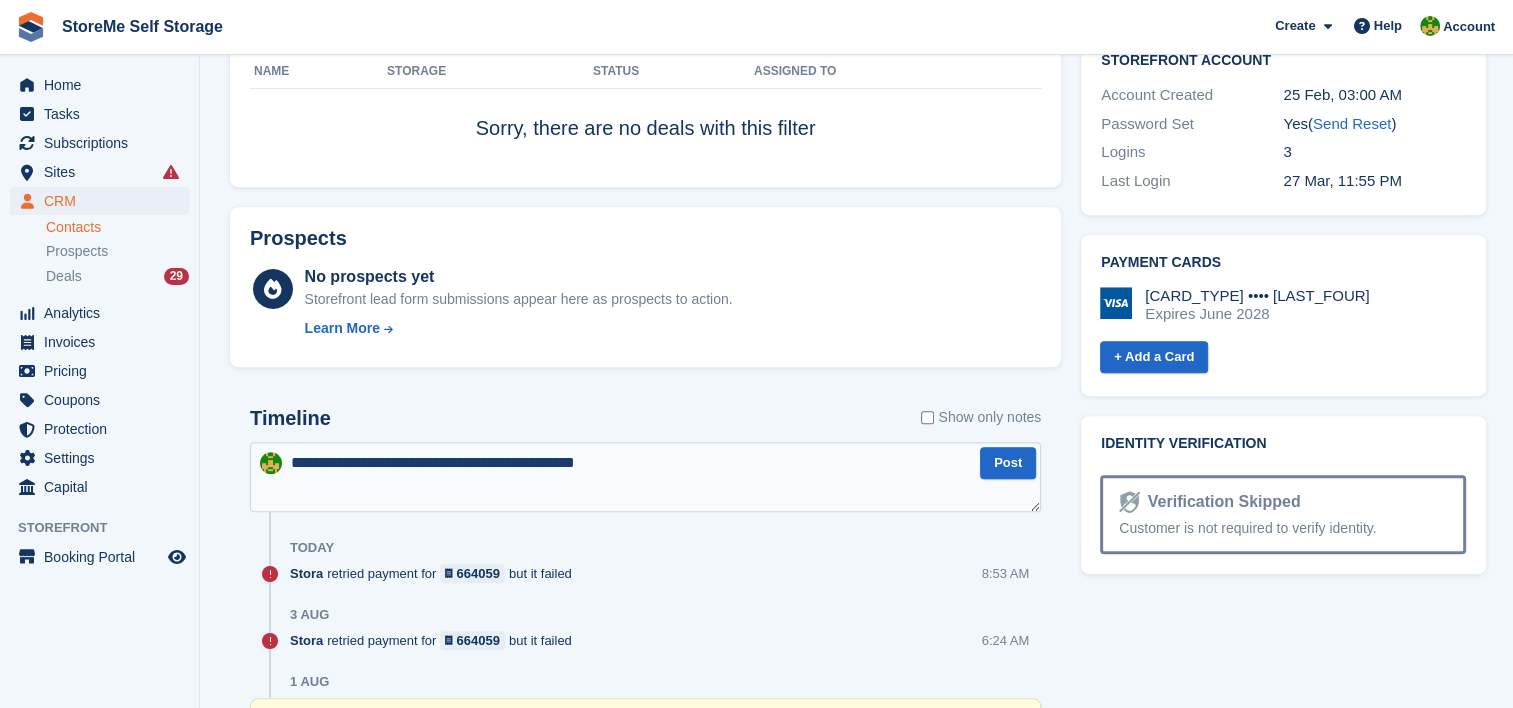 type on "**********" 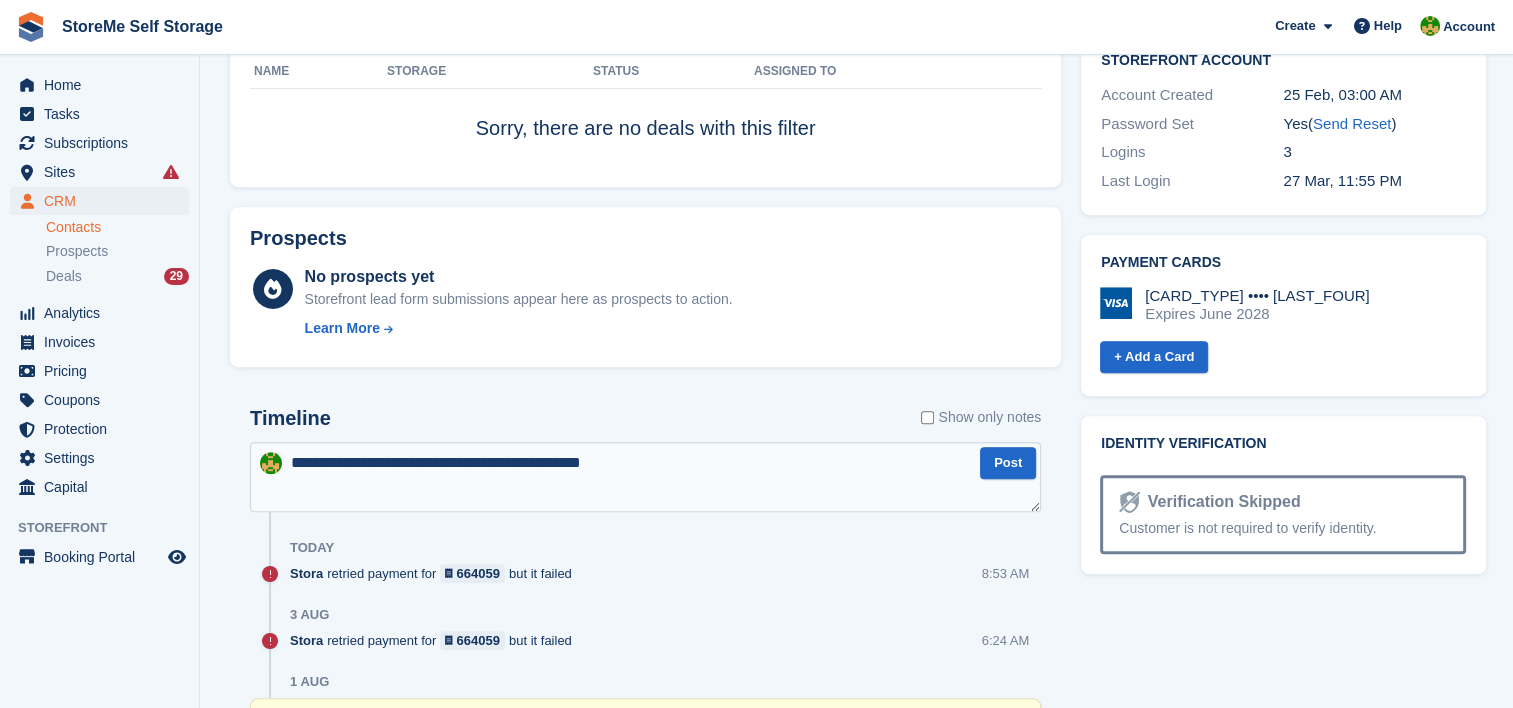 type 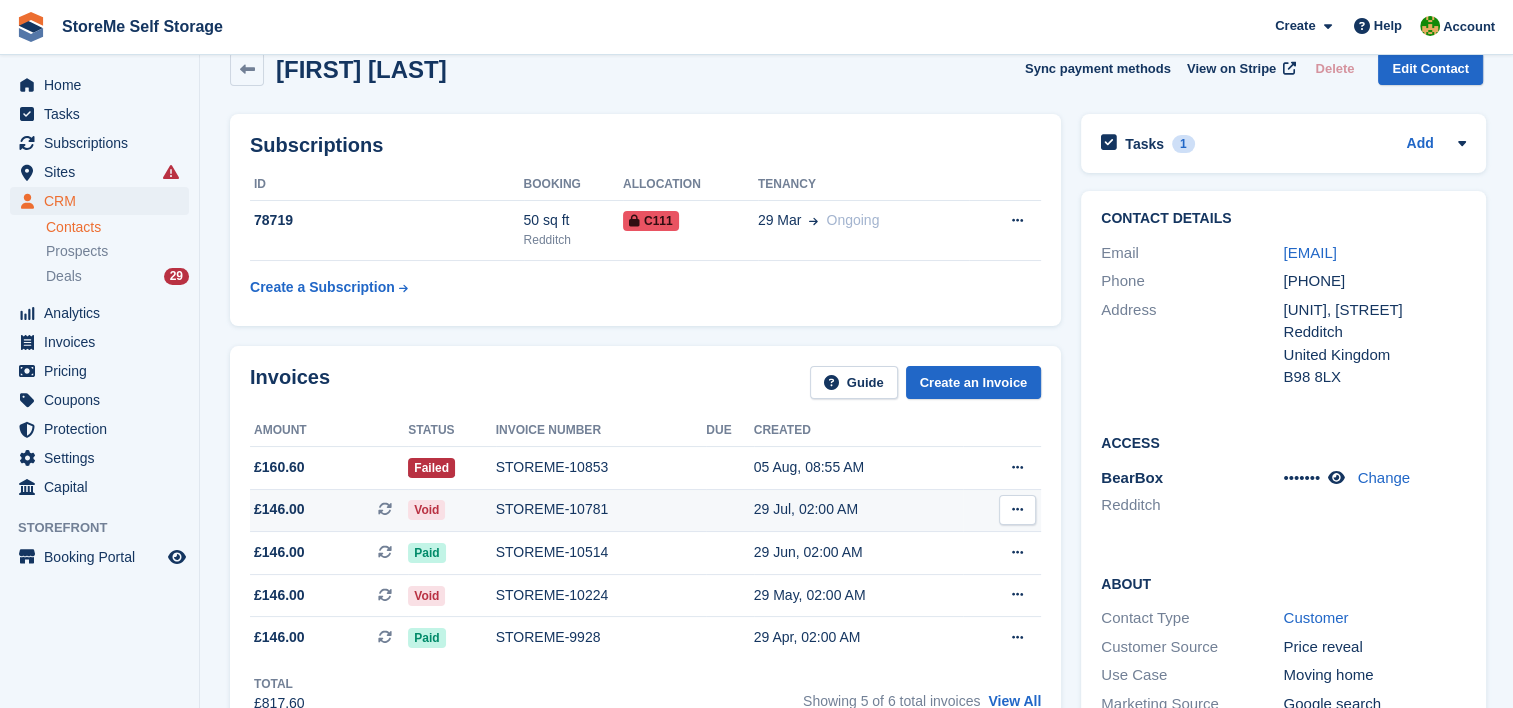 scroll, scrollTop: 0, scrollLeft: 0, axis: both 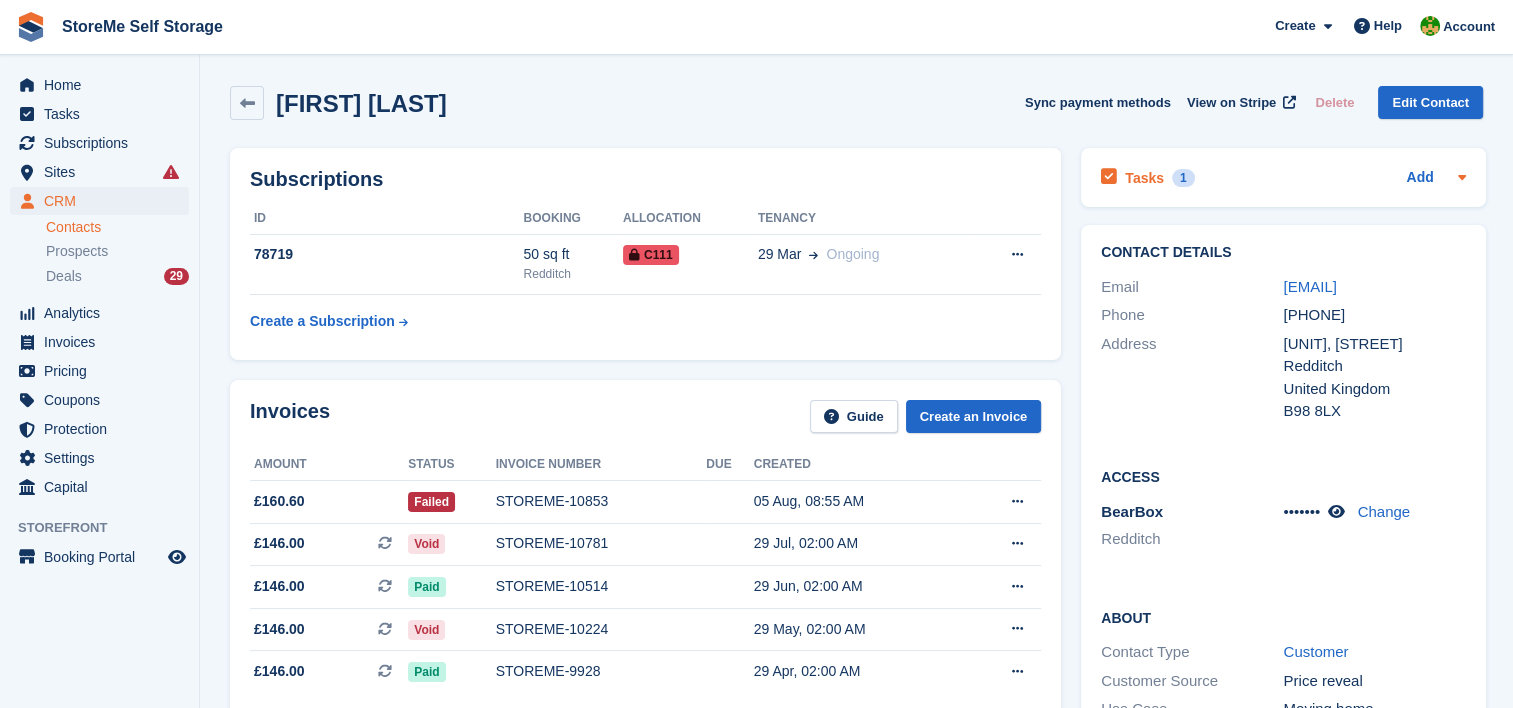 click on "Tasks
1" at bounding box center [1147, 177] 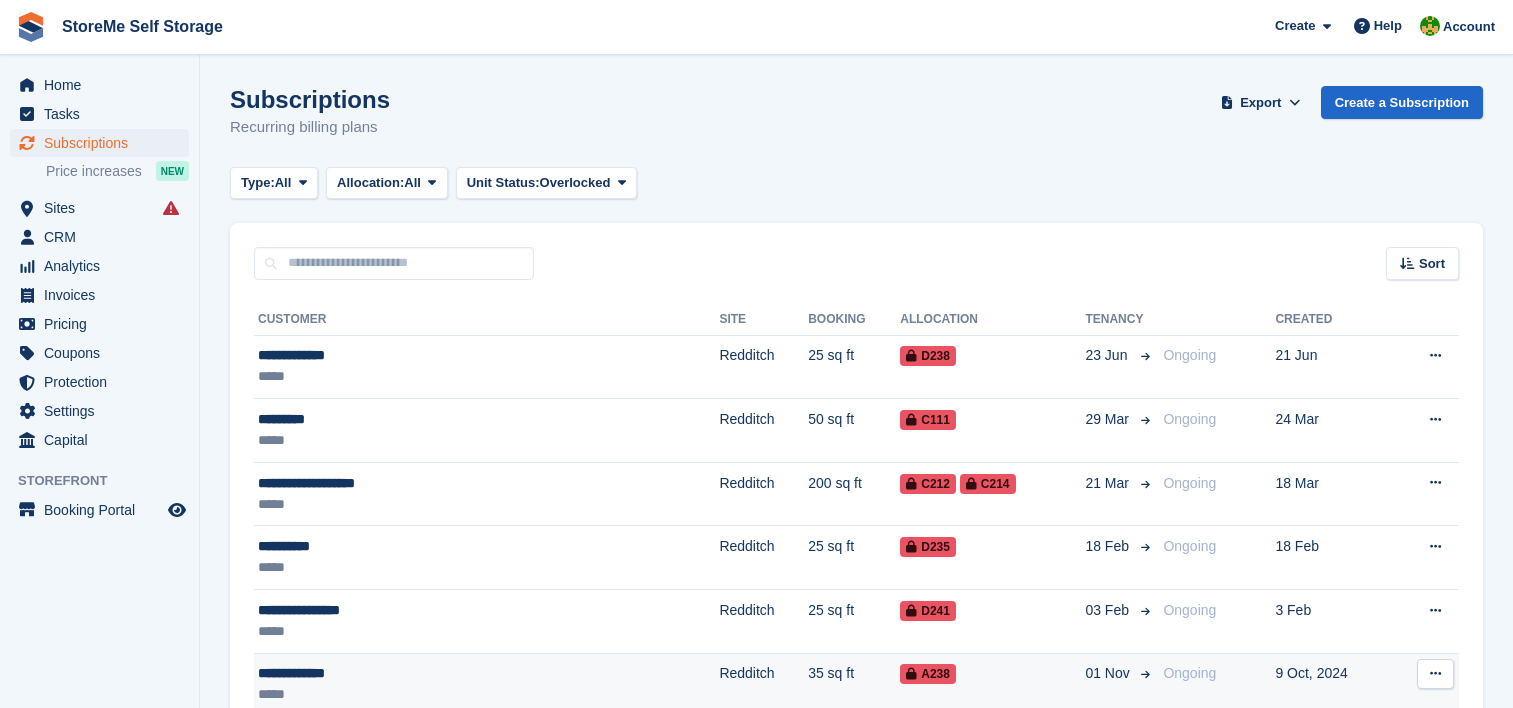 scroll, scrollTop: 170, scrollLeft: 0, axis: vertical 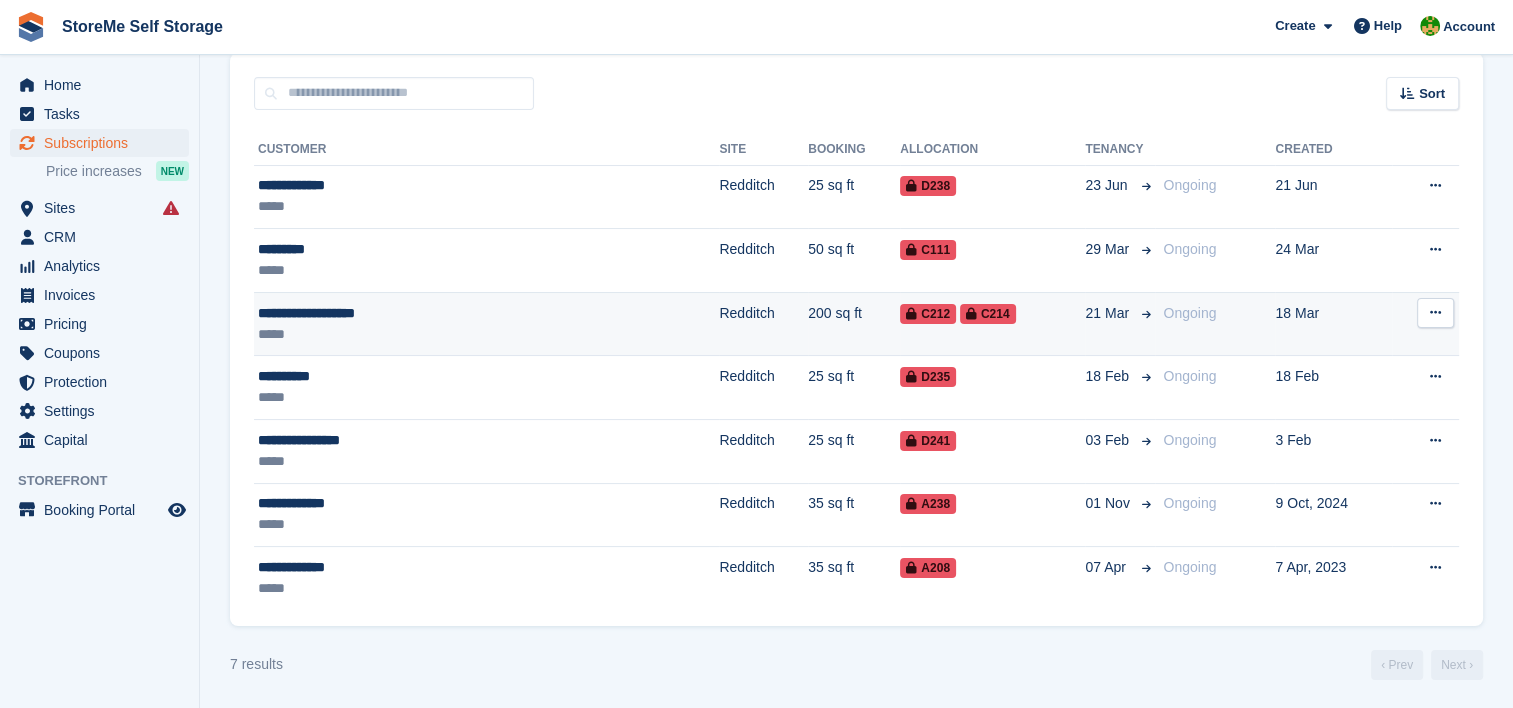 click on "Redditch" at bounding box center (763, 324) 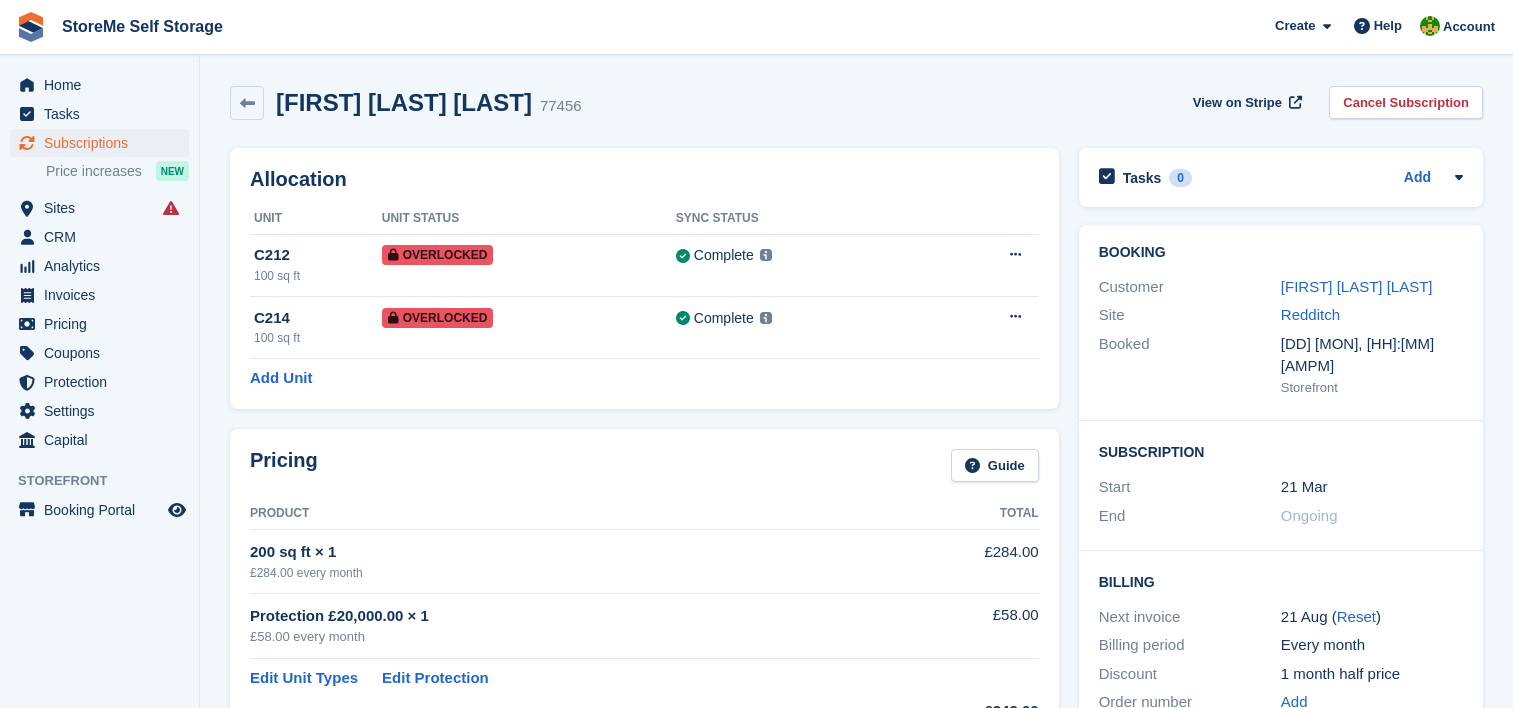scroll, scrollTop: 0, scrollLeft: 0, axis: both 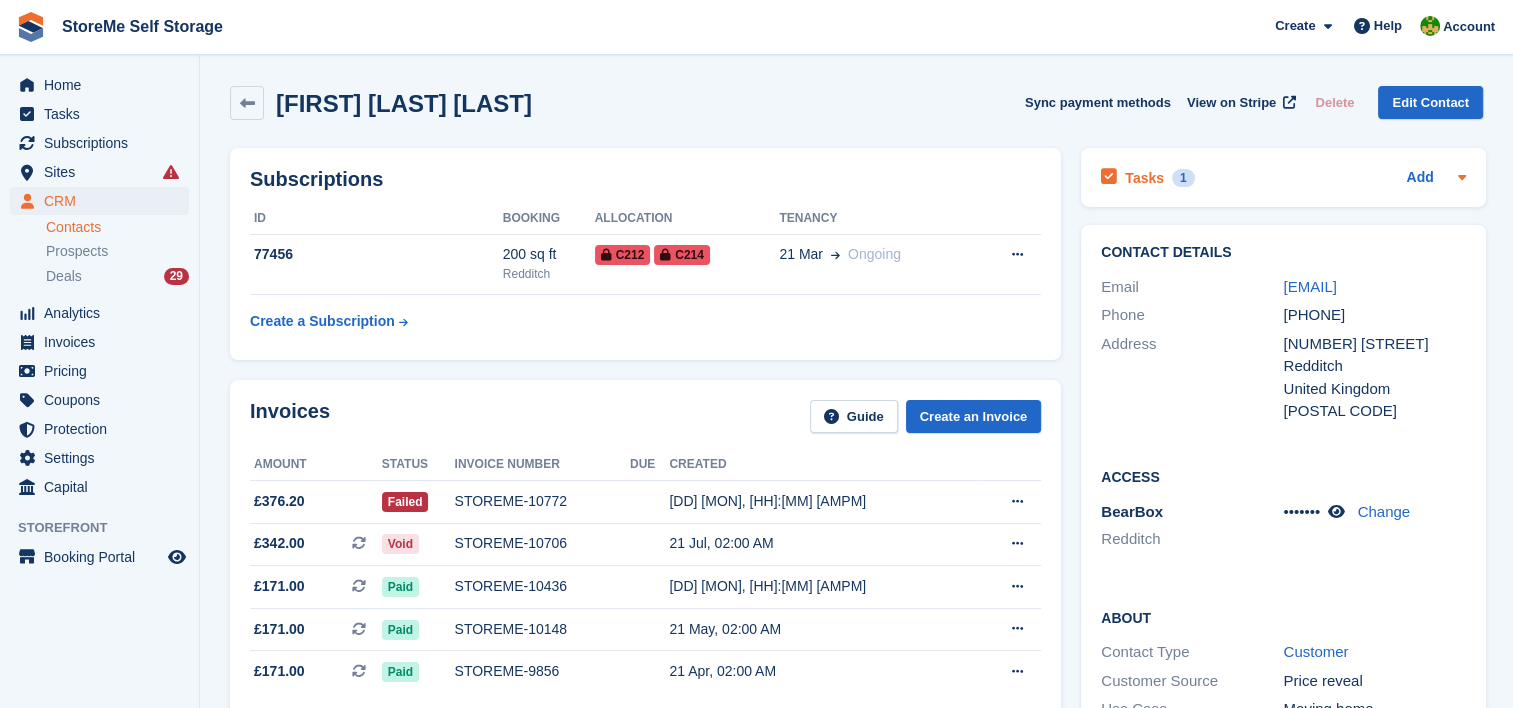 click on "Tasks" at bounding box center [1144, 178] 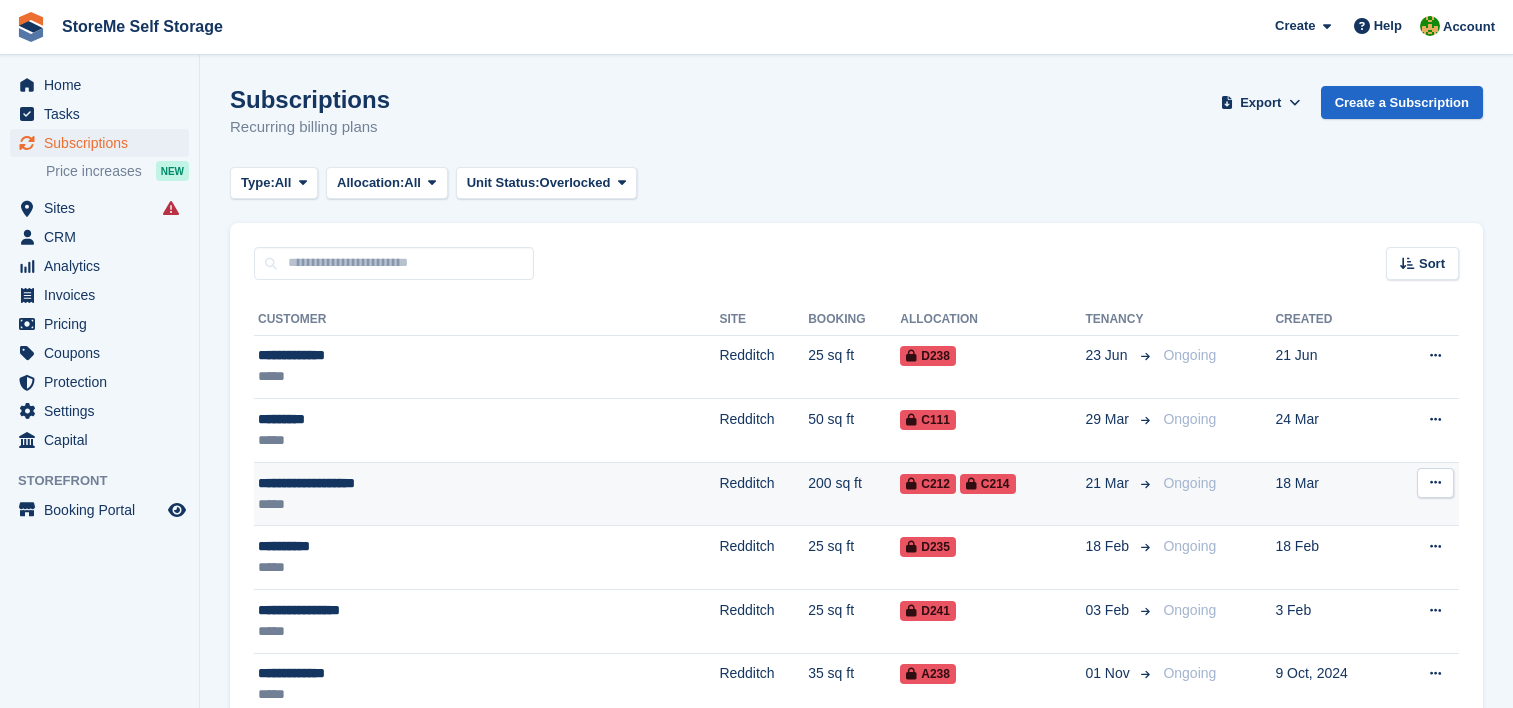 scroll, scrollTop: 170, scrollLeft: 0, axis: vertical 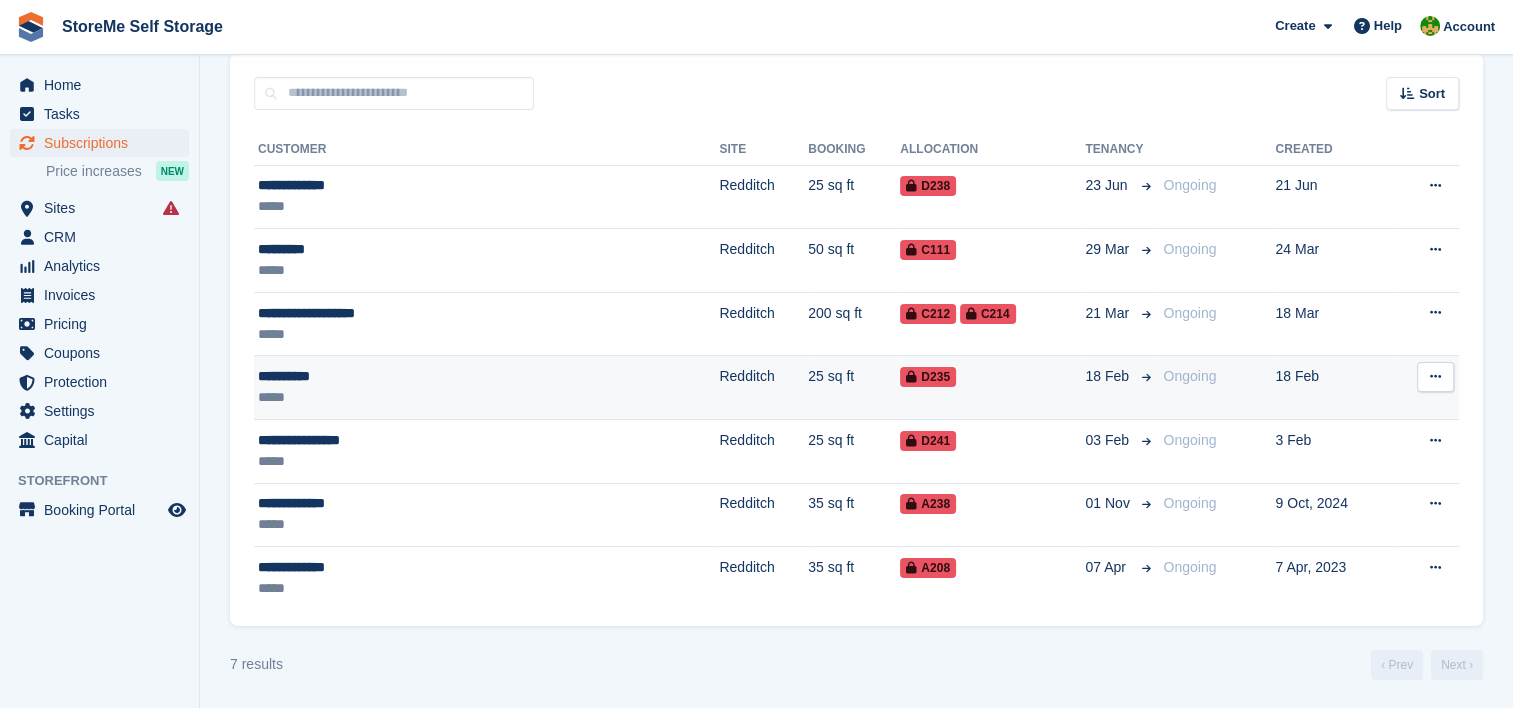 click on "Redditch" at bounding box center [763, 388] 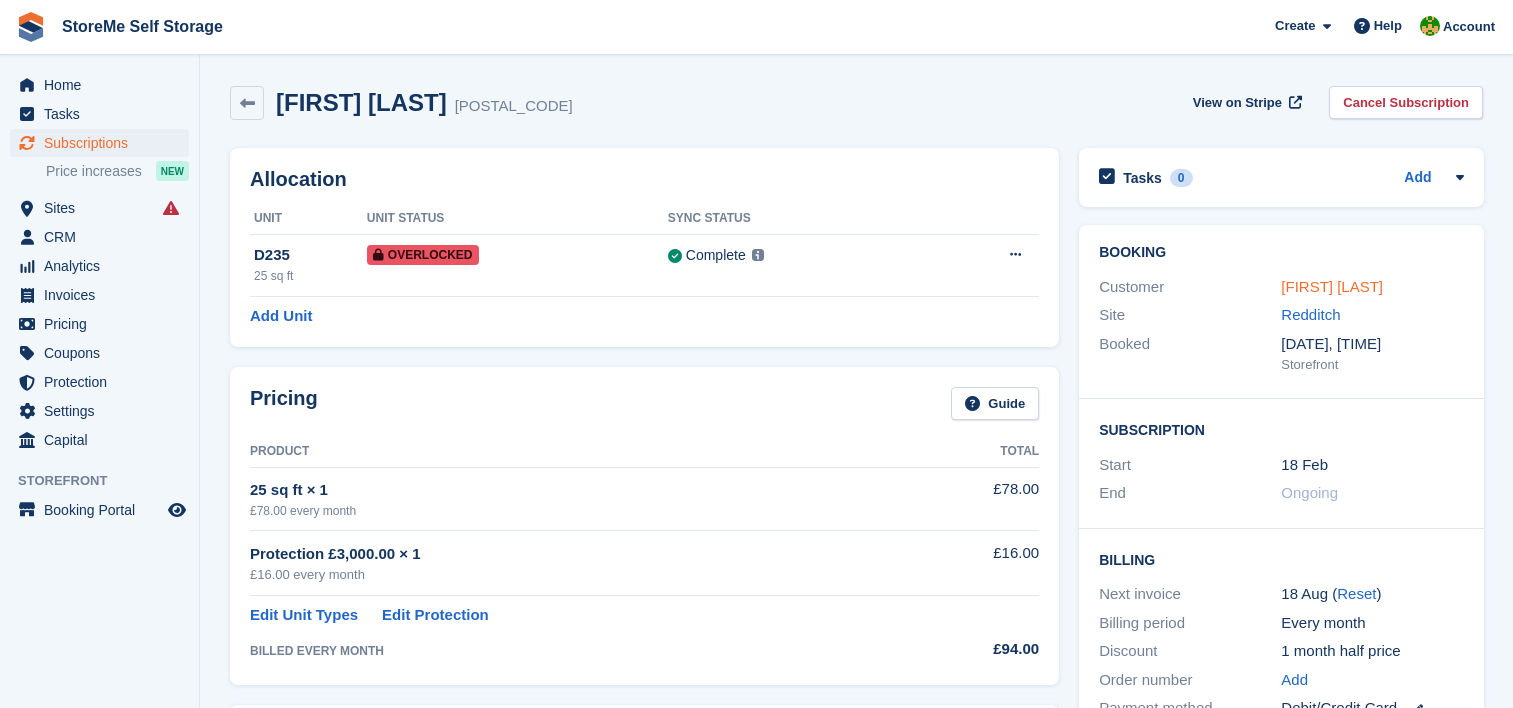 scroll, scrollTop: 0, scrollLeft: 0, axis: both 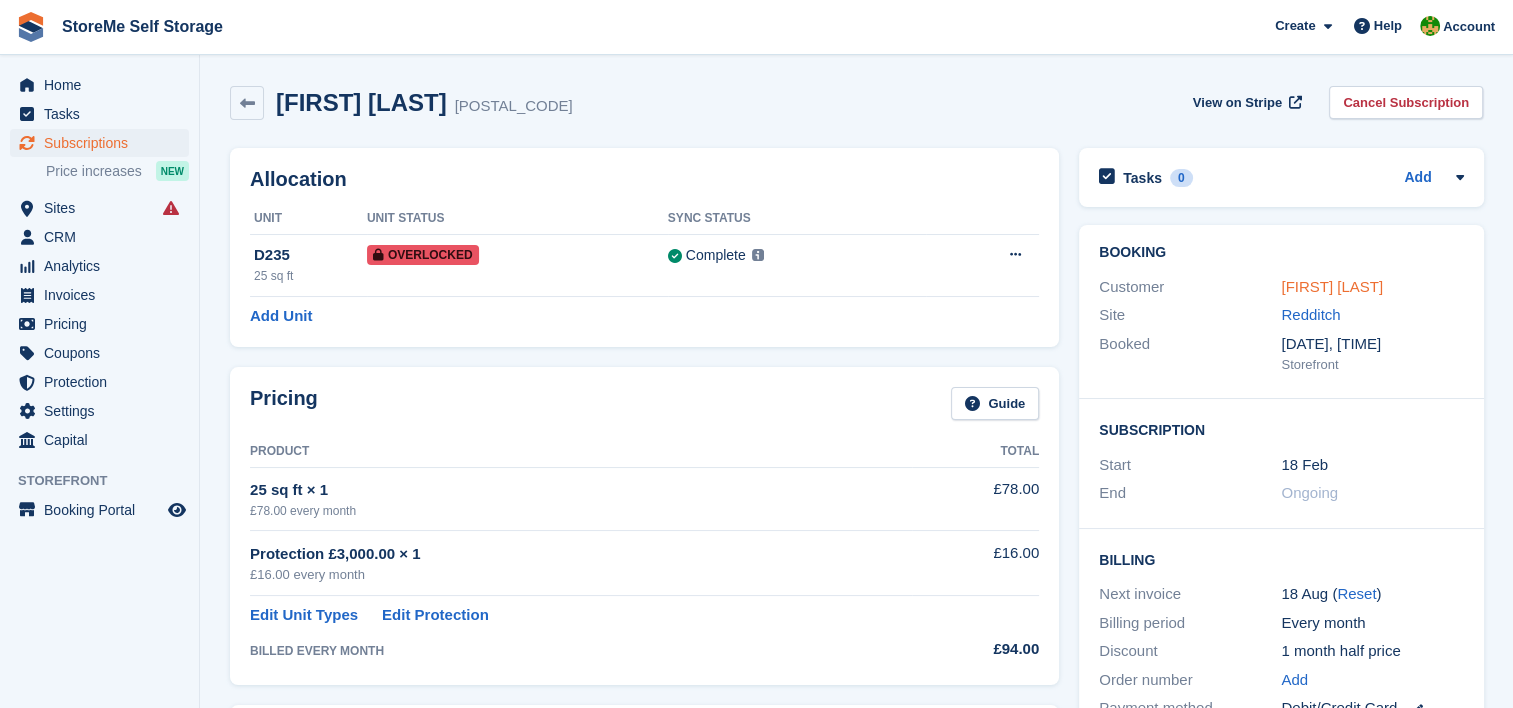 click on "[FIRST] [LAST]" at bounding box center [1332, 286] 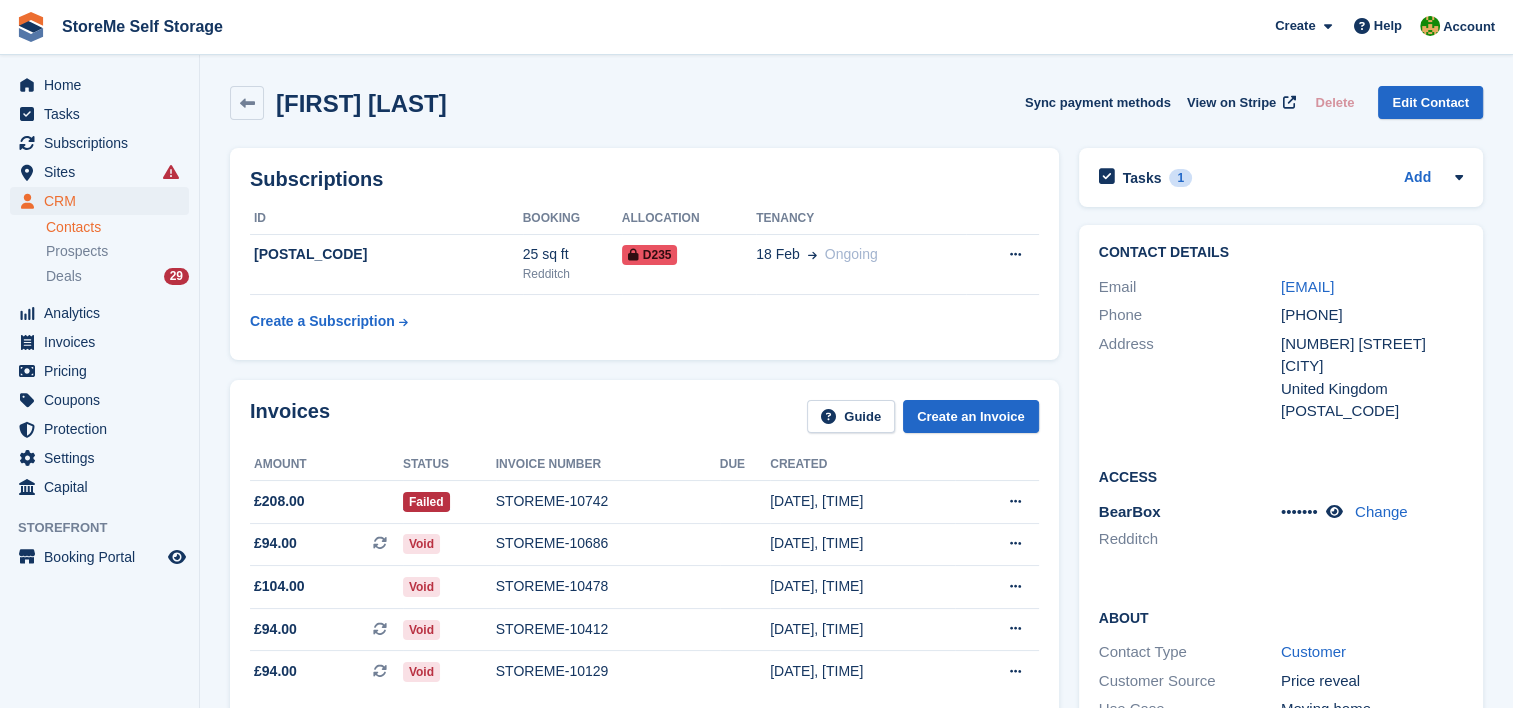 click on "Tasks" at bounding box center [1142, 178] 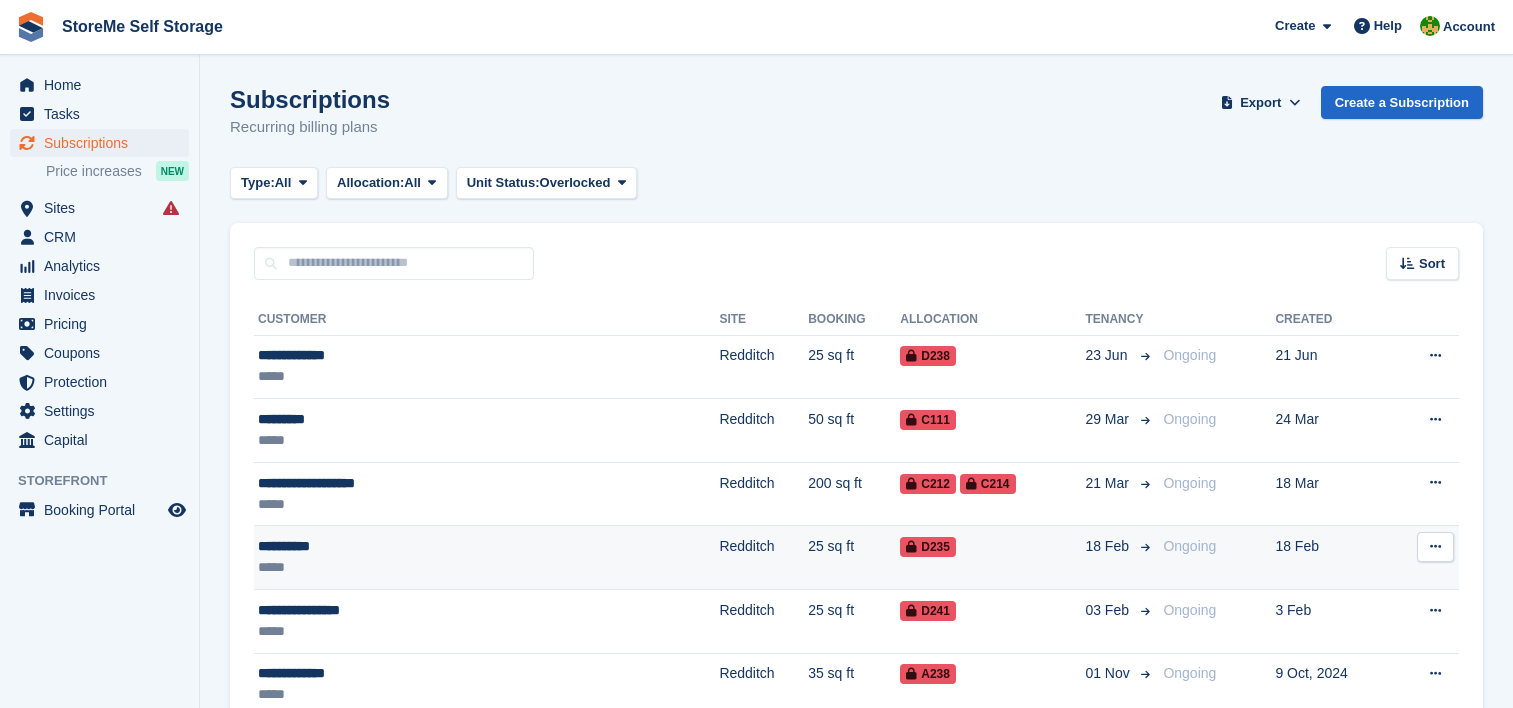 scroll, scrollTop: 170, scrollLeft: 0, axis: vertical 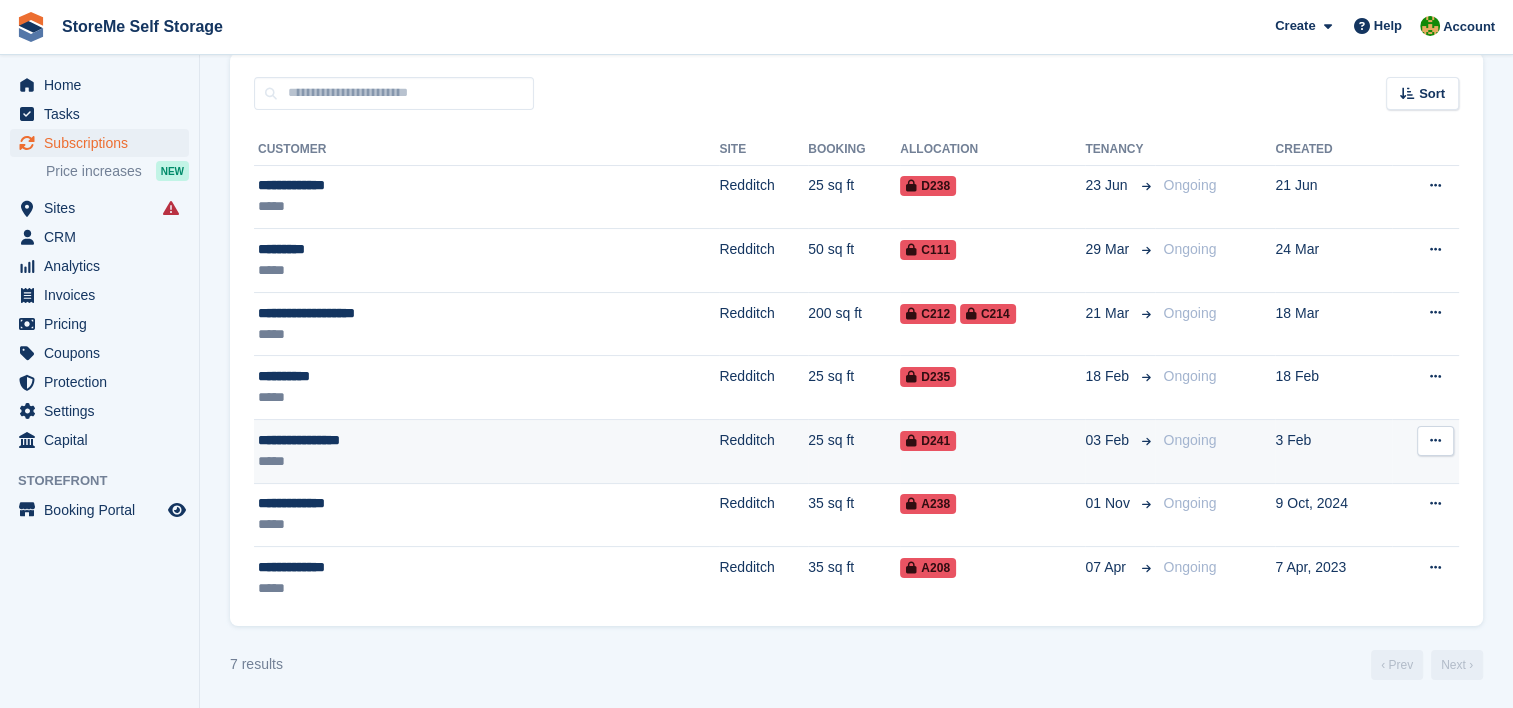 click on "Redditch" at bounding box center (763, 452) 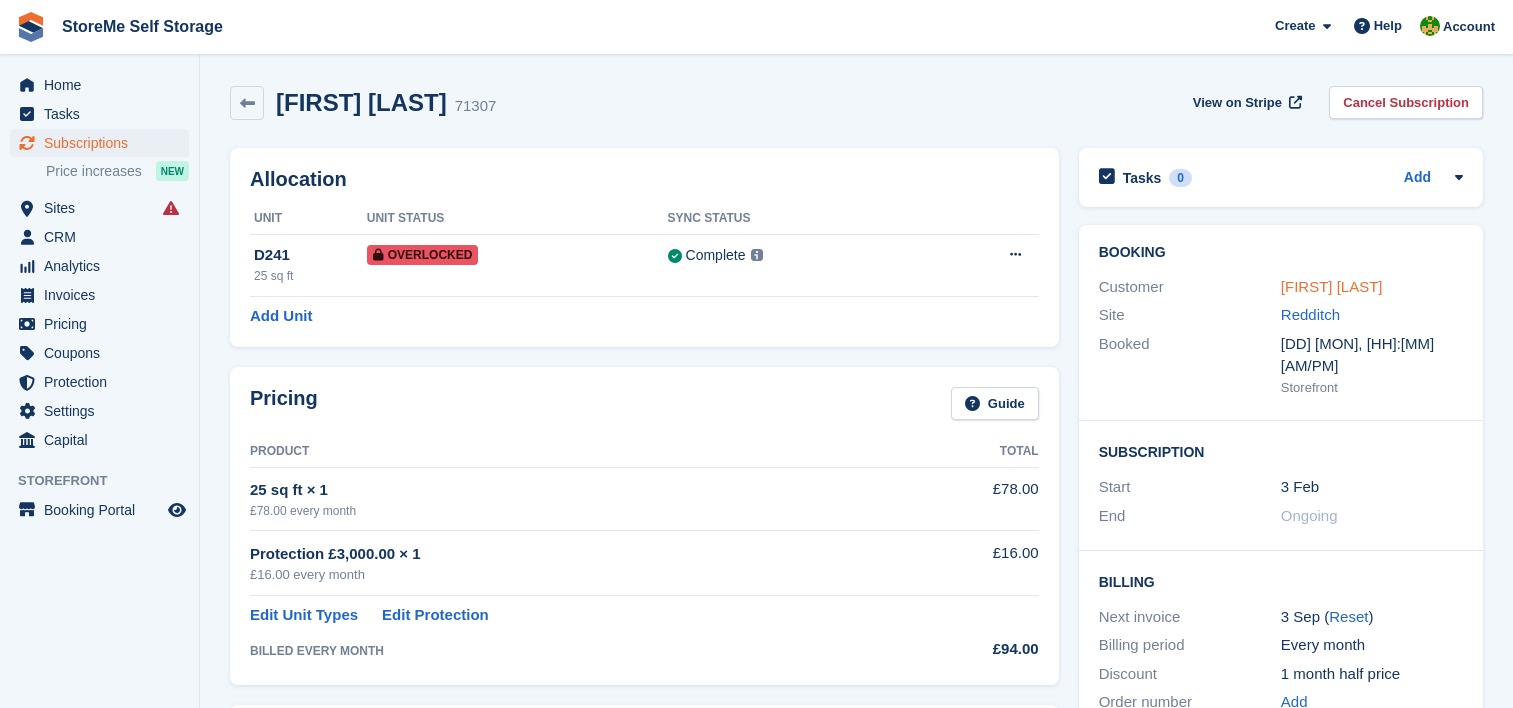 scroll, scrollTop: 0, scrollLeft: 0, axis: both 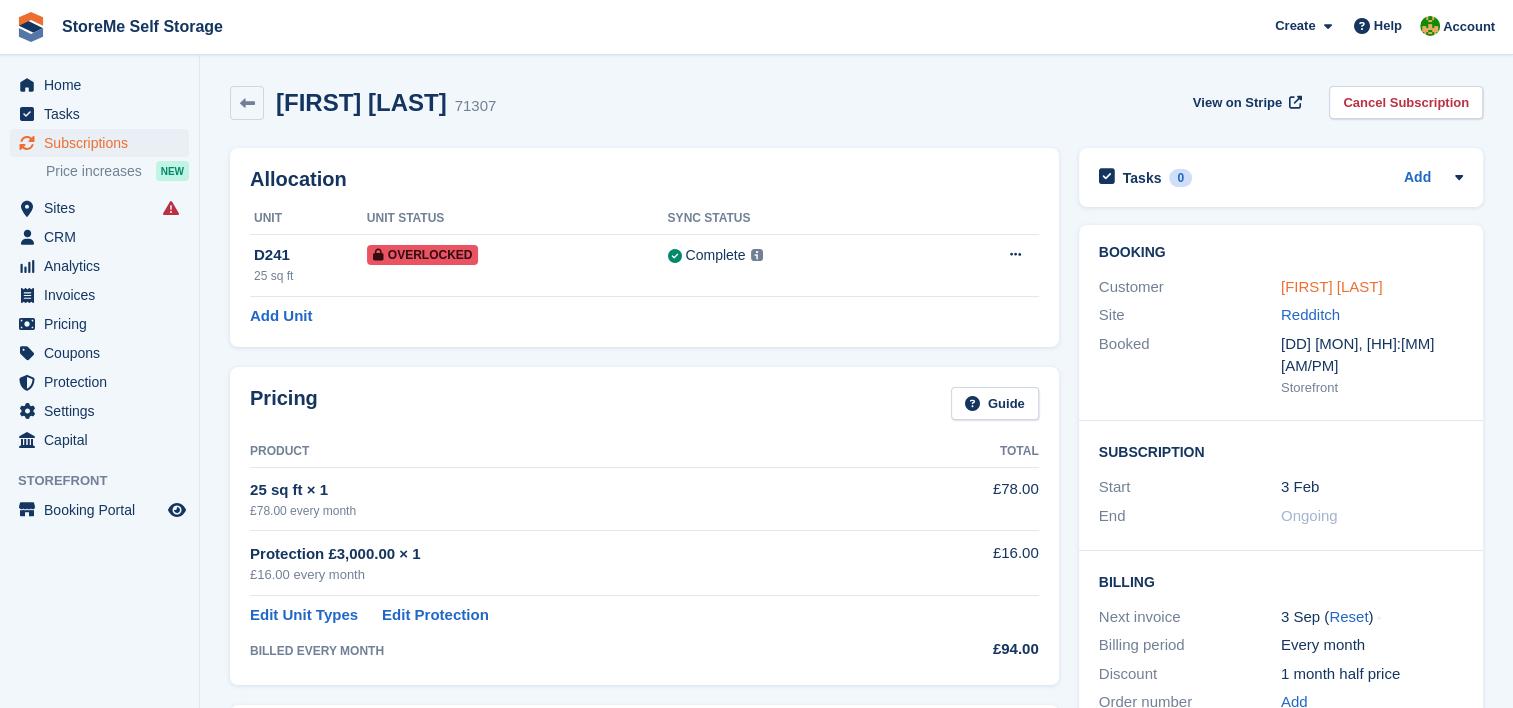 click on "[FIRST] [LAST]" at bounding box center (1332, 286) 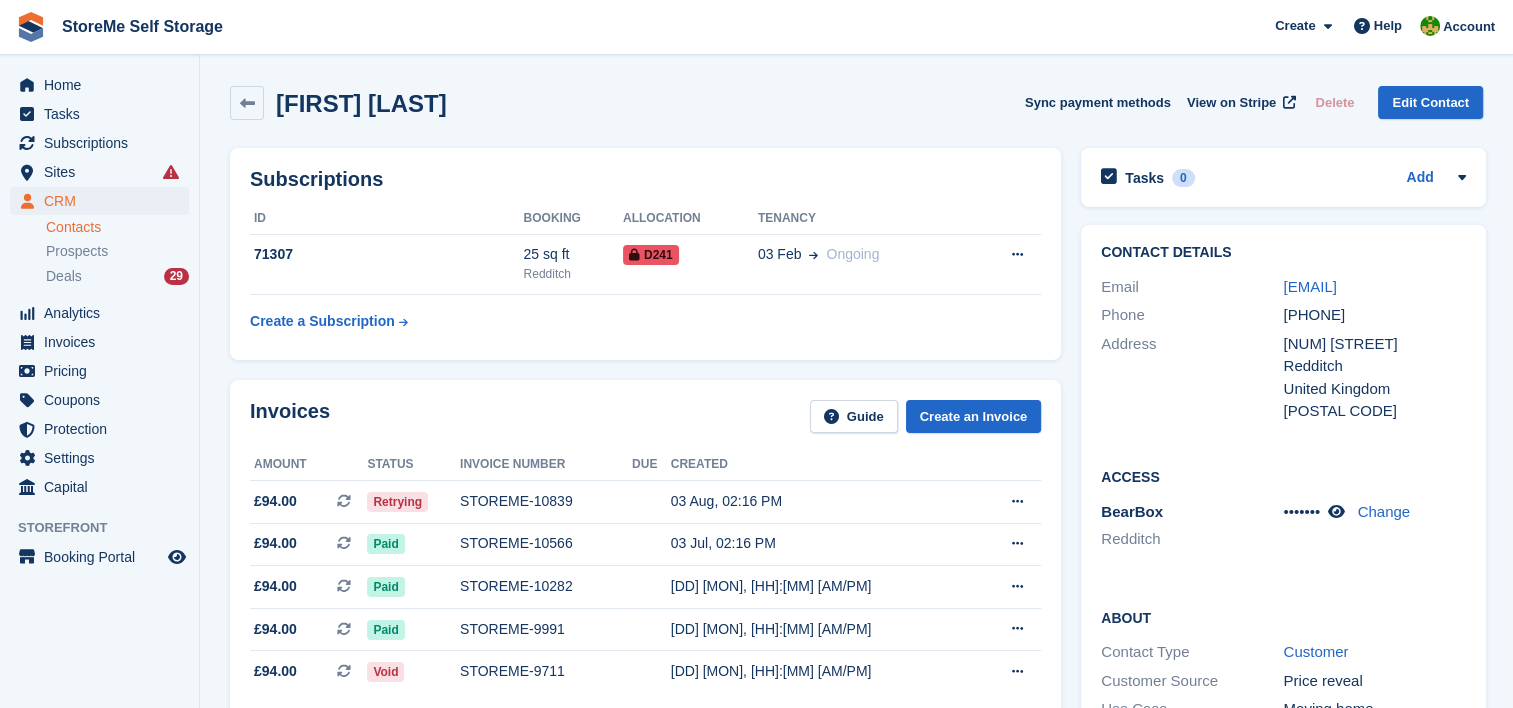 drag, startPoint x: 1465, startPoint y: 285, endPoint x: 1278, endPoint y: 280, distance: 187.06683 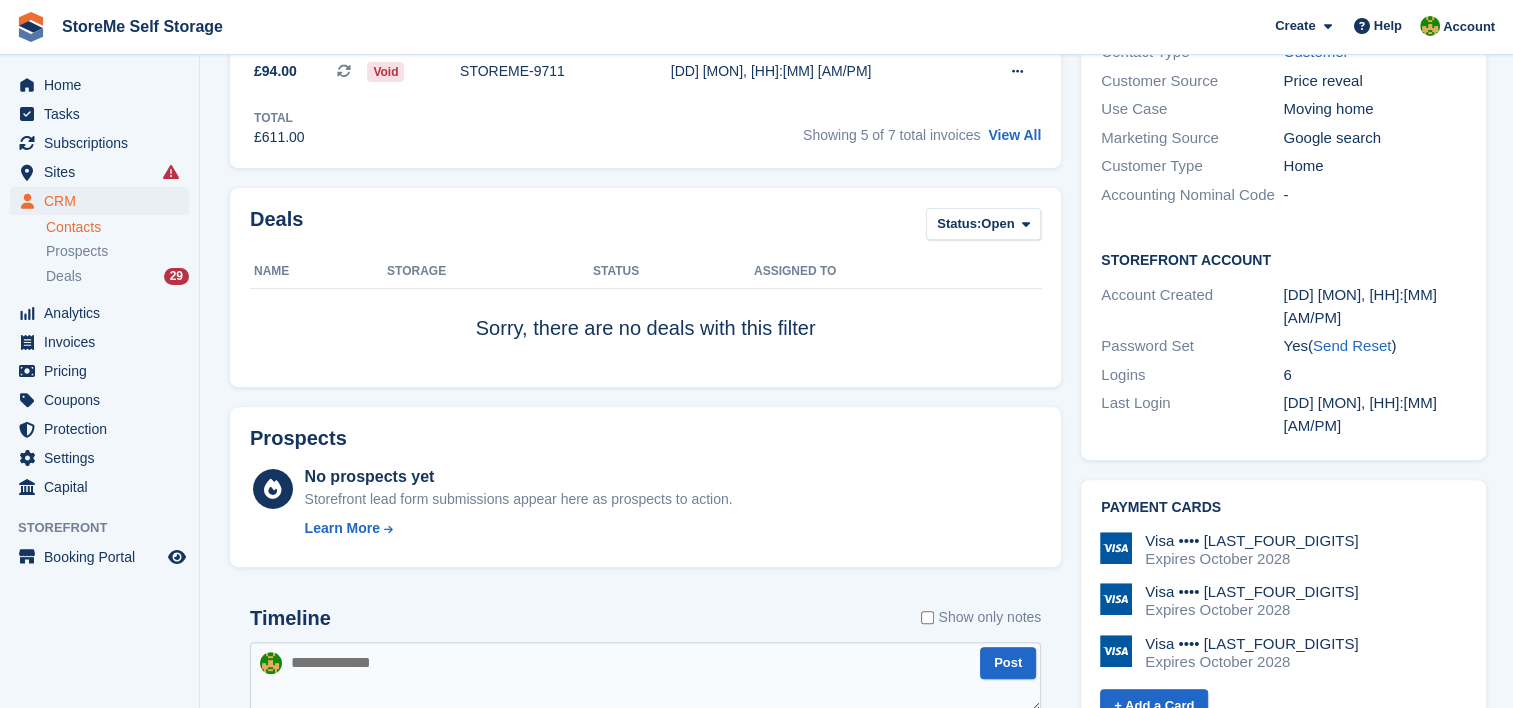 scroll, scrollTop: 0, scrollLeft: 0, axis: both 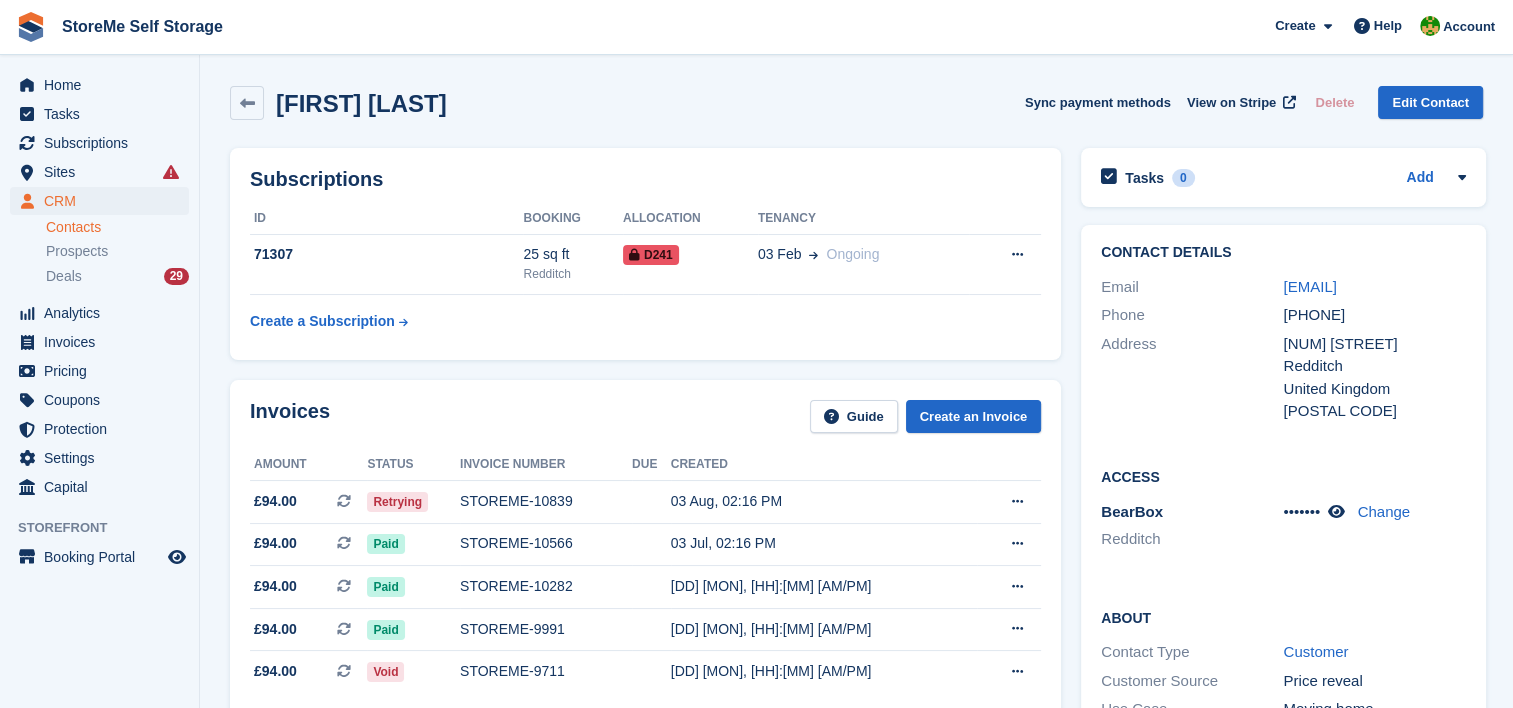 copy on "msochacki89@gmail.com" 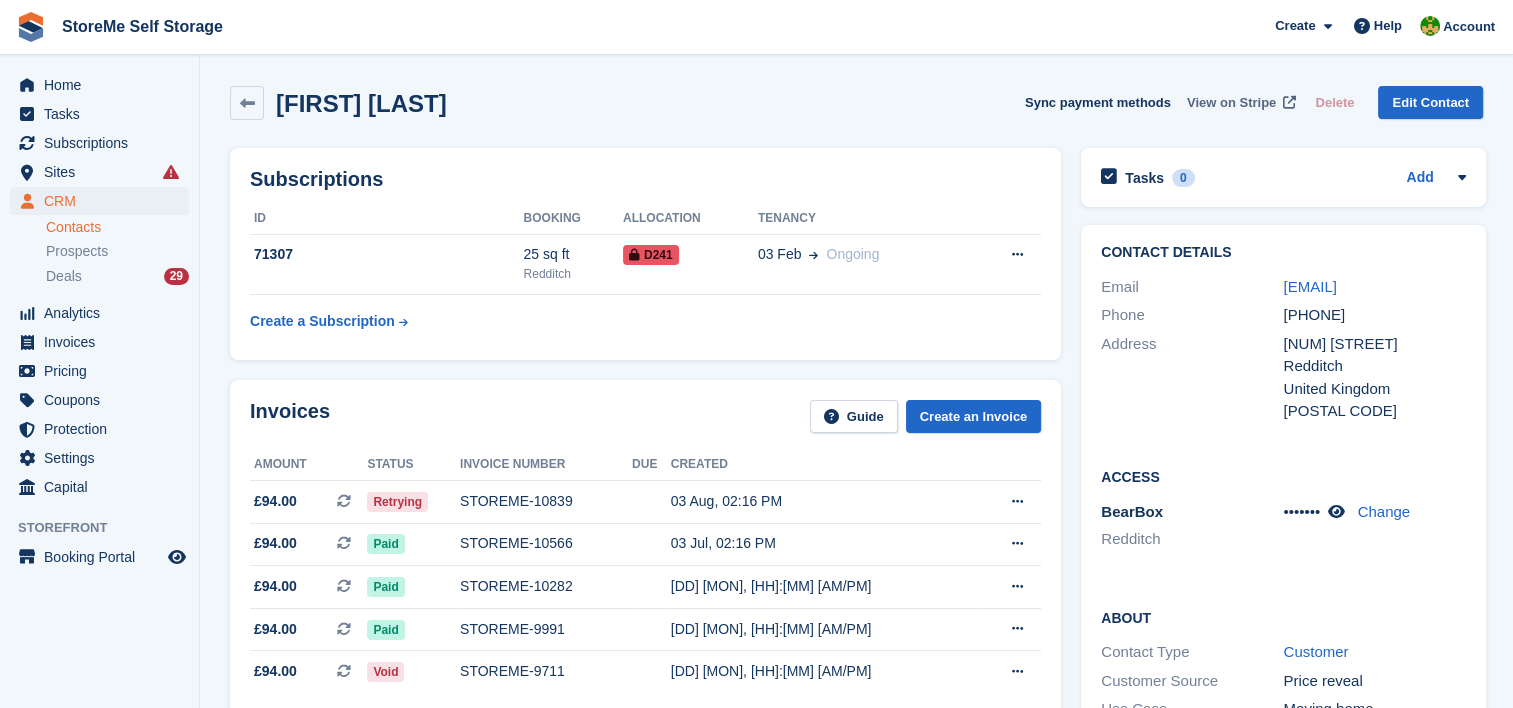 click on "View on Stripe" at bounding box center (1231, 103) 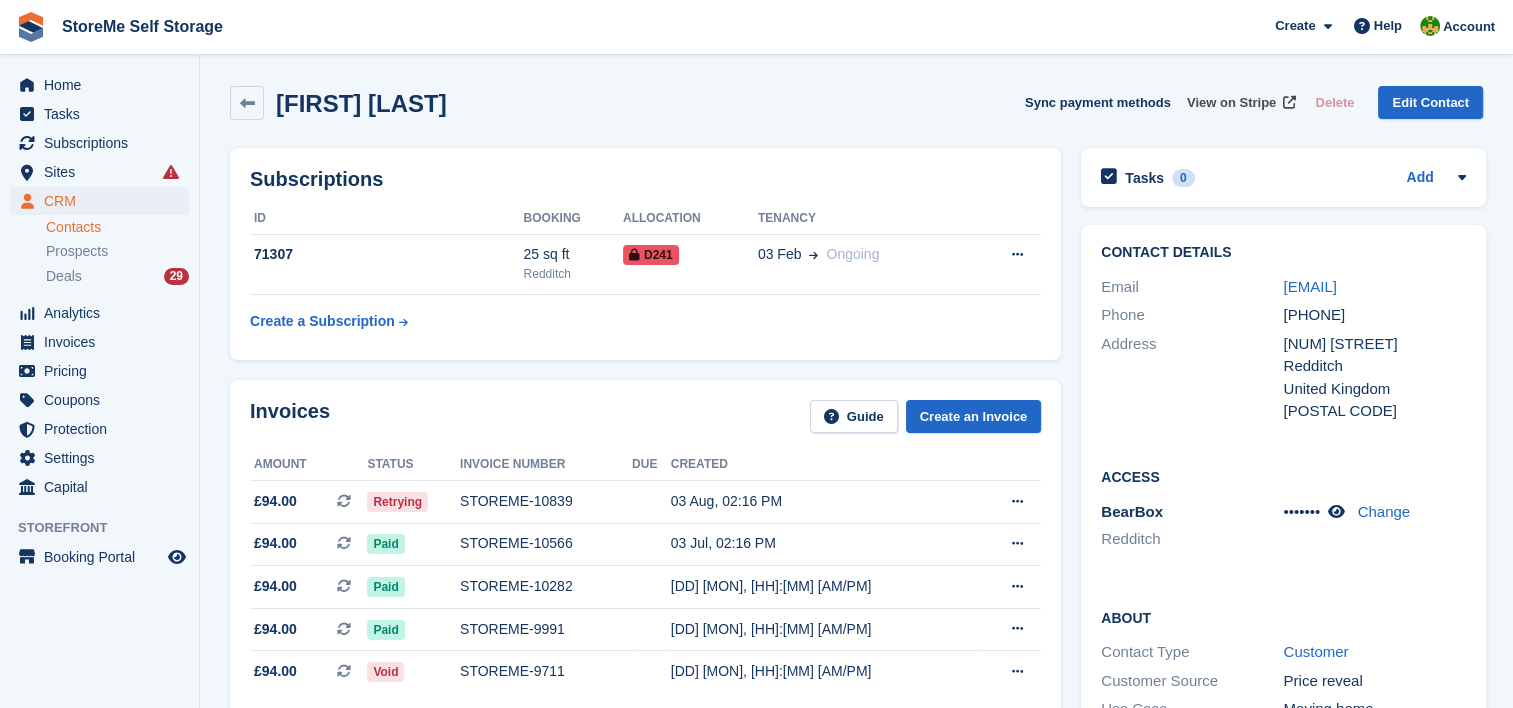 scroll, scrollTop: 900, scrollLeft: 0, axis: vertical 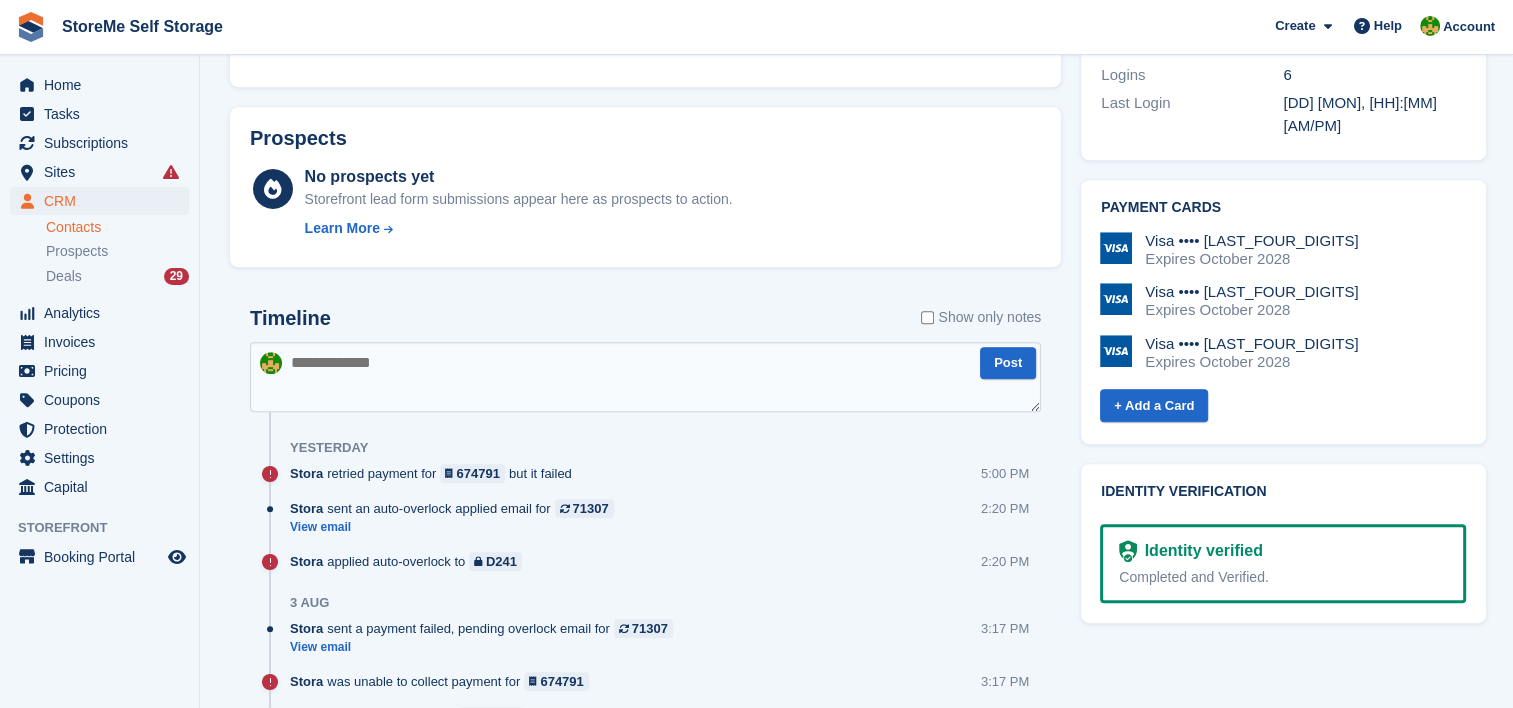 click at bounding box center (645, 377) 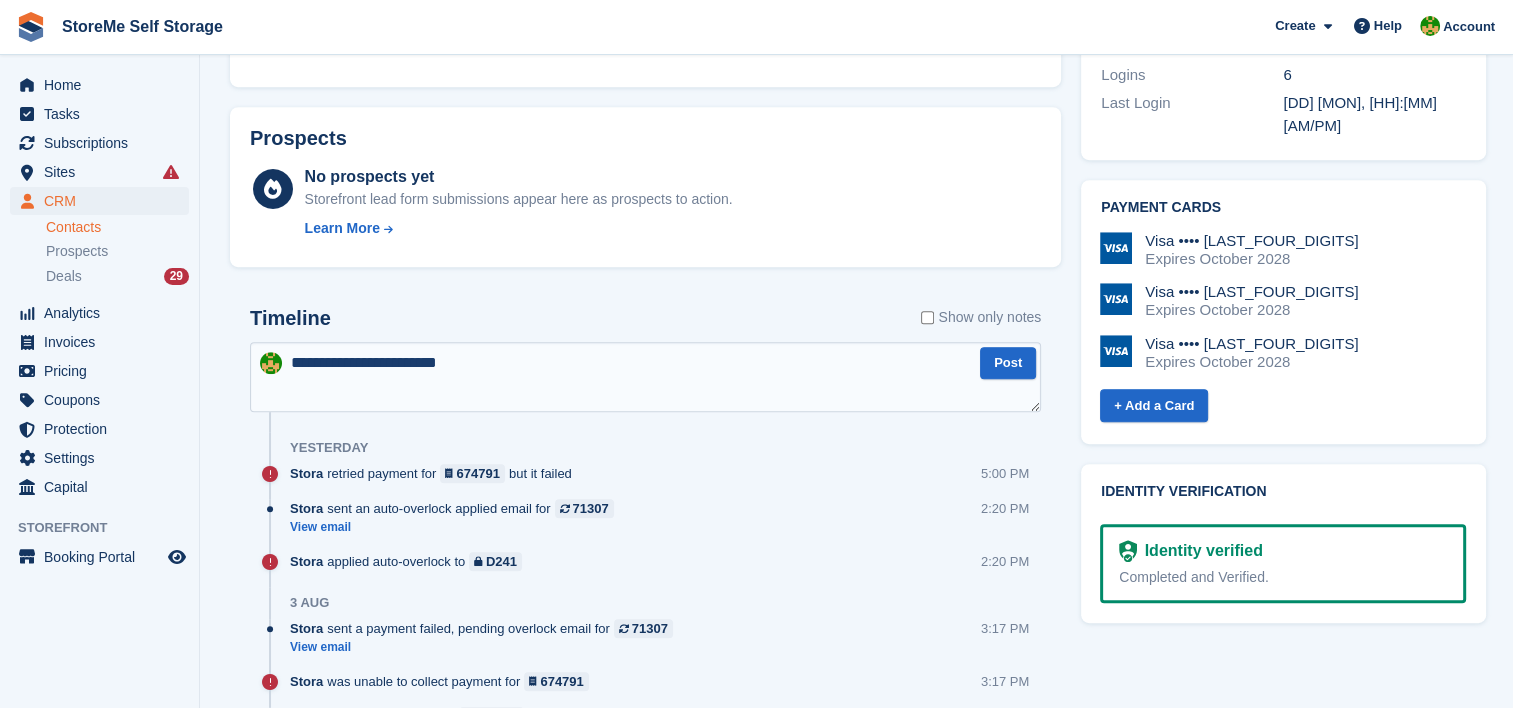 type on "**********" 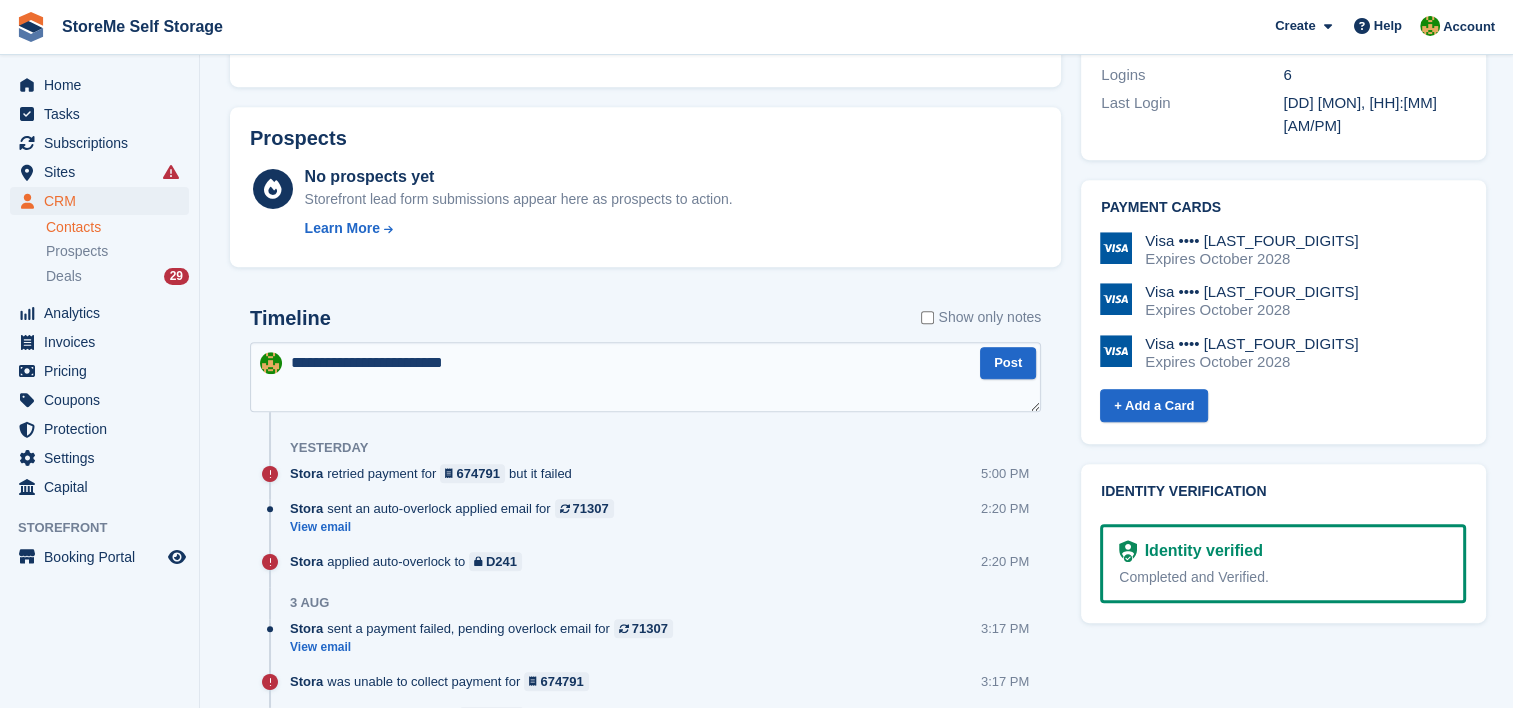 type 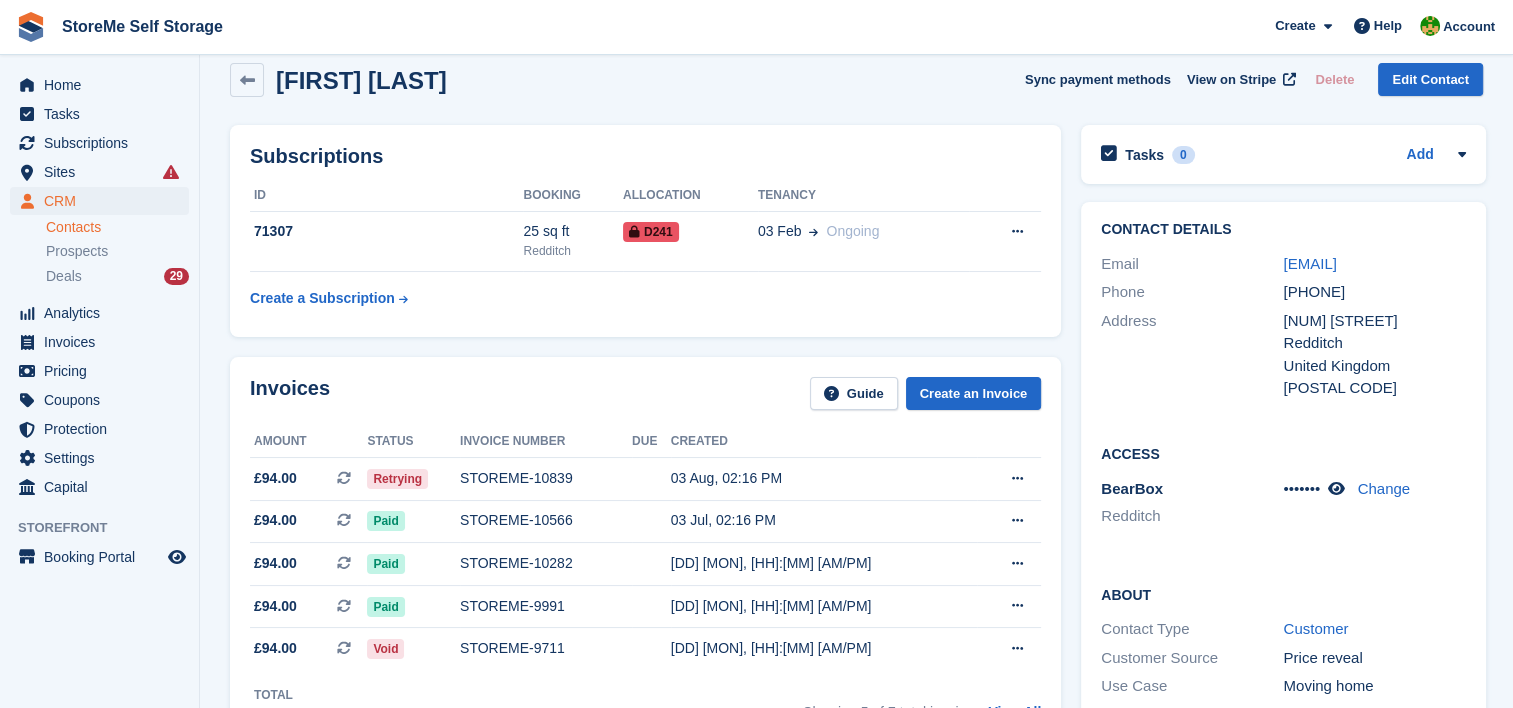 scroll, scrollTop: 0, scrollLeft: 0, axis: both 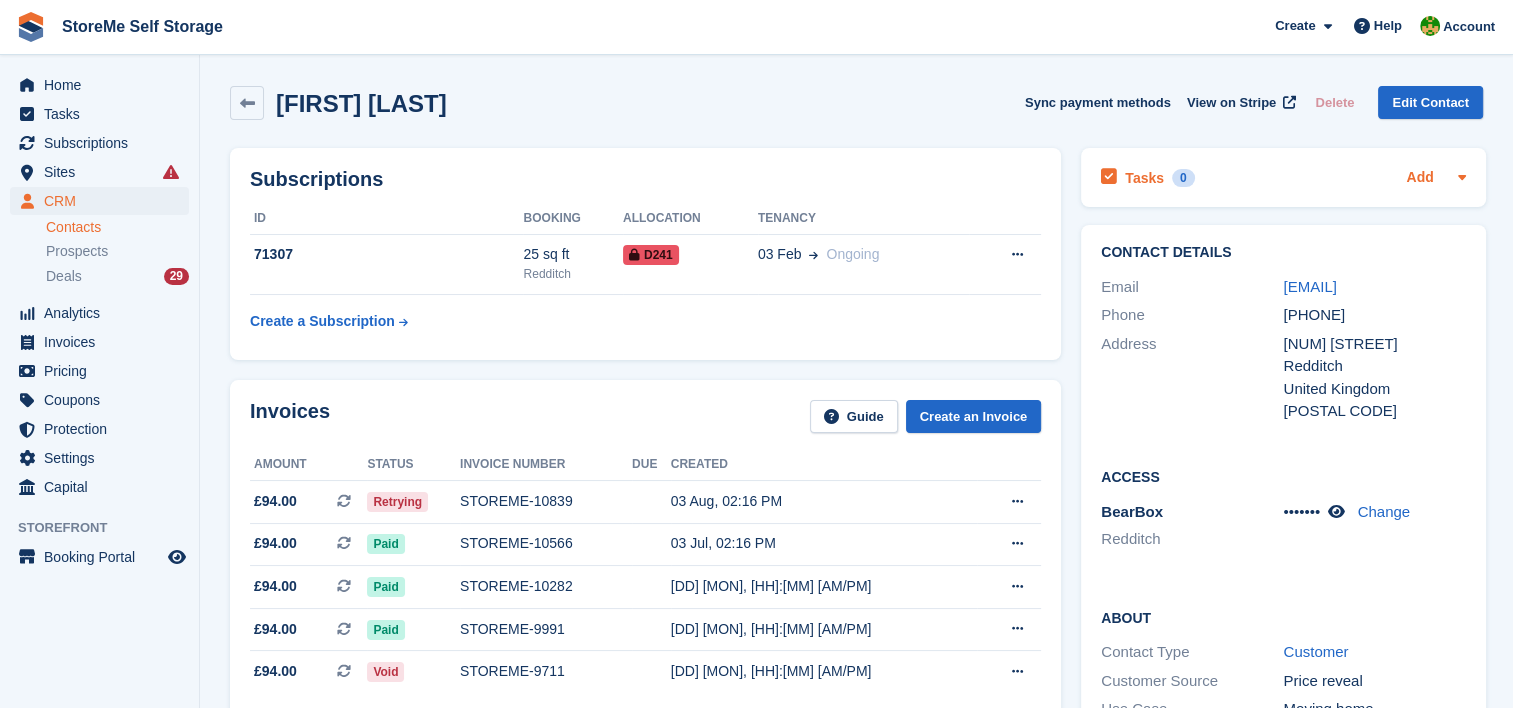 click on "Add" at bounding box center [1419, 178] 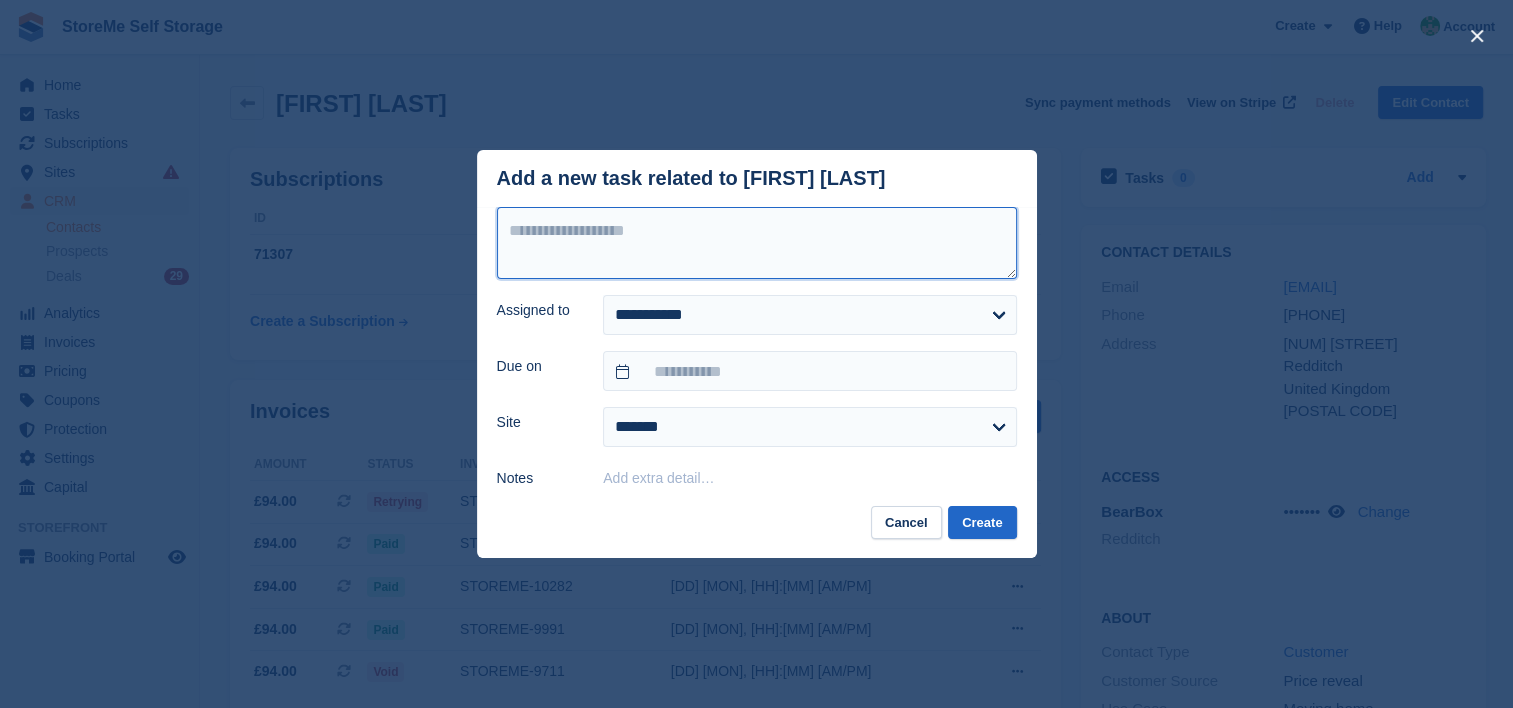 click at bounding box center (757, 243) 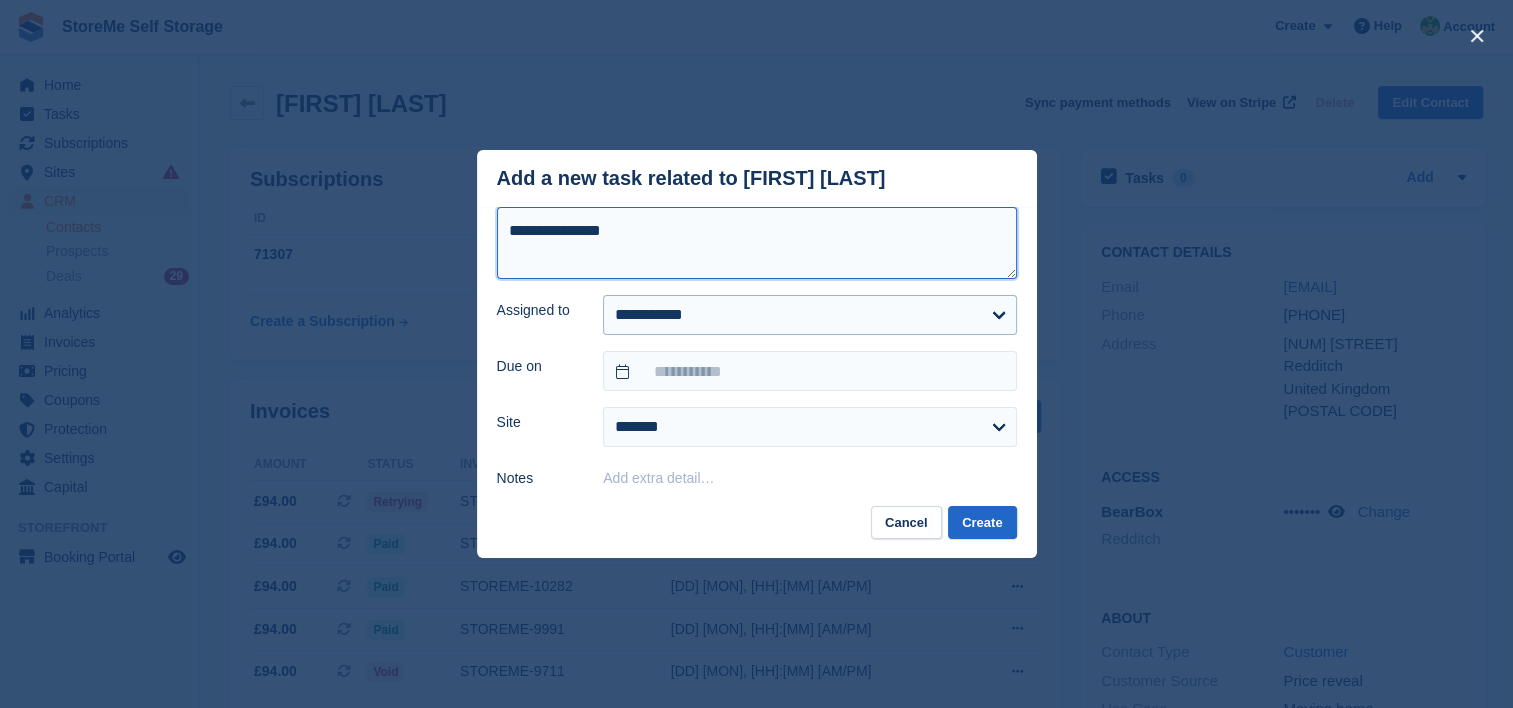 type on "**********" 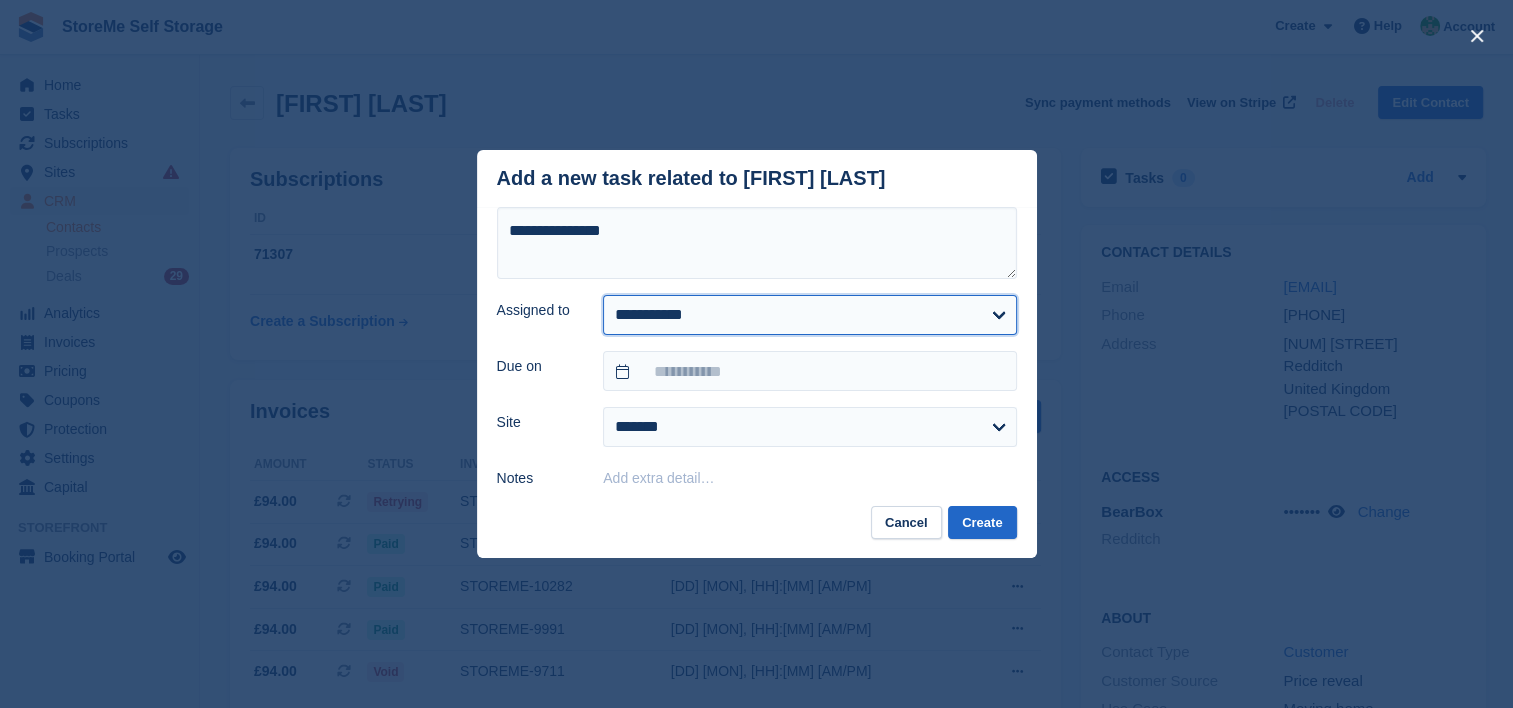 click on "**********" at bounding box center [809, 315] 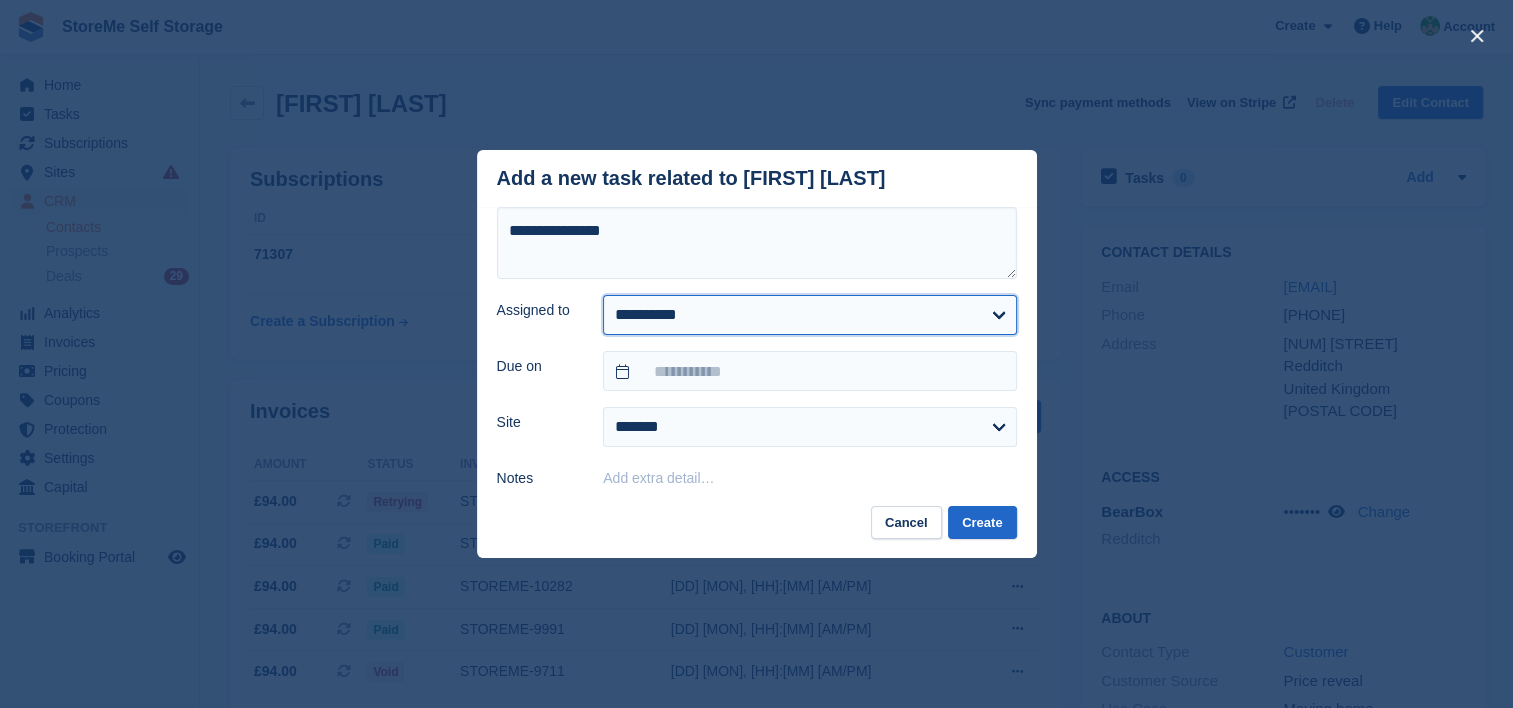 click on "**********" at bounding box center (809, 315) 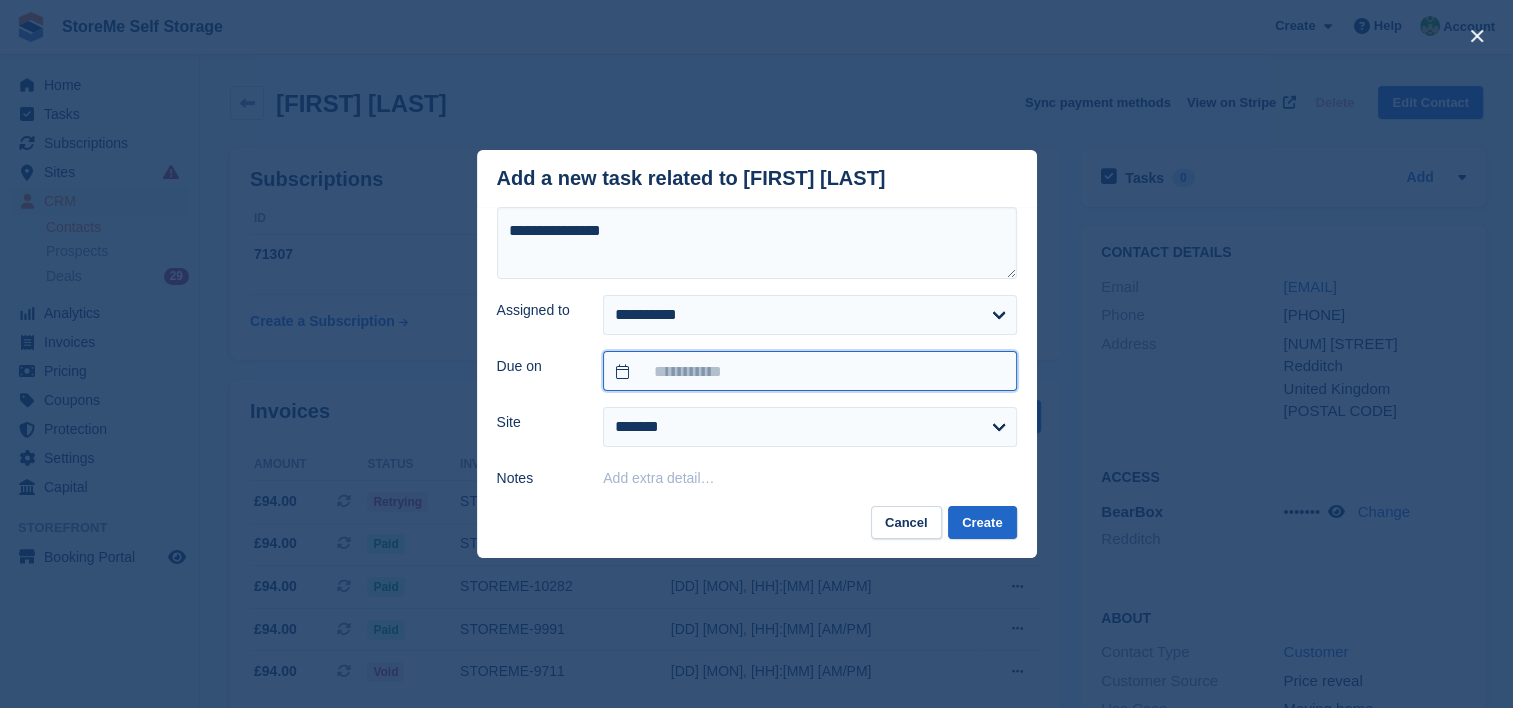 click at bounding box center [809, 371] 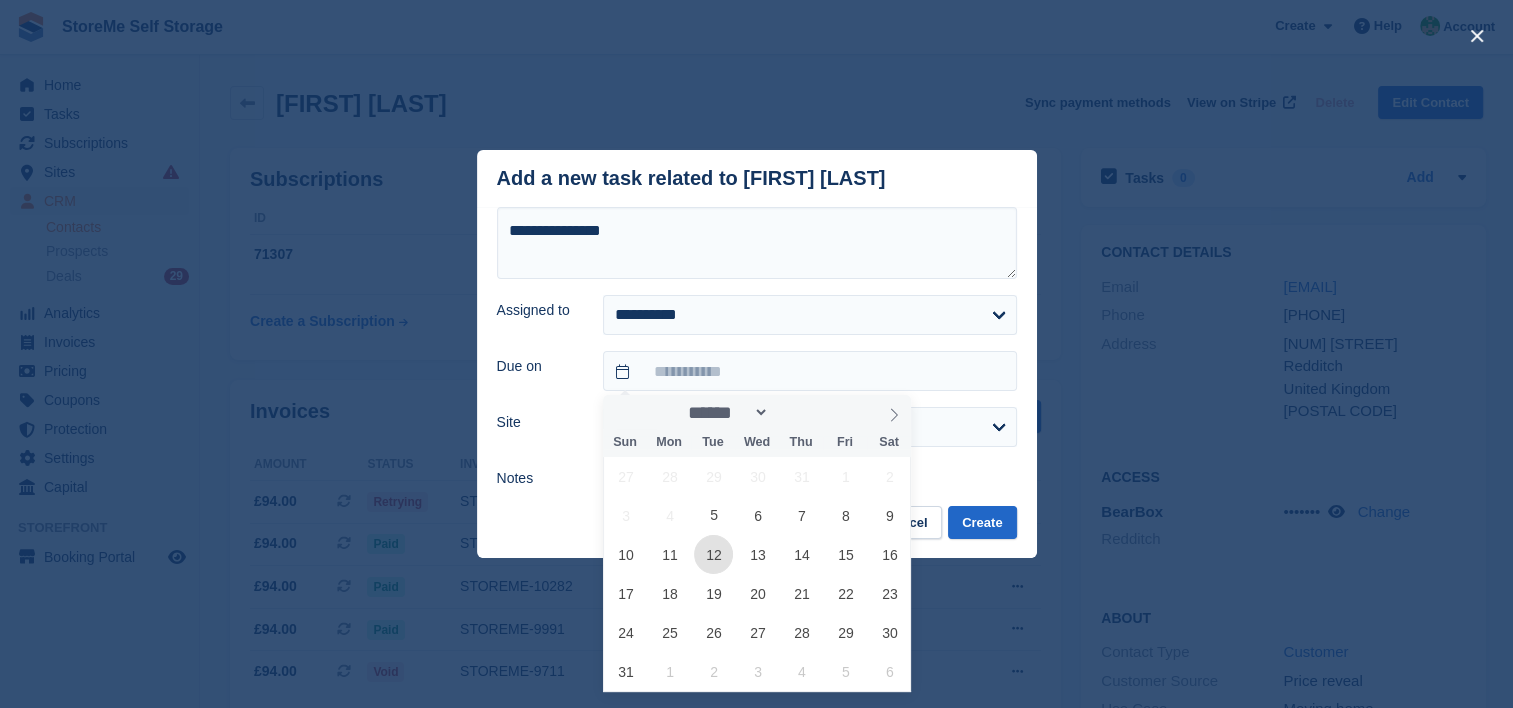 click on "12" at bounding box center [713, 554] 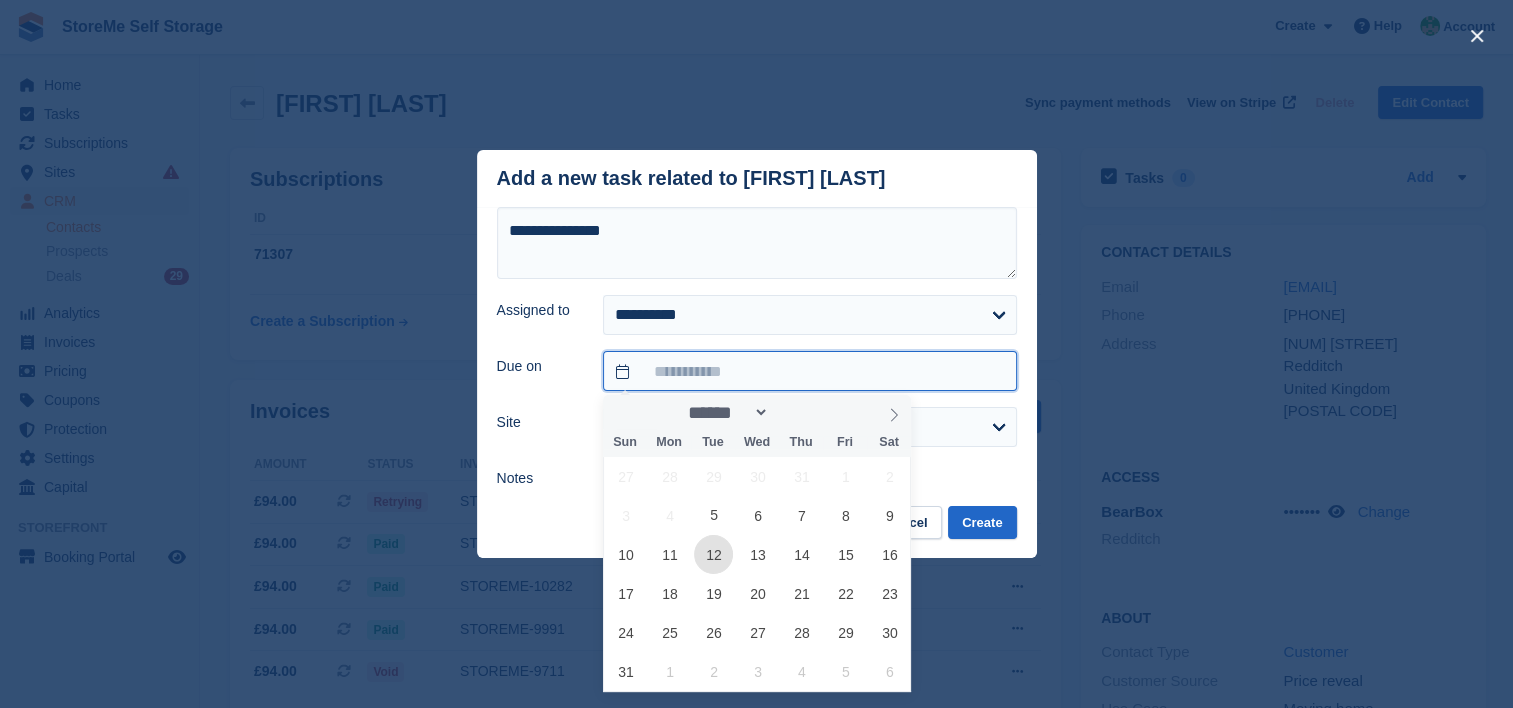 type on "**********" 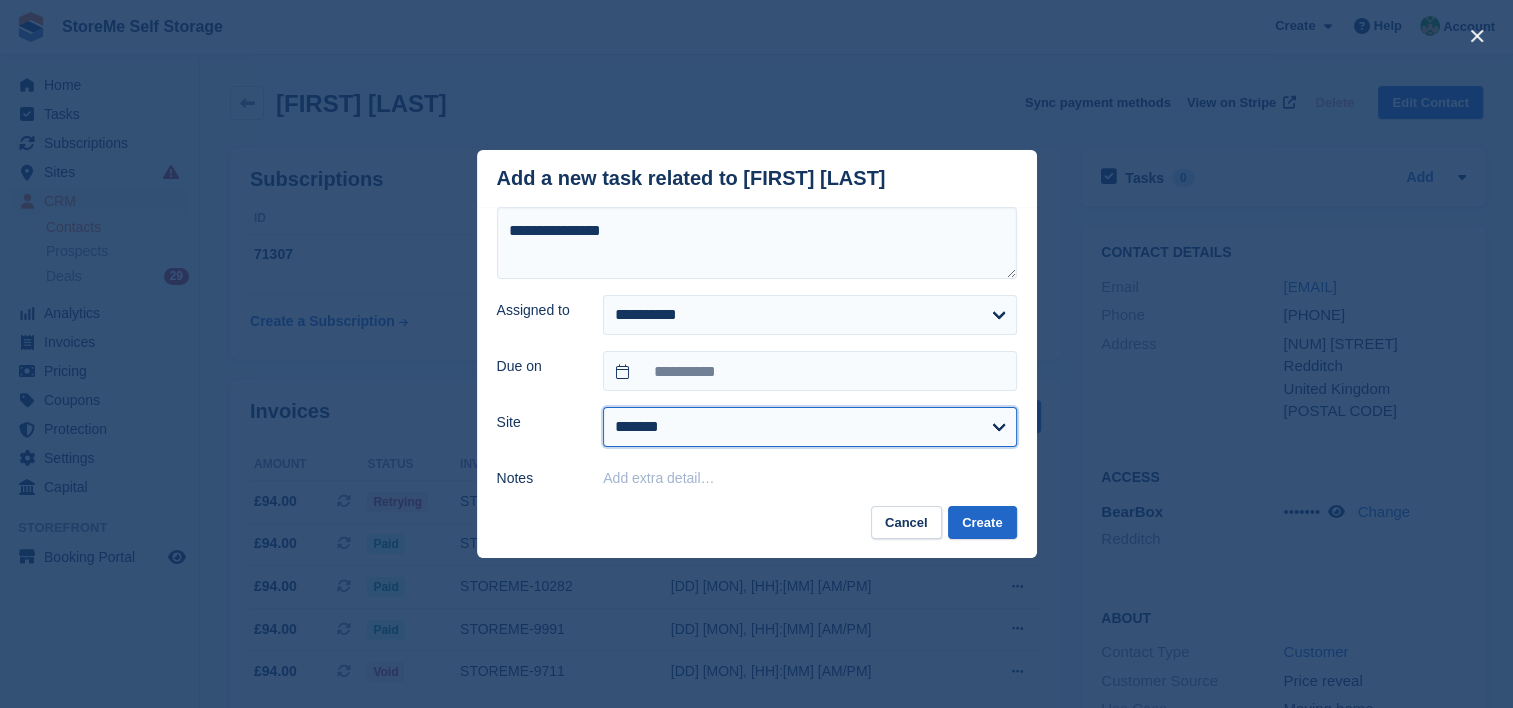 click on "*******
********" at bounding box center [809, 427] 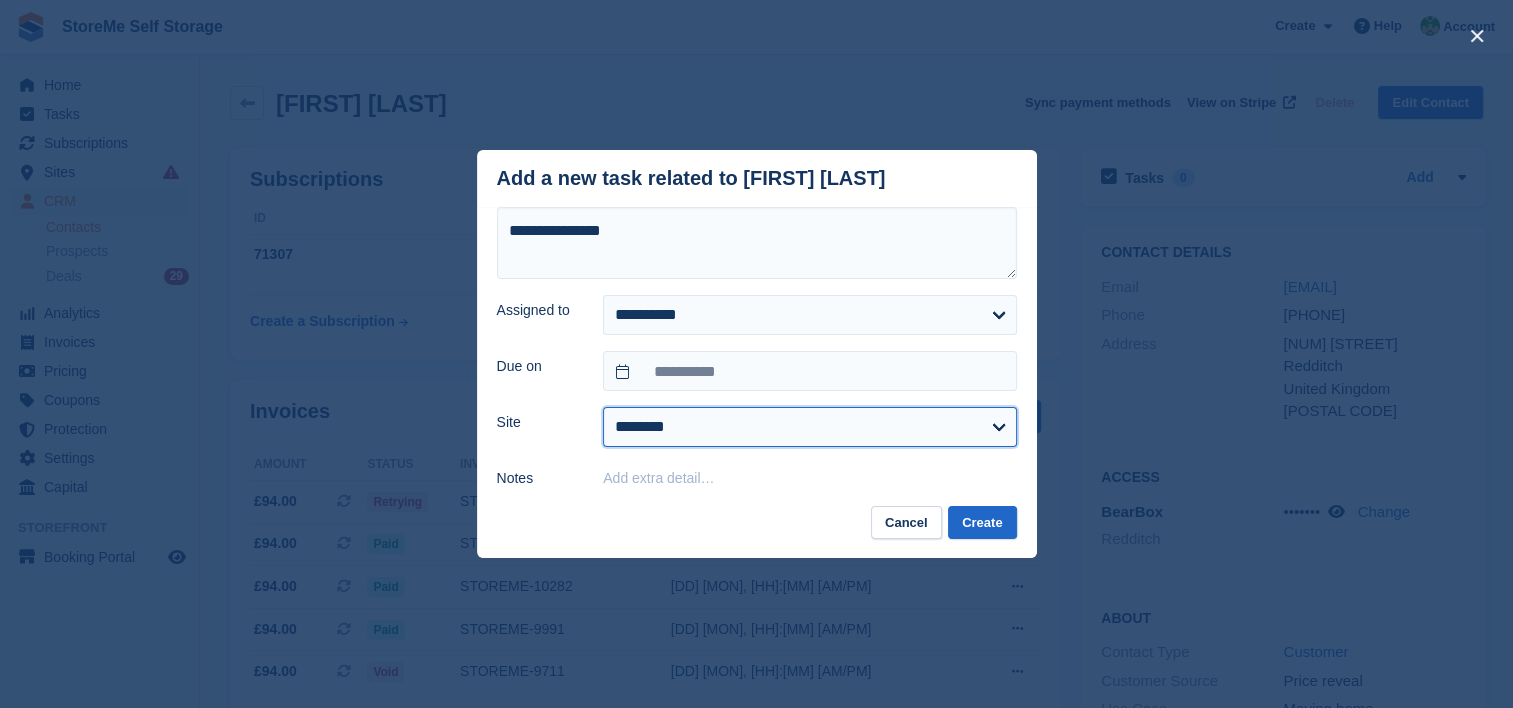 click on "*******
********" at bounding box center [809, 427] 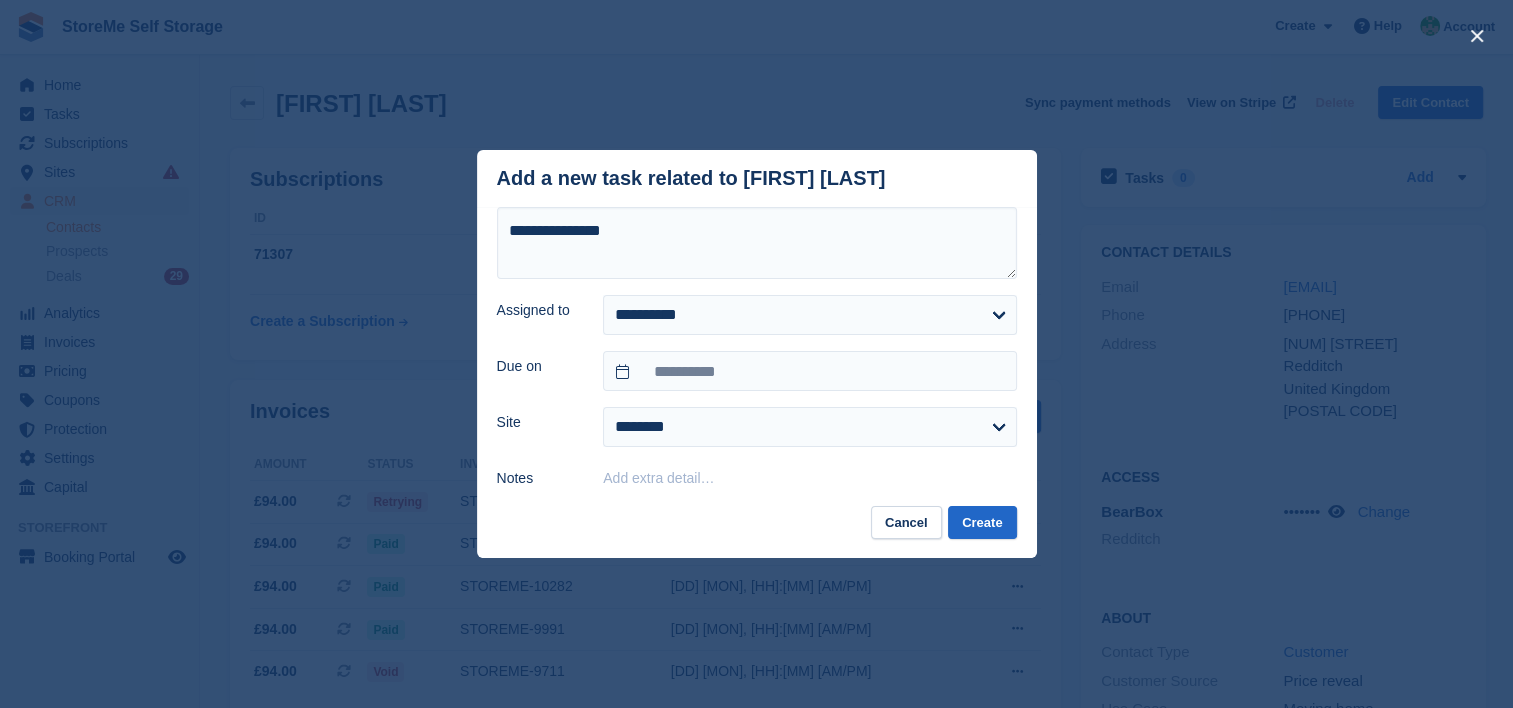 click on "Add extra detail…" at bounding box center [658, 478] 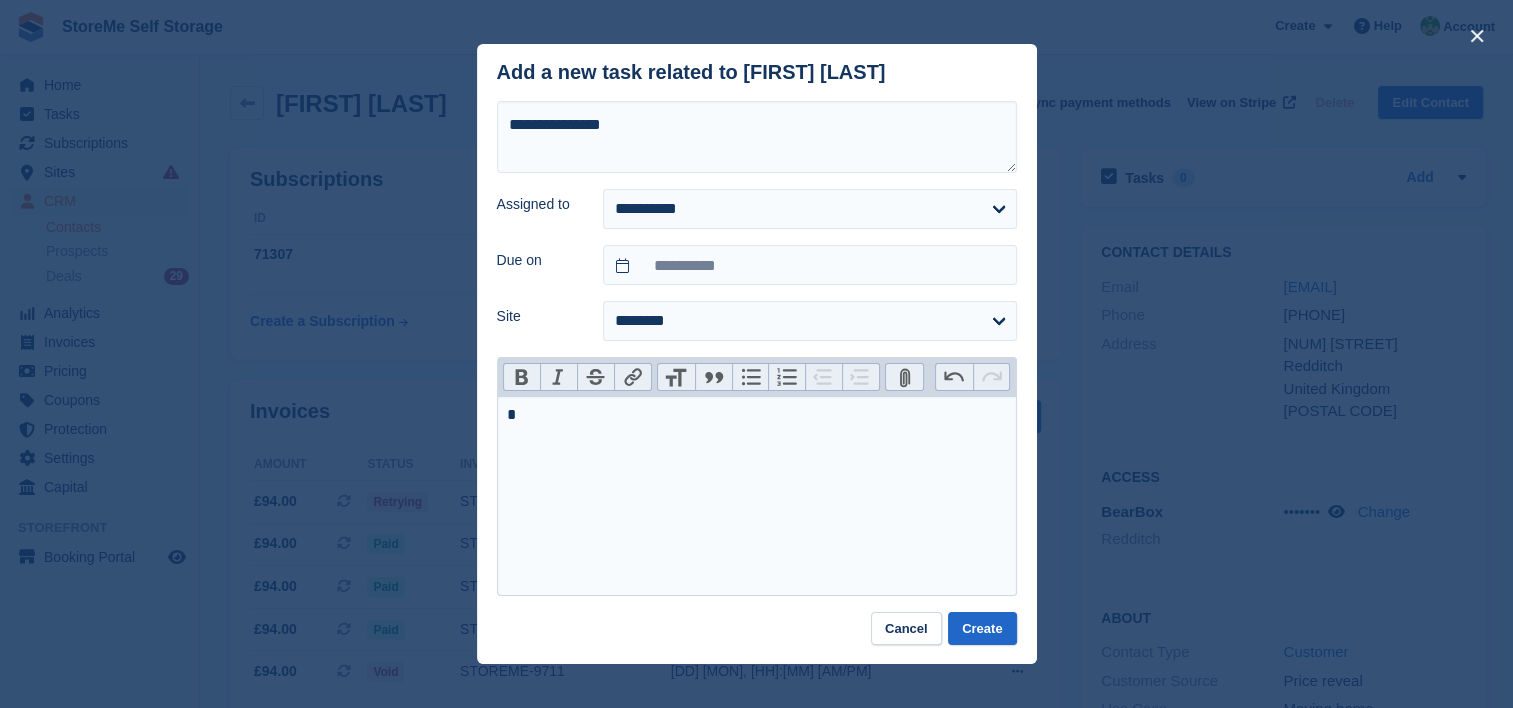 type on "**********" 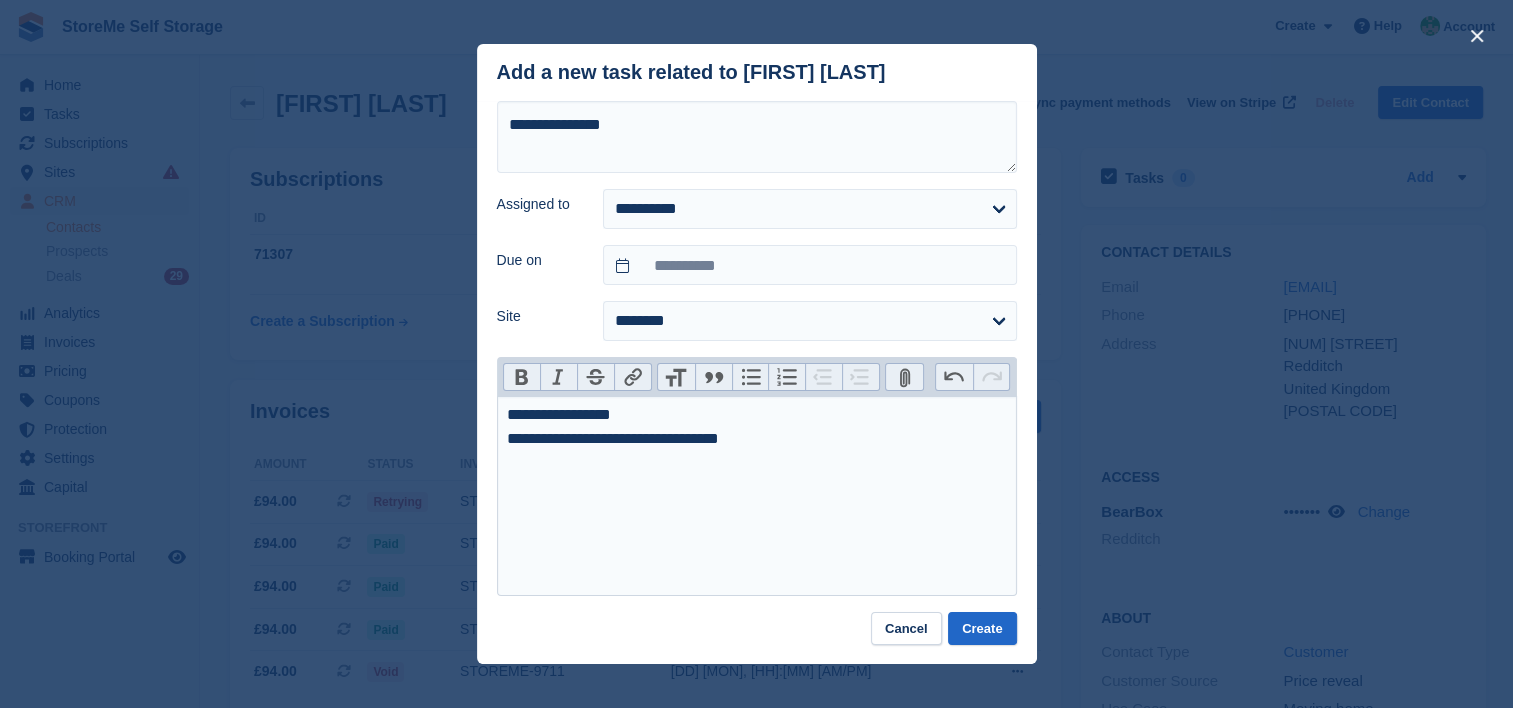 type on "**********" 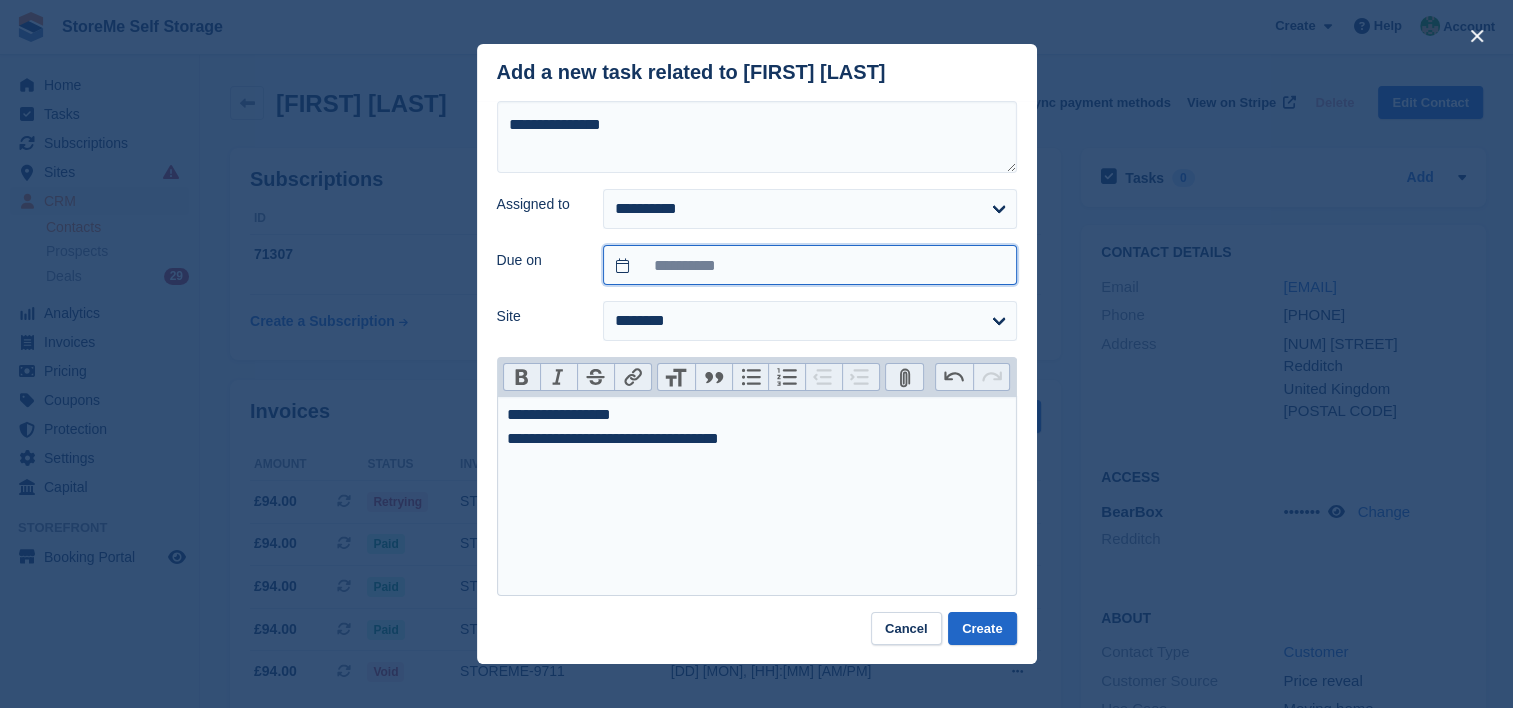 click on "**********" at bounding box center [809, 265] 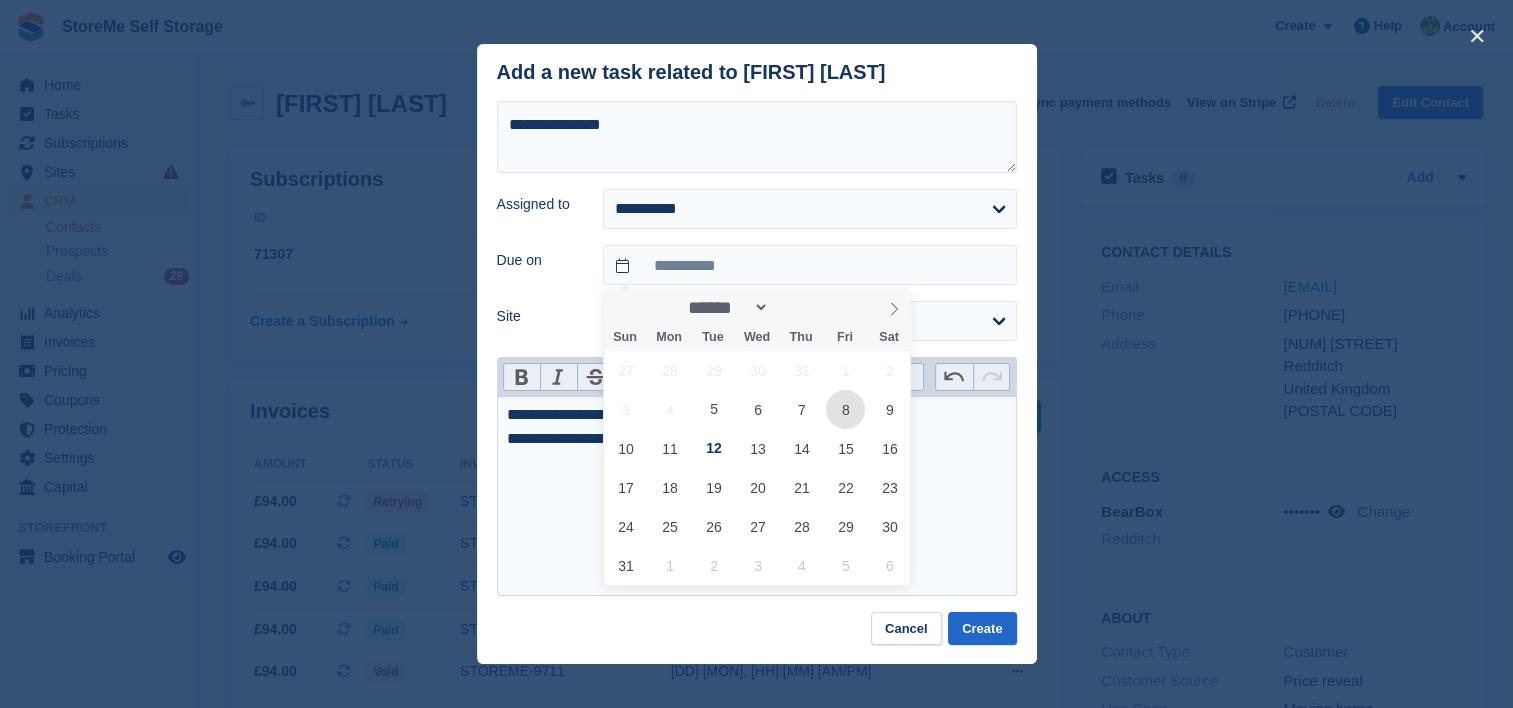 click on "8" at bounding box center (845, 409) 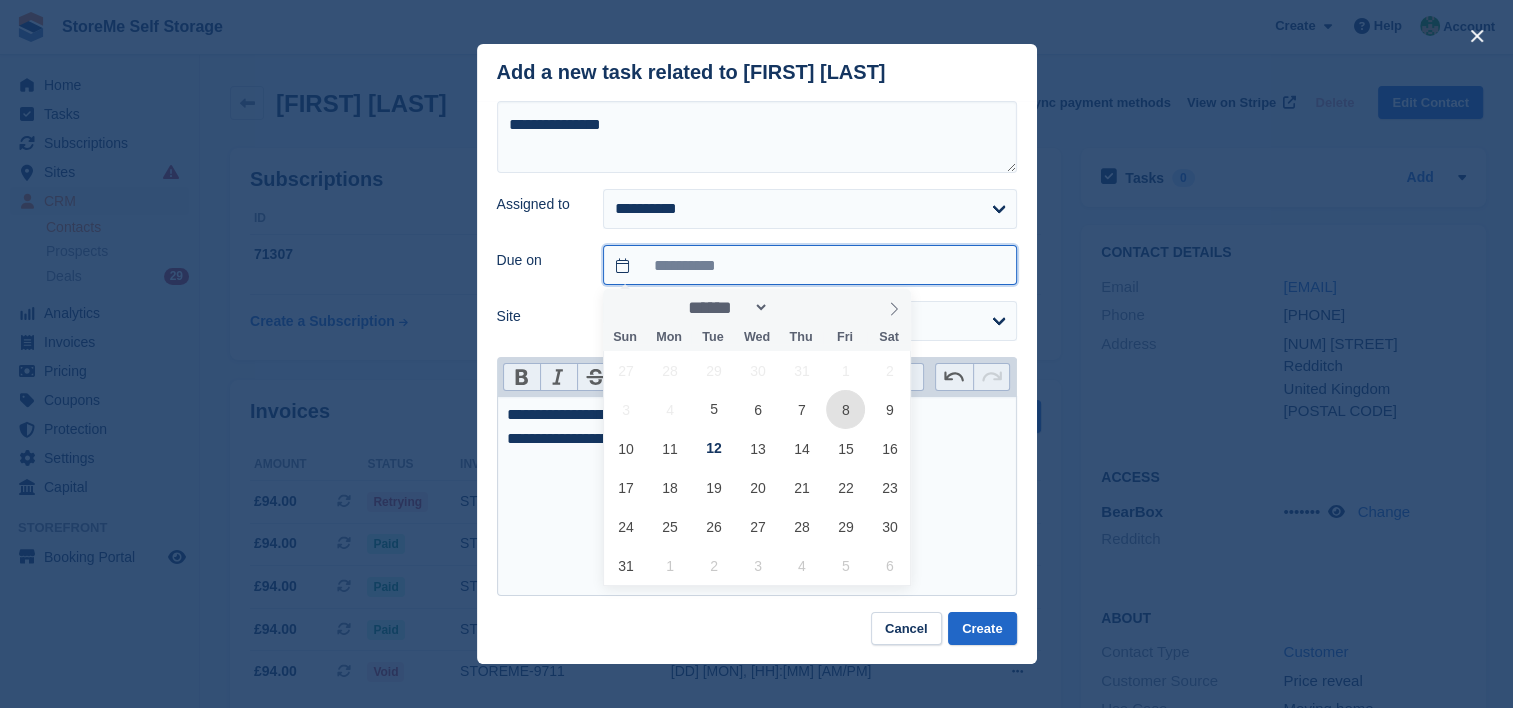 type on "**********" 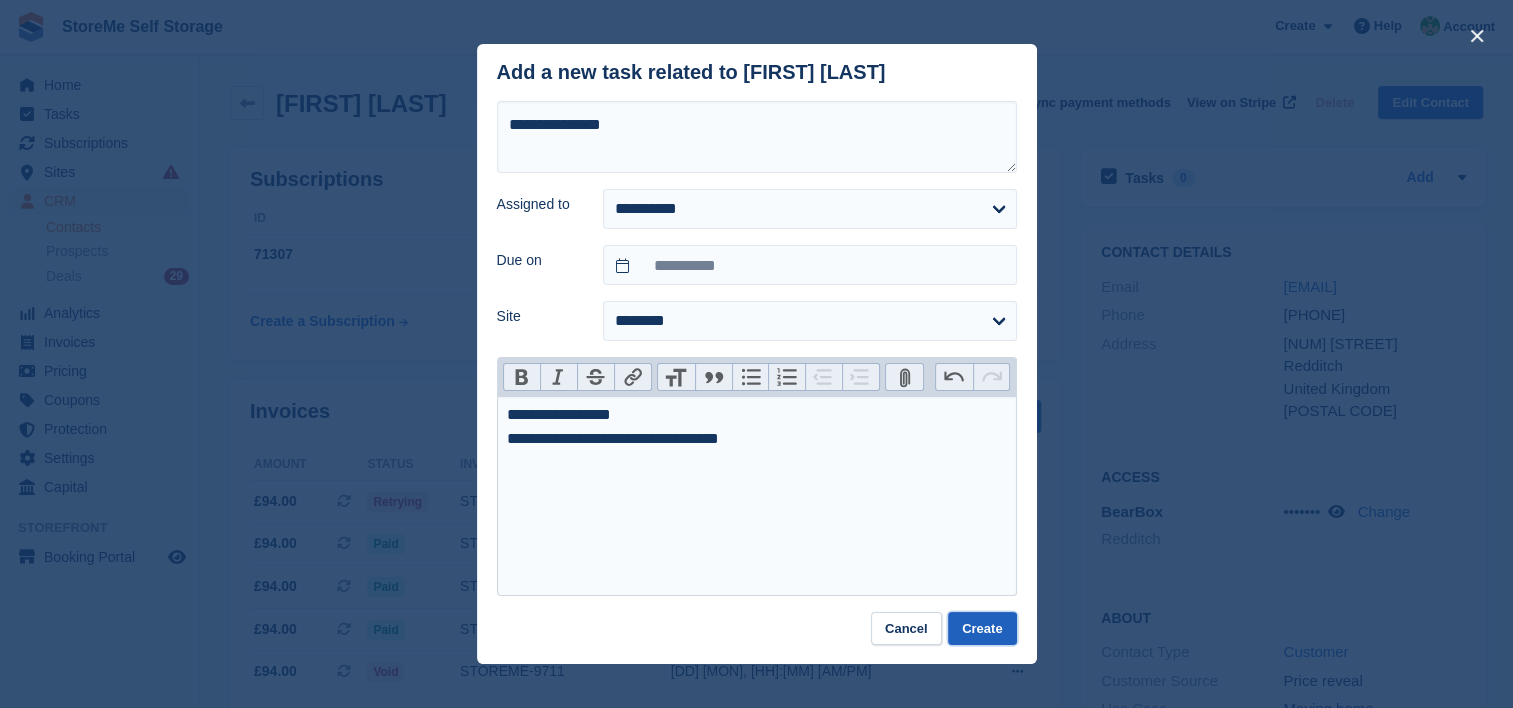click on "Create" at bounding box center [982, 628] 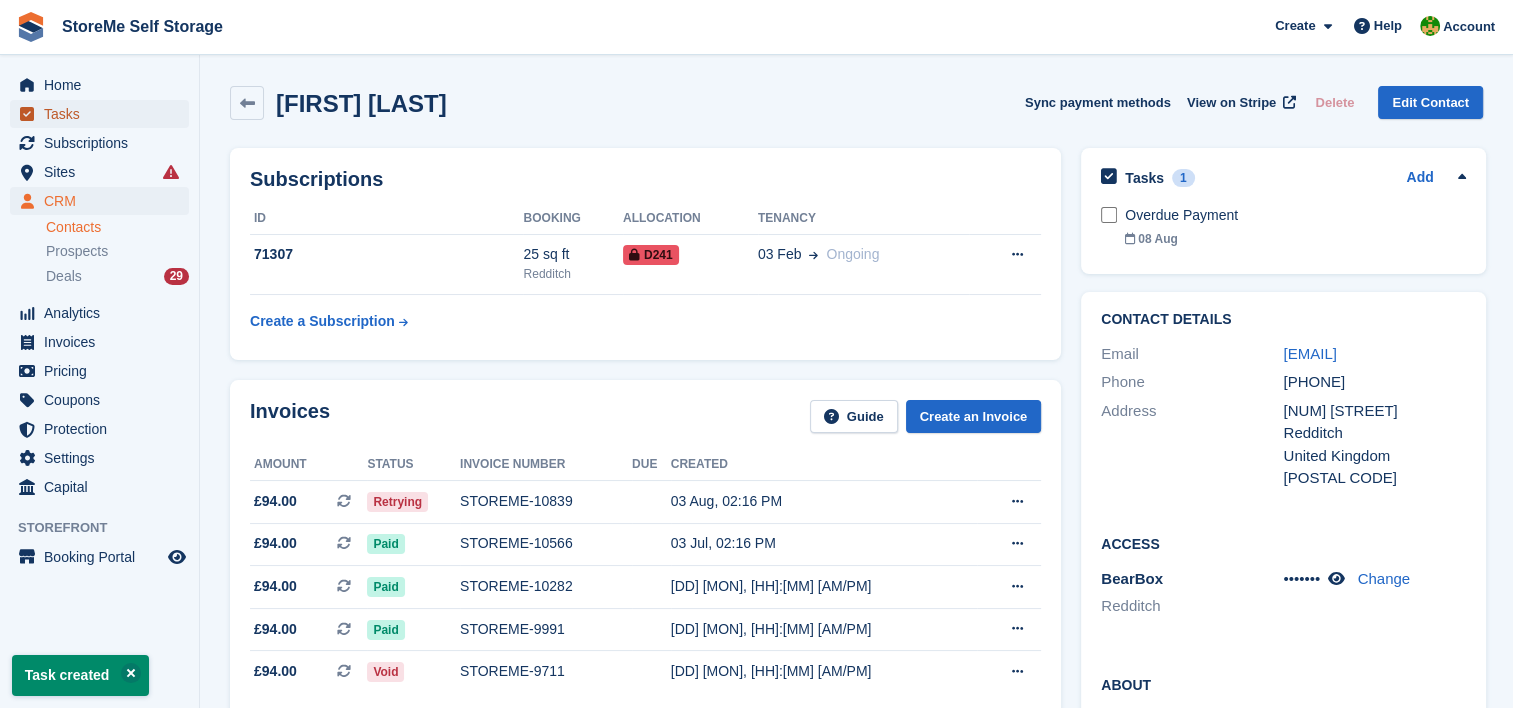 click on "Tasks" at bounding box center (104, 114) 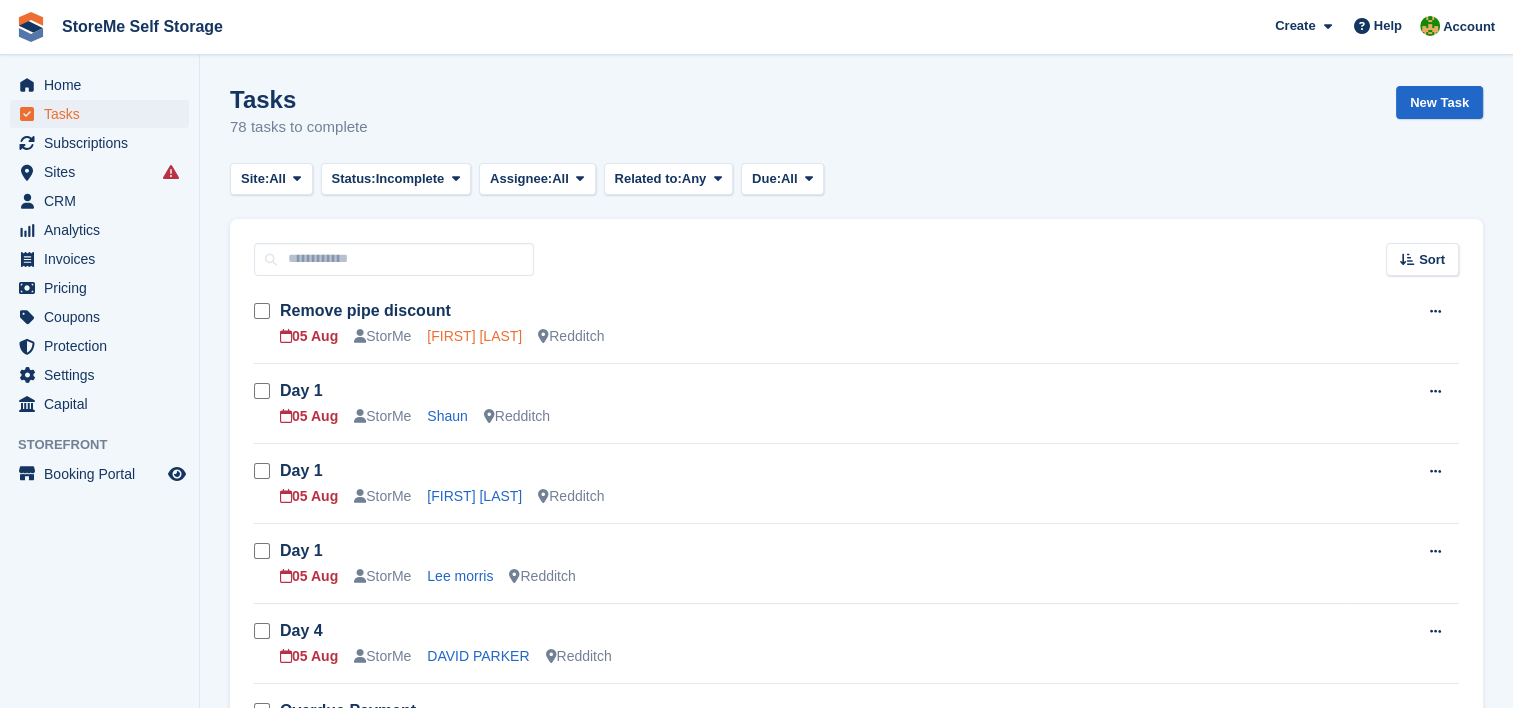 click on "Michelle Taylor" at bounding box center [474, 336] 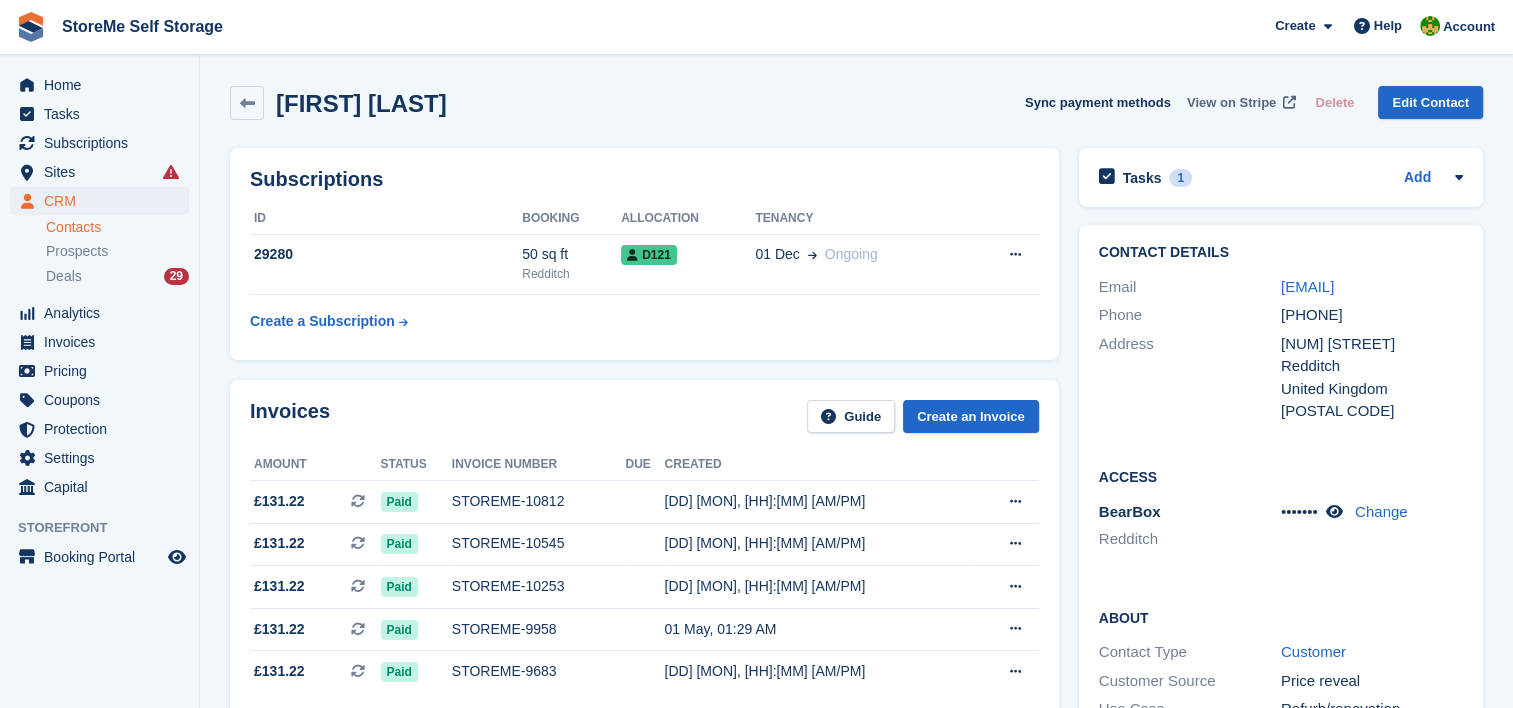click on "View on Stripe" at bounding box center [1231, 103] 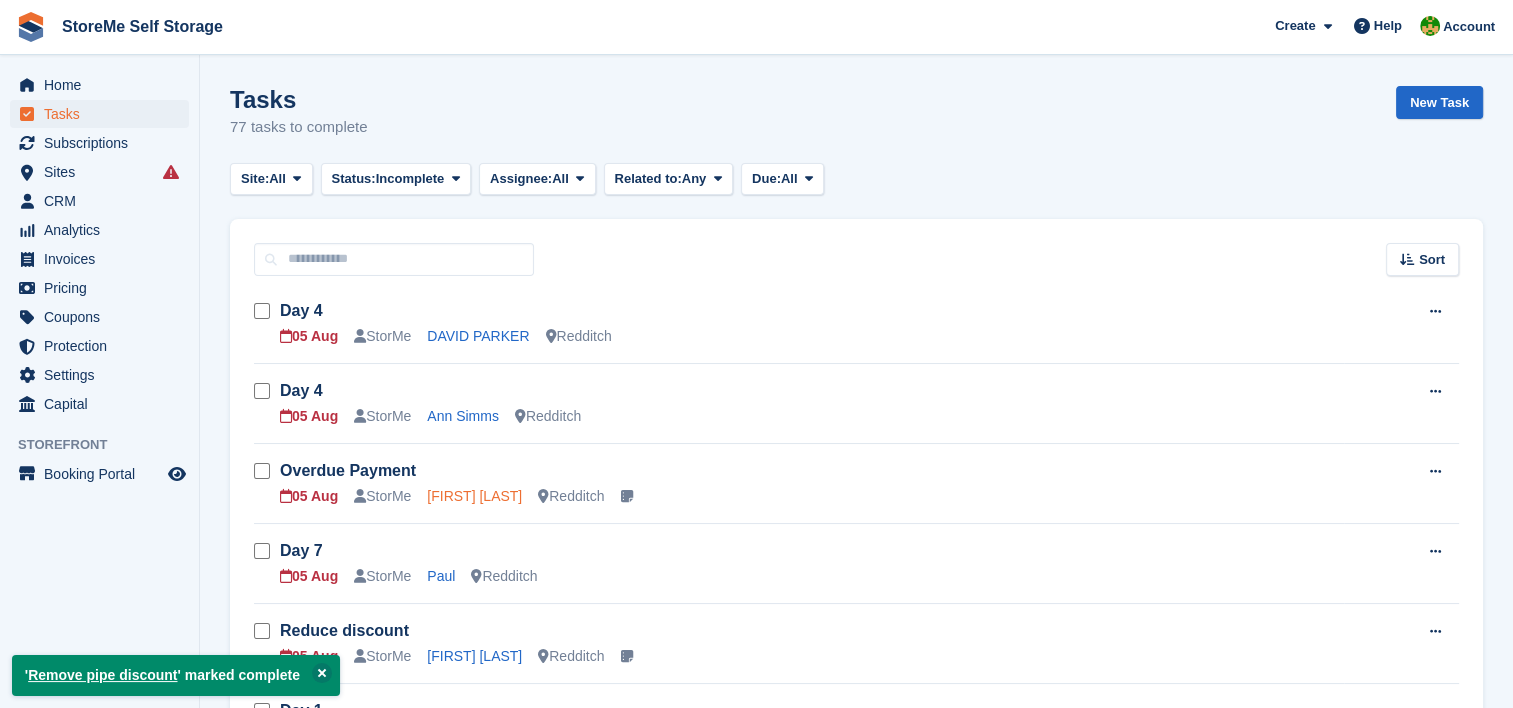 click on "Joanne Harris" at bounding box center [474, 496] 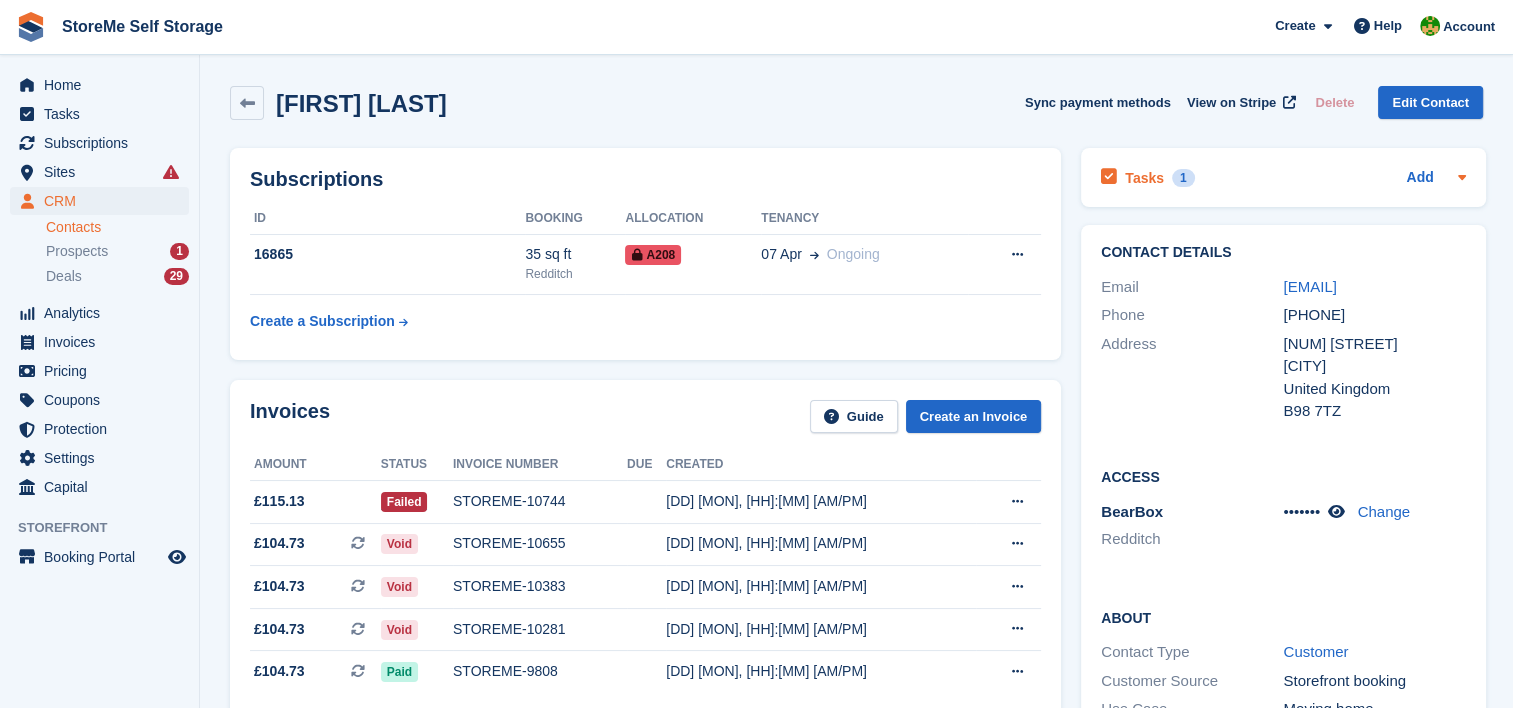 click on "Tasks" at bounding box center [1144, 178] 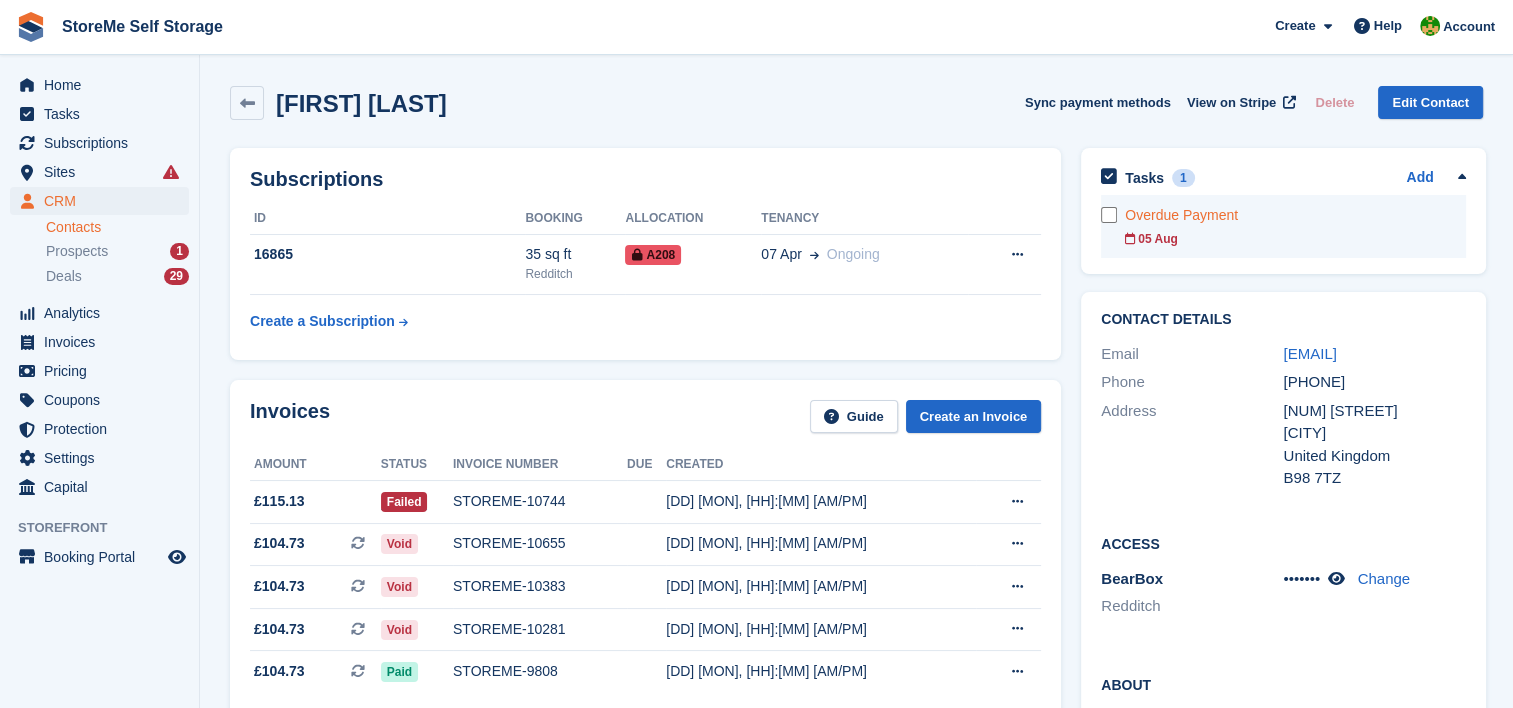 click on "05 Aug" at bounding box center [1295, 239] 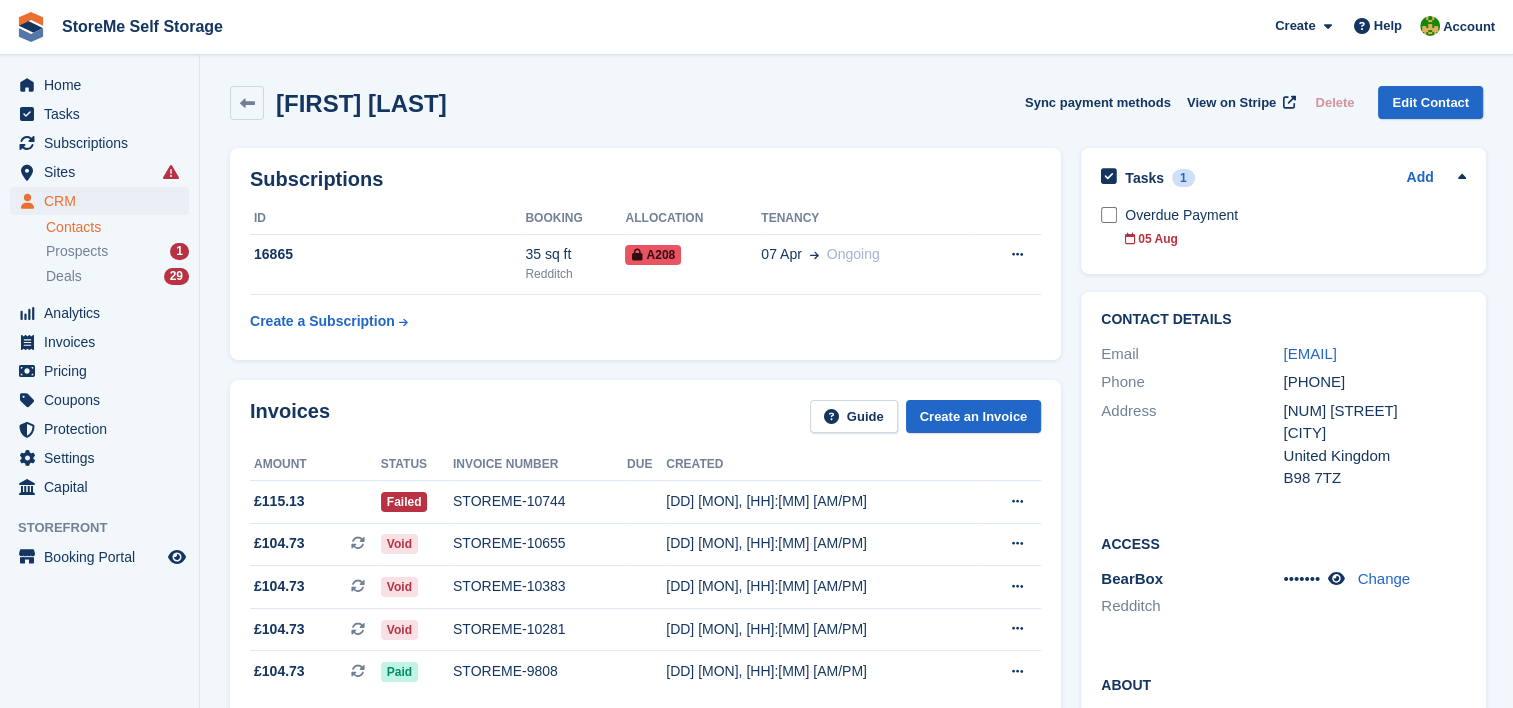 drag, startPoint x: 1460, startPoint y: 352, endPoint x: 1282, endPoint y: 341, distance: 178.33957 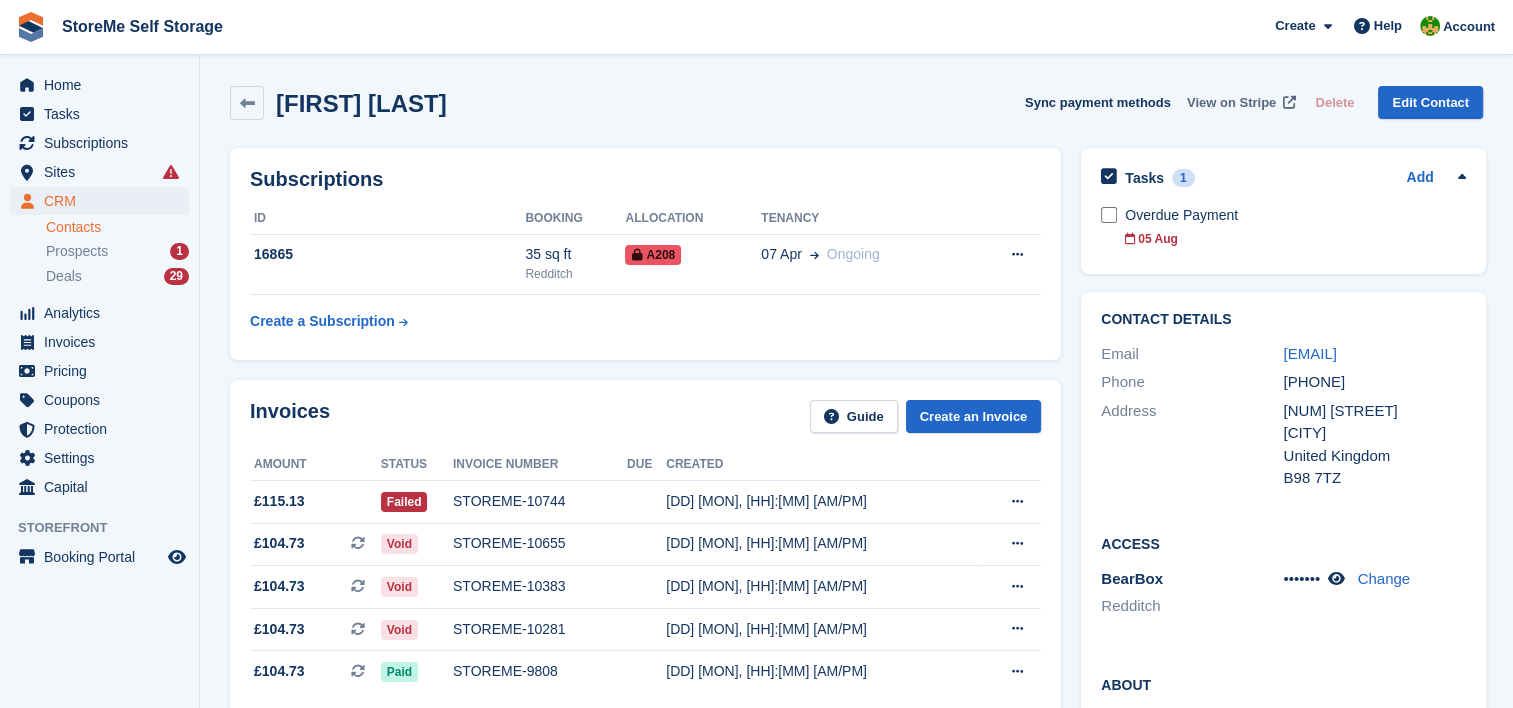 click on "View on Stripe" at bounding box center [1231, 103] 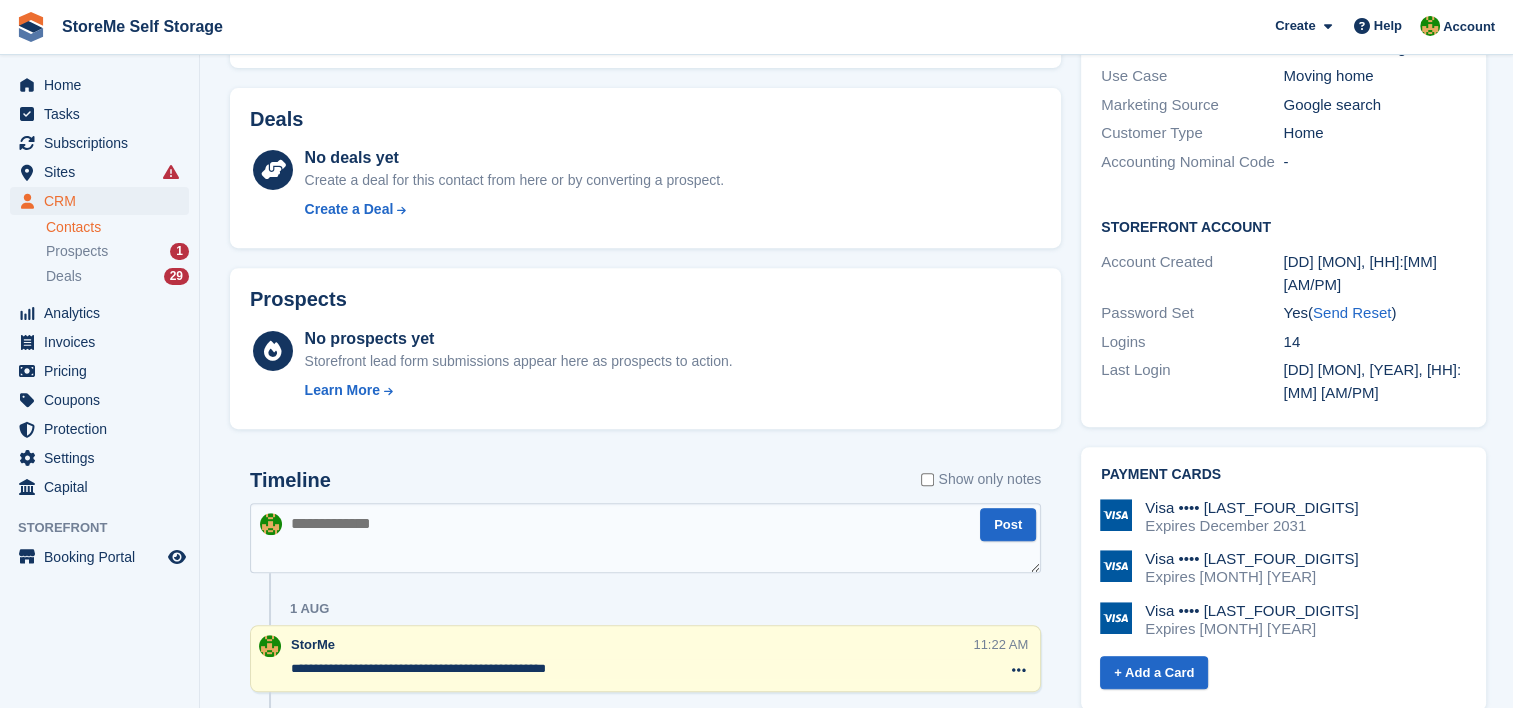 scroll, scrollTop: 800, scrollLeft: 0, axis: vertical 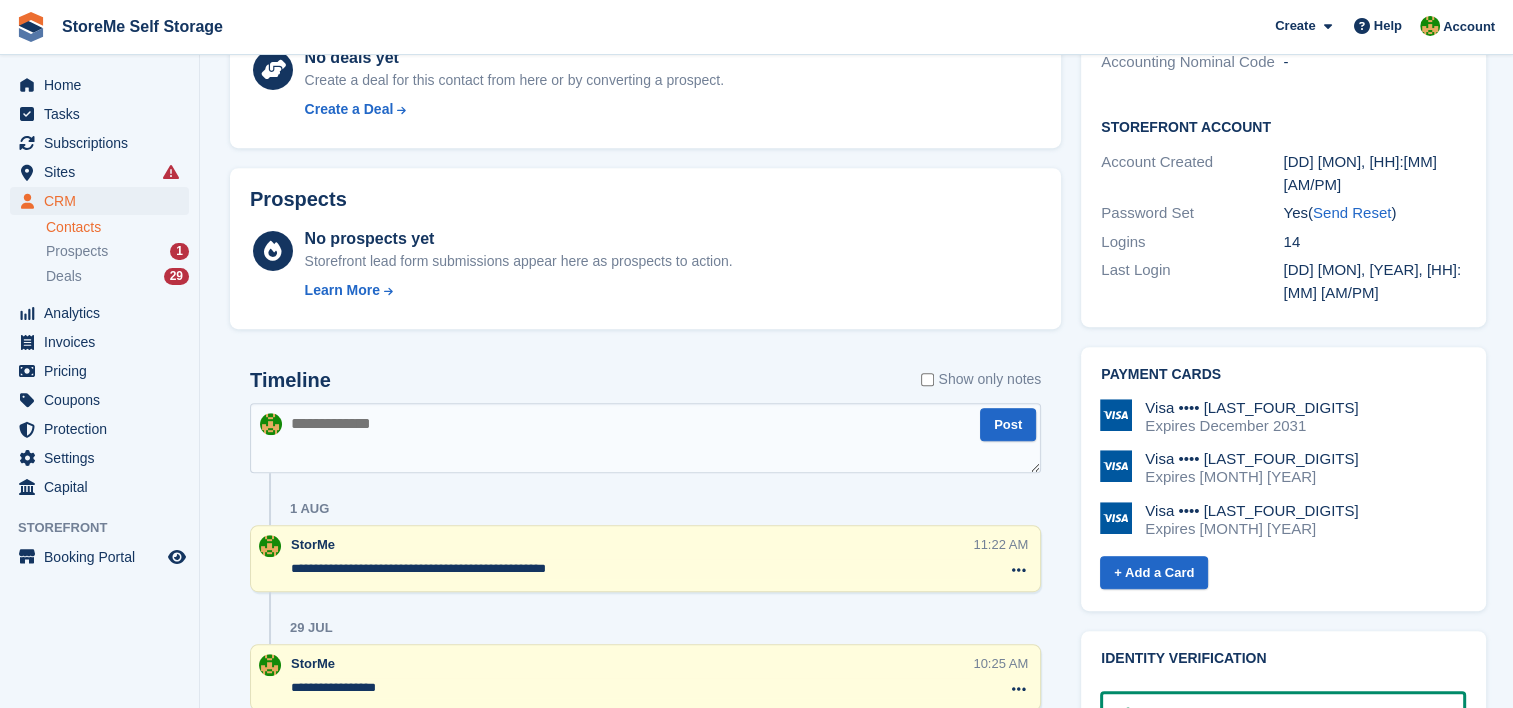 click at bounding box center (645, 438) 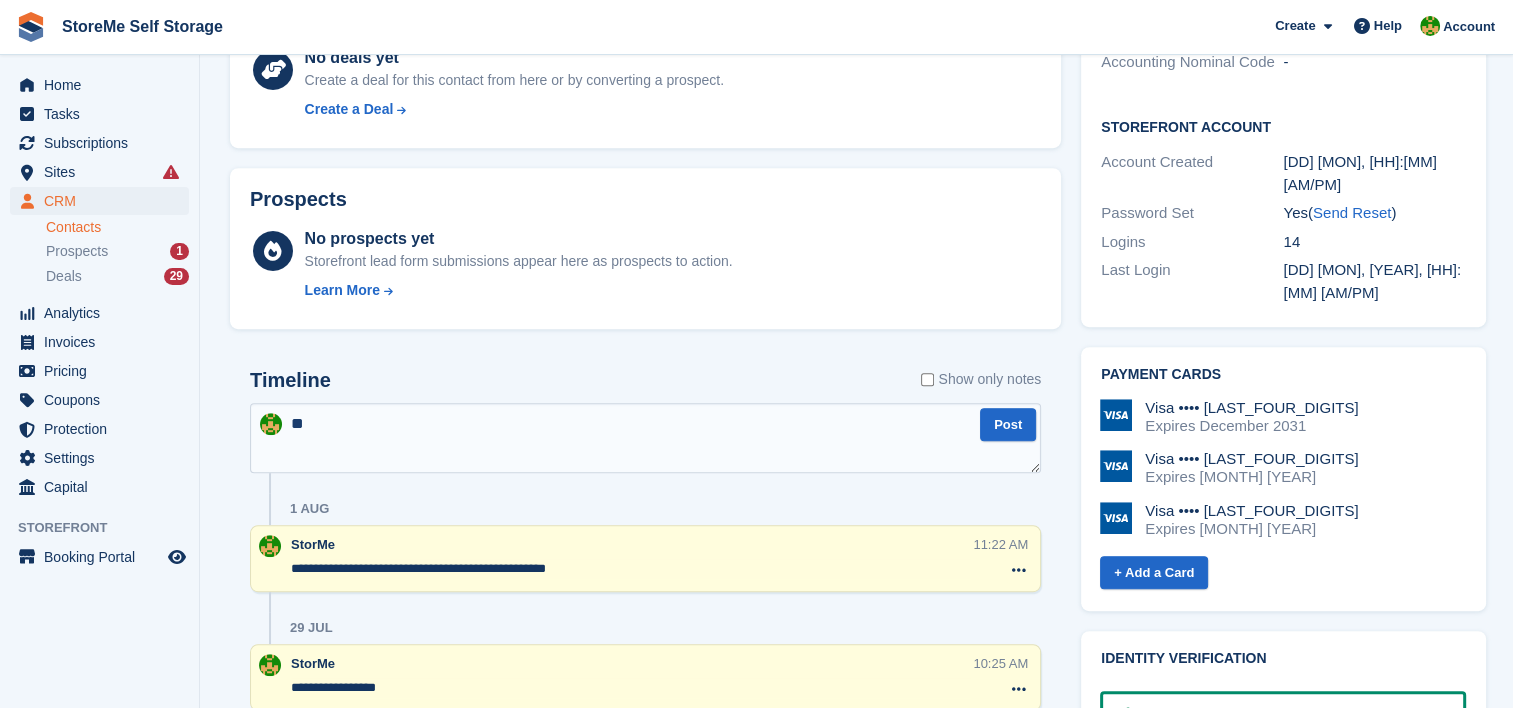 type on "*" 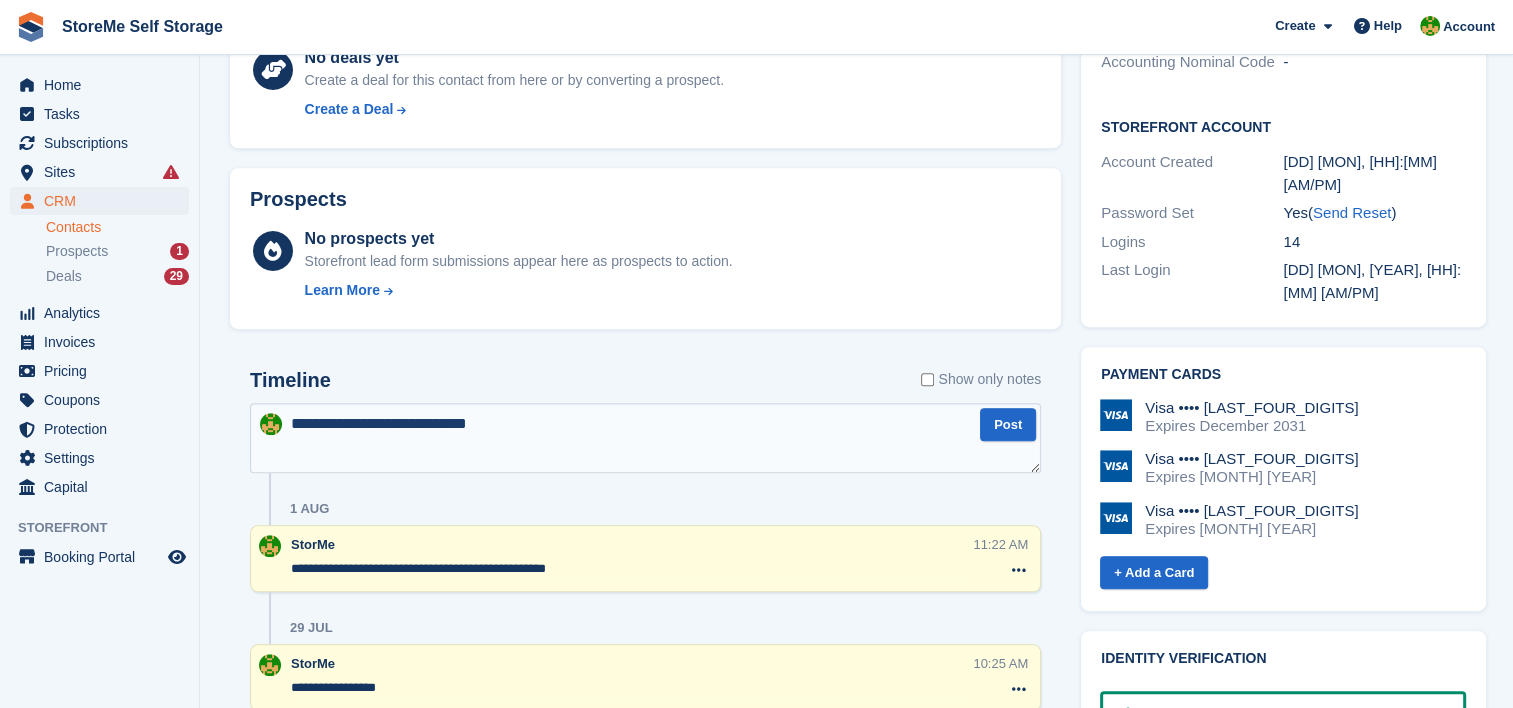 type on "**********" 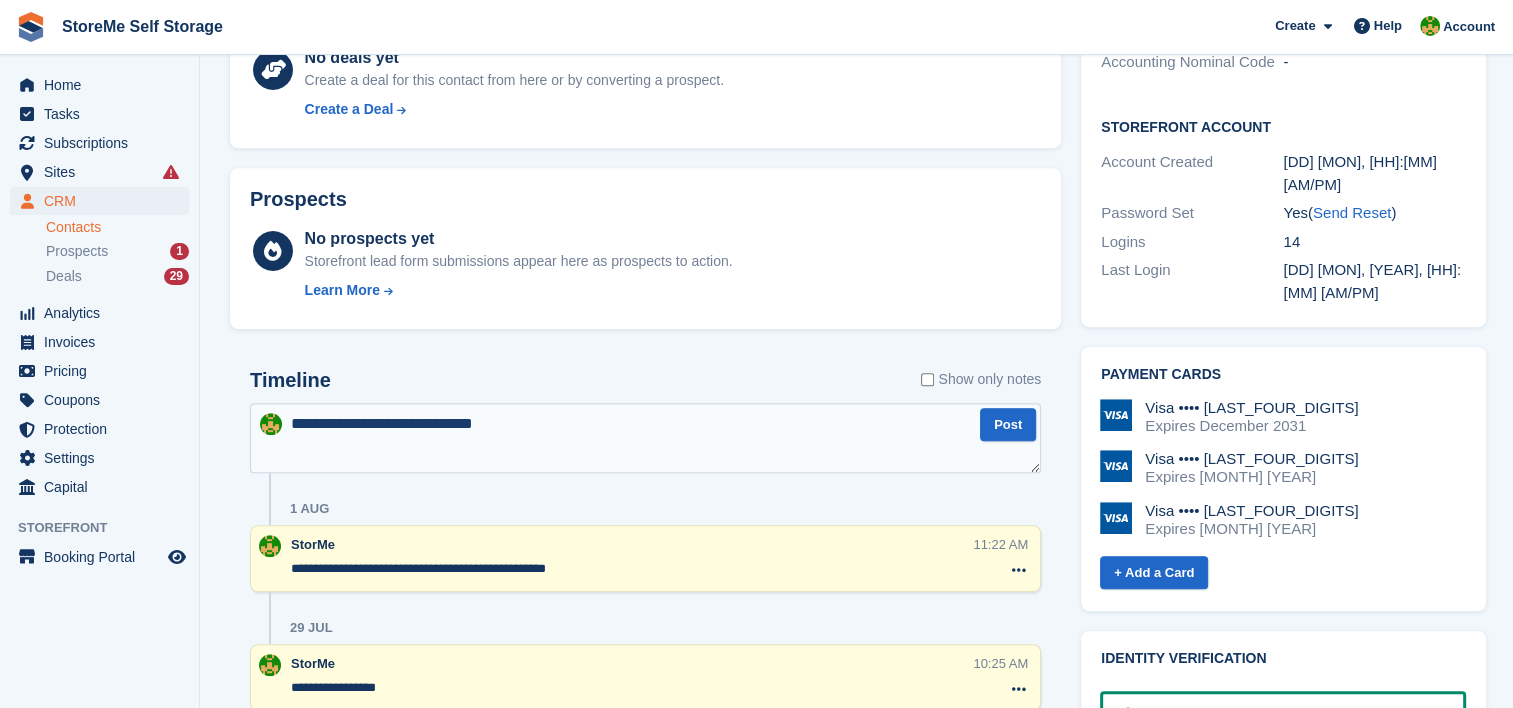 type 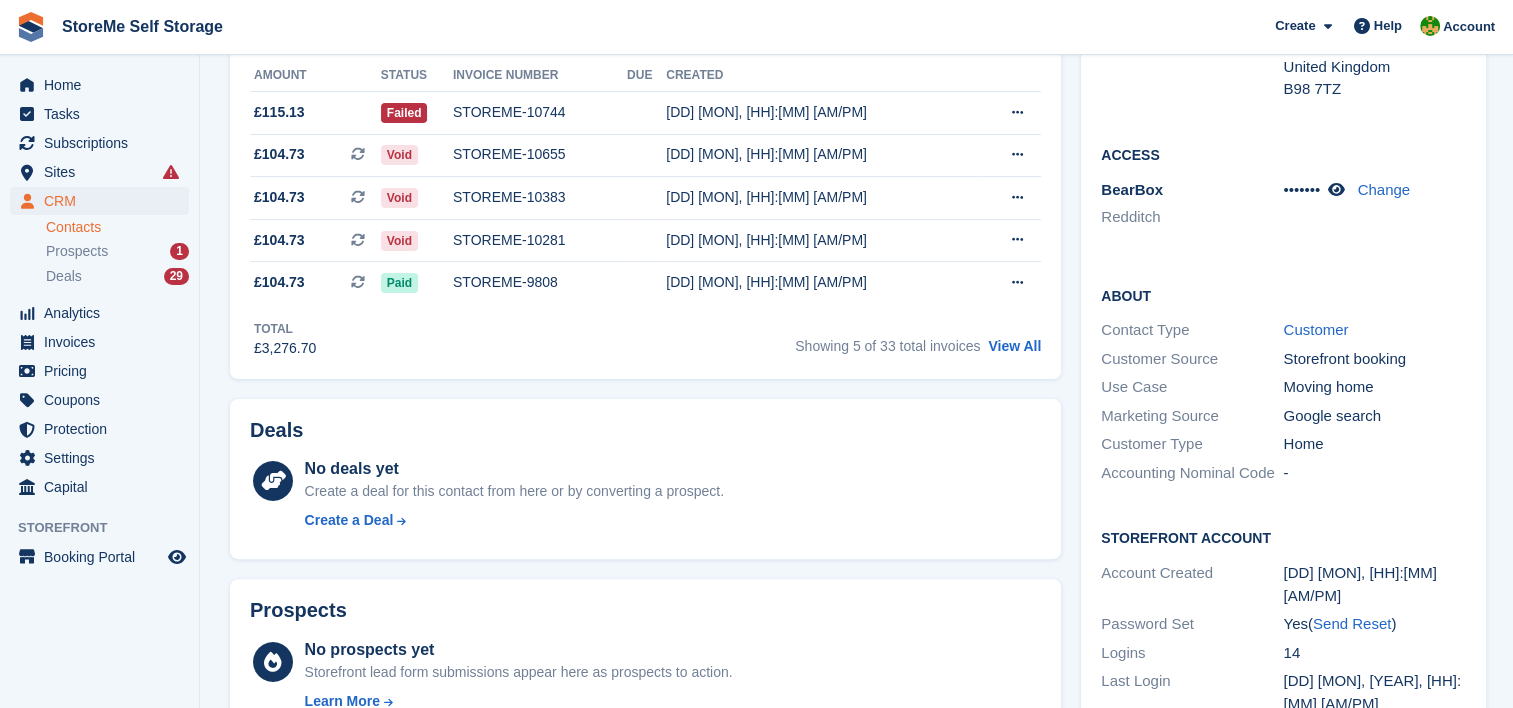 scroll, scrollTop: 0, scrollLeft: 0, axis: both 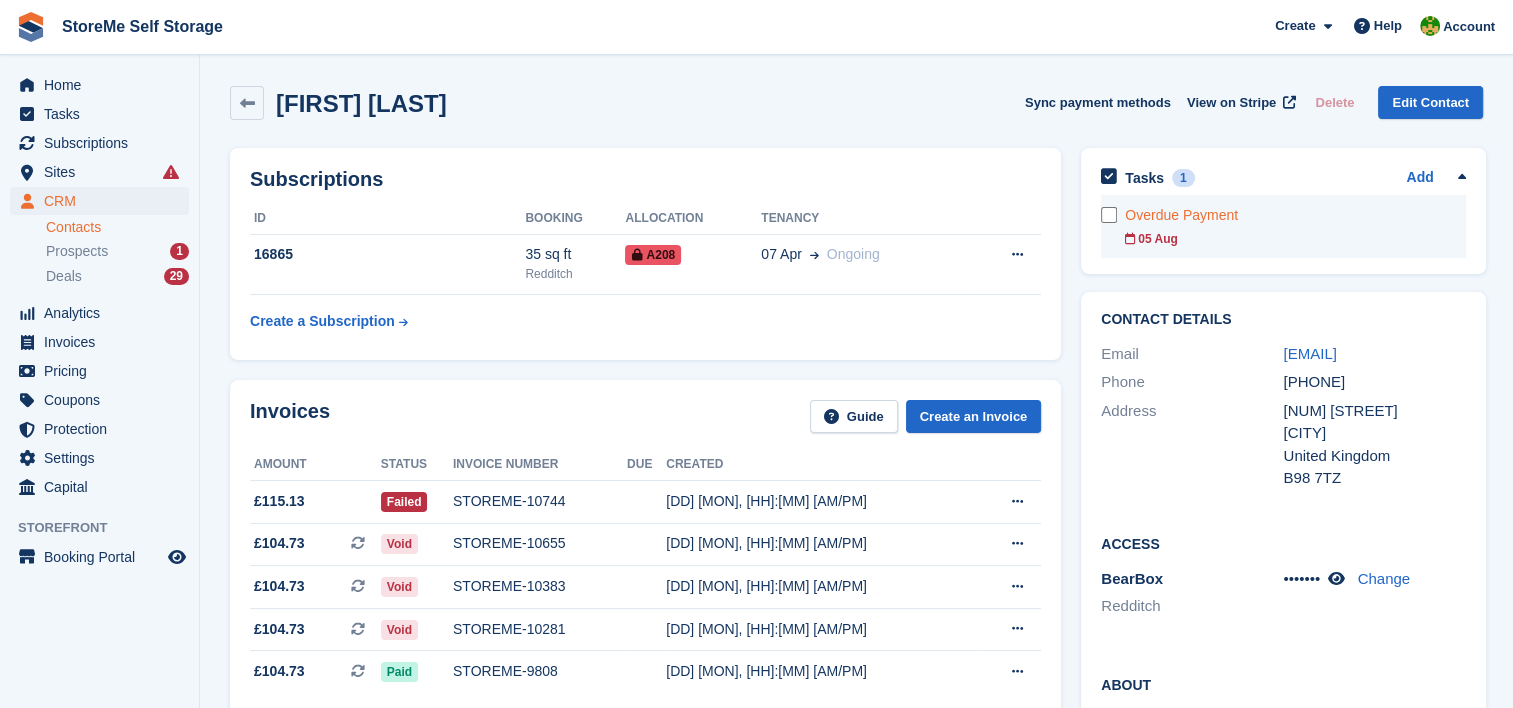 click on "Overdue Payment" at bounding box center [1295, 215] 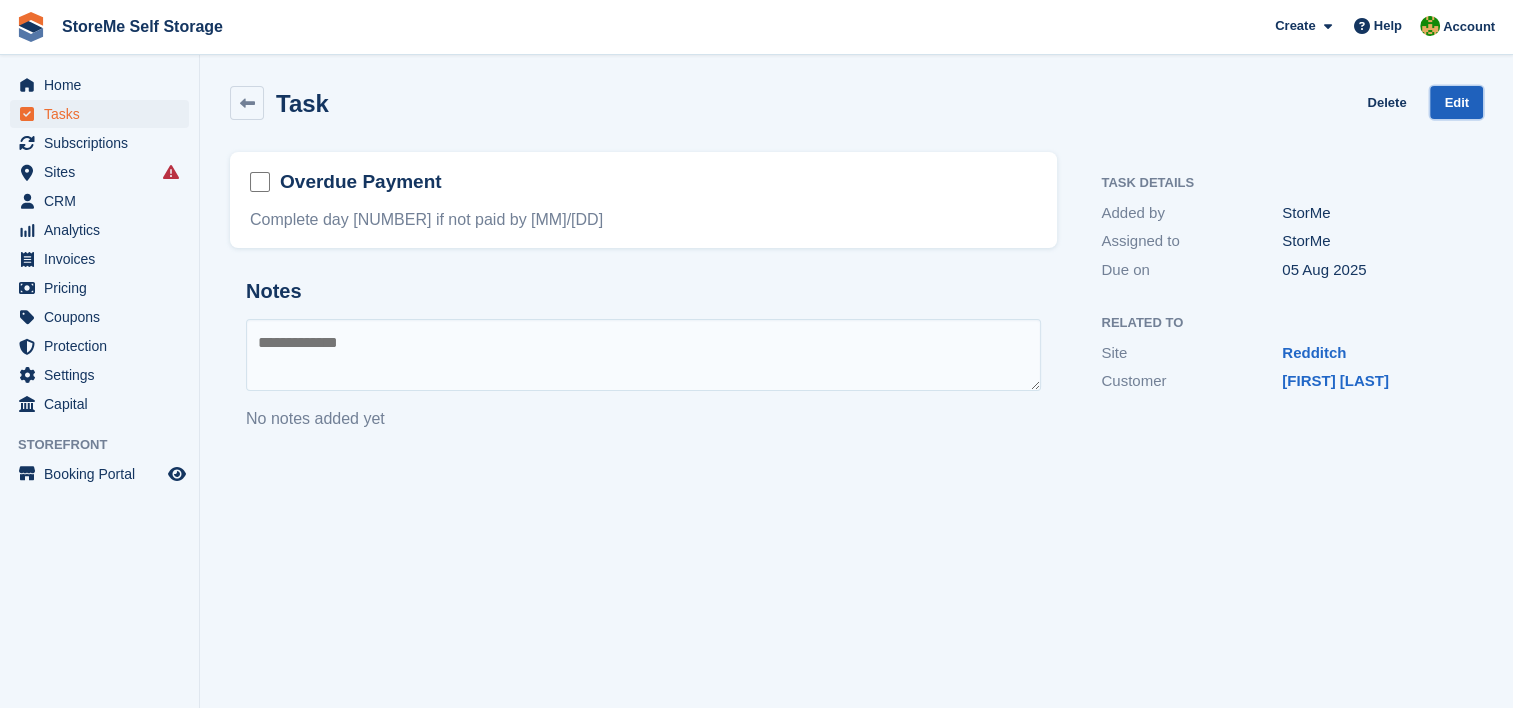 click on "Edit" at bounding box center (1456, 102) 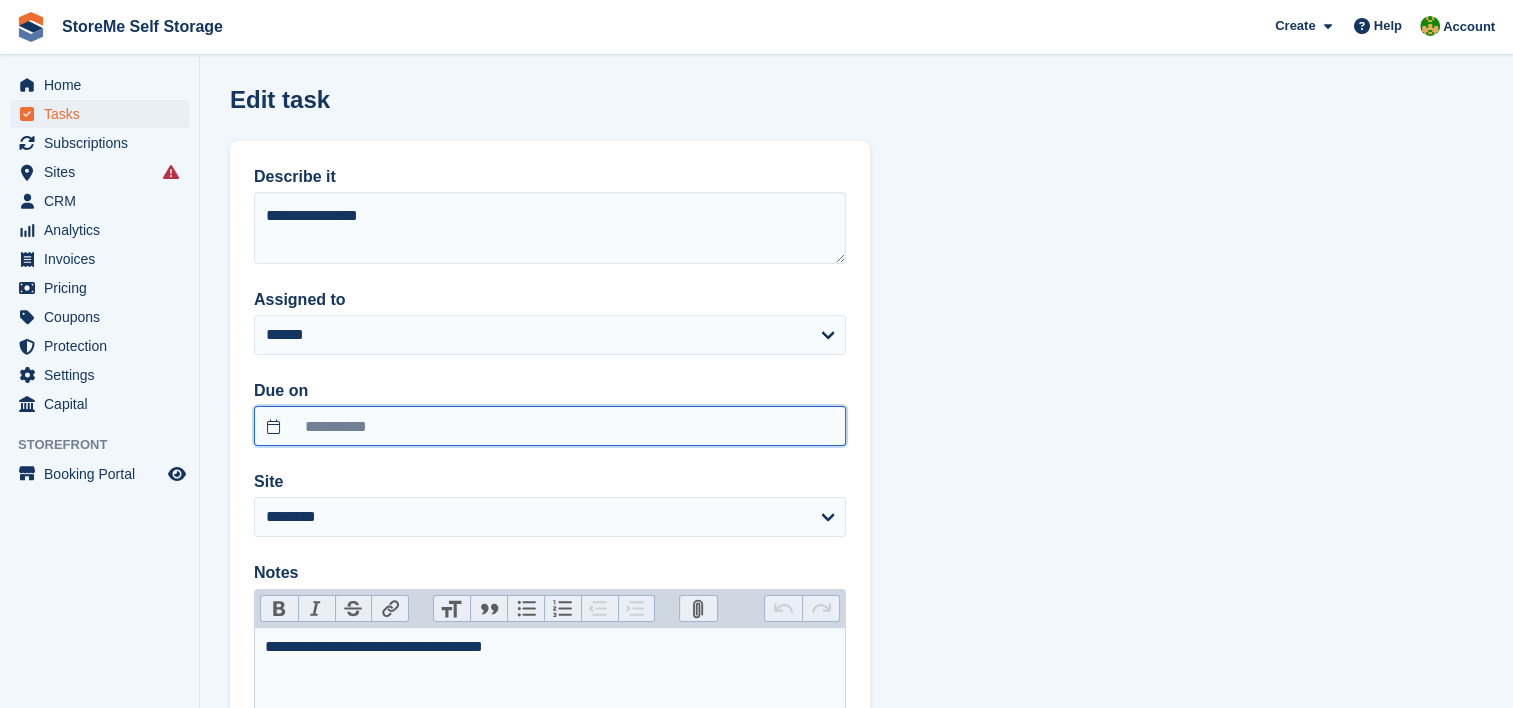 click on "**********" at bounding box center [550, 426] 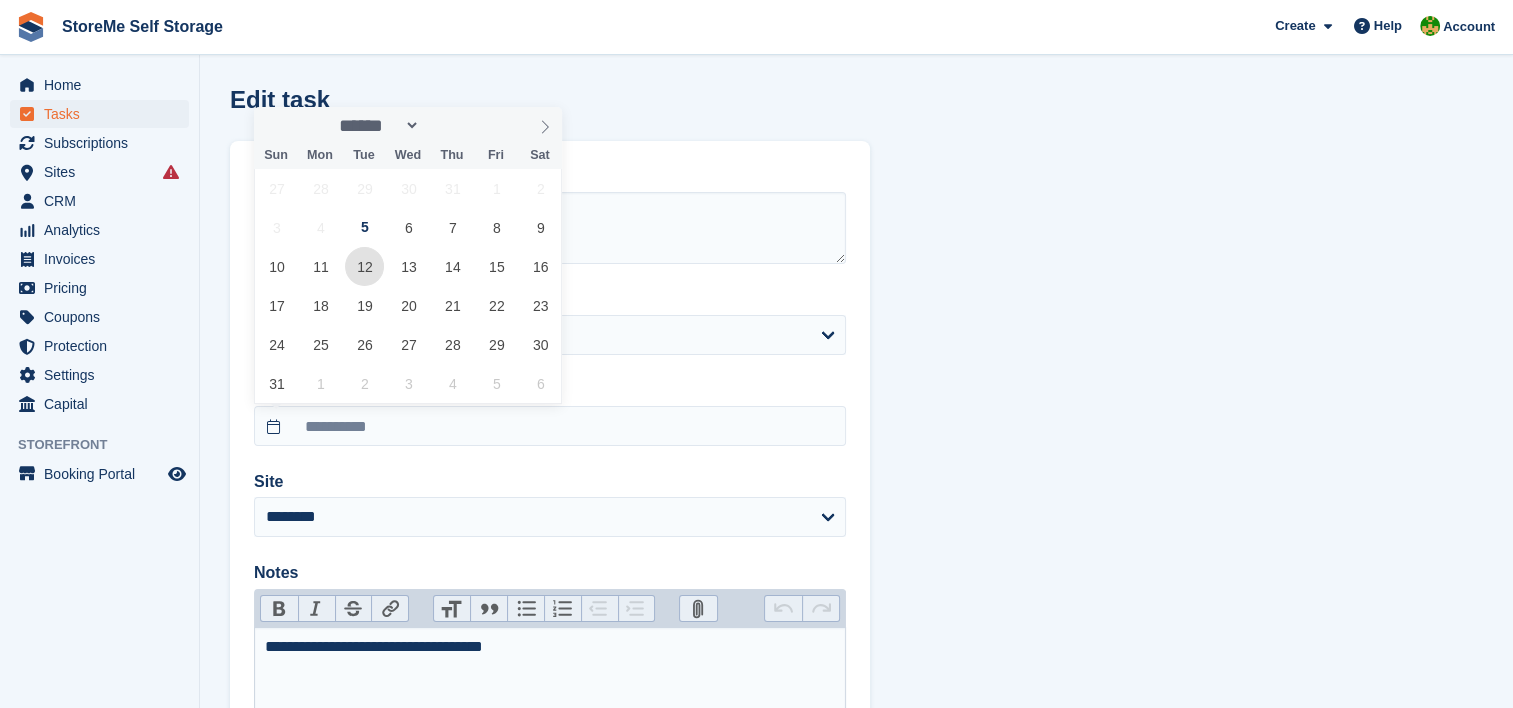 click on "12" at bounding box center [364, 266] 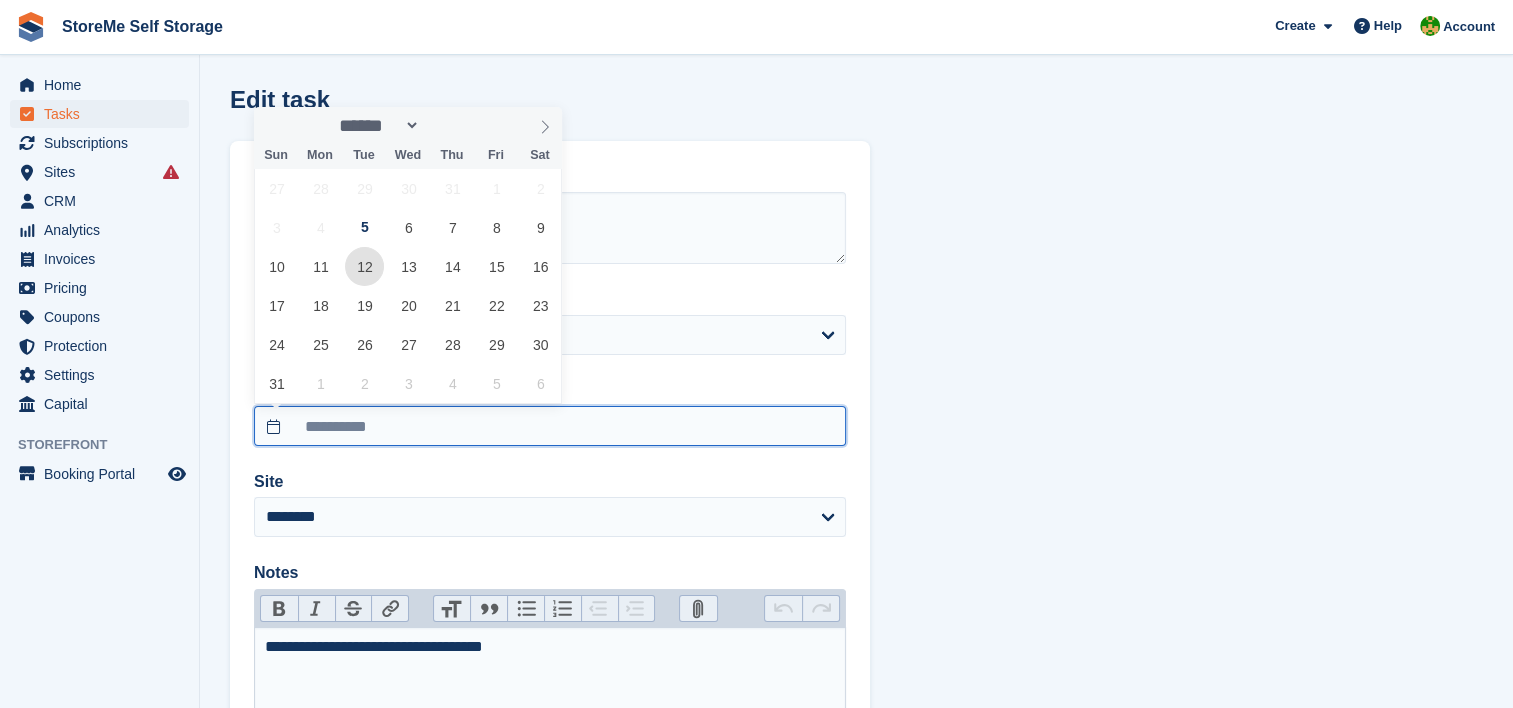 type on "**********" 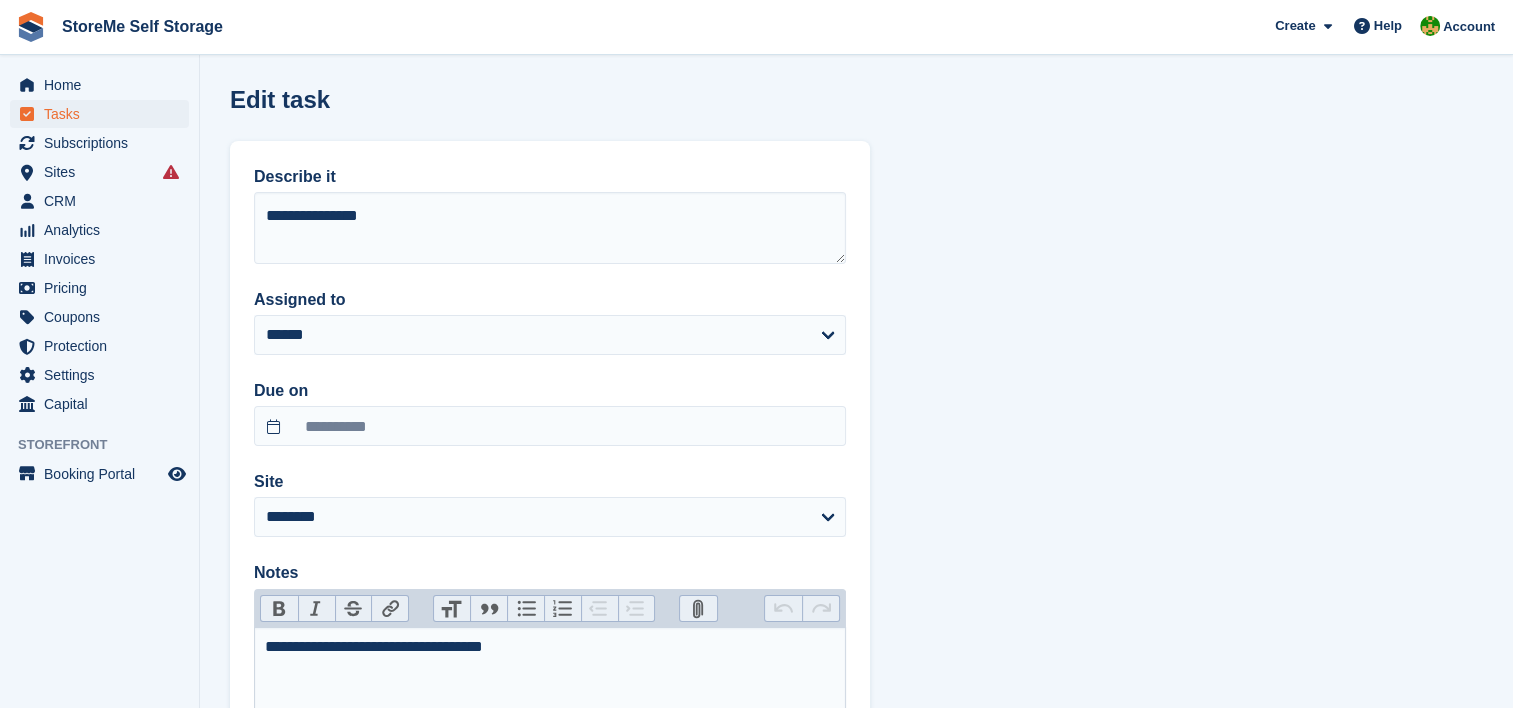 click on "**********" at bounding box center [550, 647] 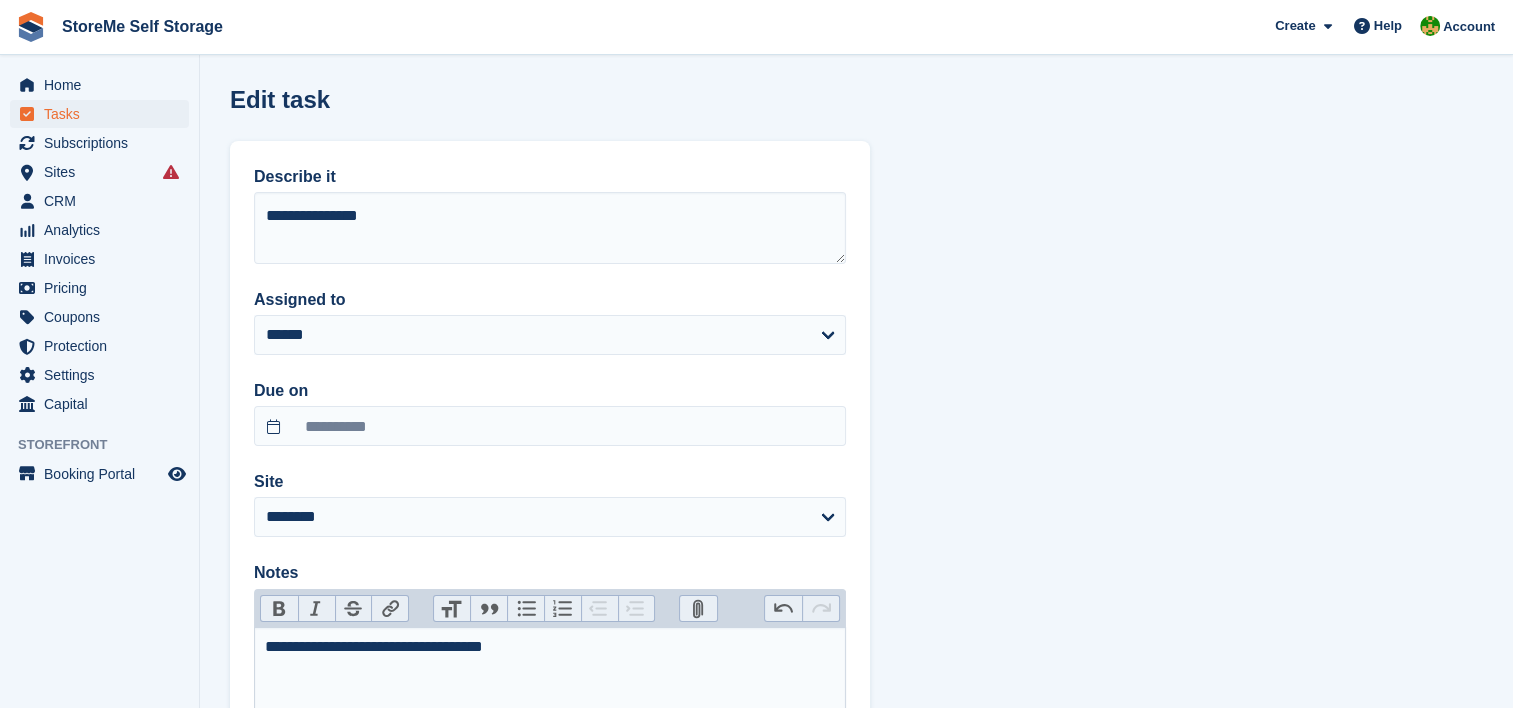 click on "**********" at bounding box center [550, 727] 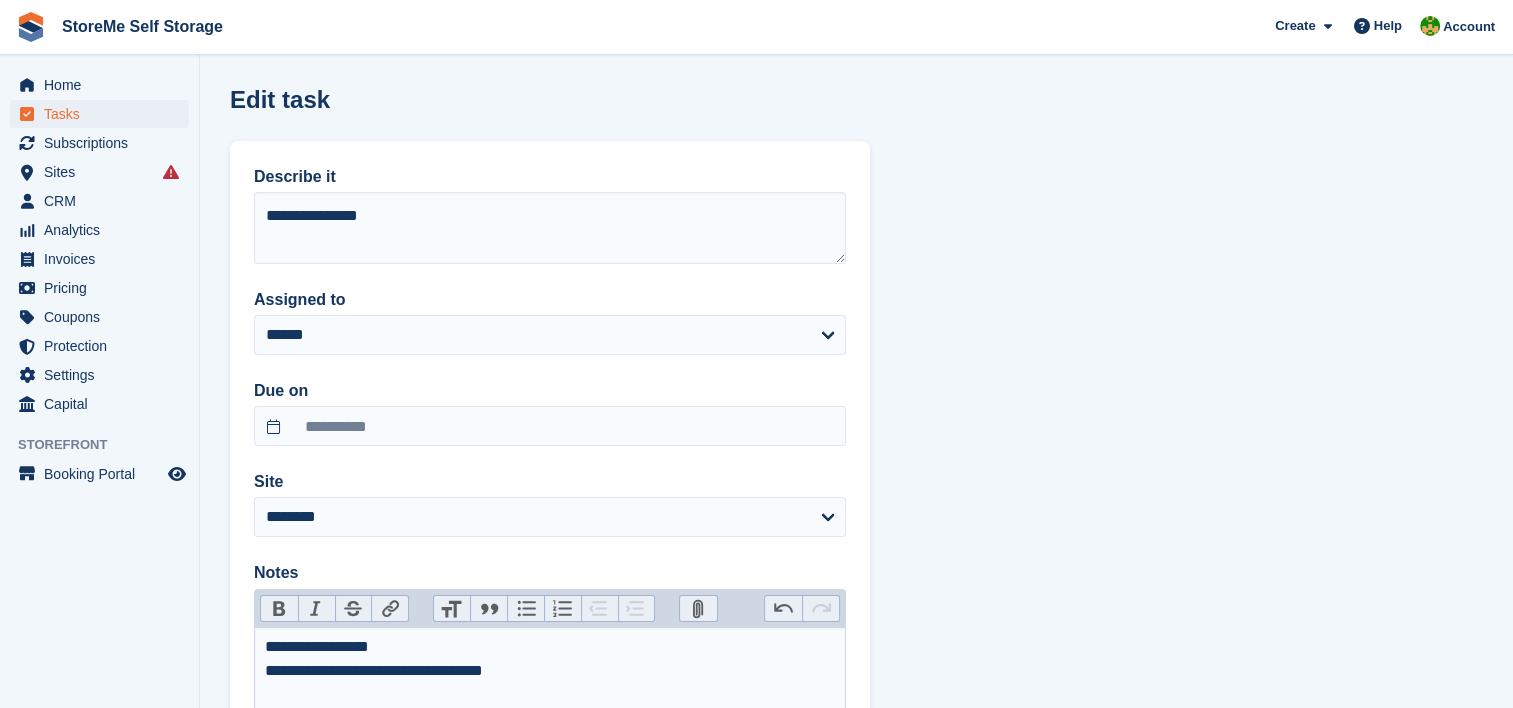 type on "**********" 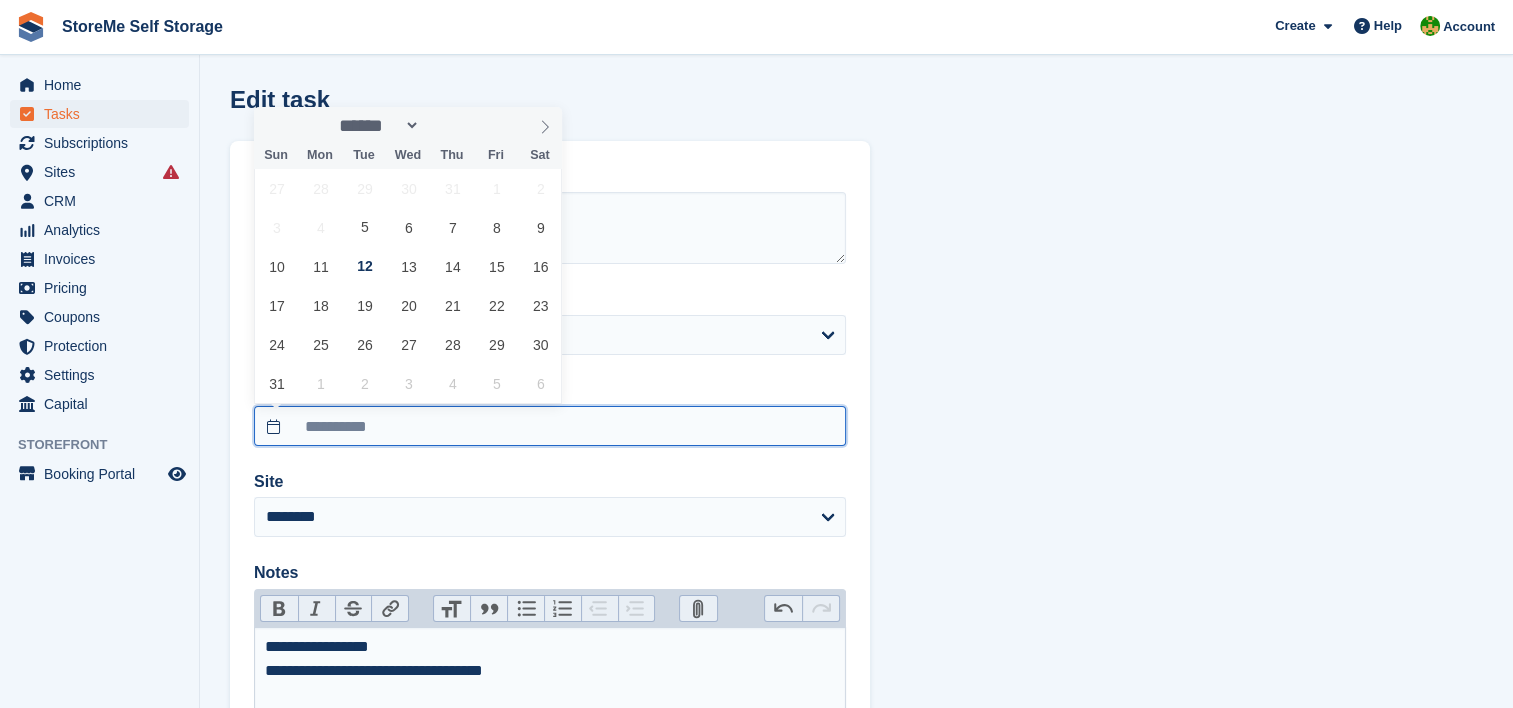 click on "**********" at bounding box center (550, 426) 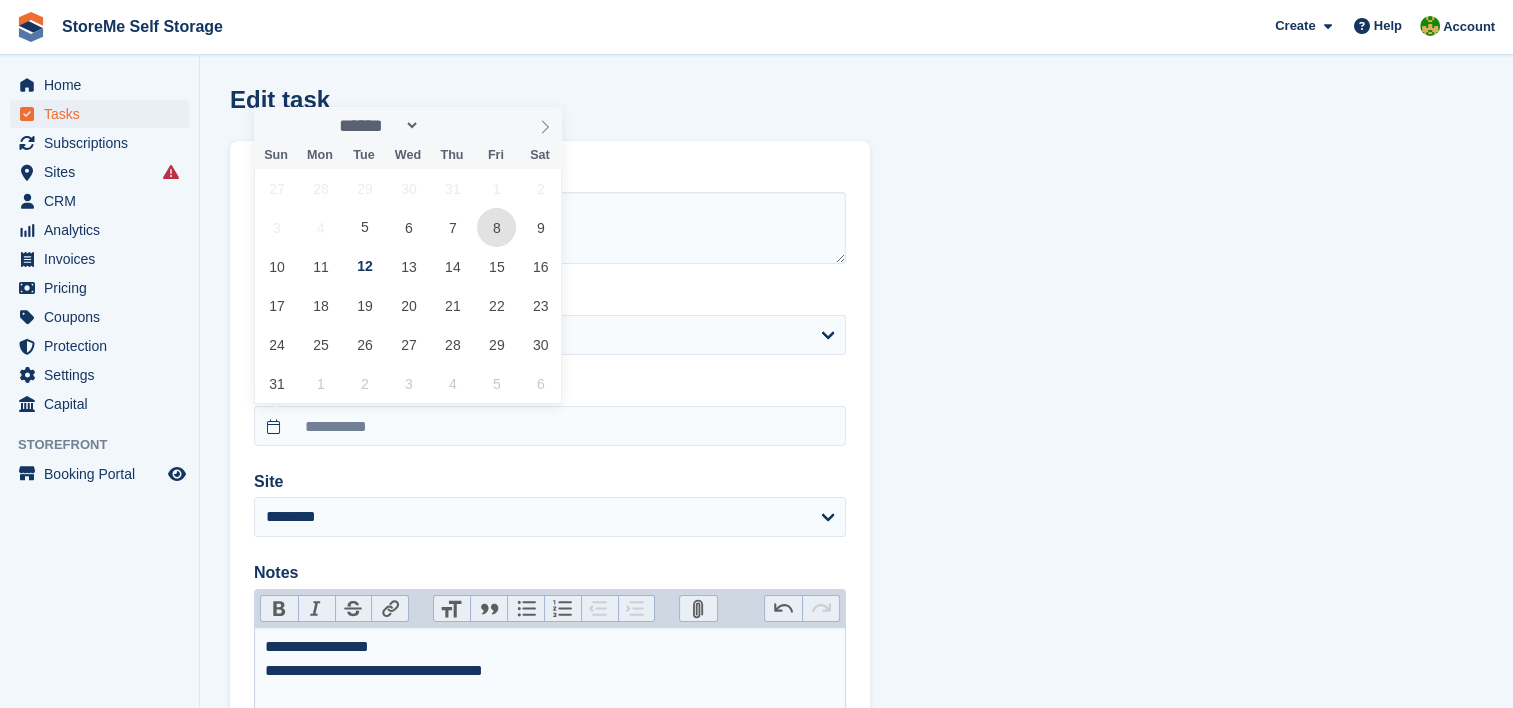 click on "8" at bounding box center [496, 227] 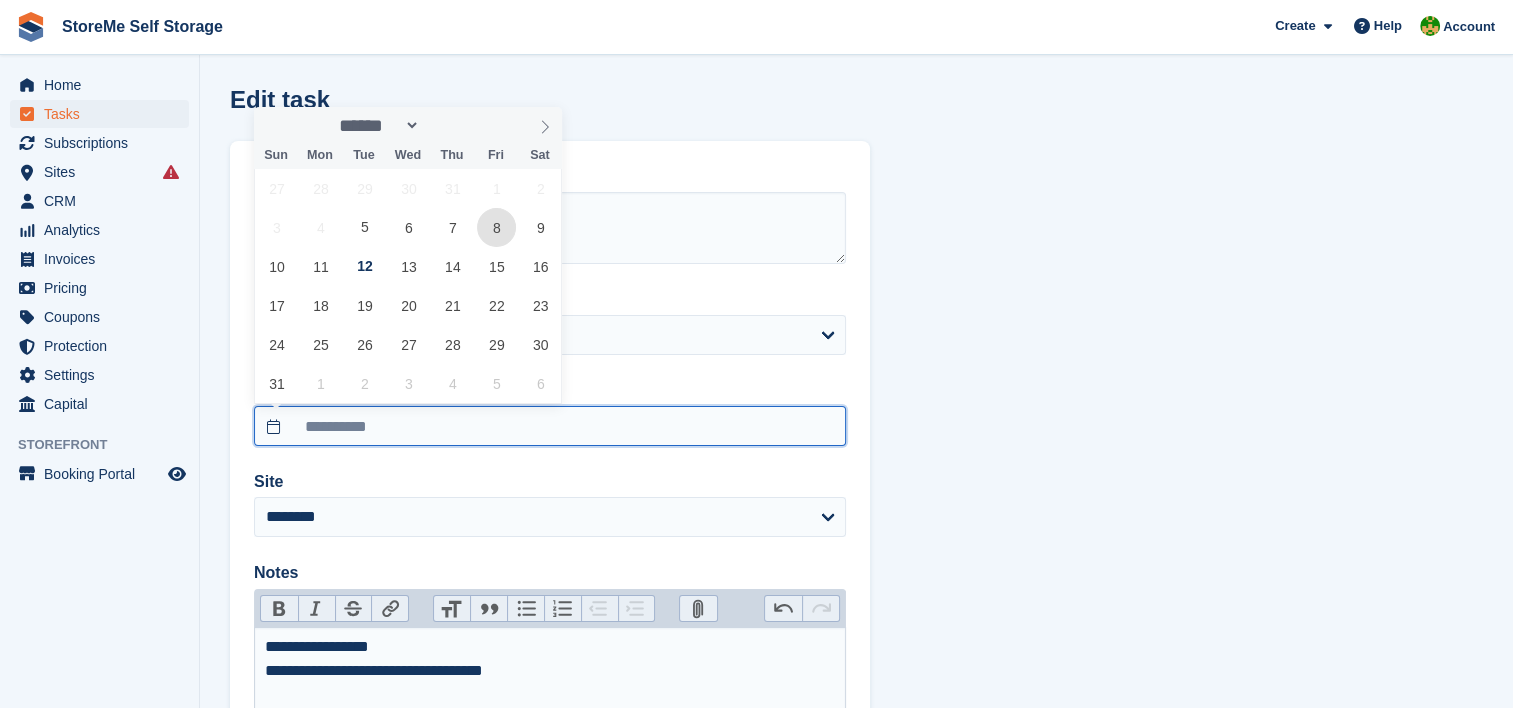 type on "**********" 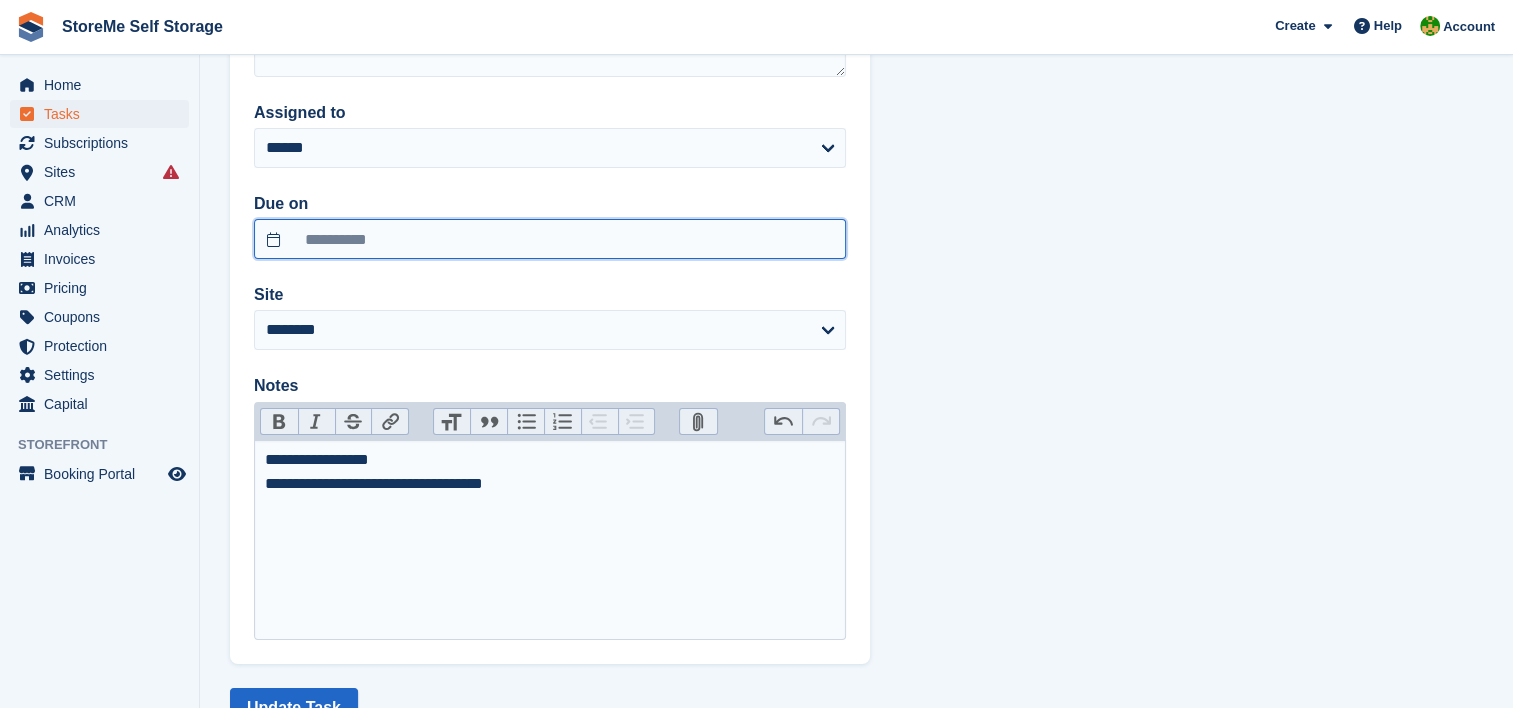 scroll, scrollTop: 260, scrollLeft: 0, axis: vertical 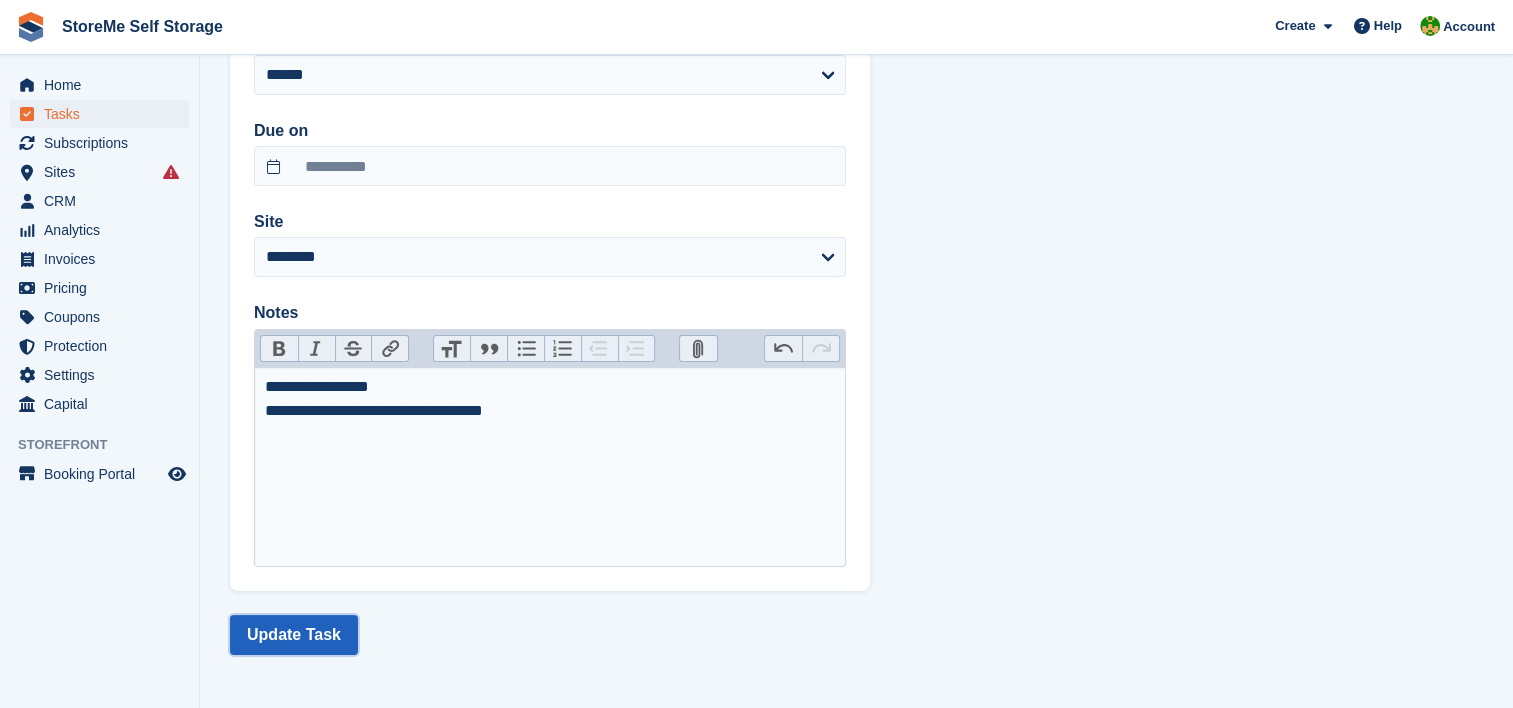 click on "Update Task" at bounding box center [294, 635] 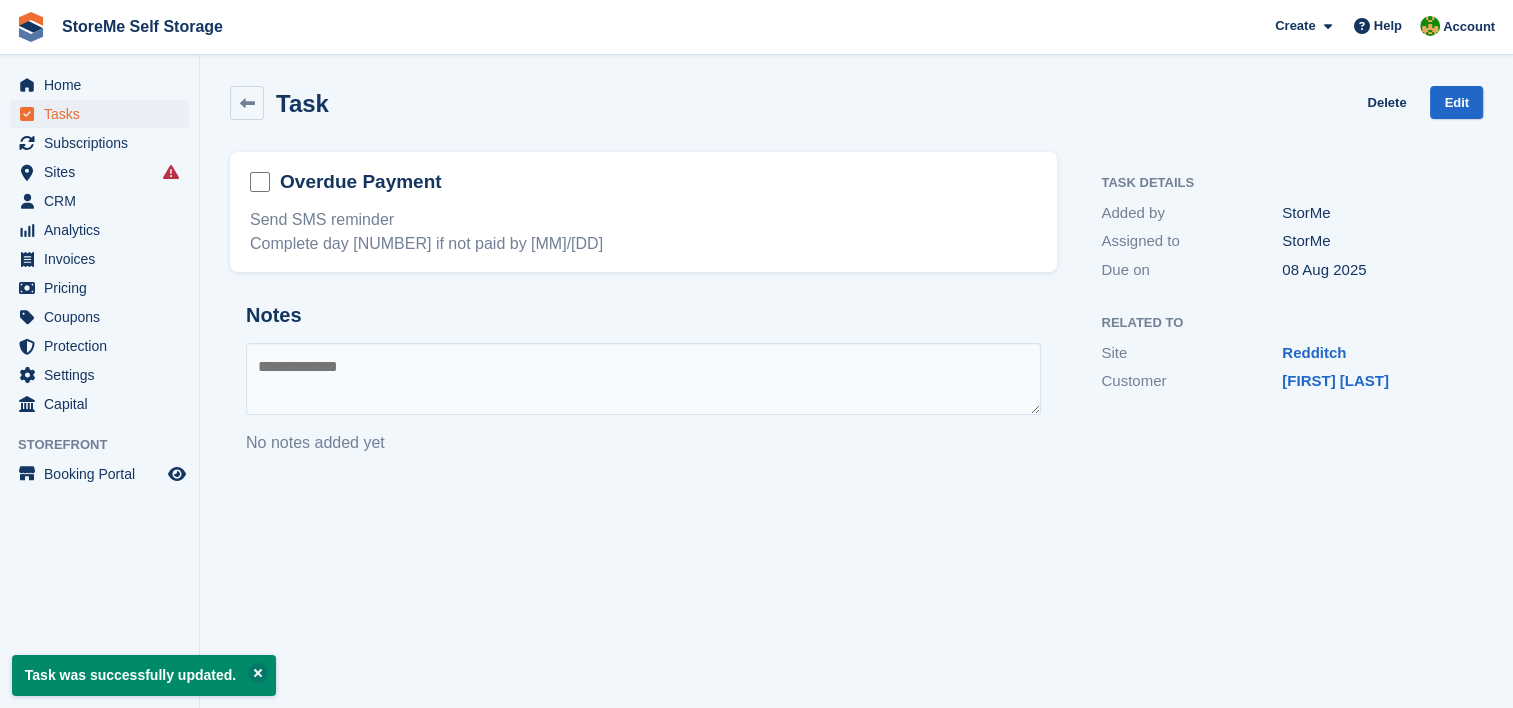 scroll, scrollTop: 0, scrollLeft: 0, axis: both 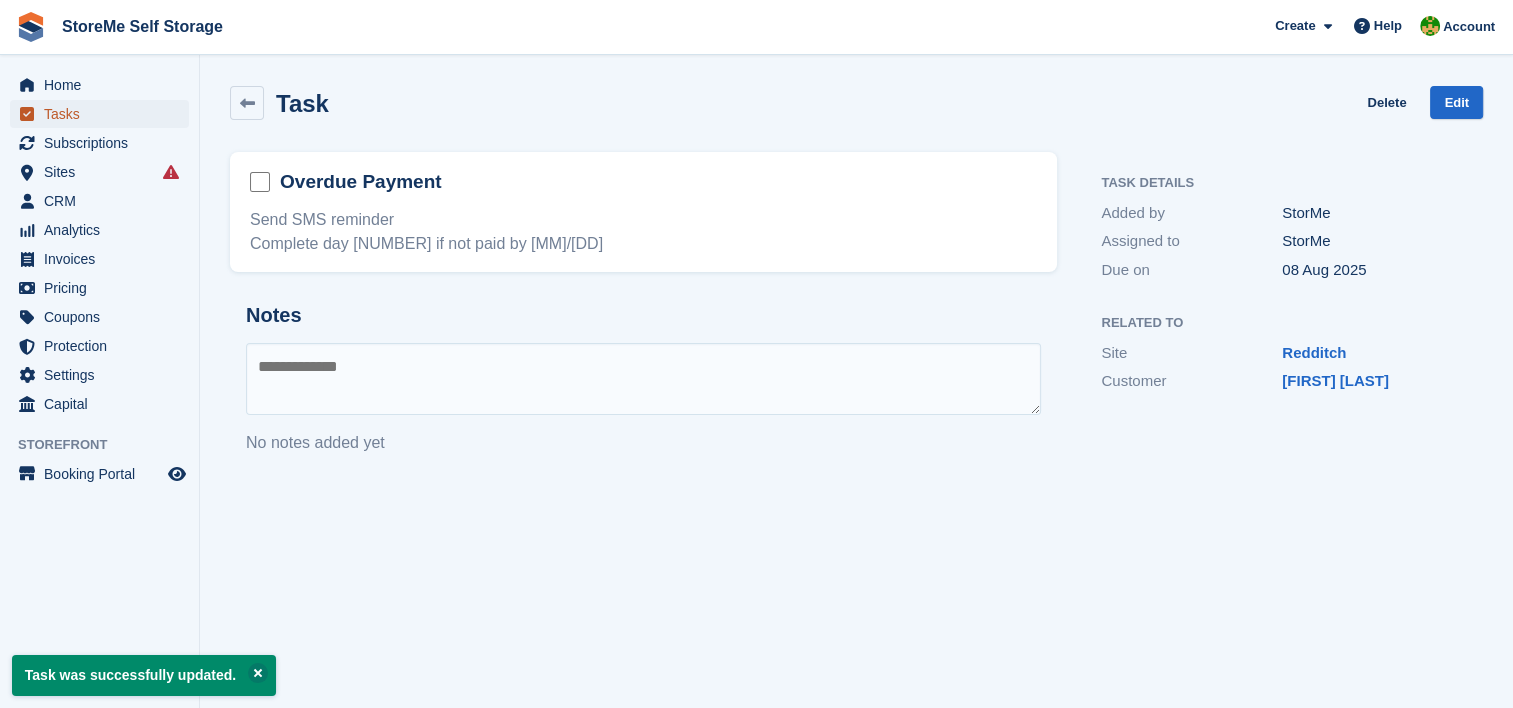 click on "Tasks" at bounding box center (104, 114) 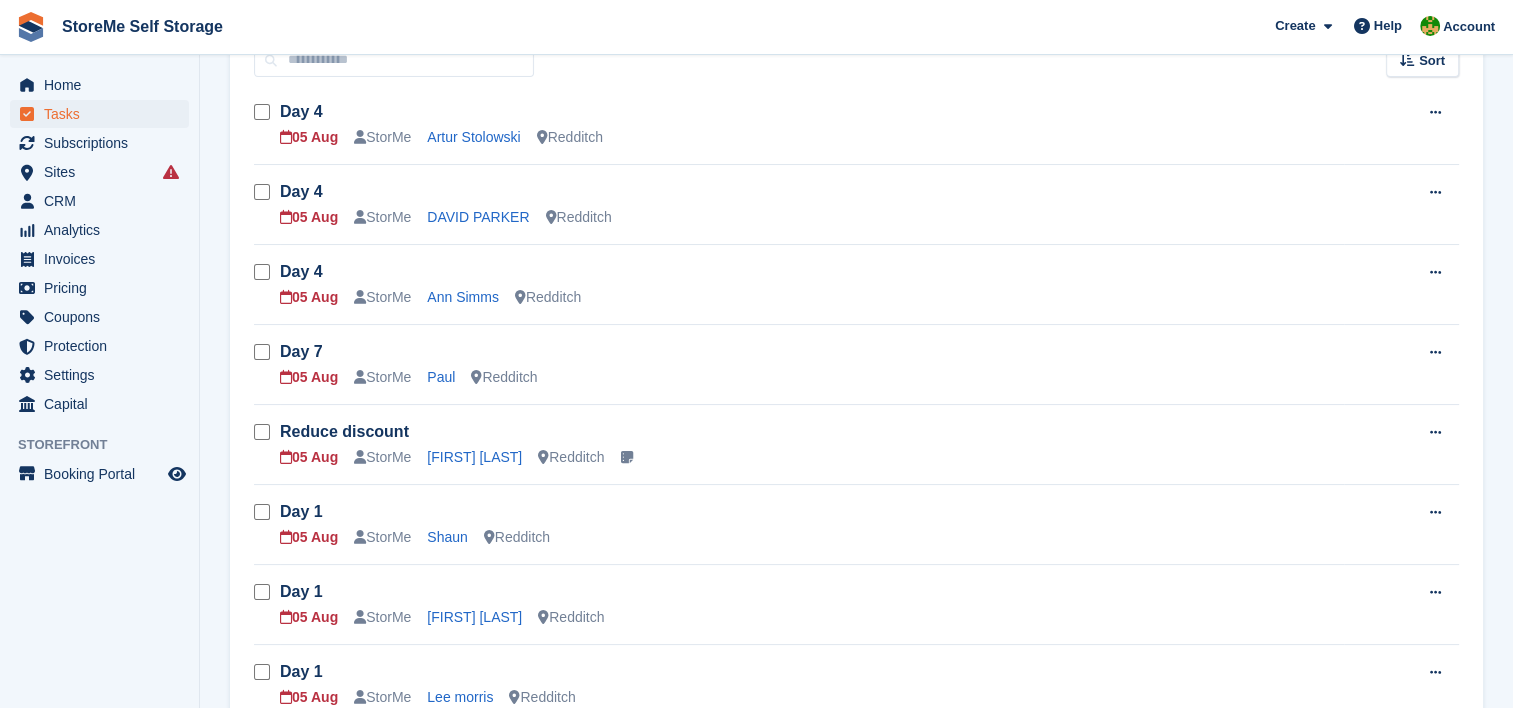 scroll, scrollTop: 200, scrollLeft: 0, axis: vertical 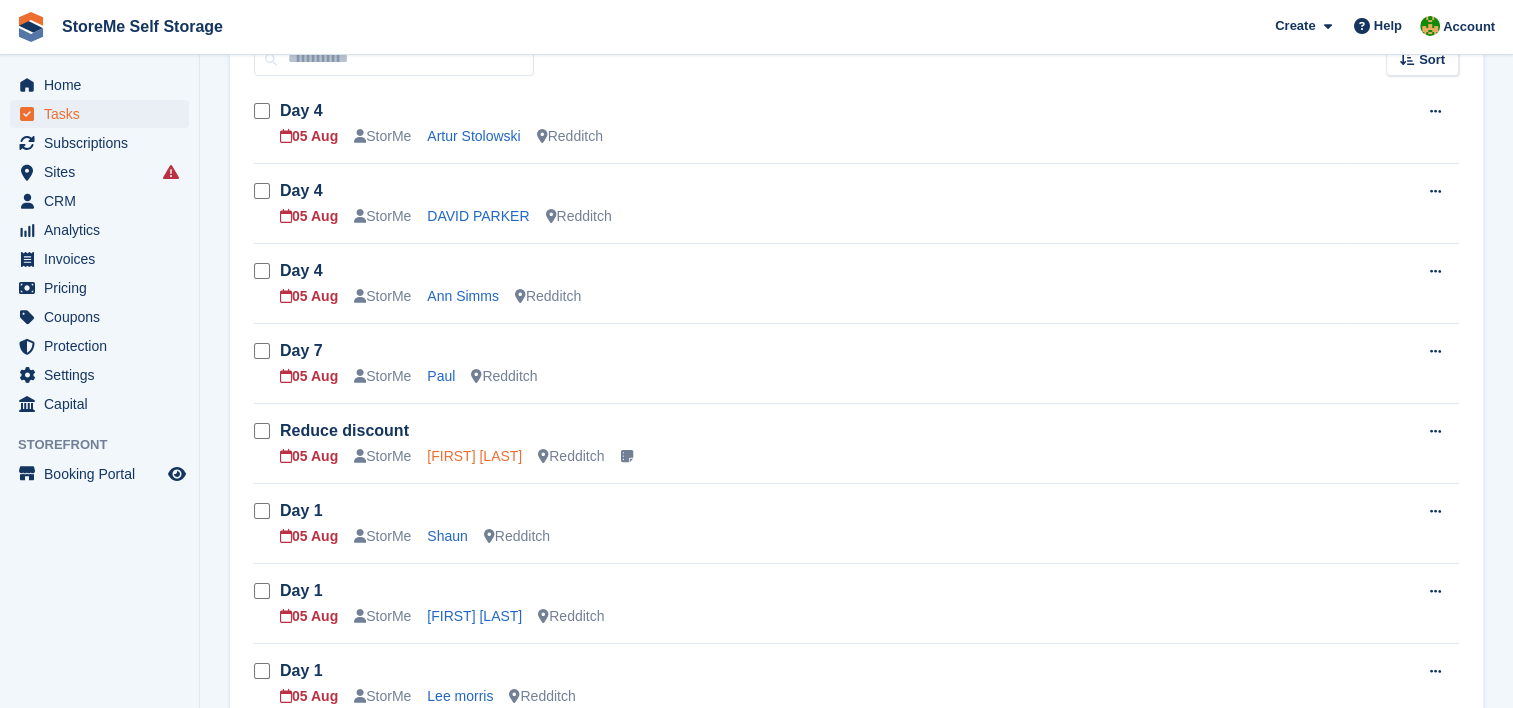 click on "Leon Styles" at bounding box center [474, 456] 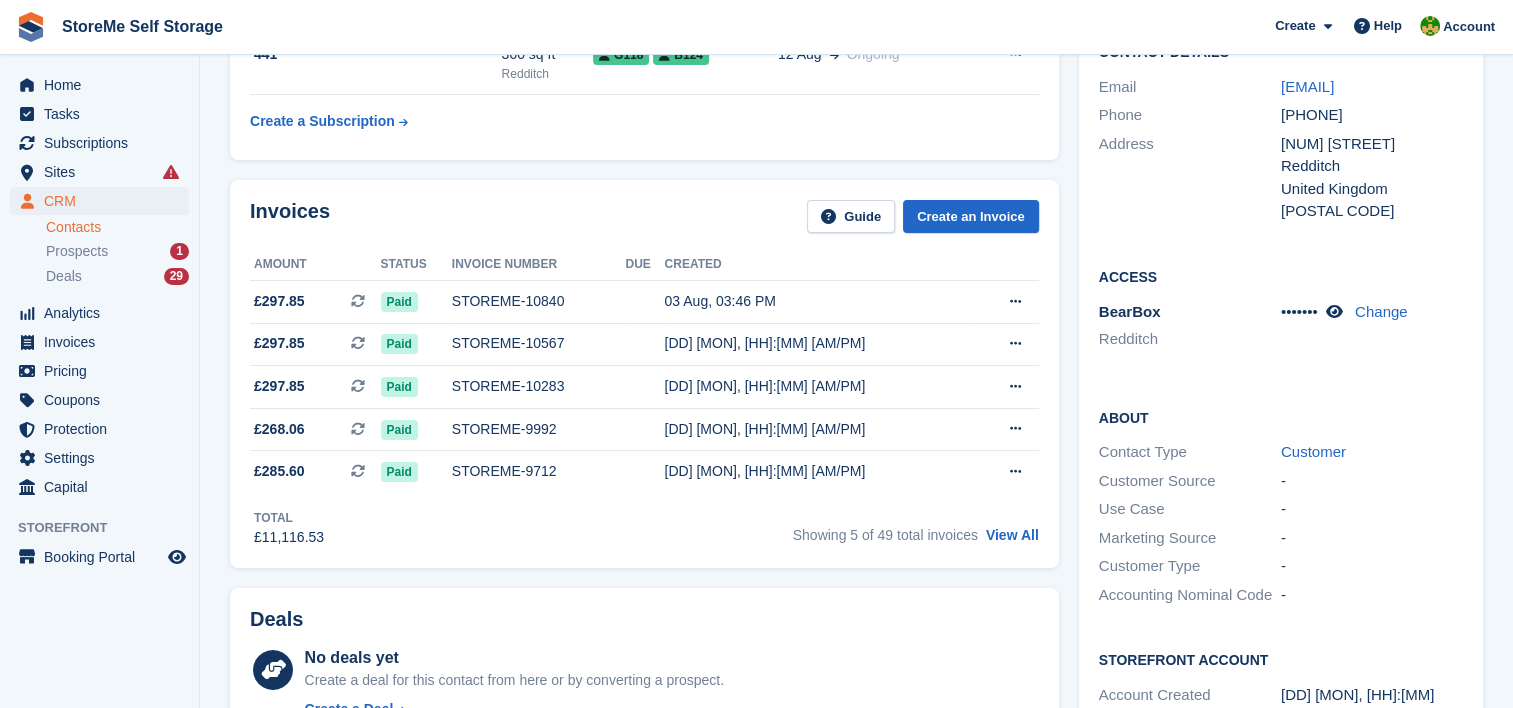 scroll, scrollTop: 0, scrollLeft: 0, axis: both 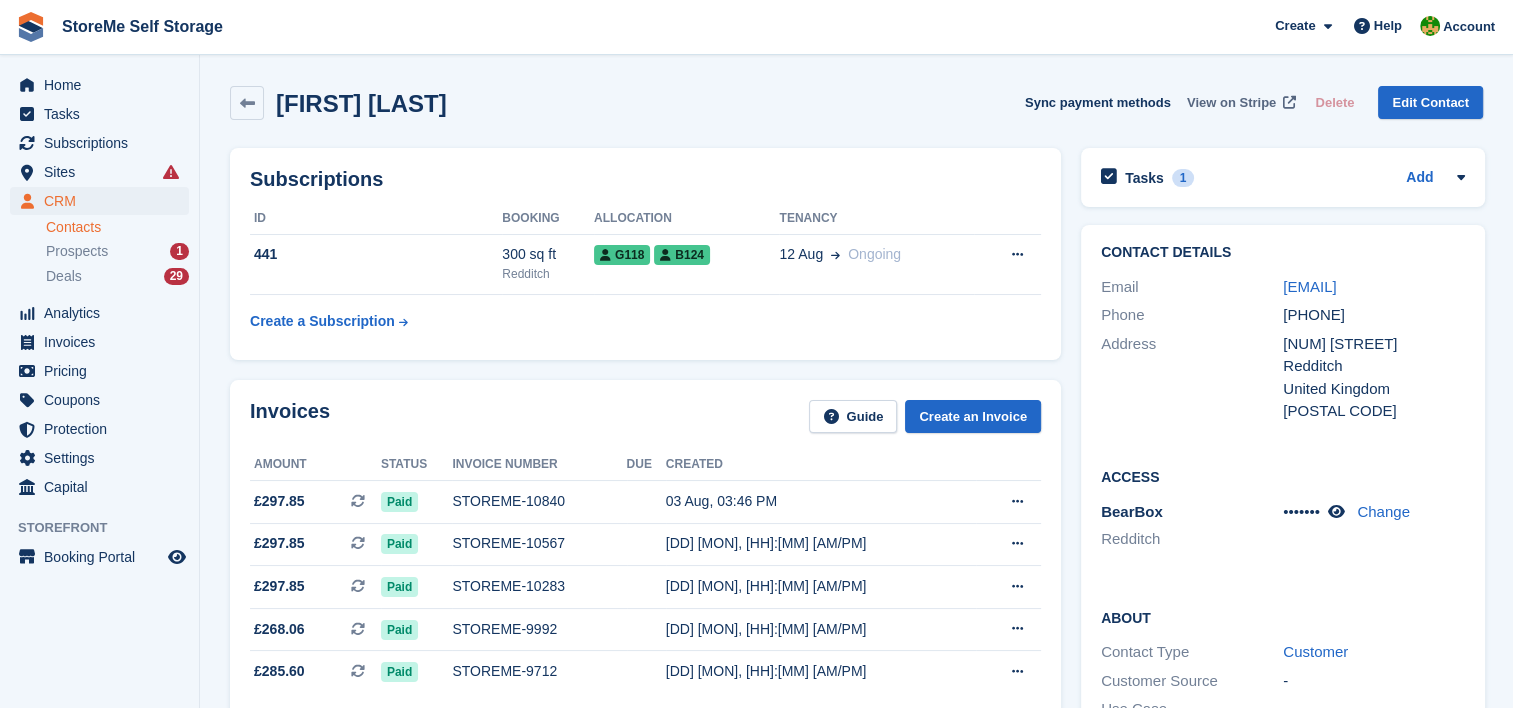 click on "View on Stripe" at bounding box center [1231, 103] 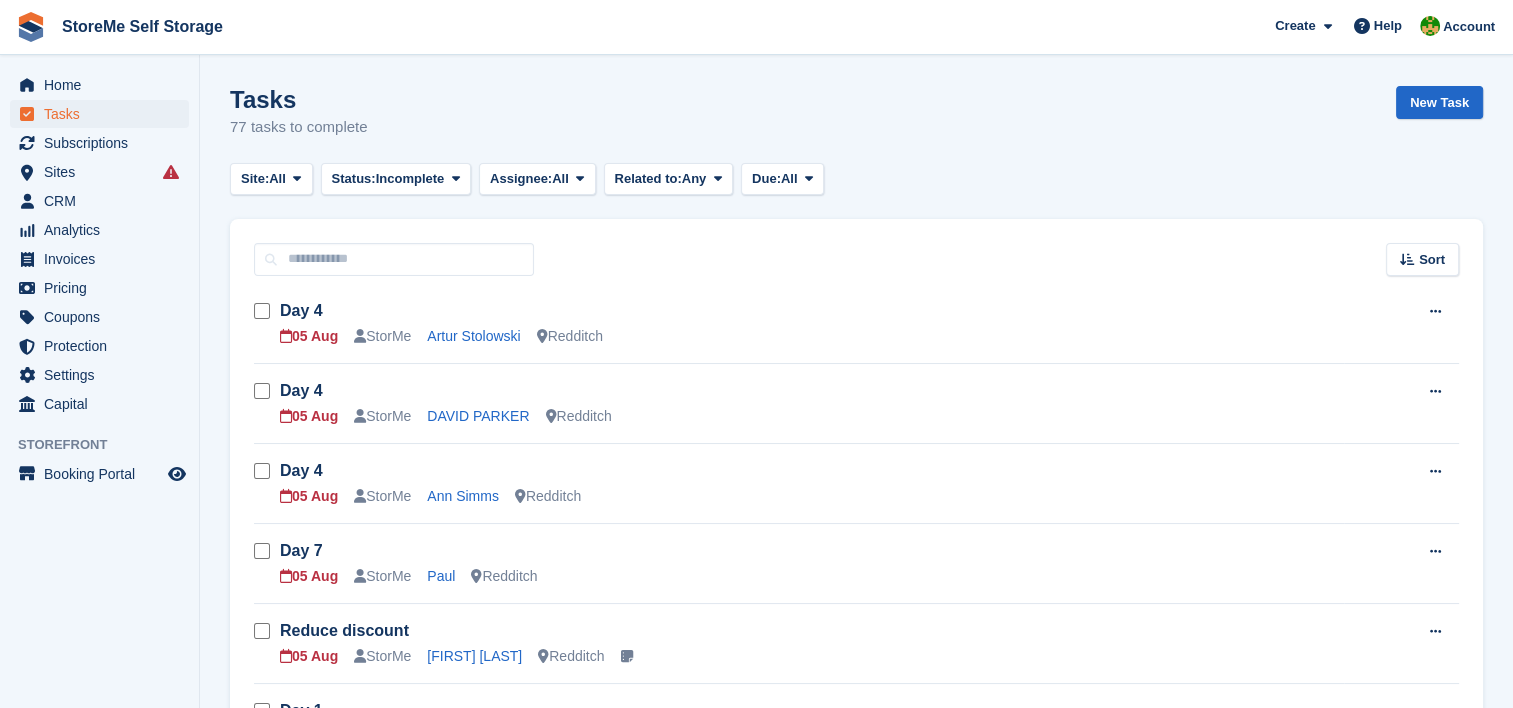 scroll, scrollTop: 200, scrollLeft: 0, axis: vertical 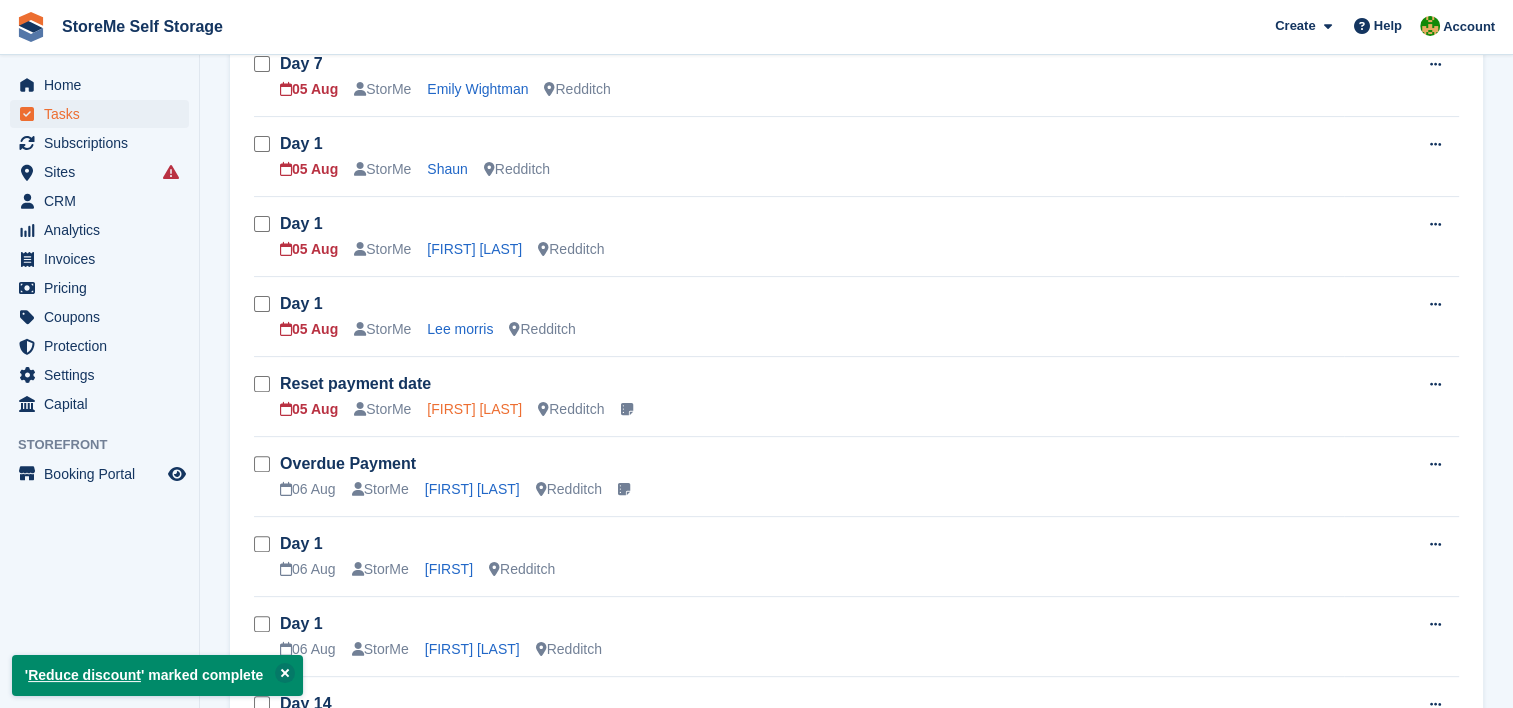 click on "[FIRST] [LAST]" at bounding box center [474, 409] 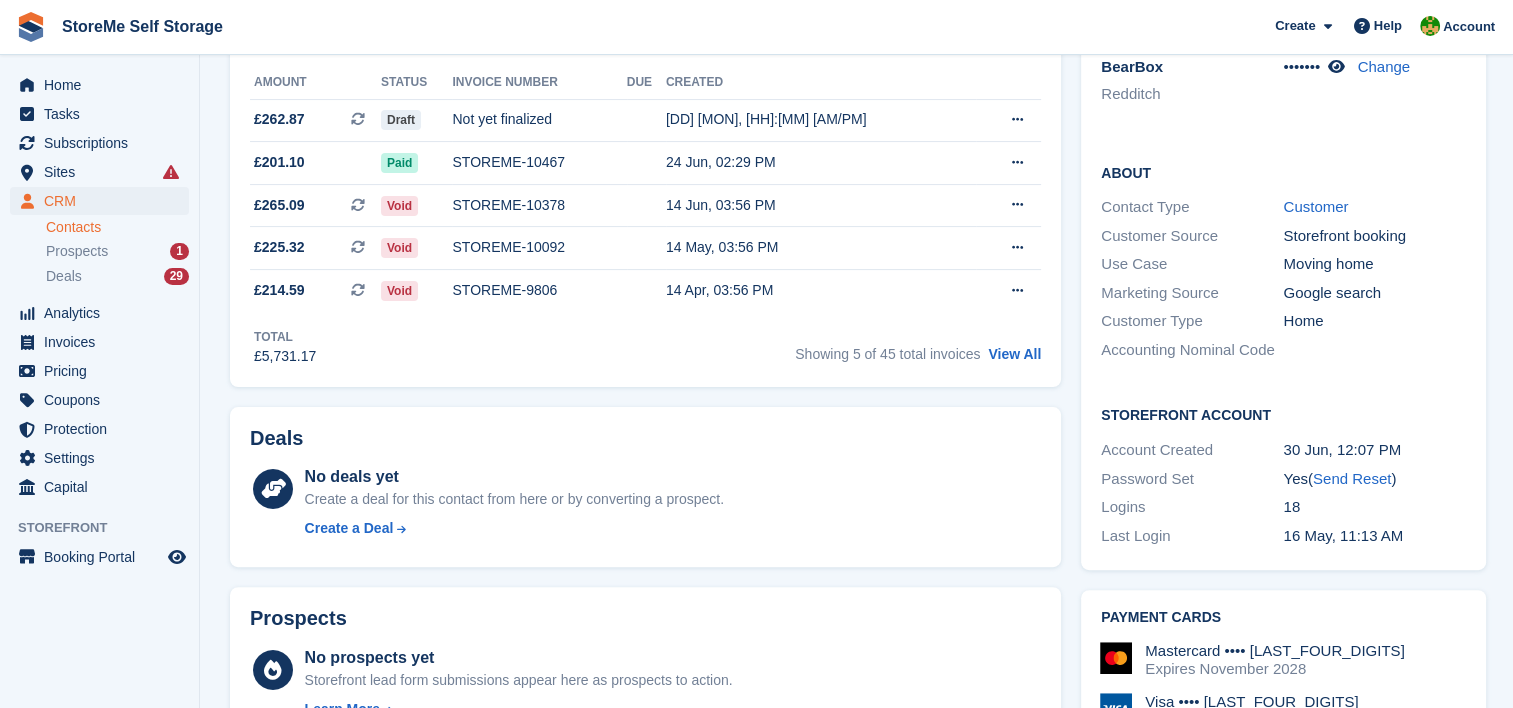scroll, scrollTop: 0, scrollLeft: 0, axis: both 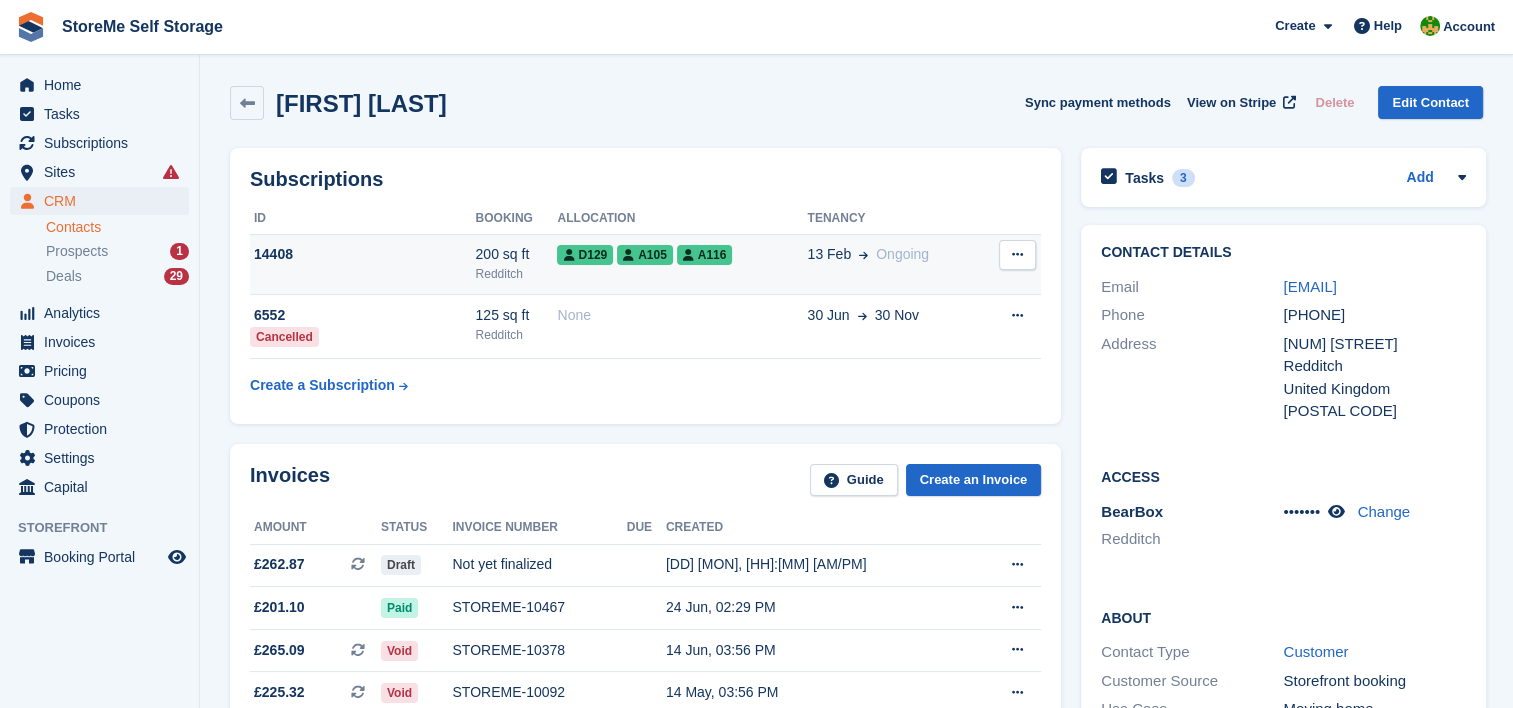 click on "D129   A105   A116" at bounding box center (682, 264) 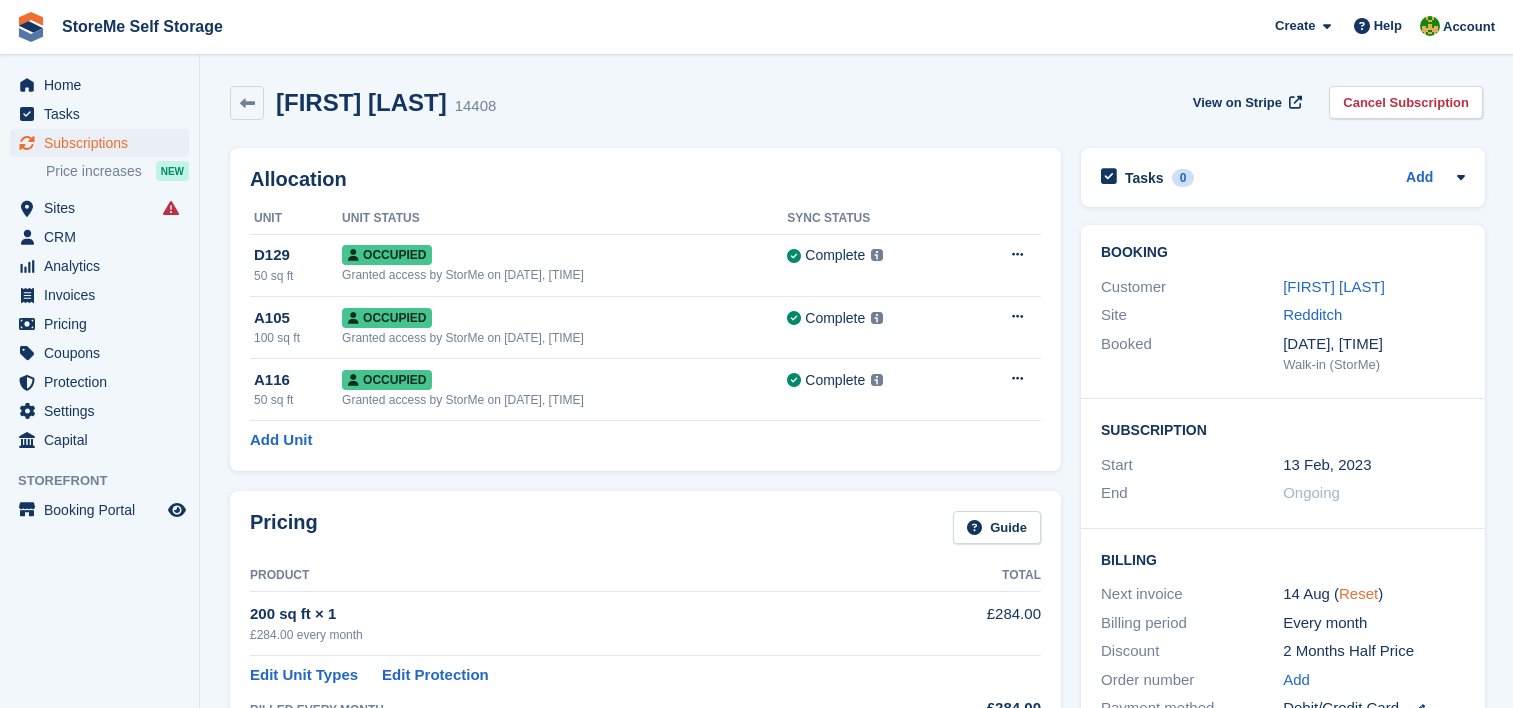 scroll, scrollTop: 100, scrollLeft: 0, axis: vertical 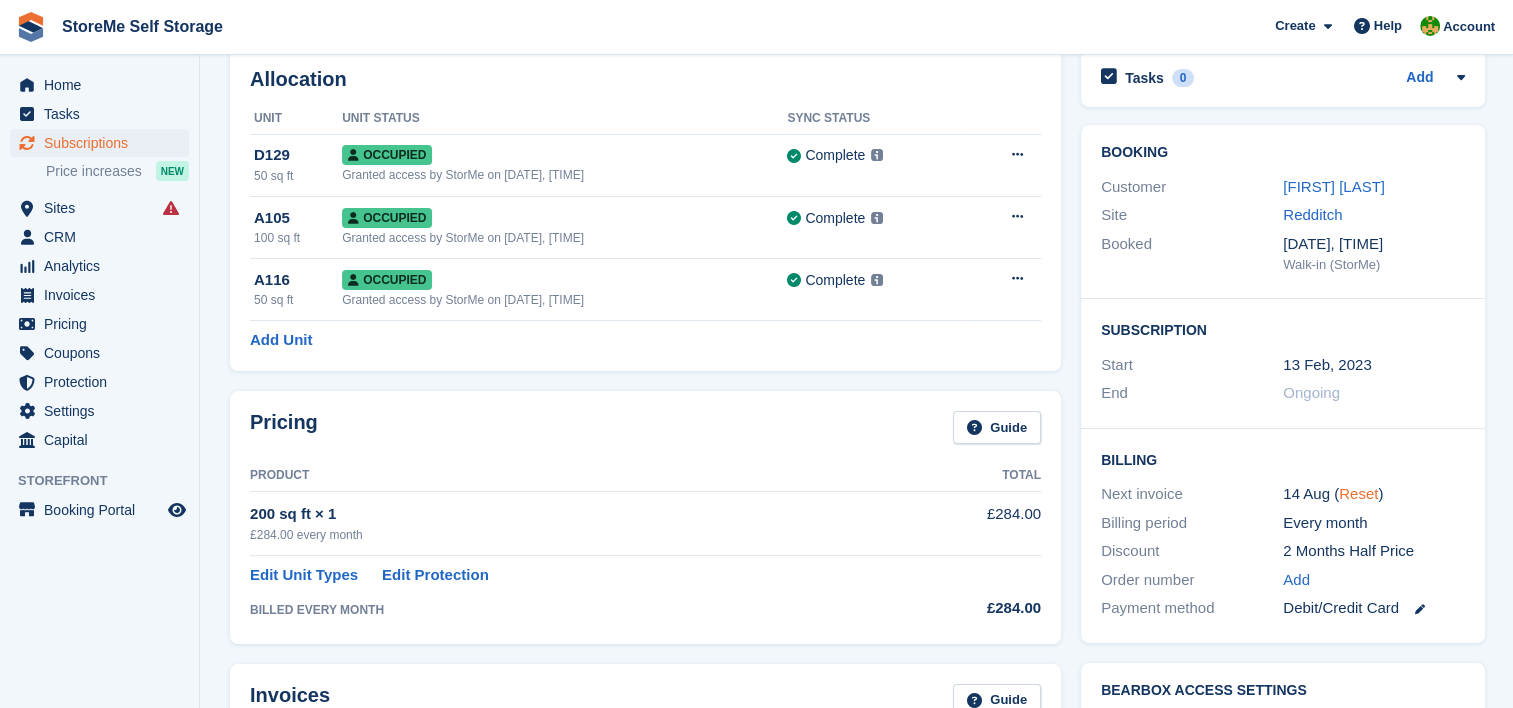 click on "Reset" at bounding box center [1358, 493] 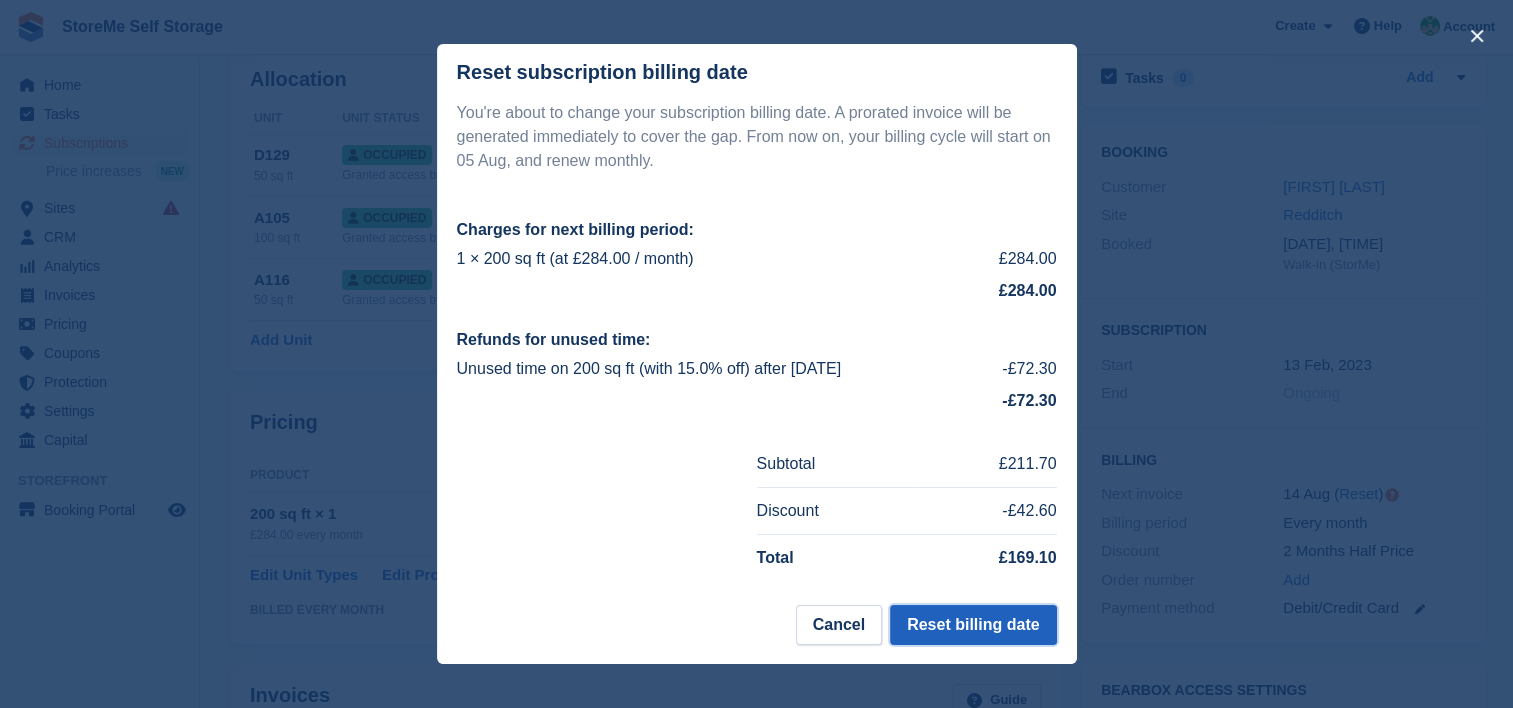 click on "Reset billing date" at bounding box center (973, 625) 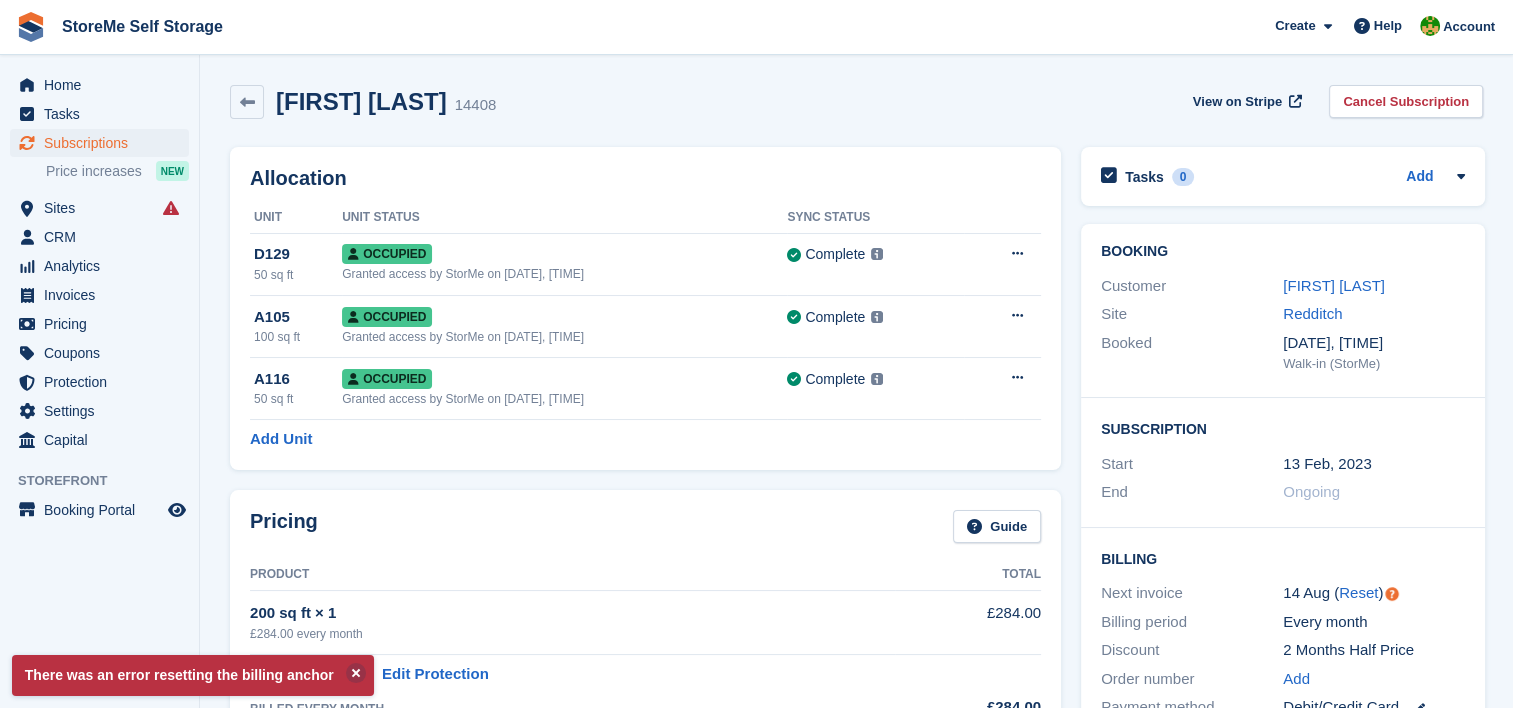 scroll, scrollTop: 0, scrollLeft: 0, axis: both 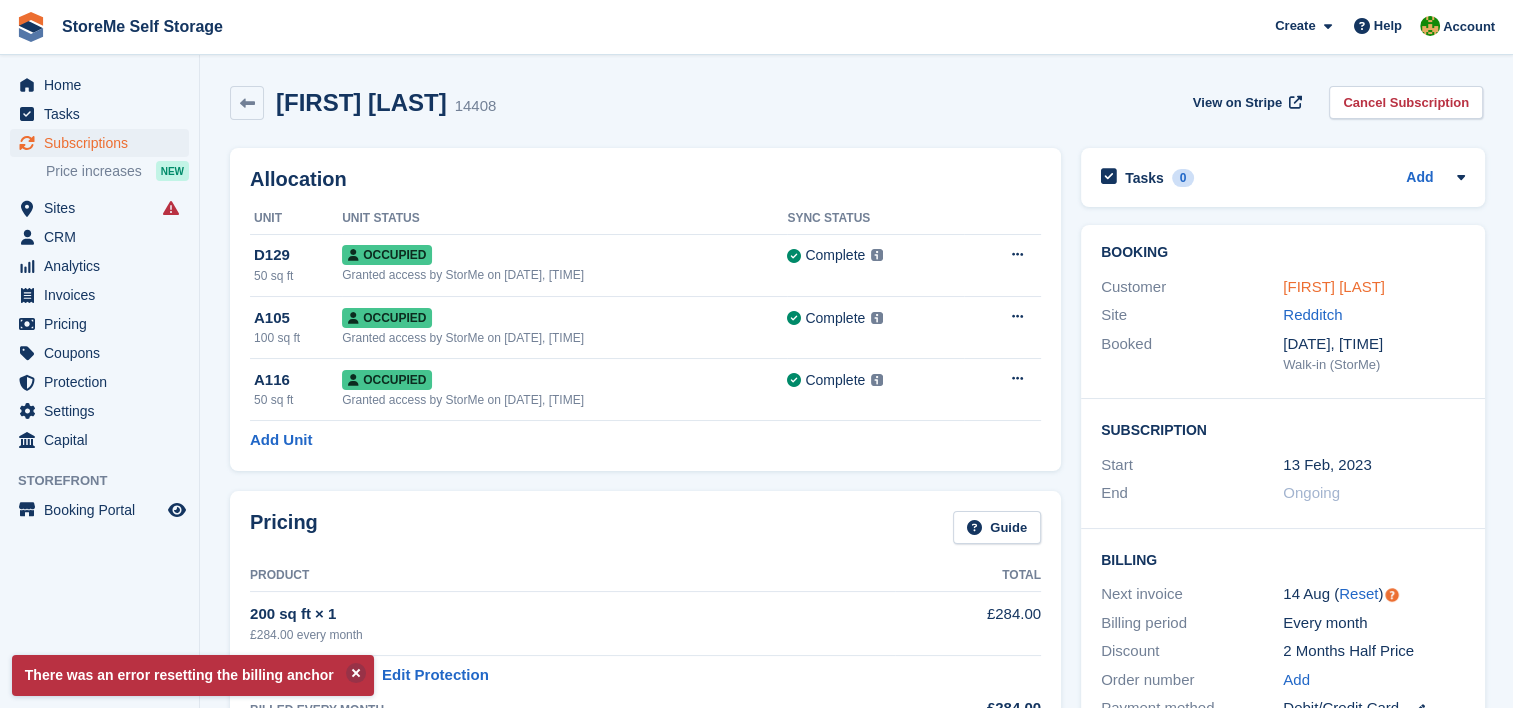 click on "[FIRST] [LAST]" at bounding box center (1334, 286) 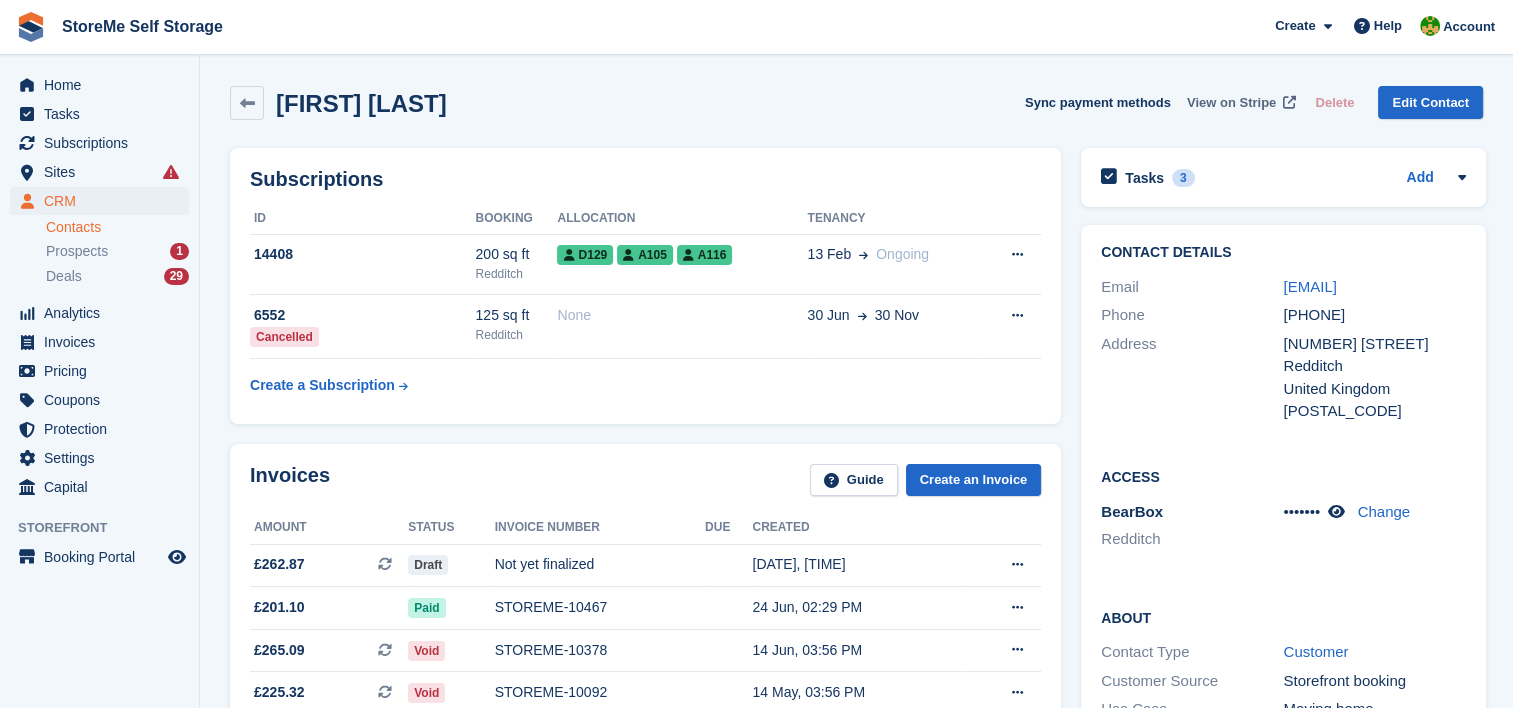 click on "View on Stripe" at bounding box center (1231, 103) 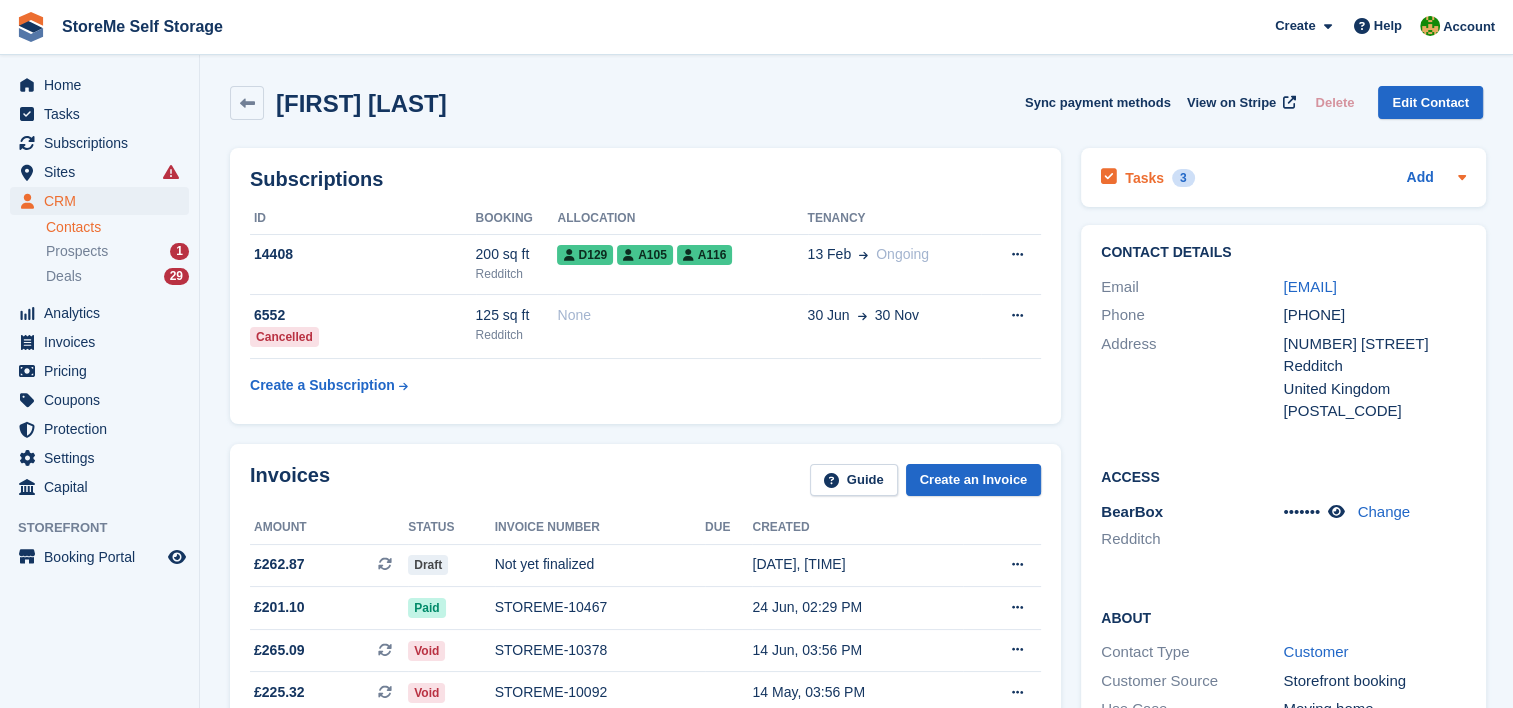click on "Tasks" at bounding box center [1144, 178] 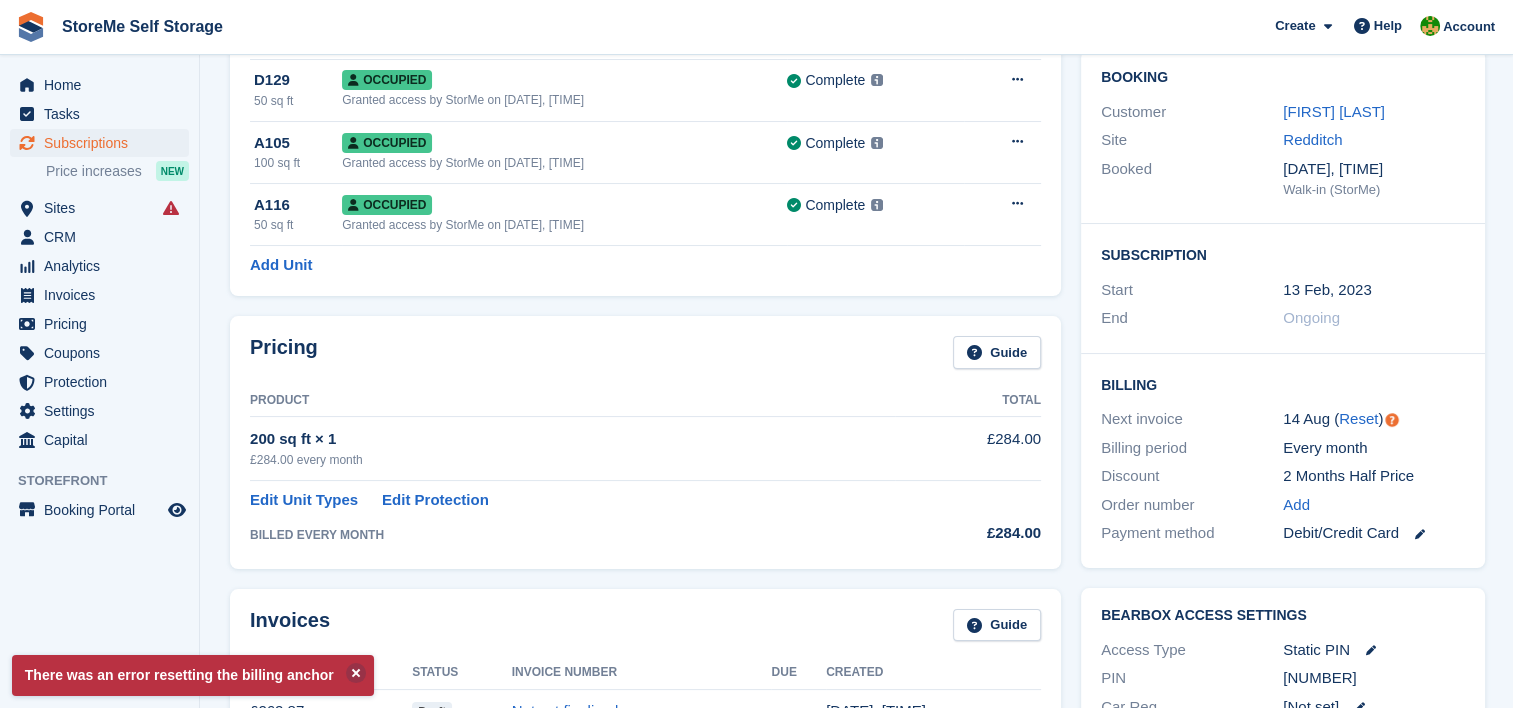 scroll, scrollTop: 400, scrollLeft: 0, axis: vertical 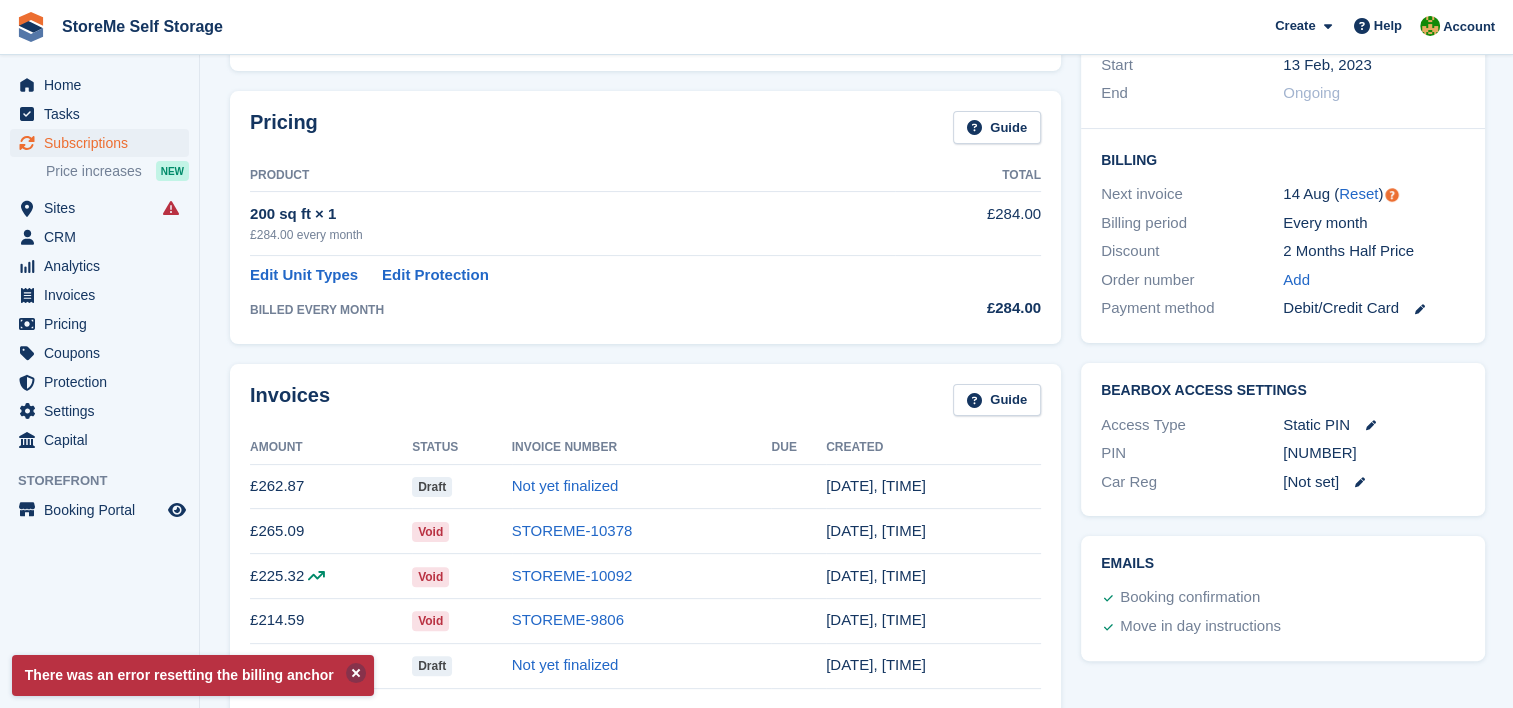 click at bounding box center (356, 673) 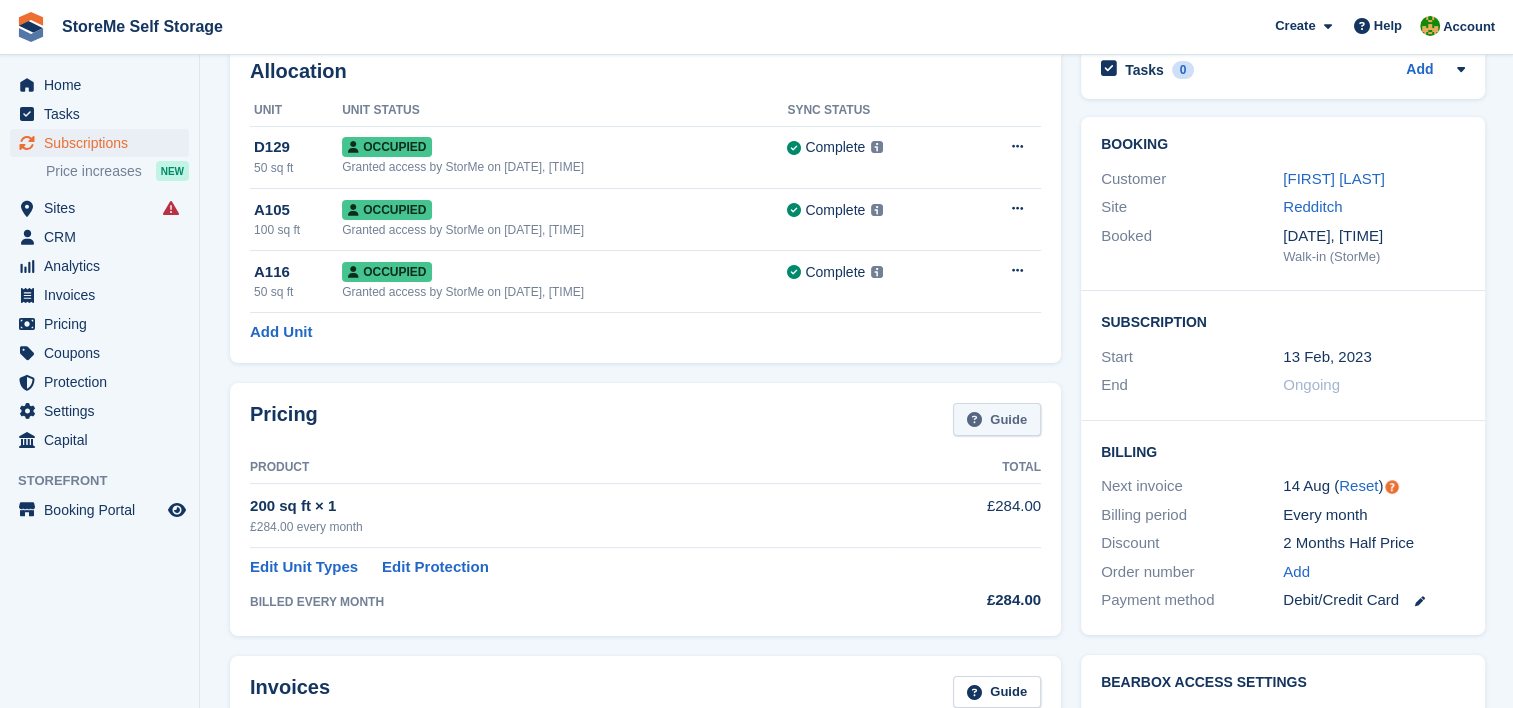 scroll, scrollTop: 0, scrollLeft: 0, axis: both 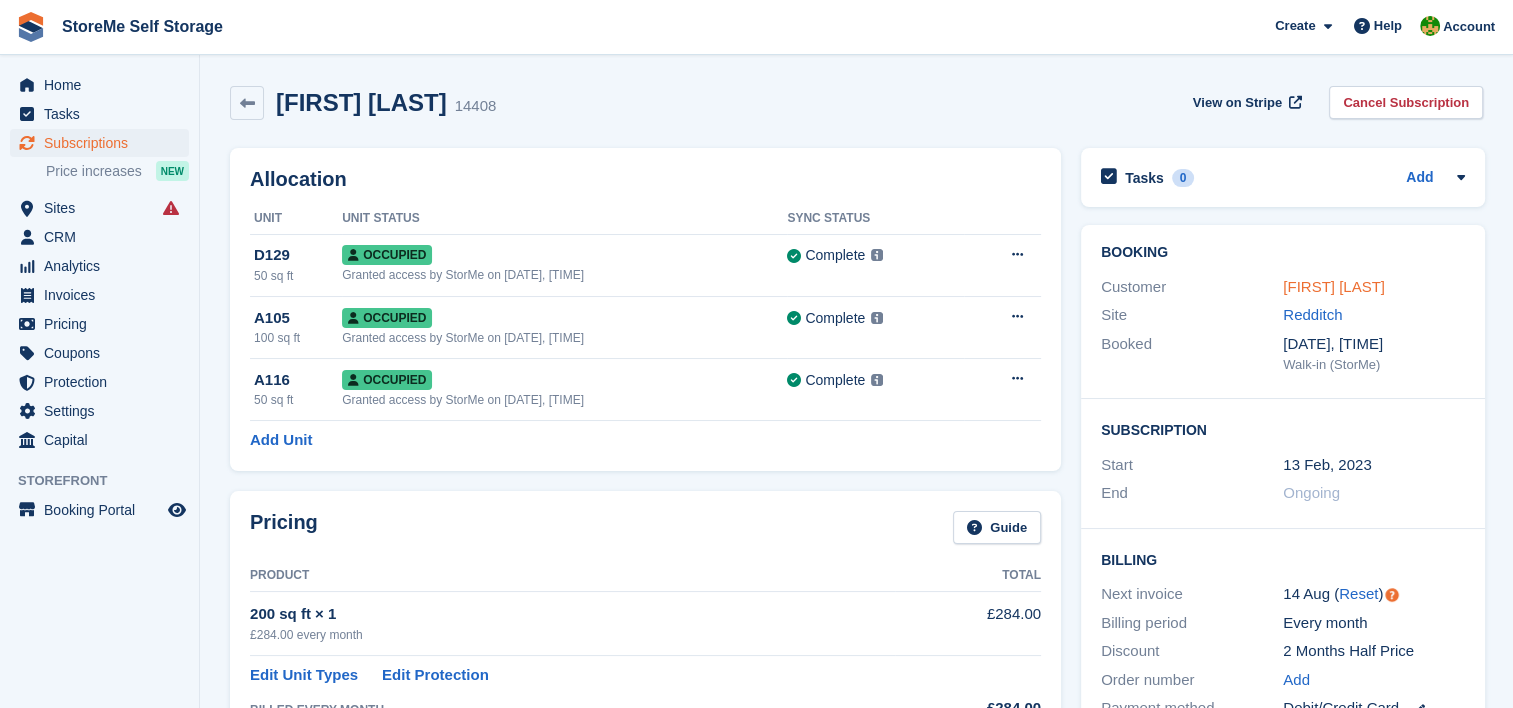 click on "[FIRST] [LAST]" at bounding box center [1334, 286] 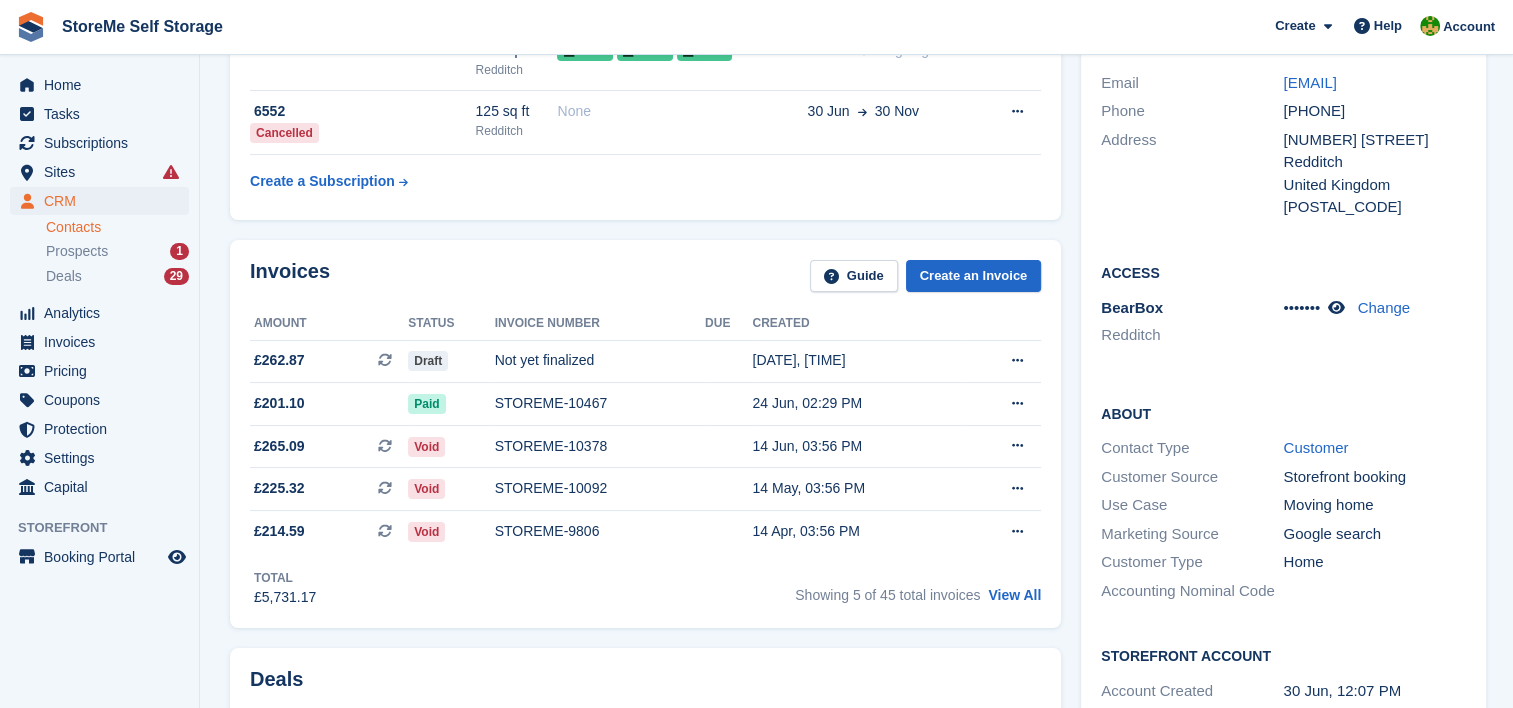 scroll, scrollTop: 0, scrollLeft: 0, axis: both 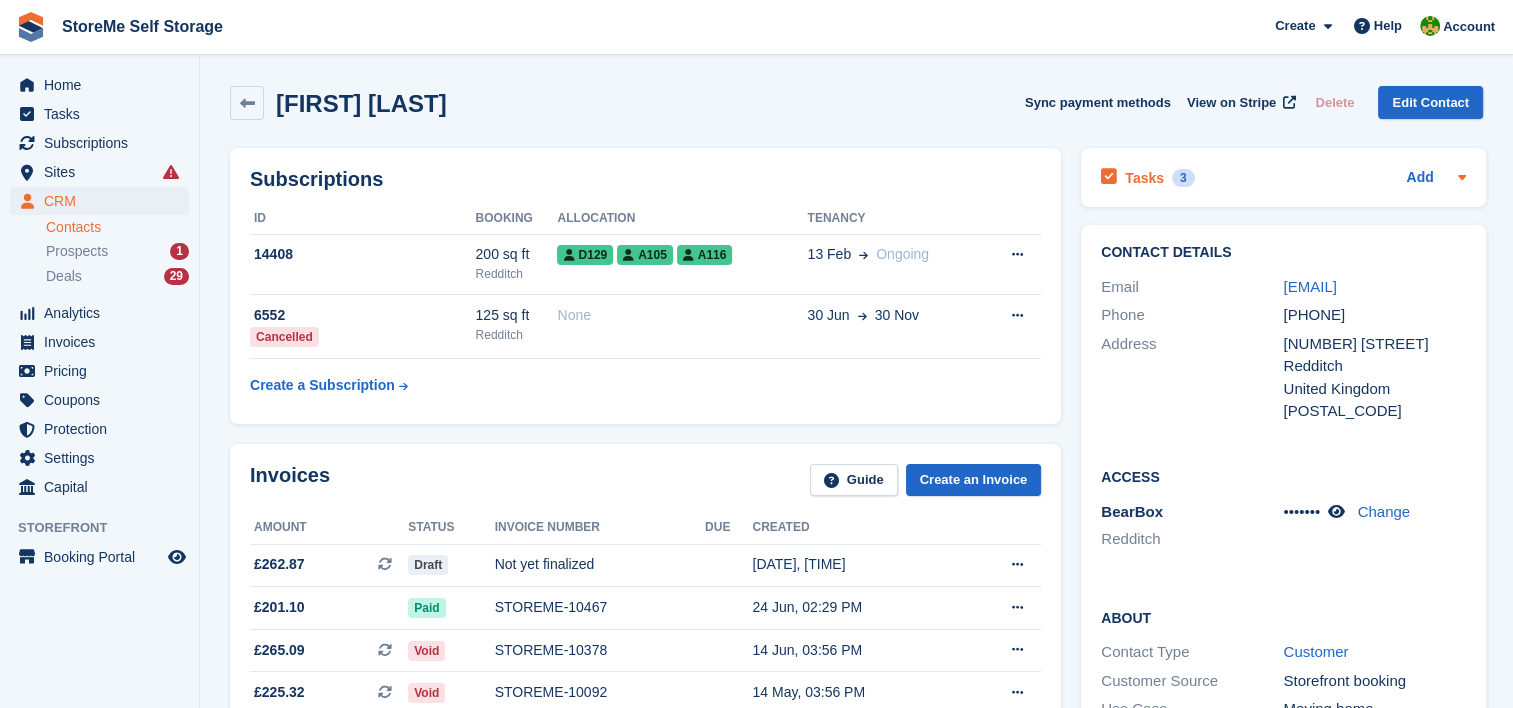 click on "Tasks
3" at bounding box center (1147, 177) 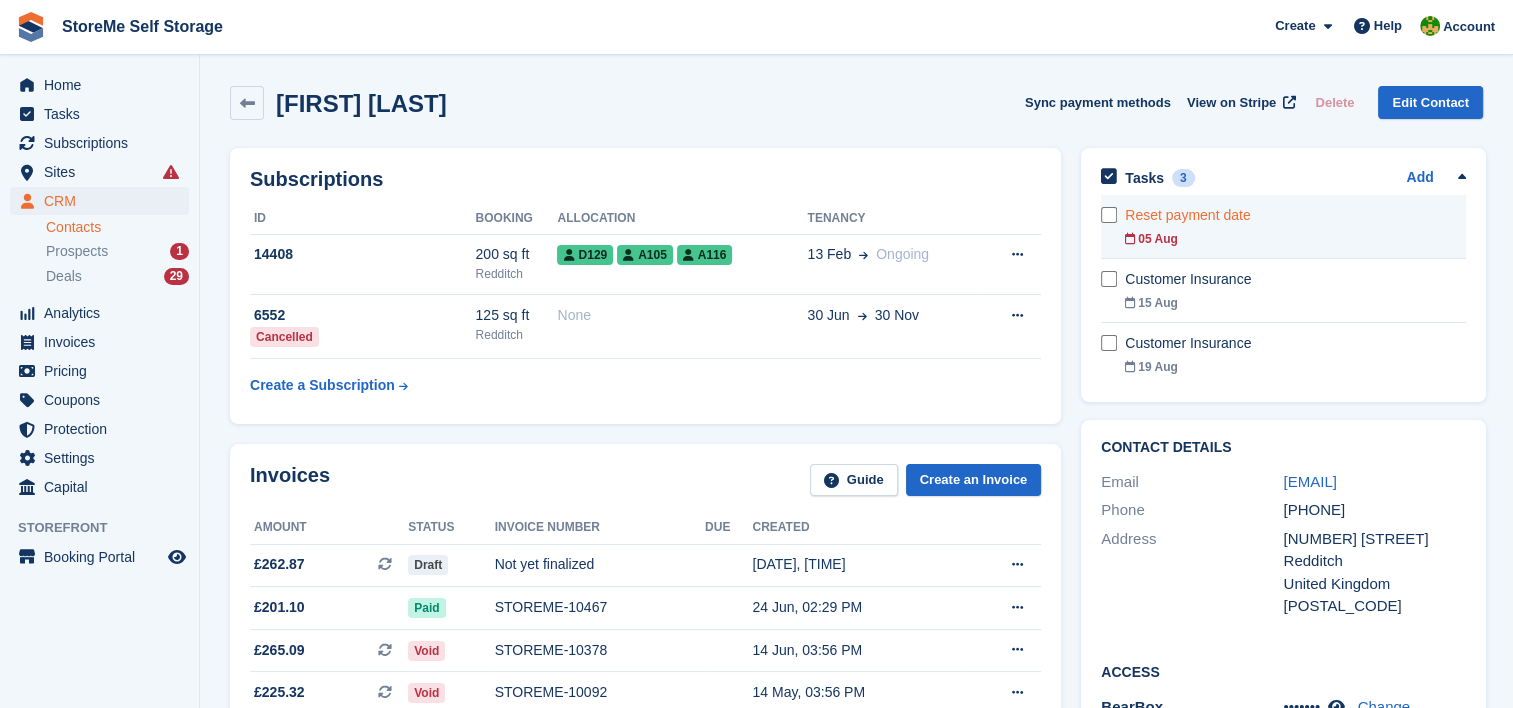 click on "05 Aug" at bounding box center (1295, 239) 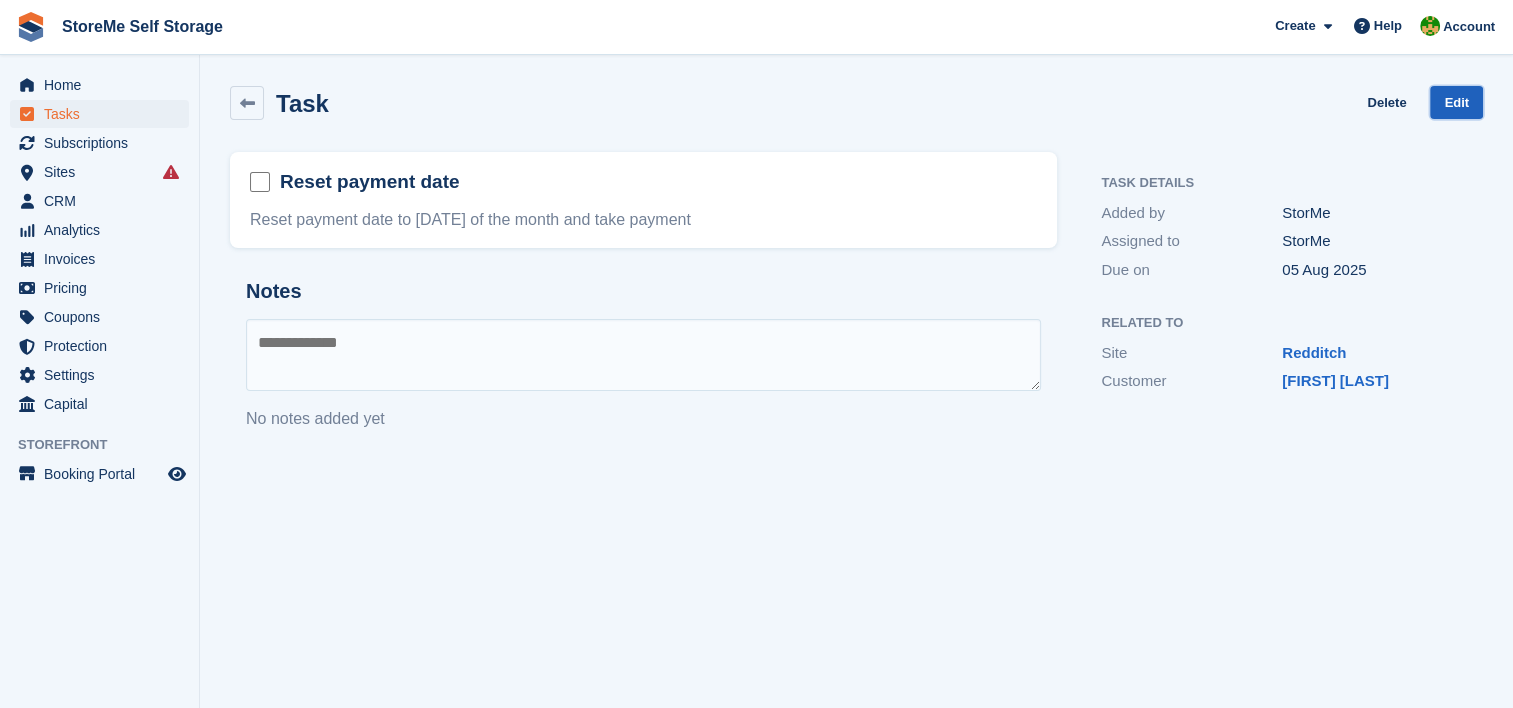 click on "Edit" at bounding box center [1456, 102] 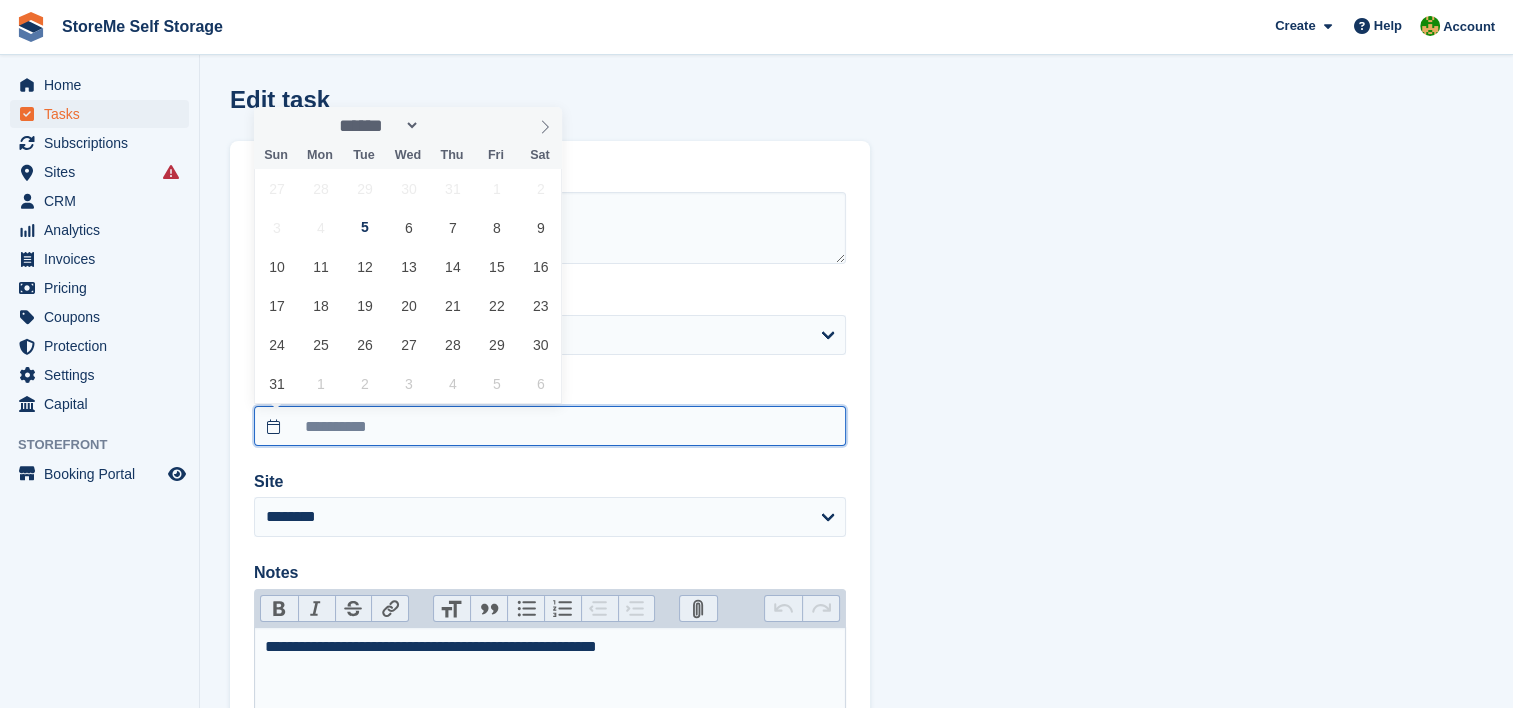 click on "**********" at bounding box center [550, 426] 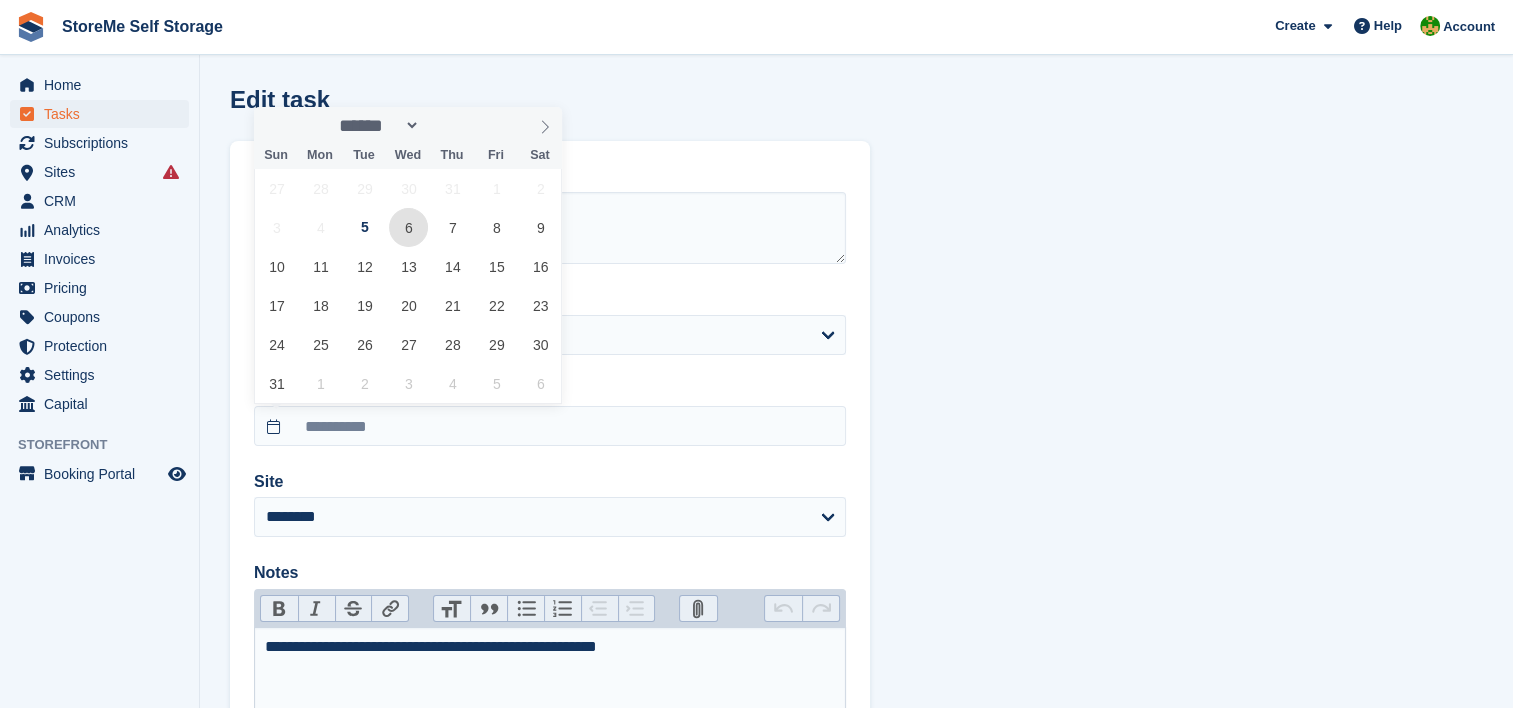 click on "6" at bounding box center (408, 227) 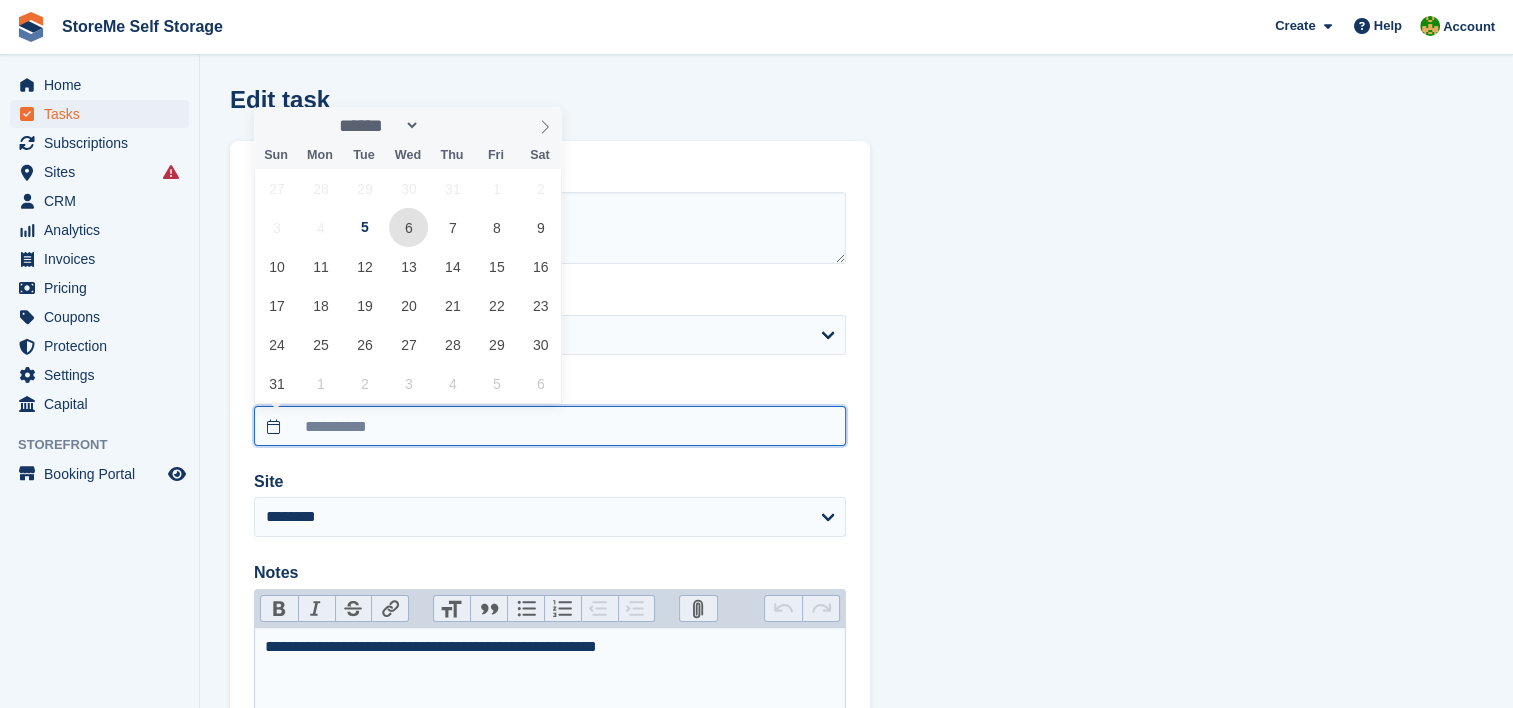 type on "**********" 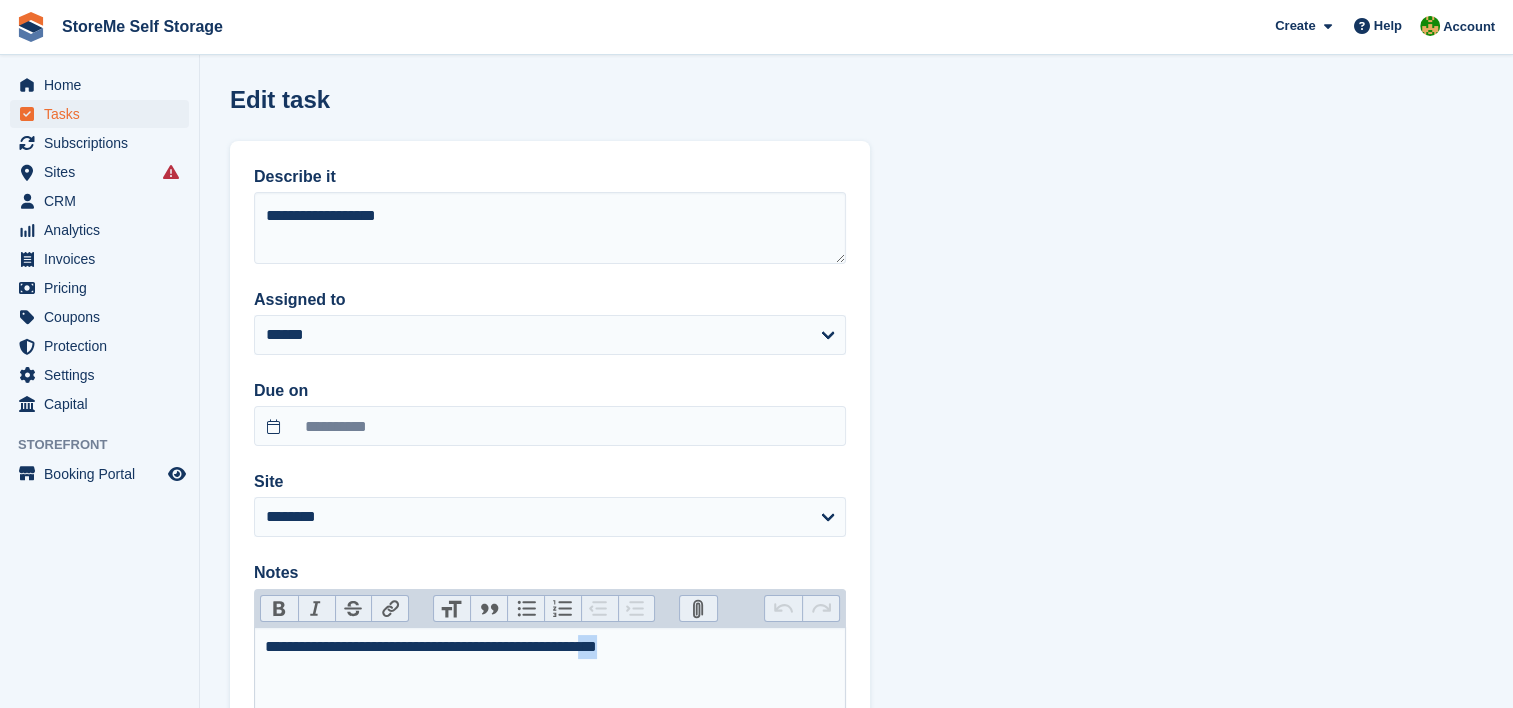 drag, startPoint x: 705, startPoint y: 648, endPoint x: 652, endPoint y: 645, distance: 53.08484 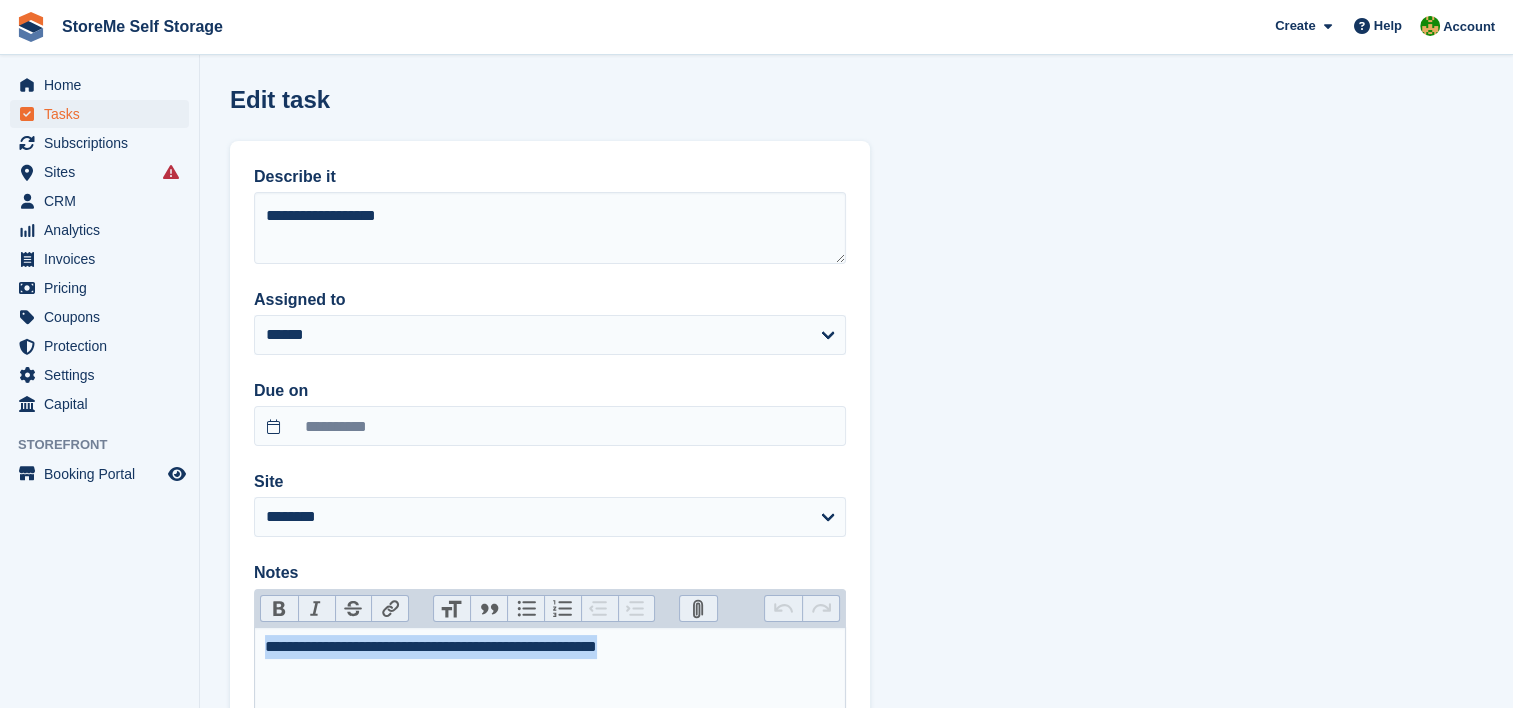 drag, startPoint x: 699, startPoint y: 655, endPoint x: 248, endPoint y: 645, distance: 451.11084 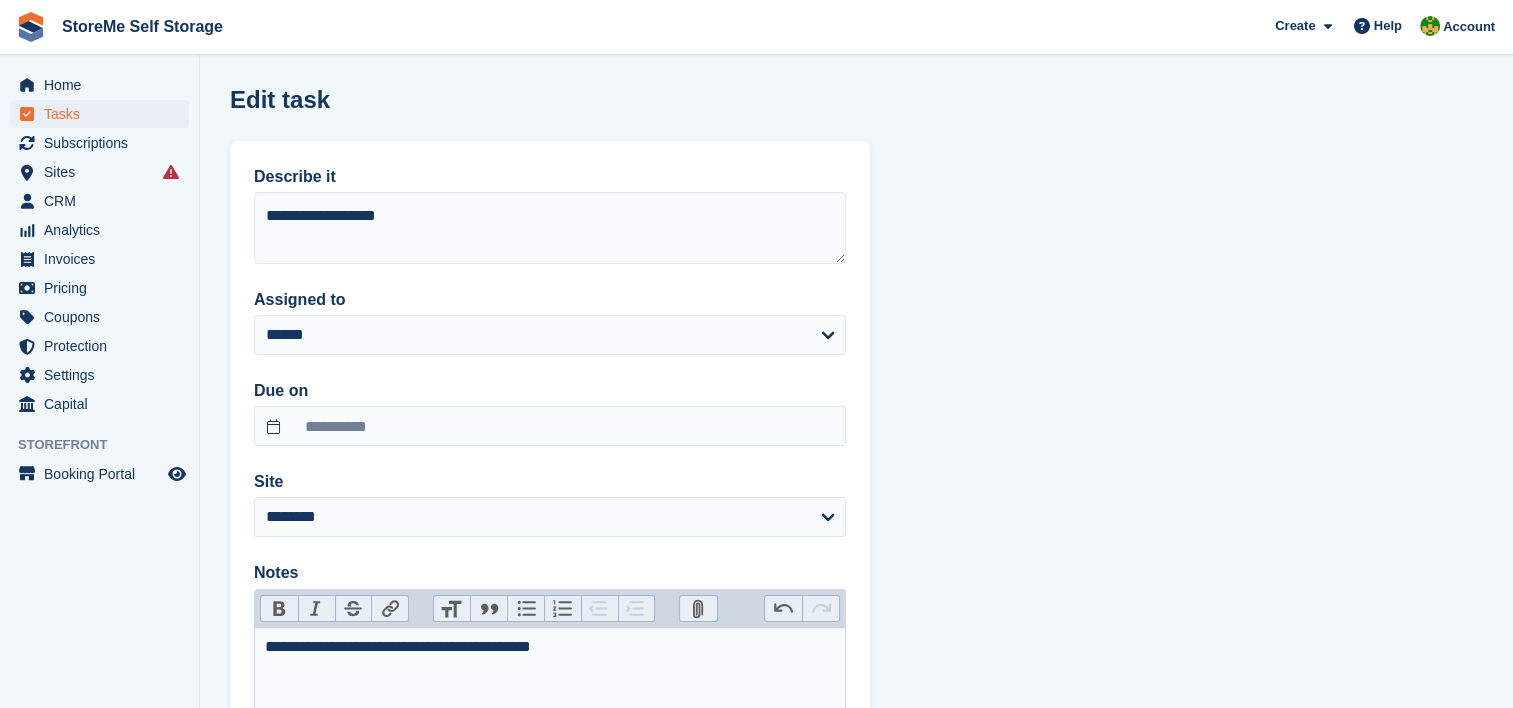 type on "**********" 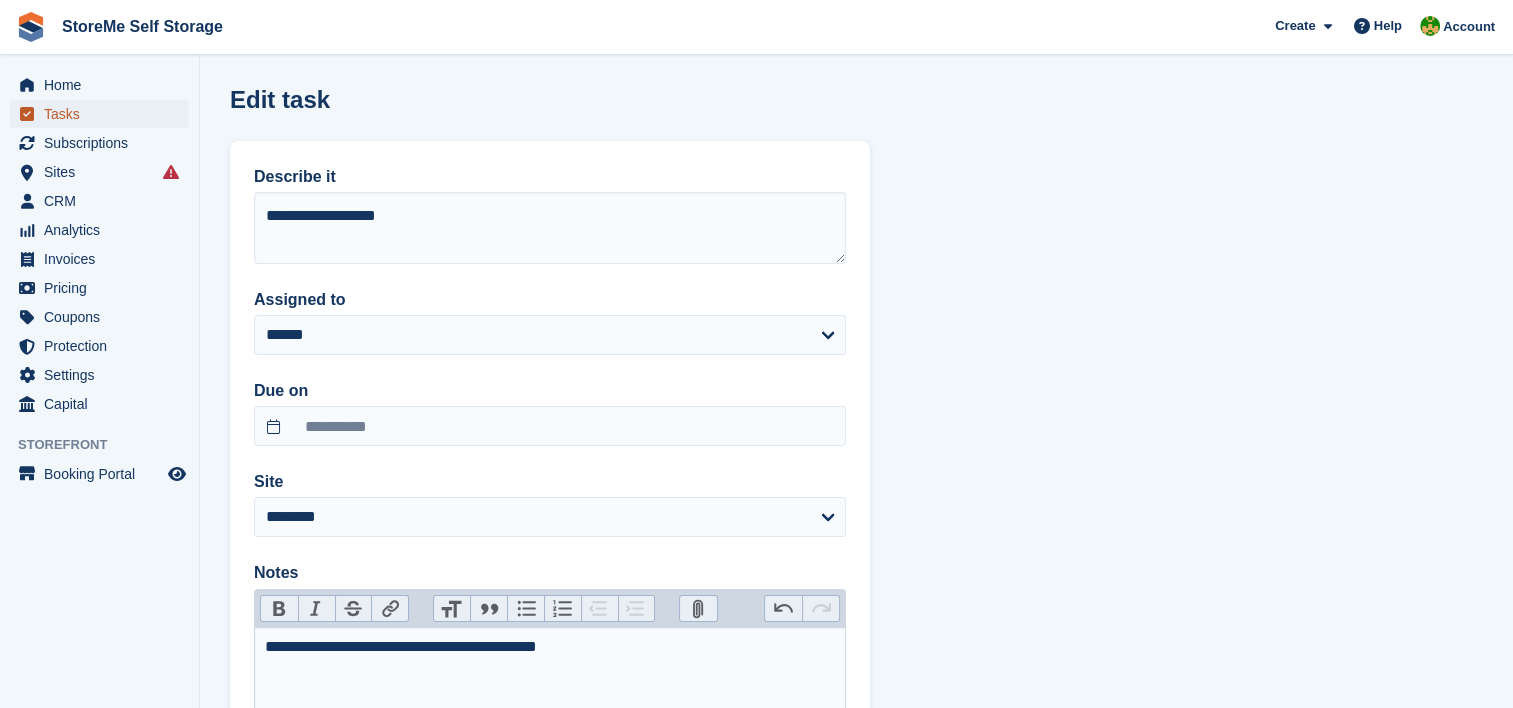 click on "Tasks" at bounding box center [104, 114] 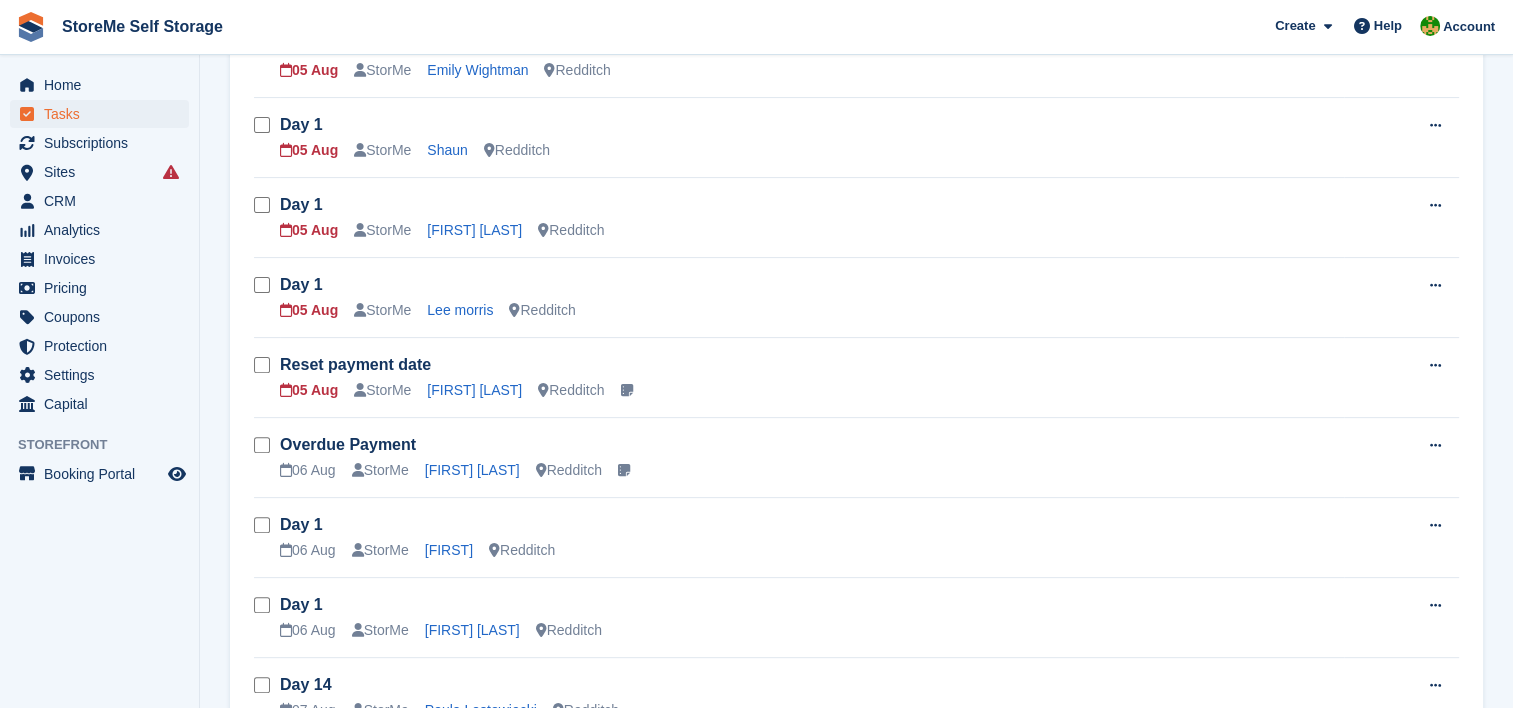 scroll, scrollTop: 600, scrollLeft: 0, axis: vertical 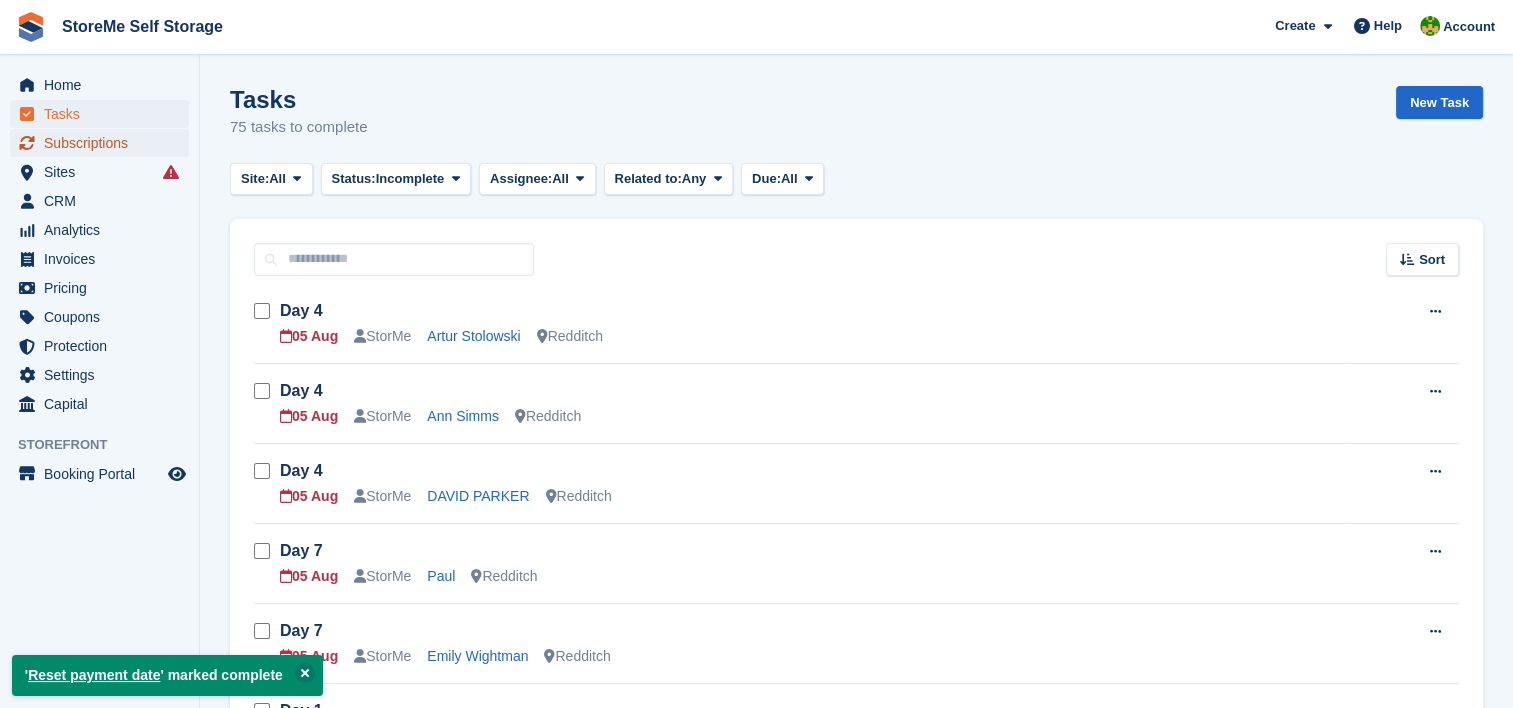 click on "Subscriptions" at bounding box center [104, 143] 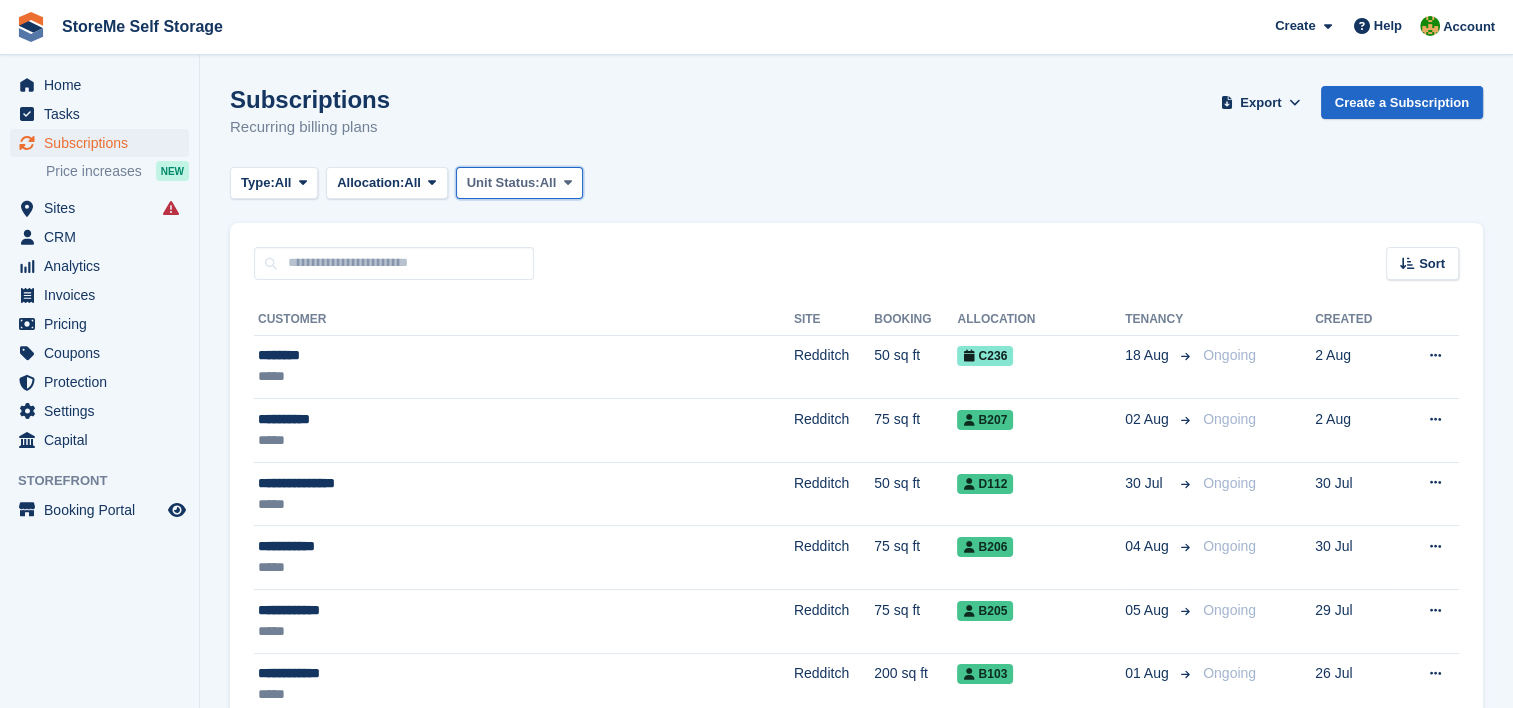 click on "Unit Status:" at bounding box center [503, 183] 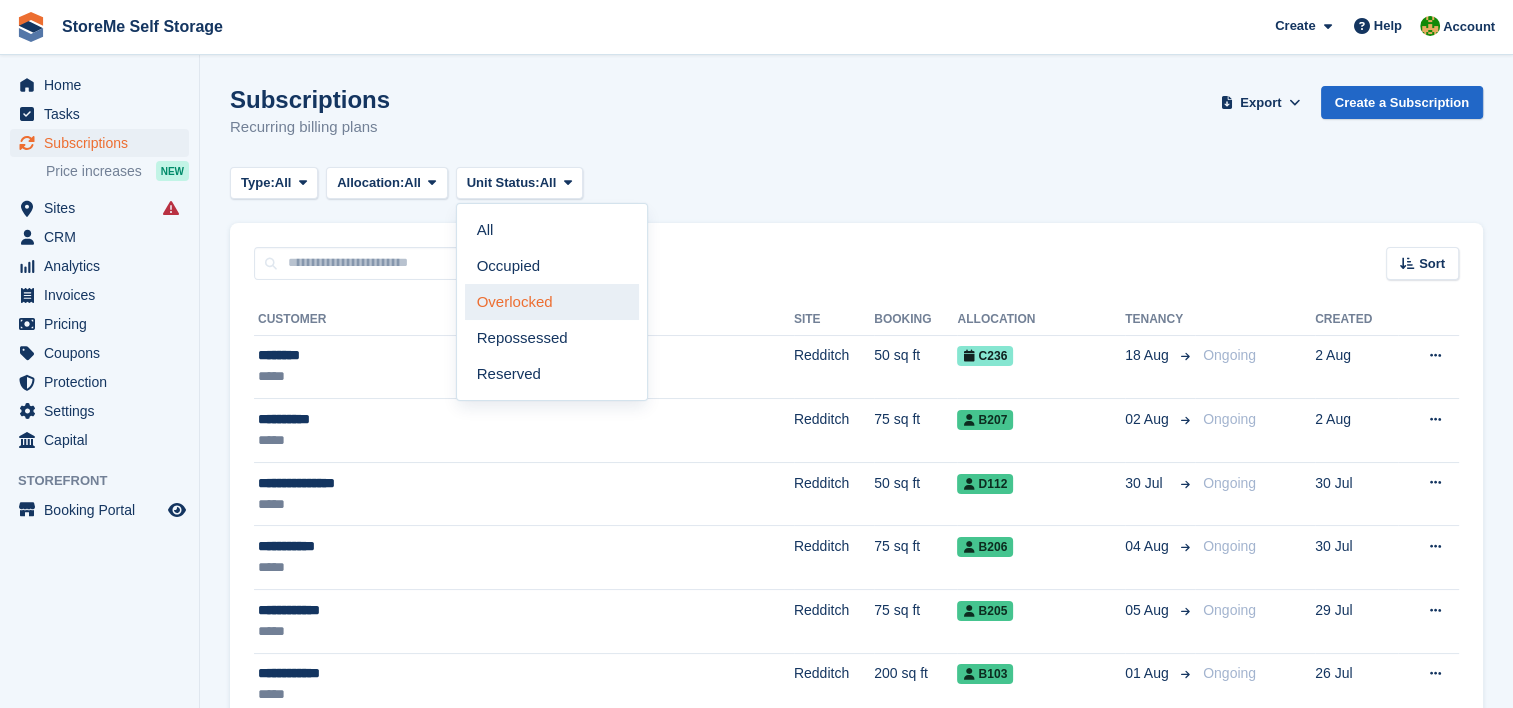 click on "Overlocked" at bounding box center (552, 302) 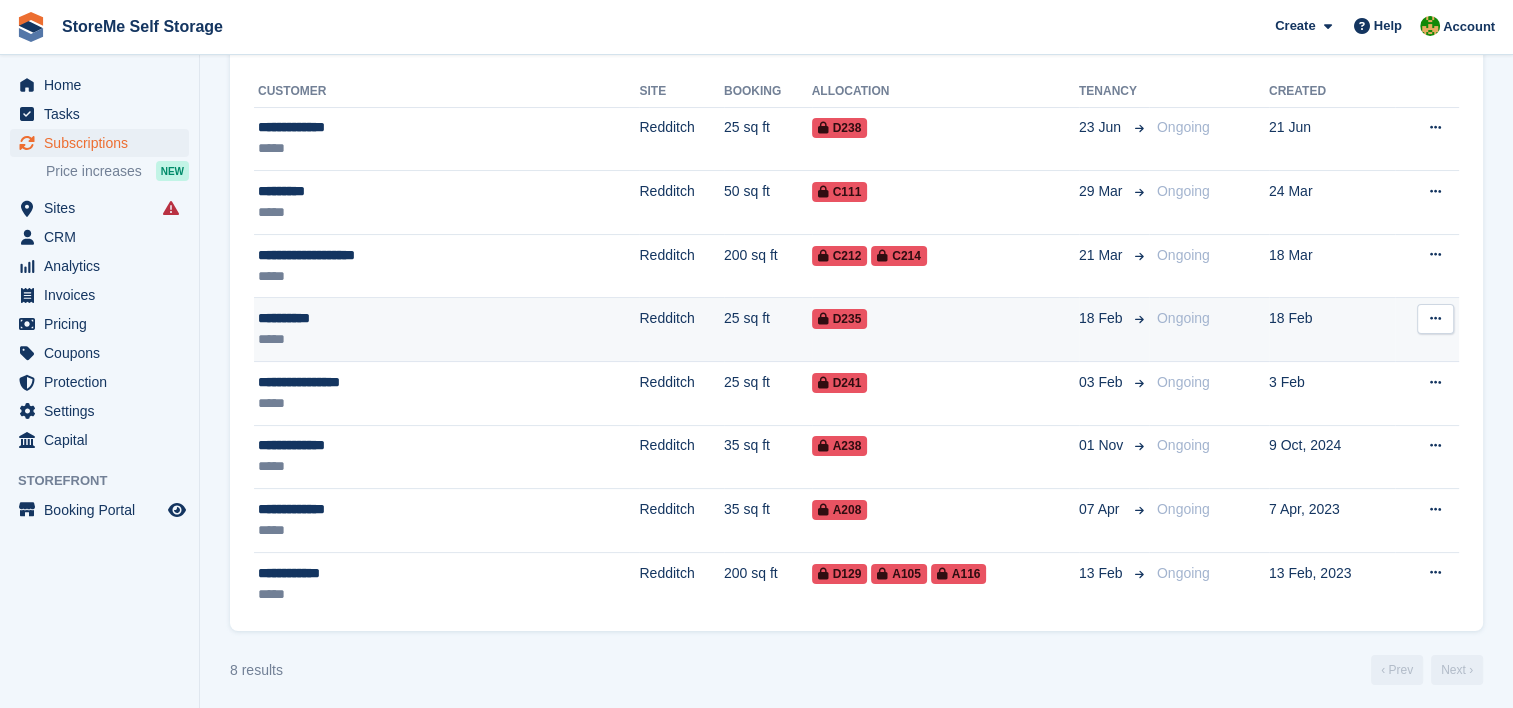 scroll, scrollTop: 233, scrollLeft: 0, axis: vertical 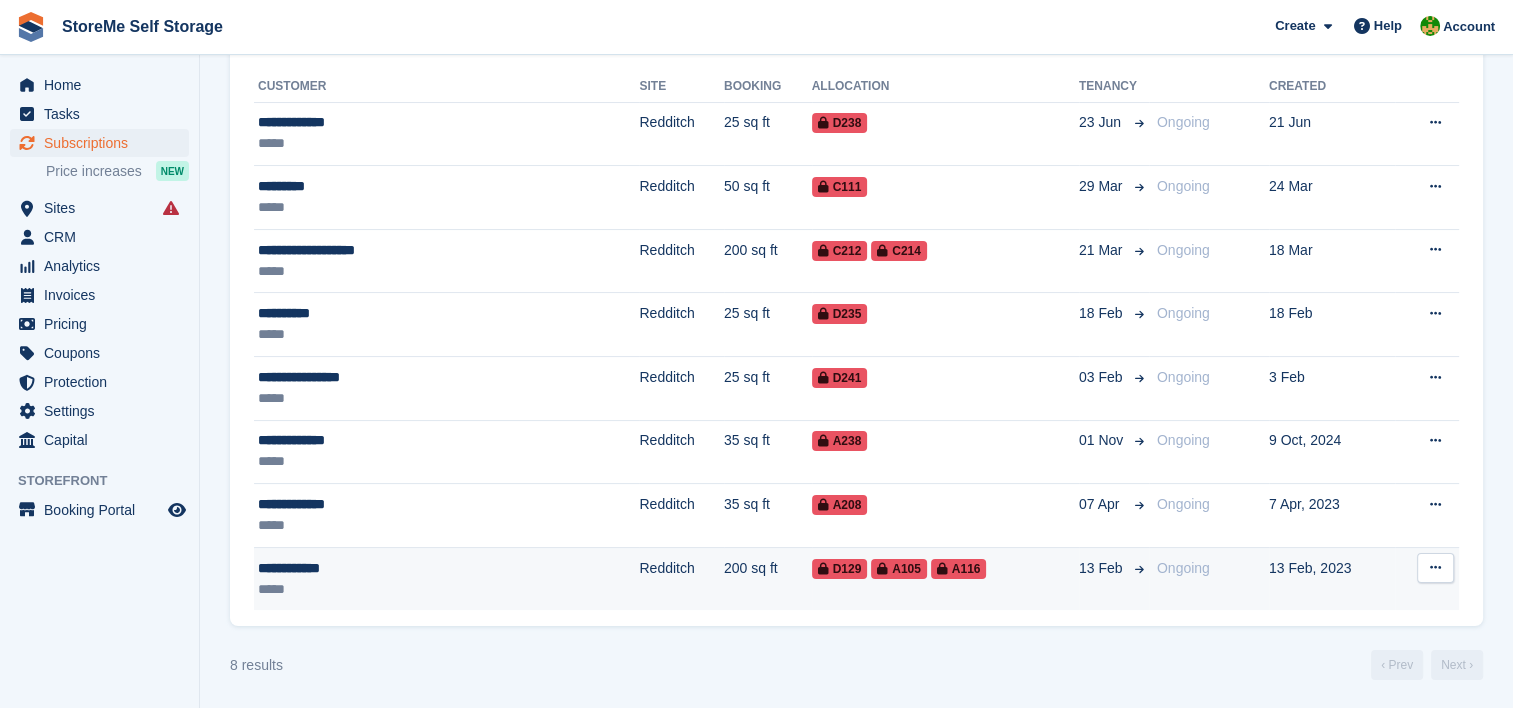 click on "Redditch" at bounding box center (681, 578) 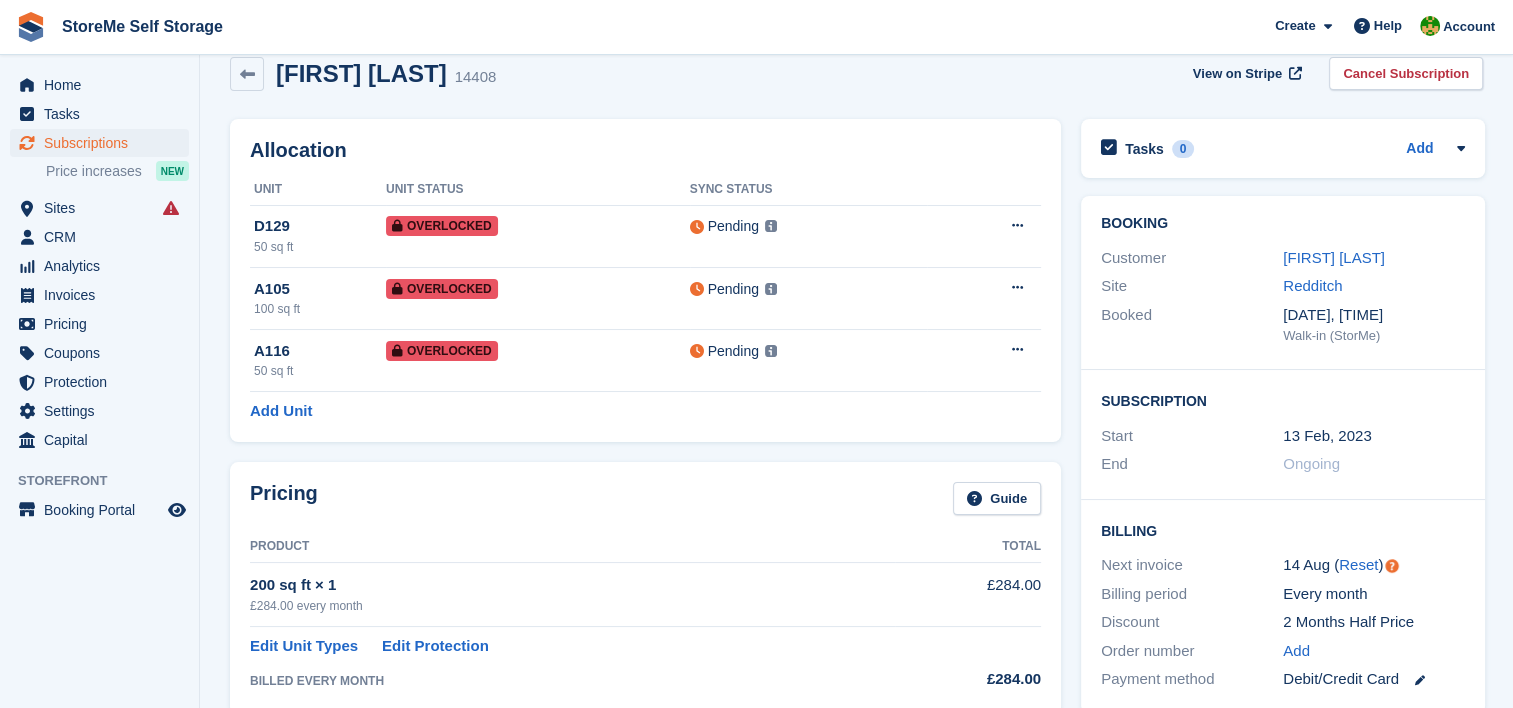 scroll, scrollTop: 0, scrollLeft: 0, axis: both 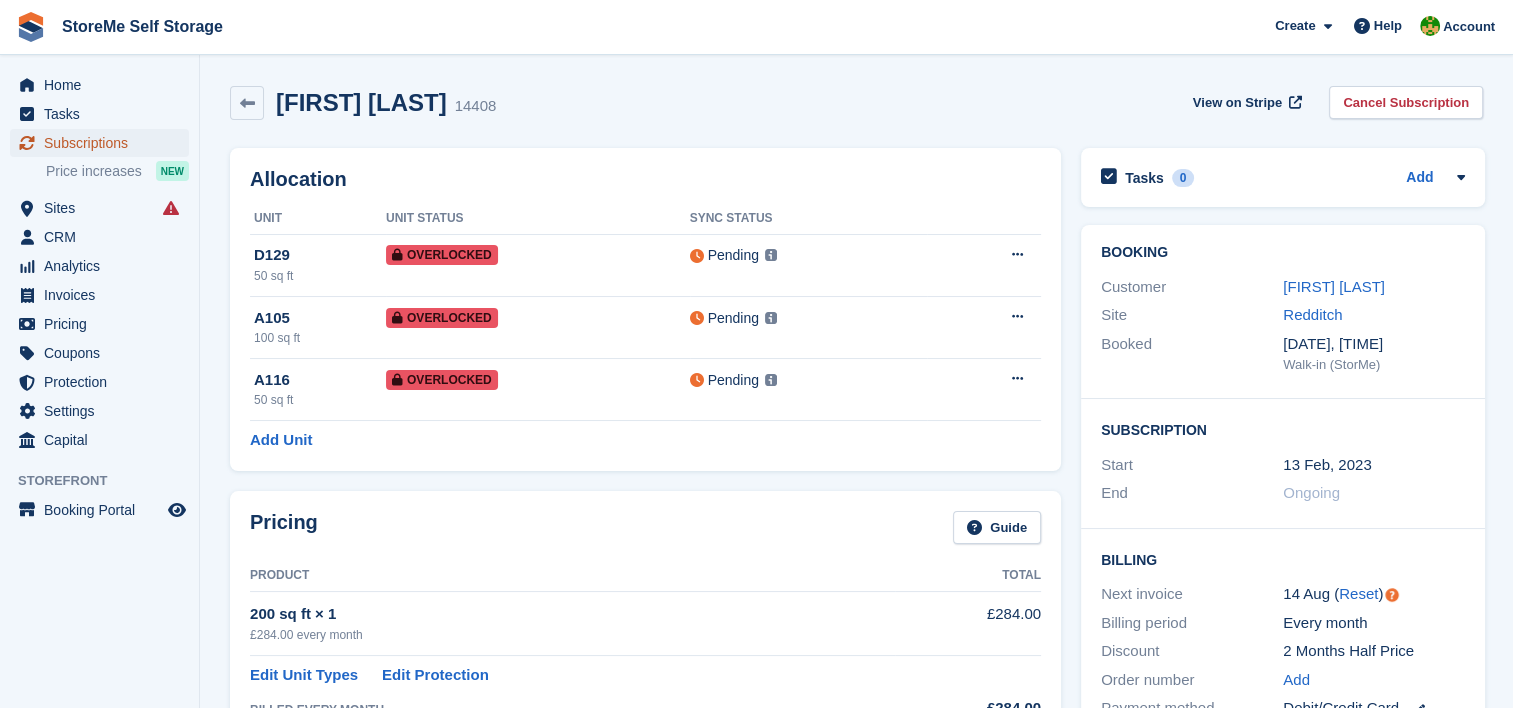 click on "Subscriptions" at bounding box center (104, 143) 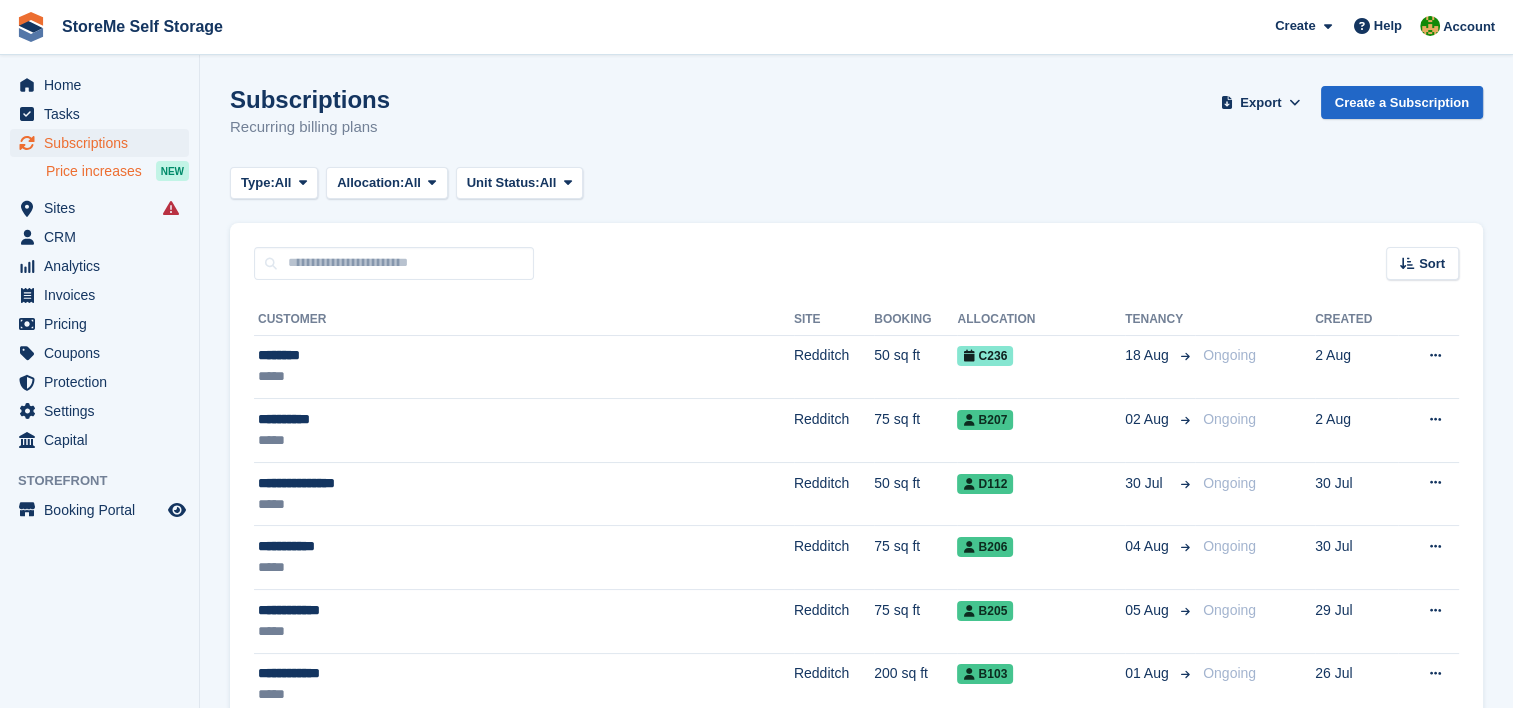click on "Price increases" at bounding box center [94, 171] 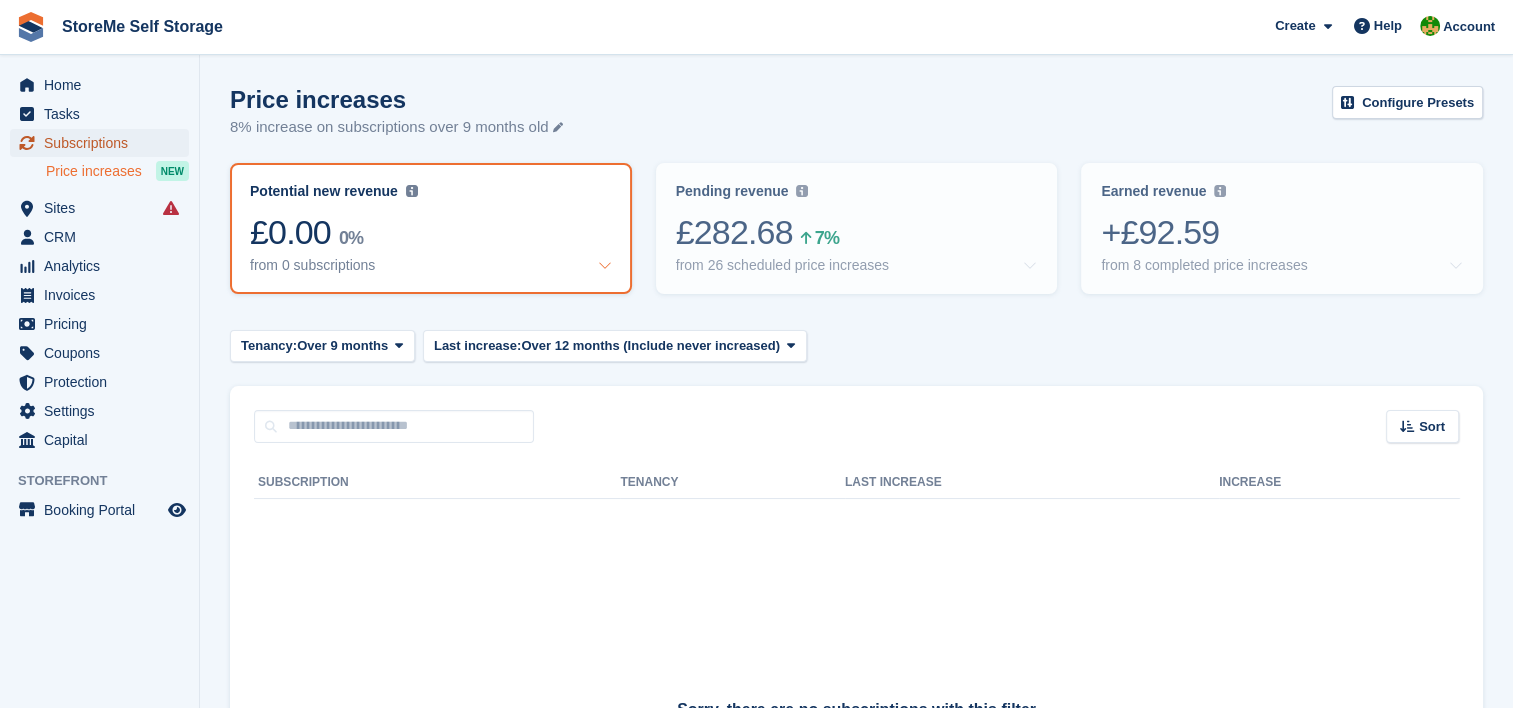 click on "Subscriptions" at bounding box center (104, 143) 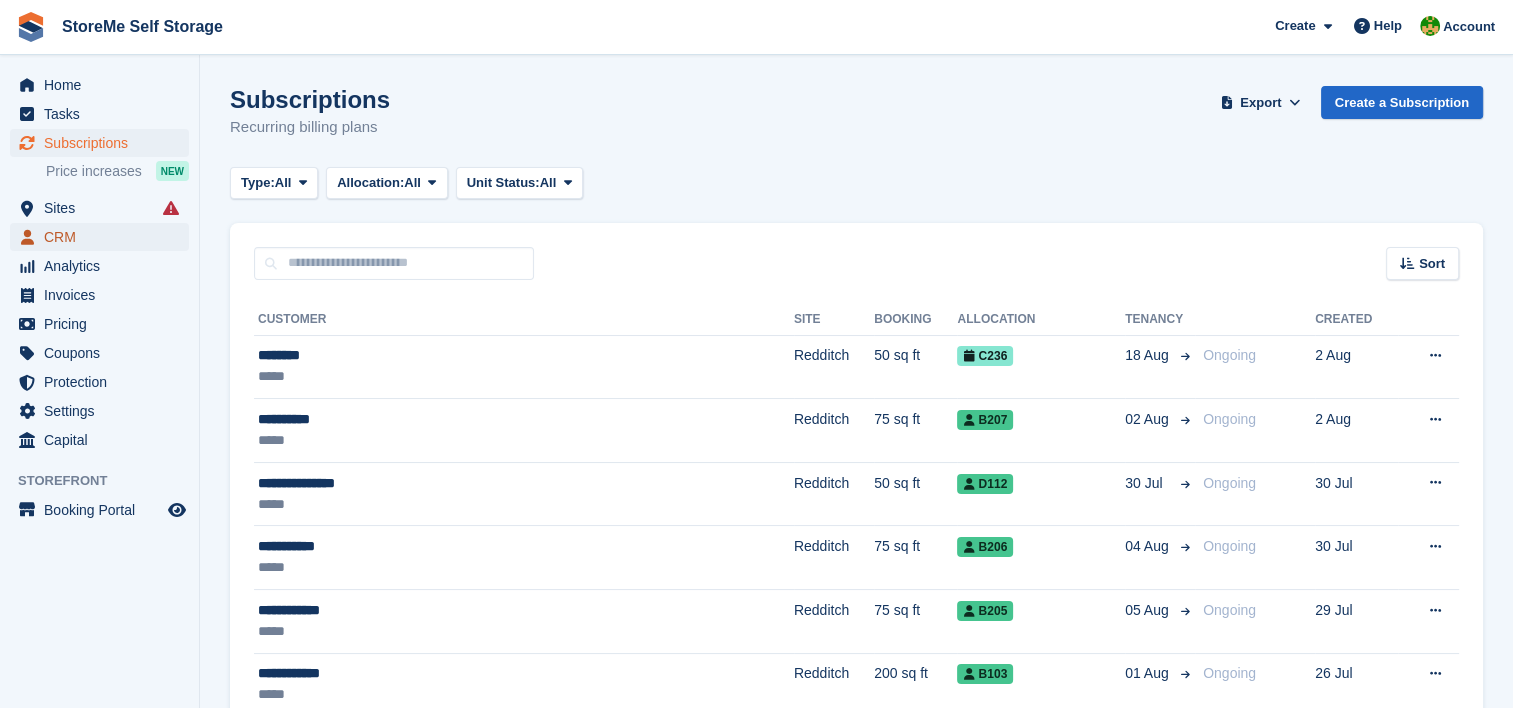 click on "CRM" at bounding box center [104, 237] 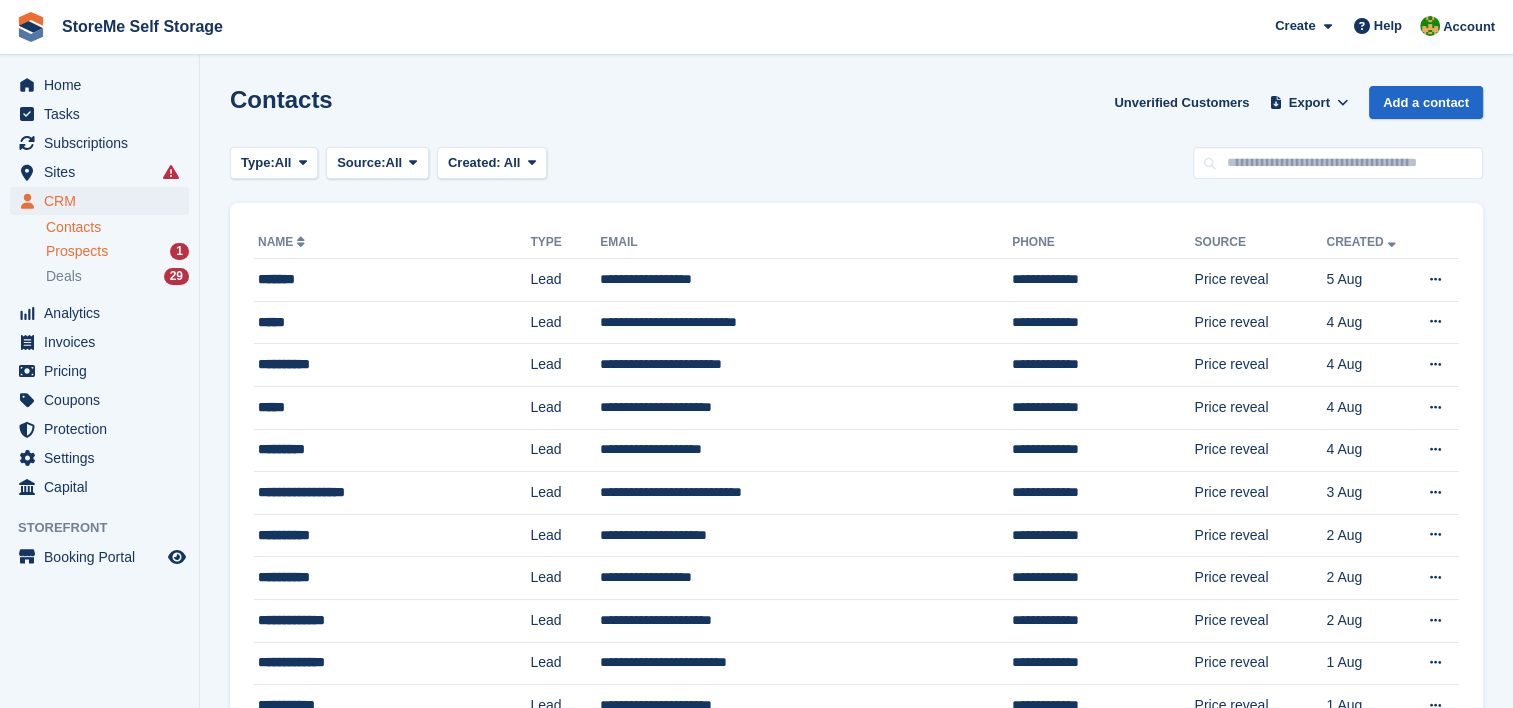 click on "Prospects" at bounding box center (77, 251) 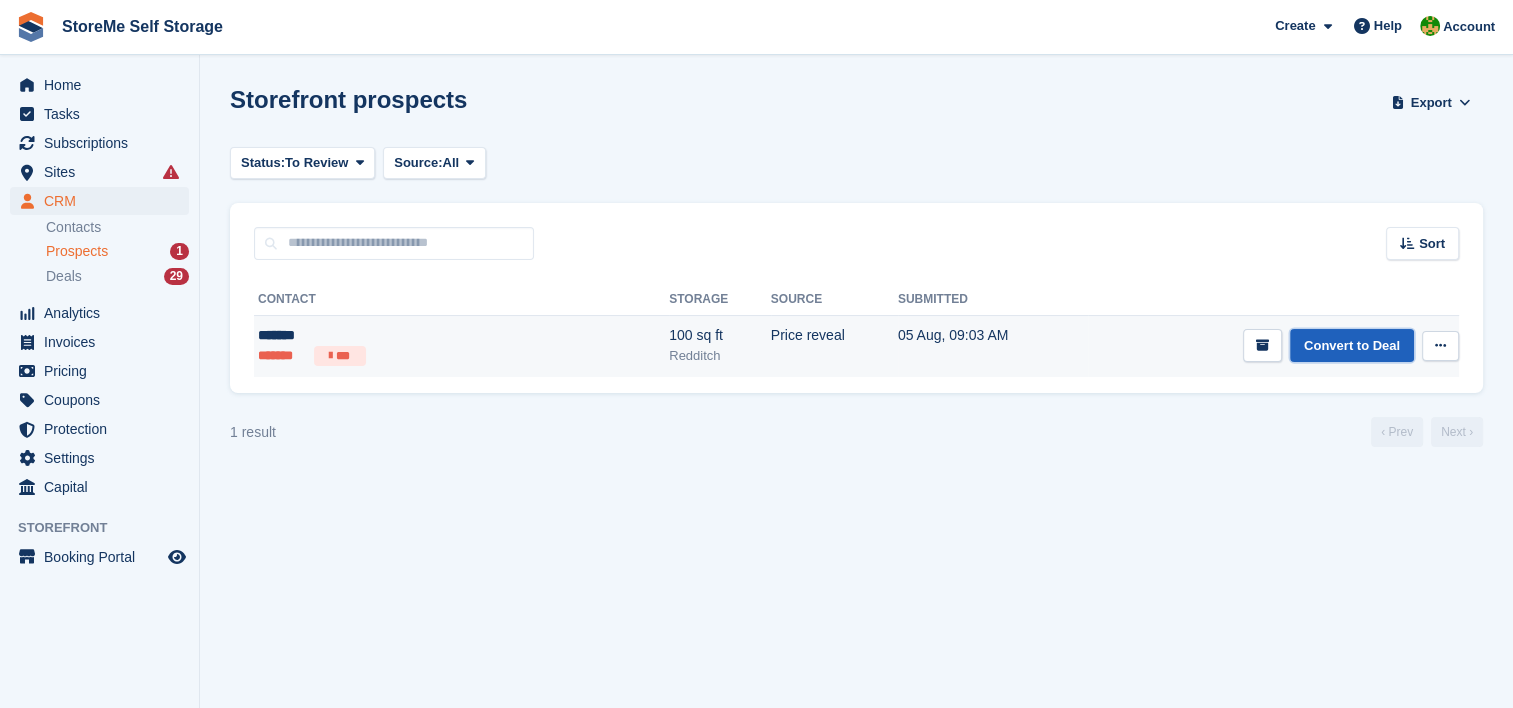 click on "Convert to Deal" at bounding box center [1352, 345] 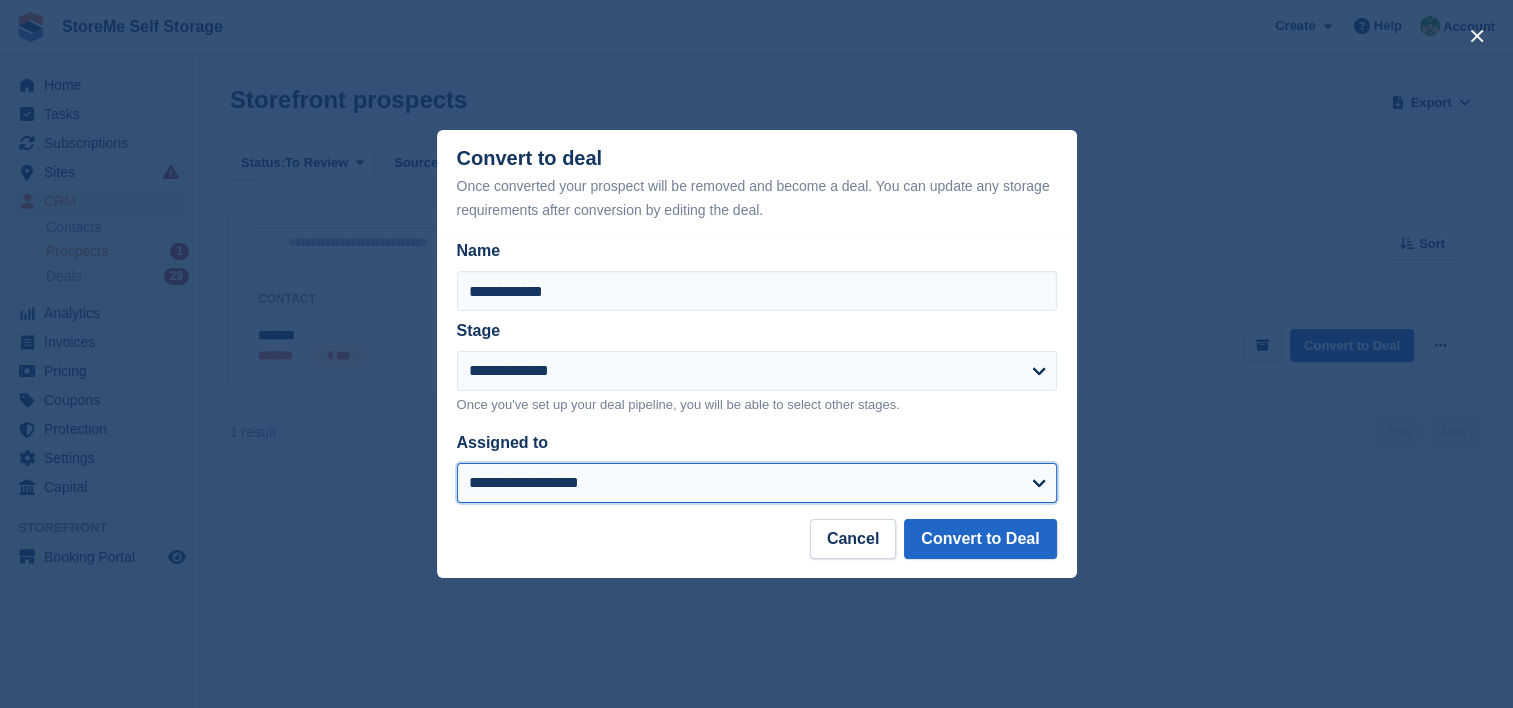 click on "**********" at bounding box center (757, 483) 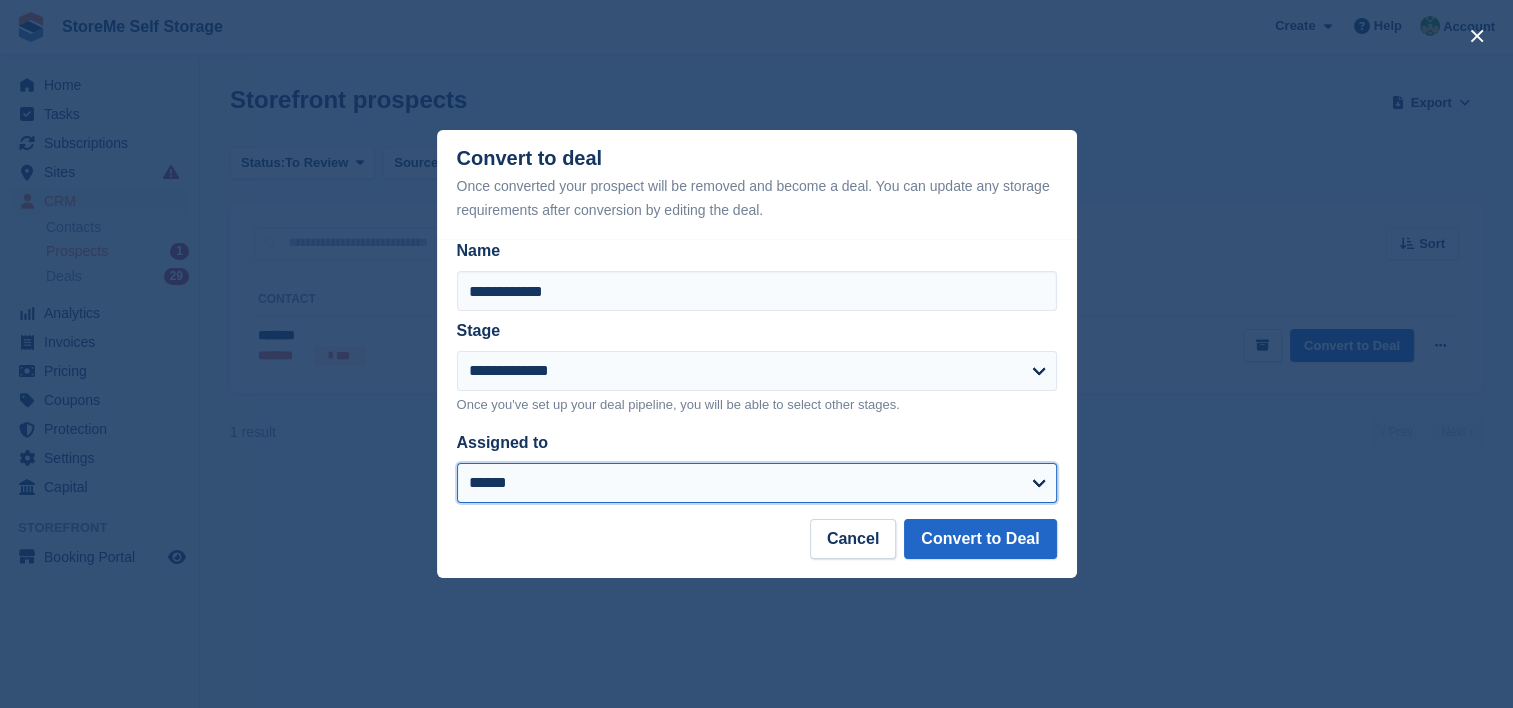 click on "**********" at bounding box center [757, 483] 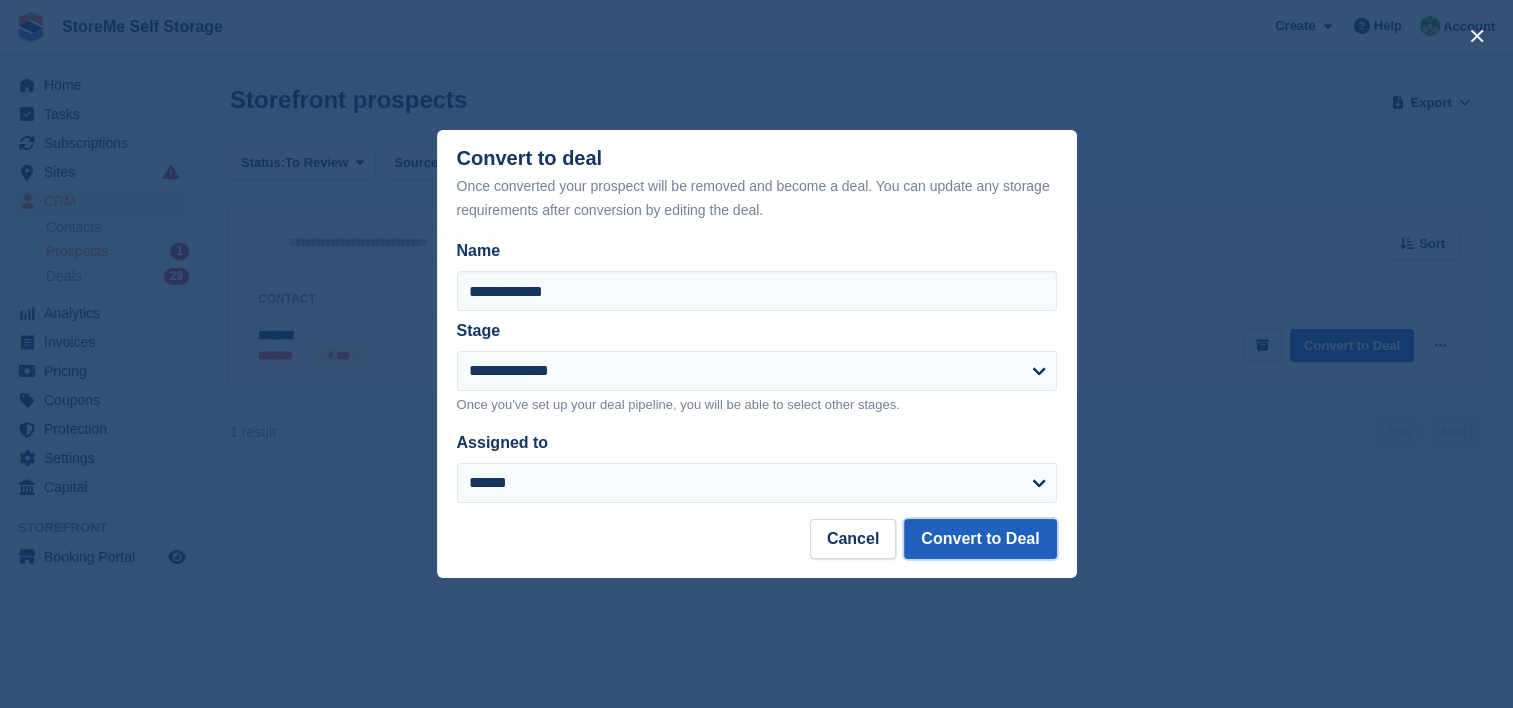 click on "Convert to Deal" at bounding box center [980, 539] 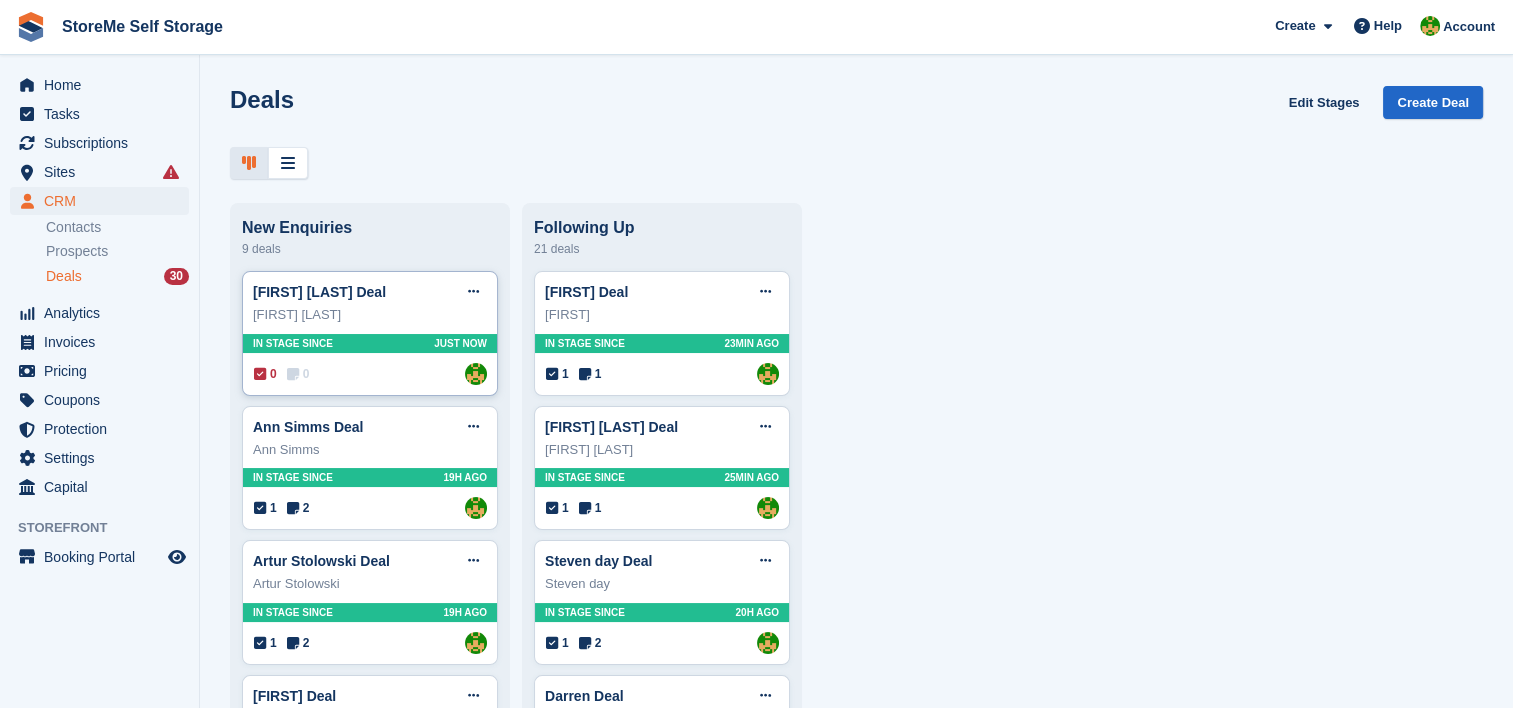 click on "Just now" at bounding box center (460, 343) 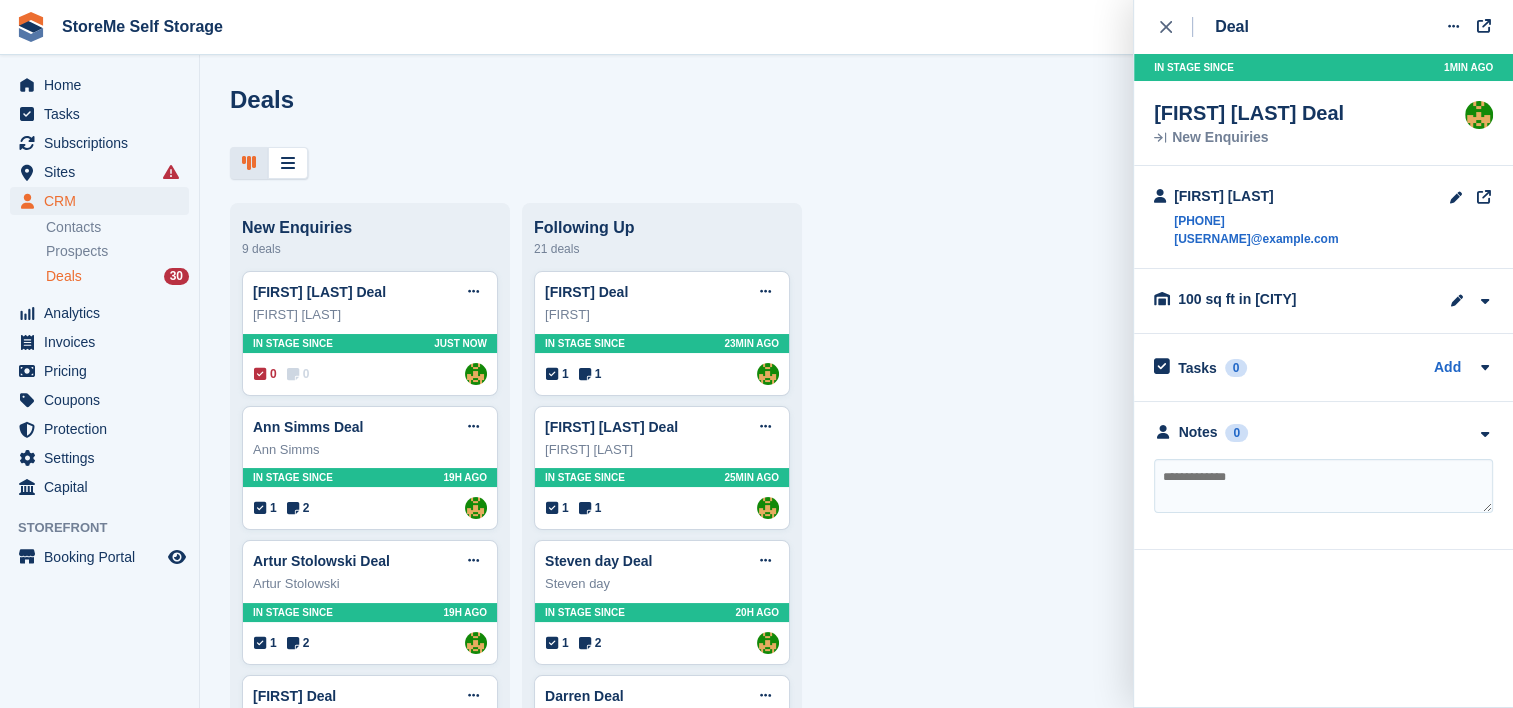 click at bounding box center (1323, 486) 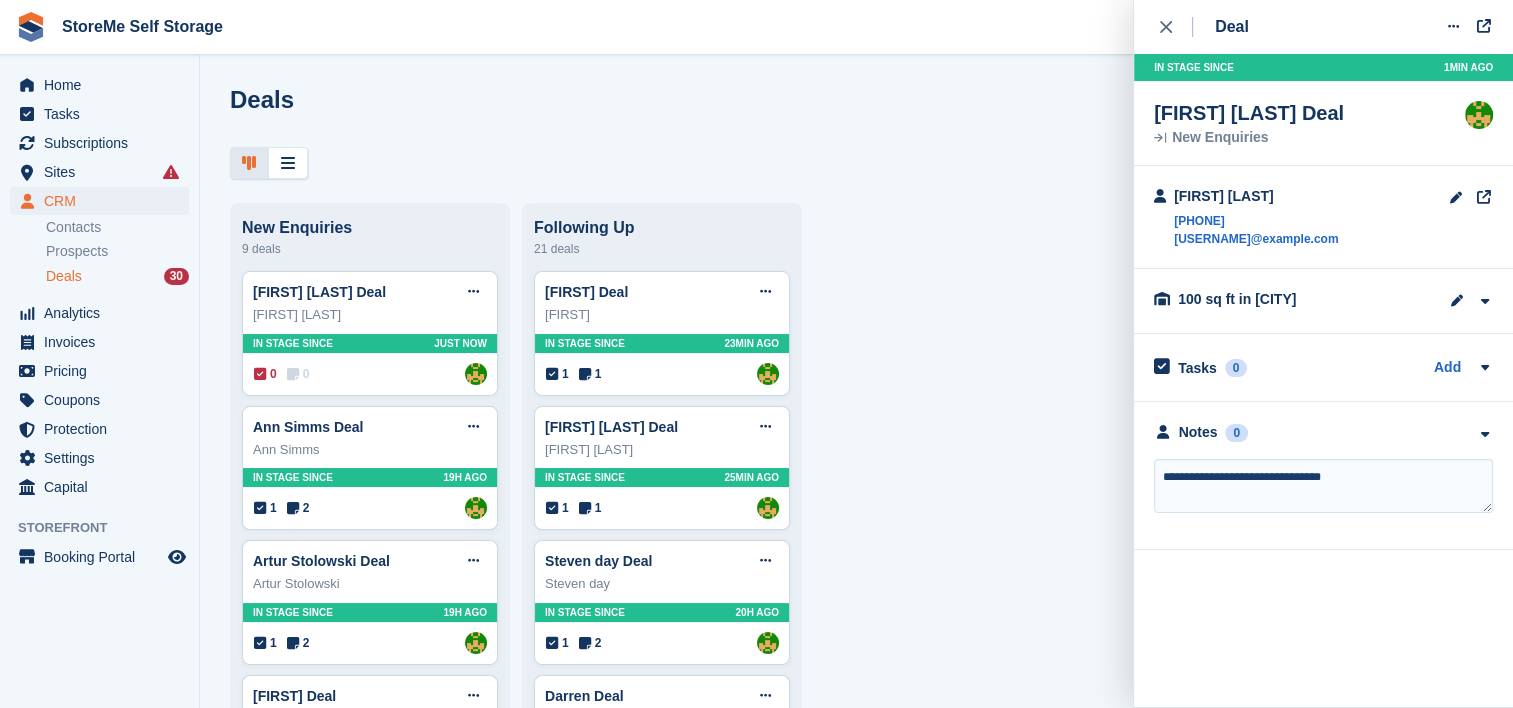 type on "**********" 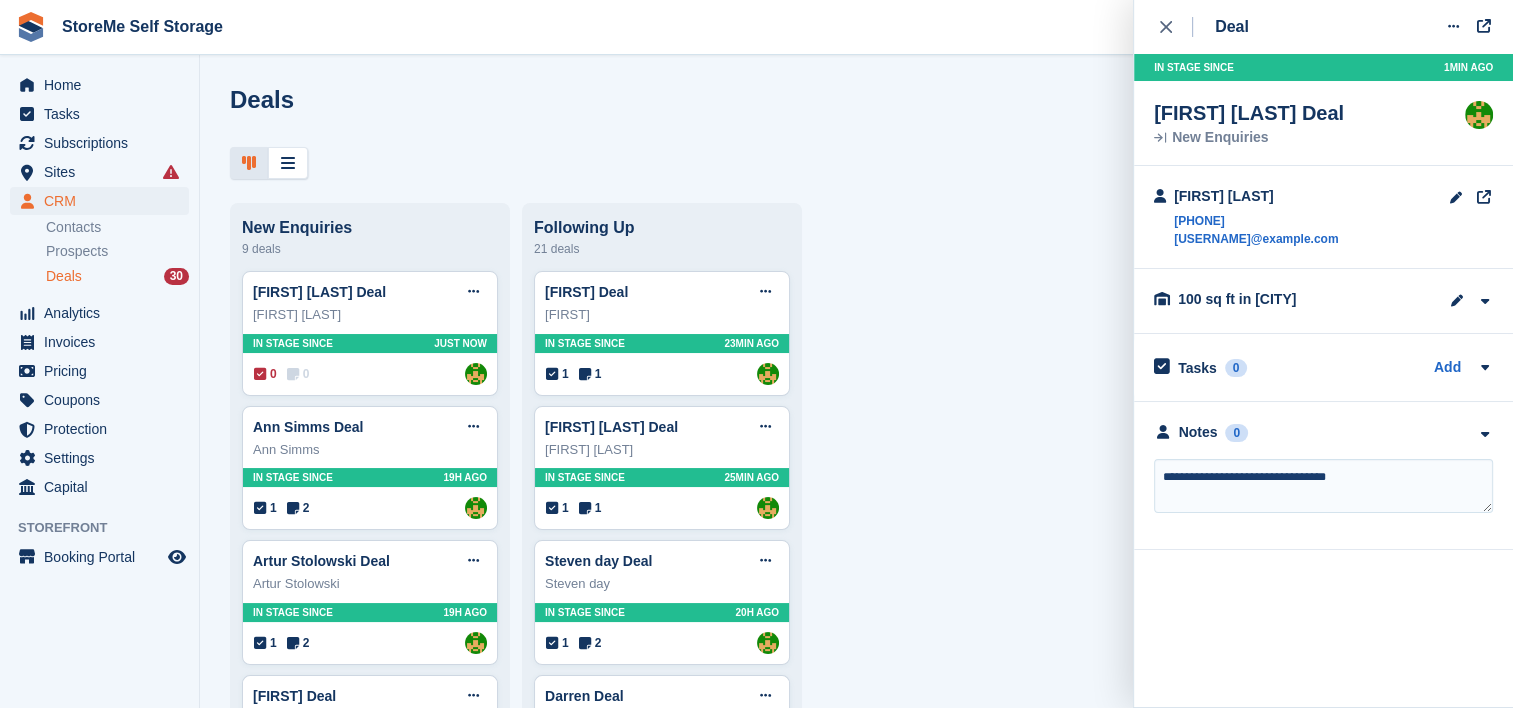 type 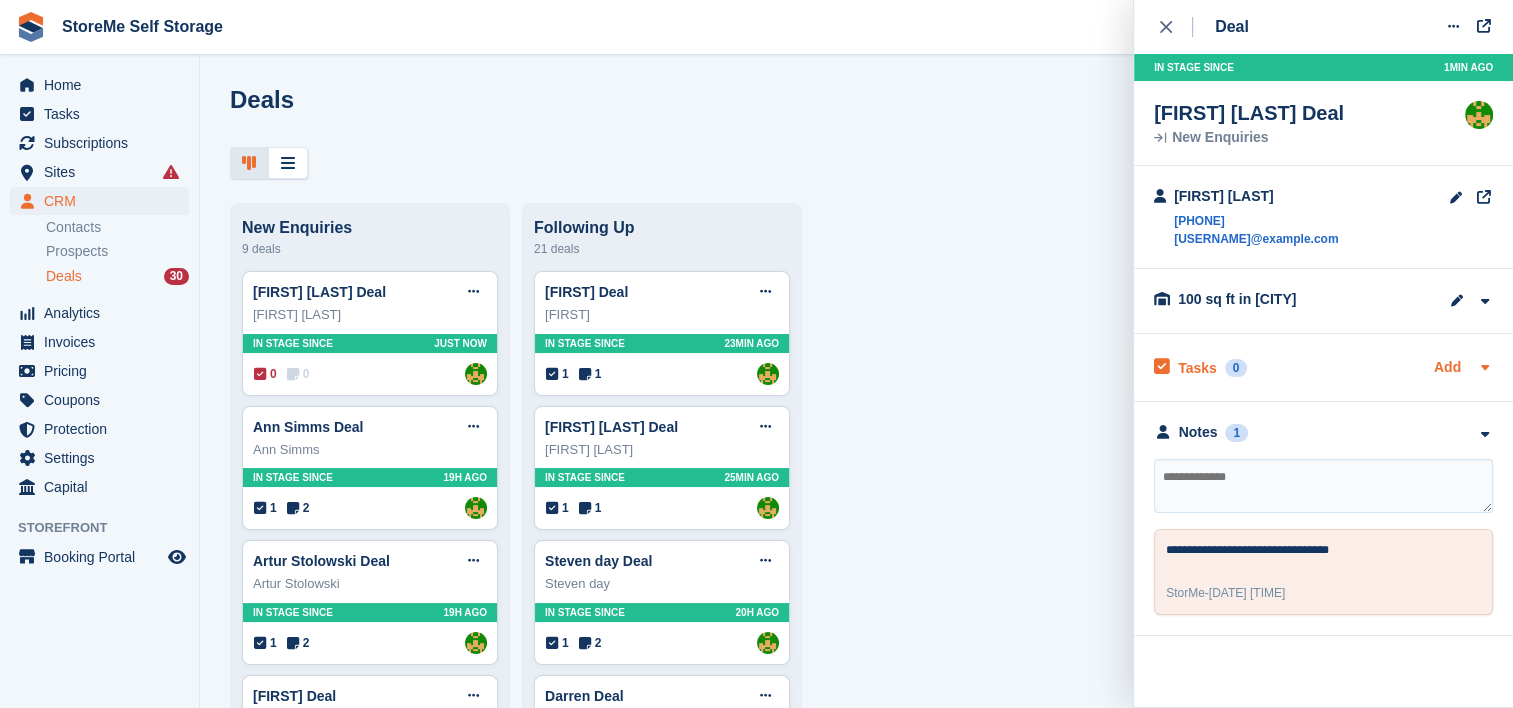click on "Add" at bounding box center (1447, 368) 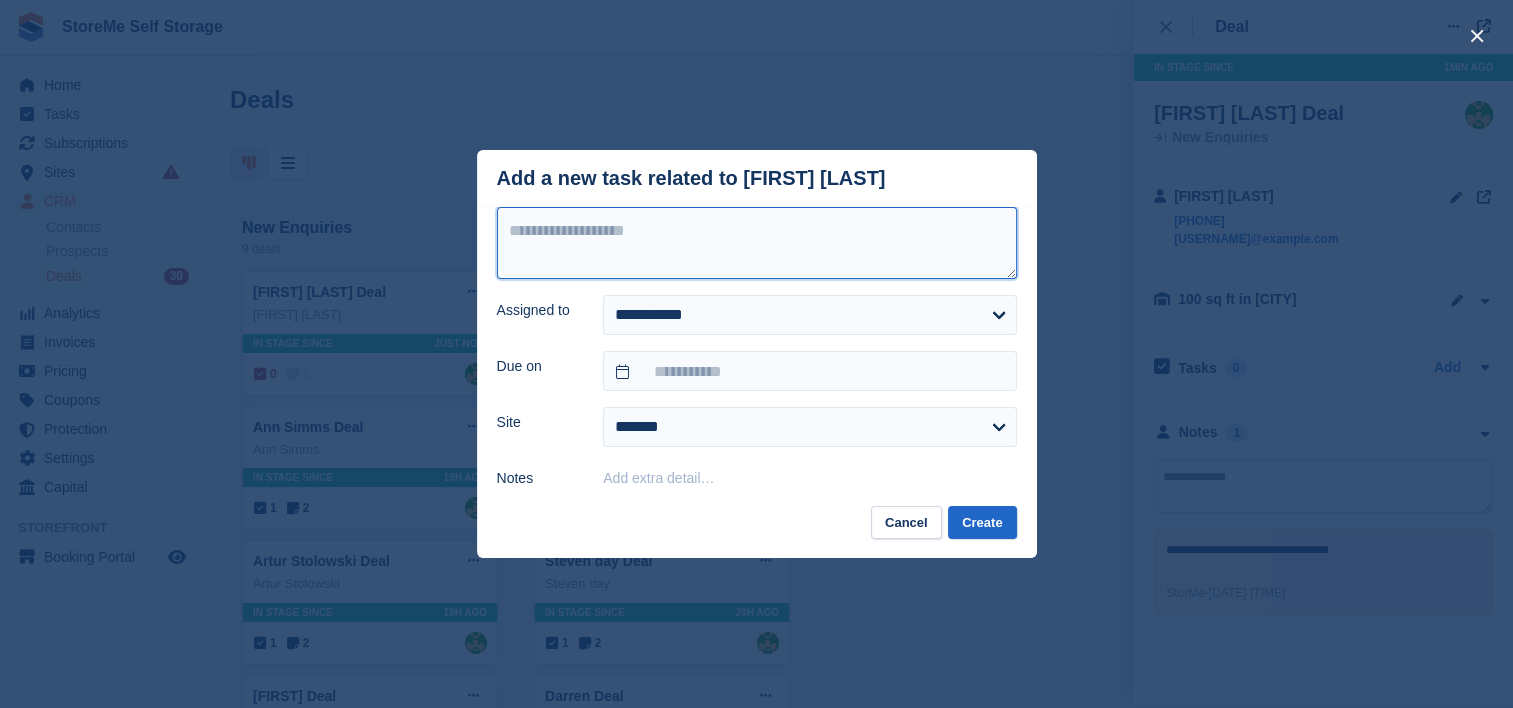 click at bounding box center (757, 243) 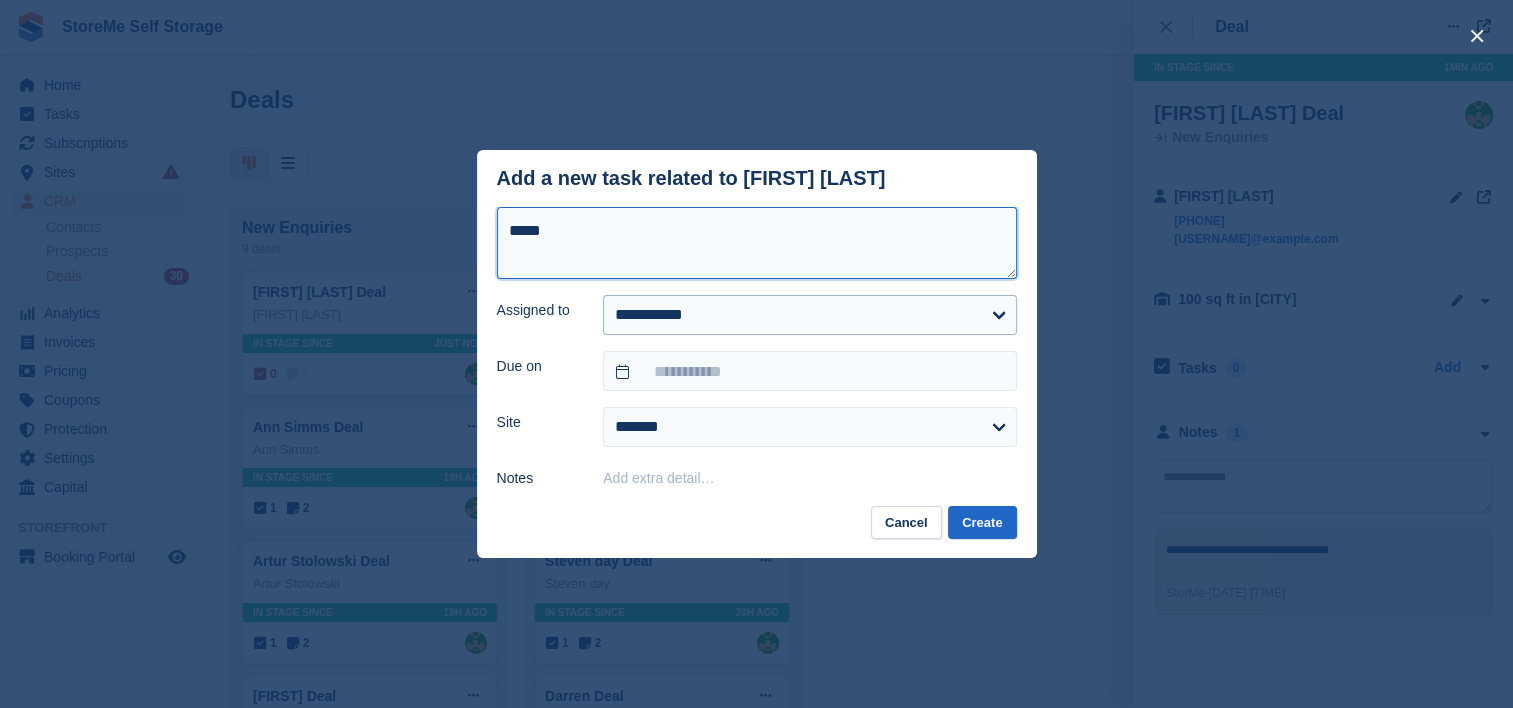 type on "*****" 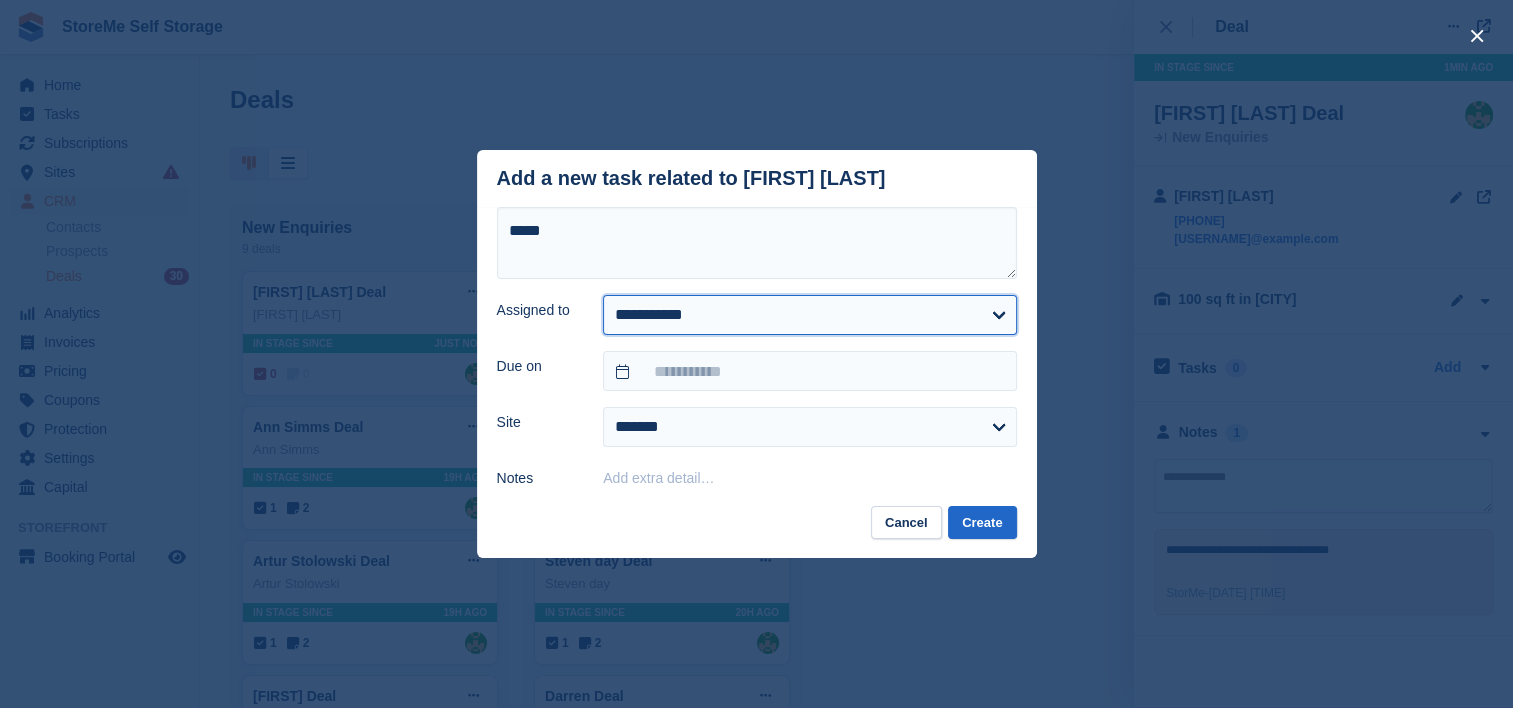 click on "**********" at bounding box center (809, 315) 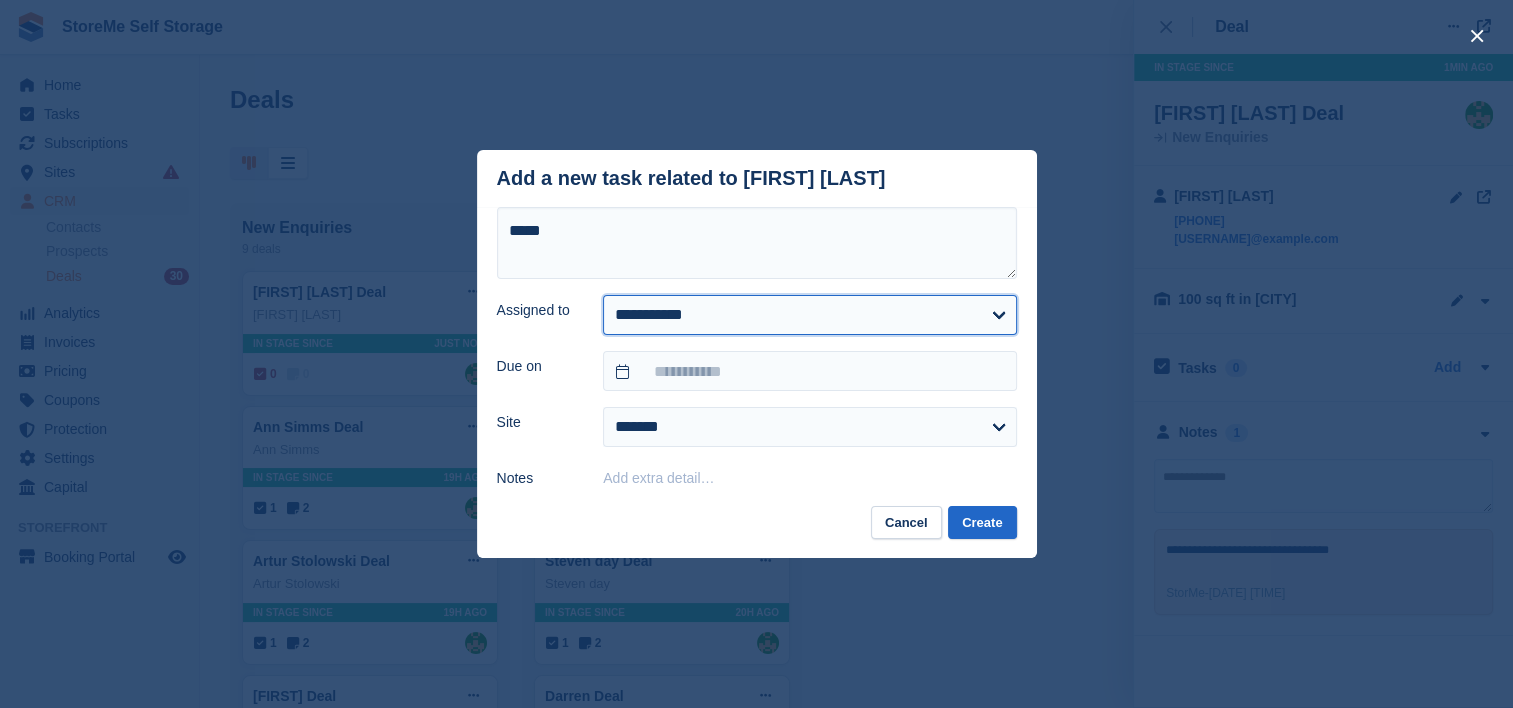 select on "**" 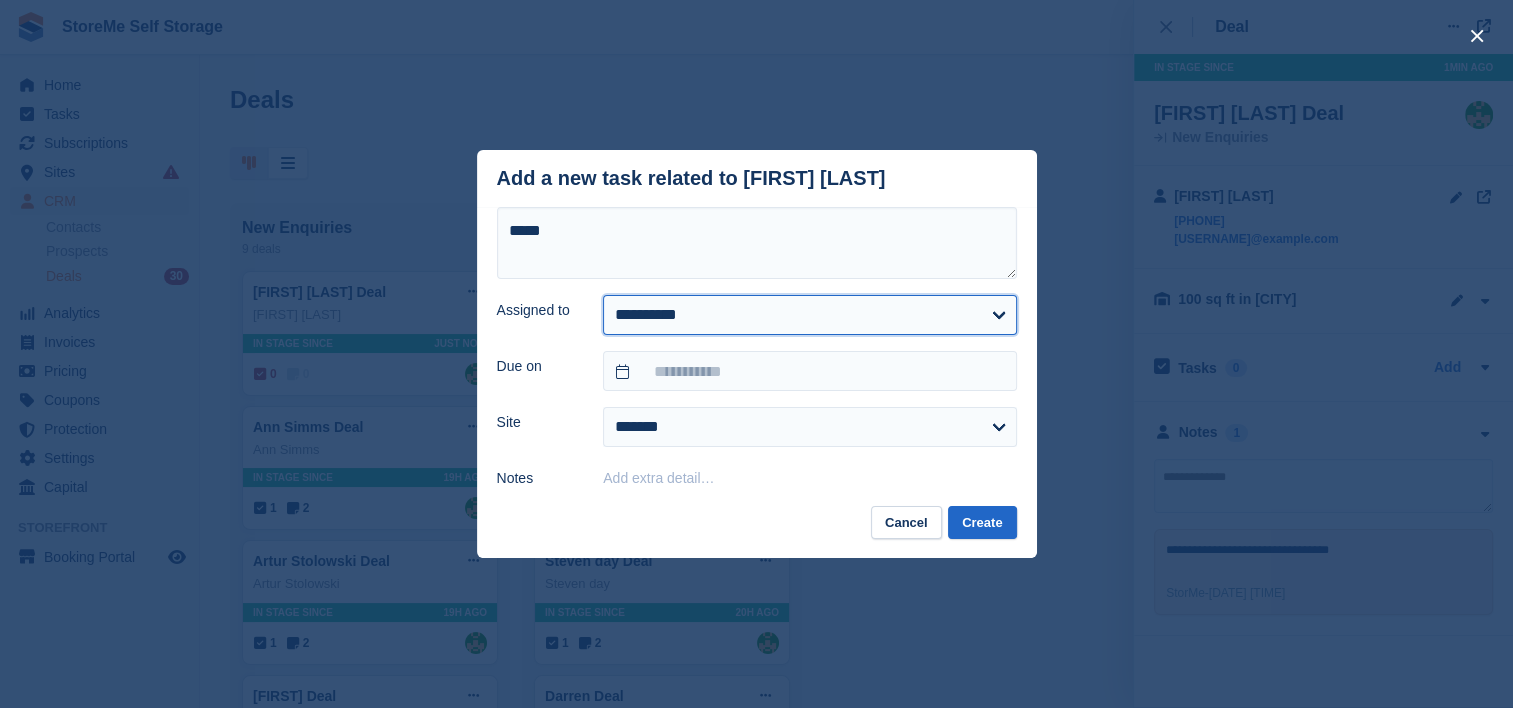 click on "**********" at bounding box center [809, 315] 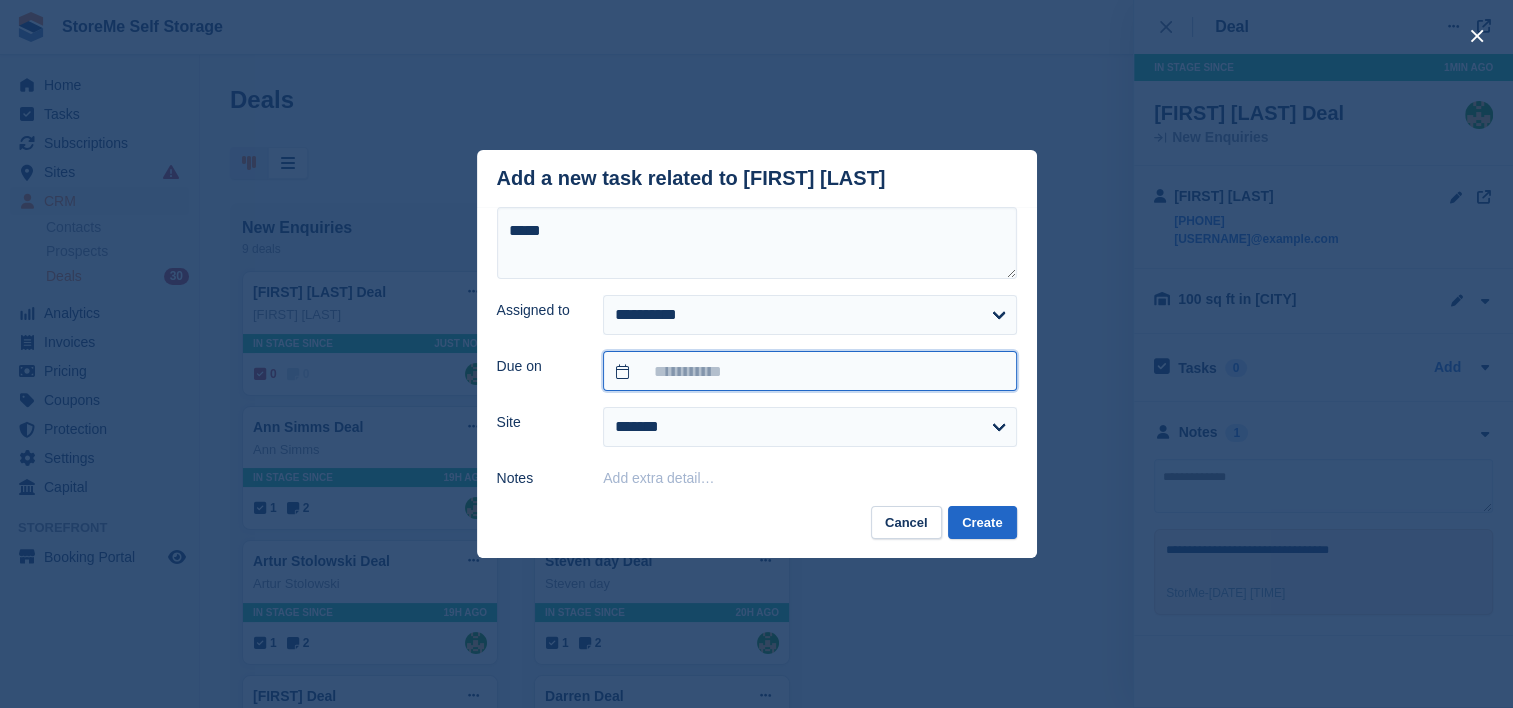 click at bounding box center [809, 371] 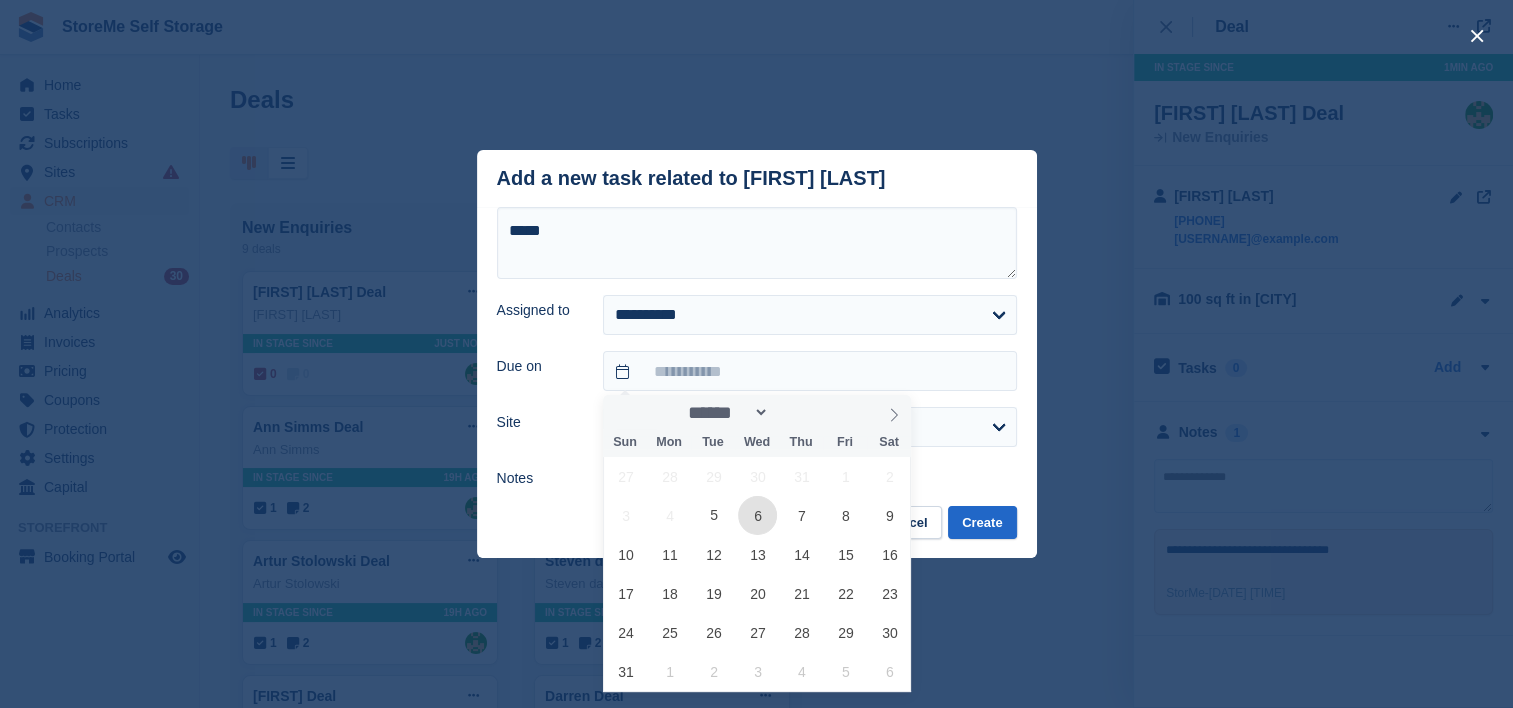 drag, startPoint x: 768, startPoint y: 536, endPoint x: 758, endPoint y: 509, distance: 28.79236 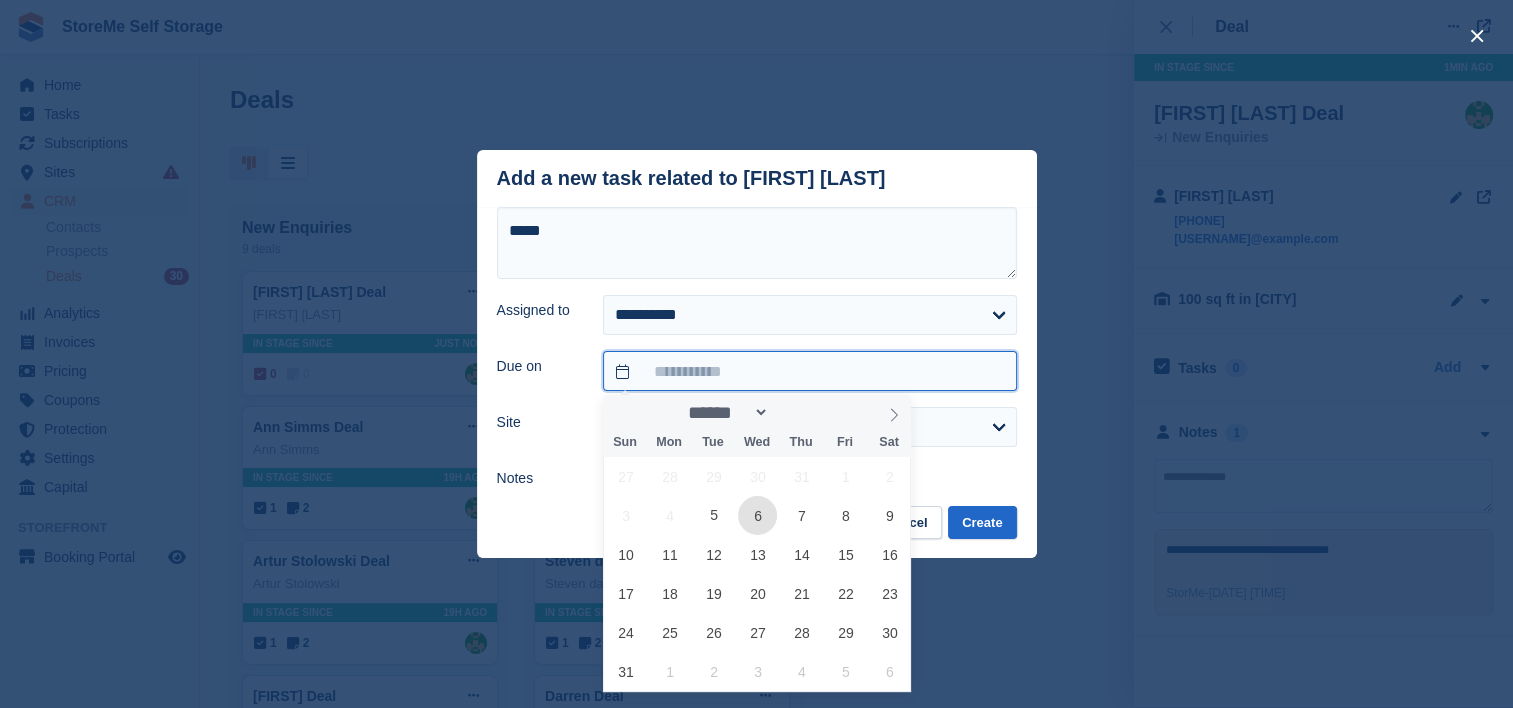 type on "**********" 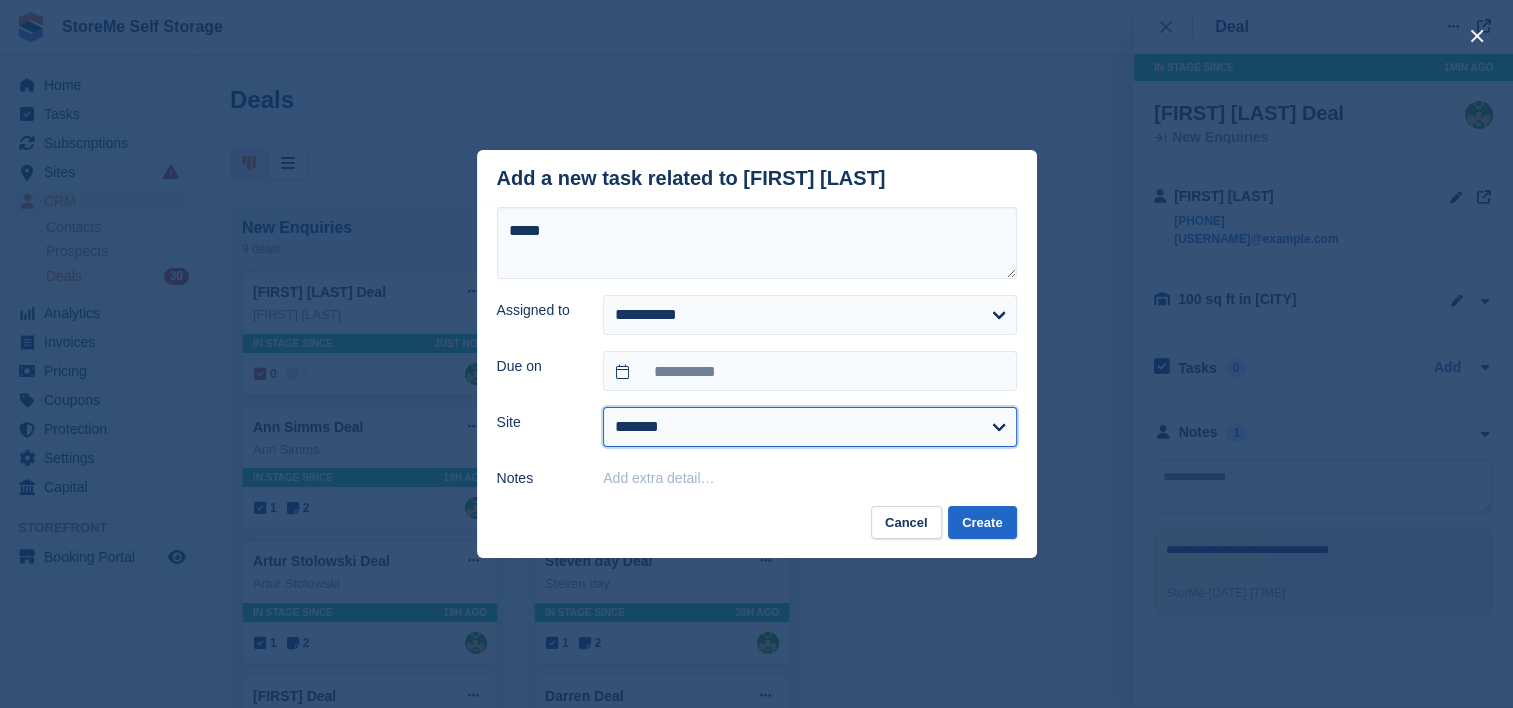 click on "*******
********" at bounding box center [809, 427] 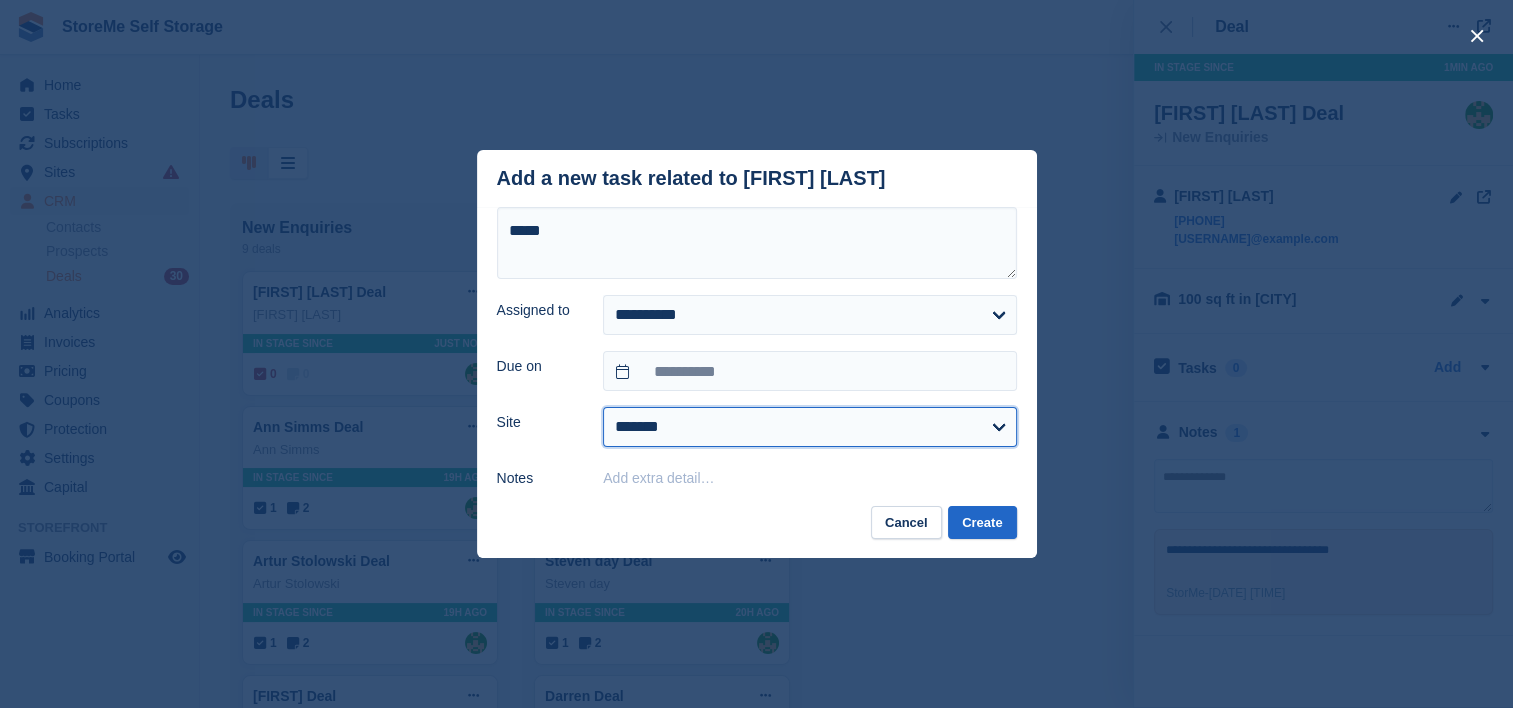 select on "**" 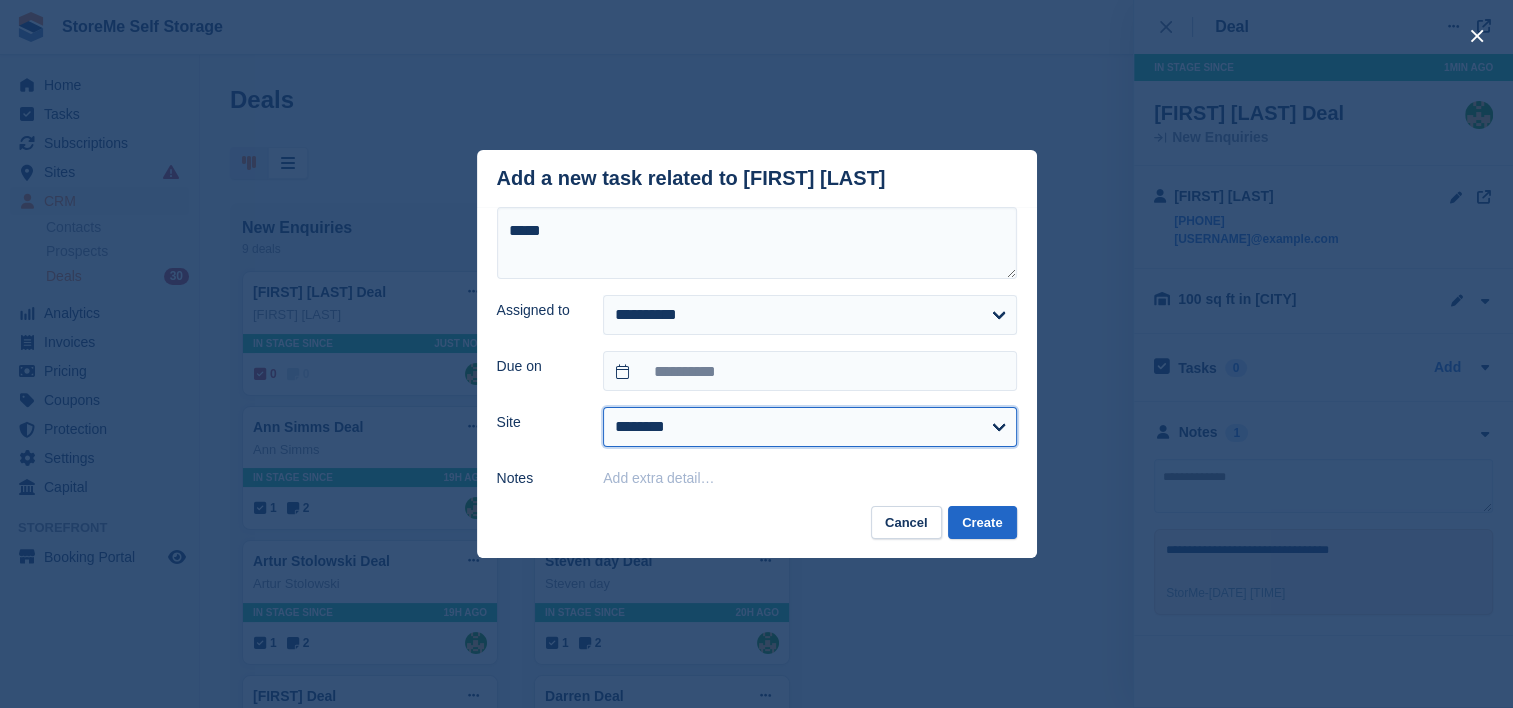 click on "*******
********" at bounding box center (809, 427) 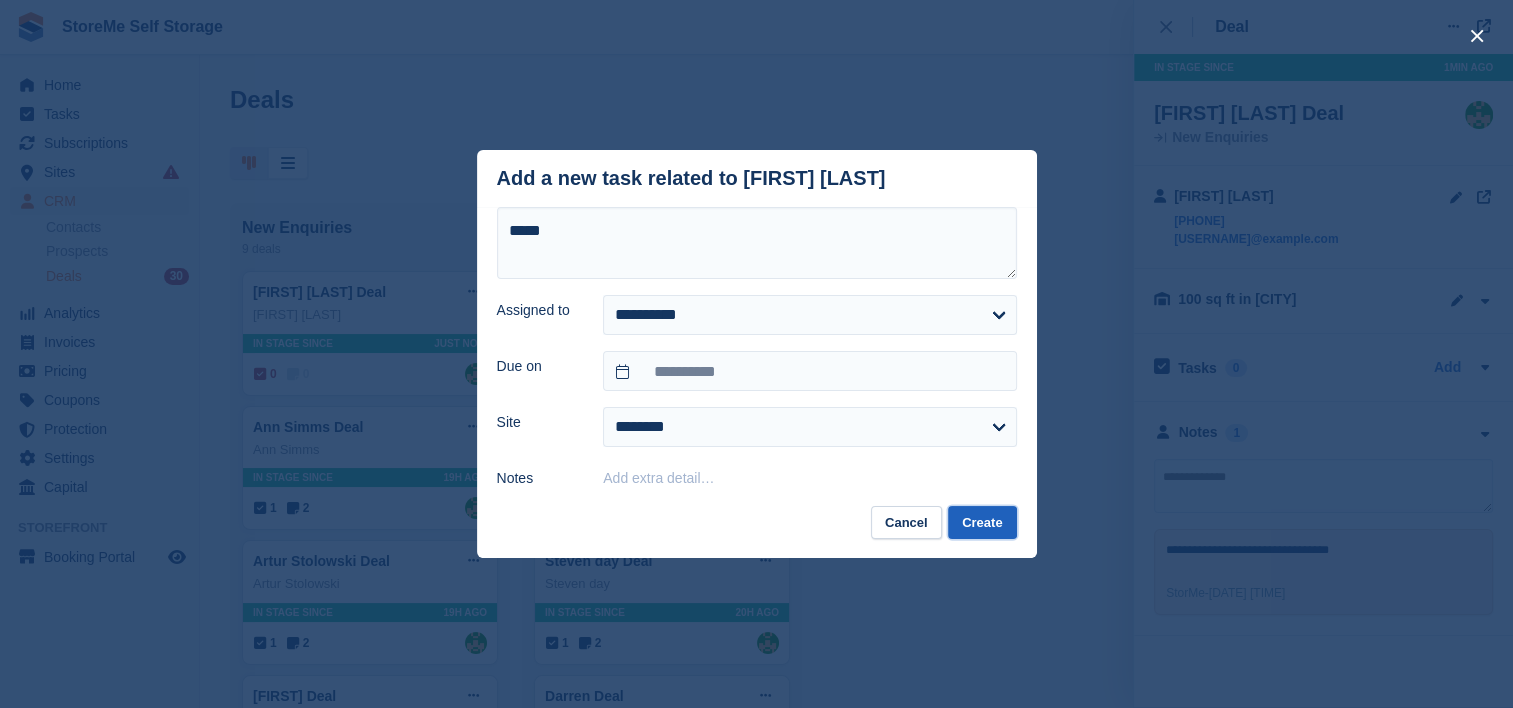 click on "Create" at bounding box center (982, 522) 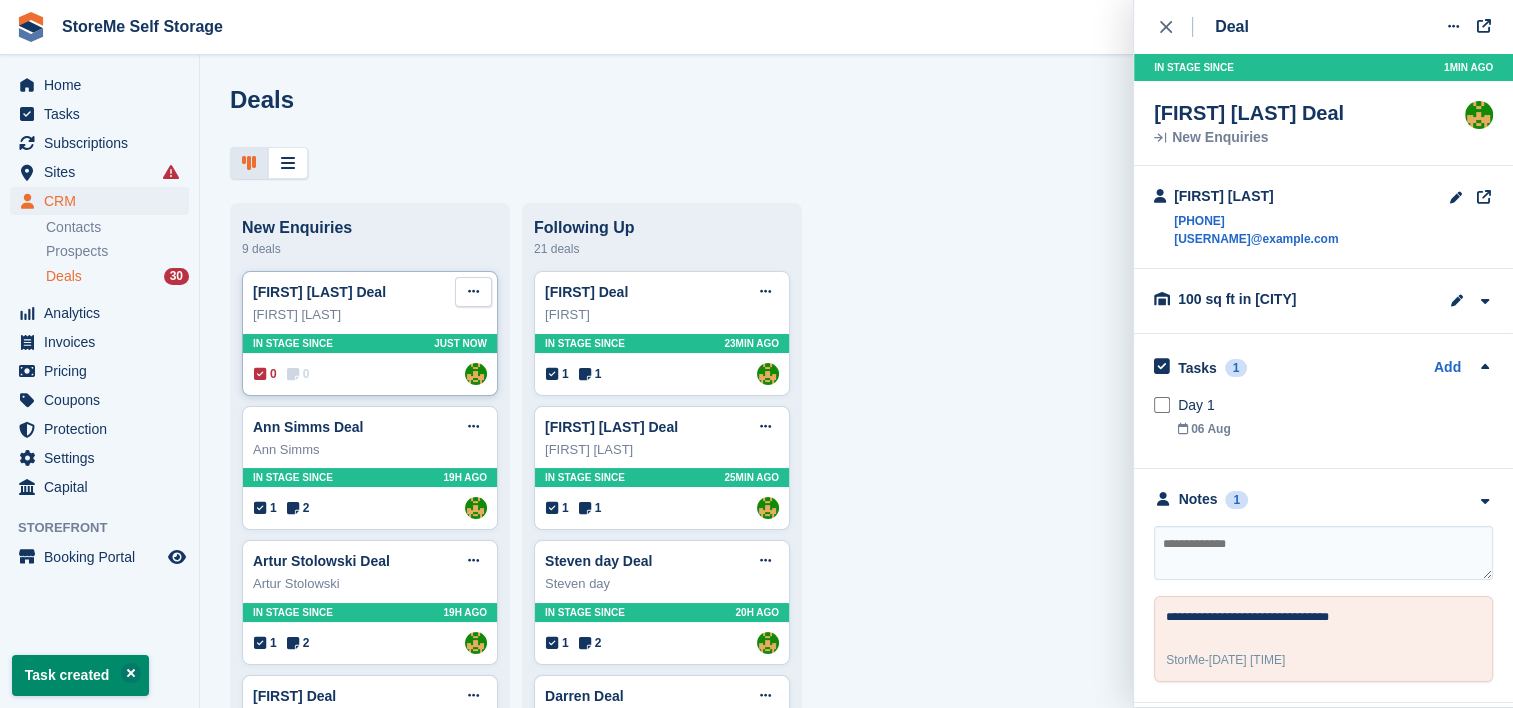 click at bounding box center (473, 292) 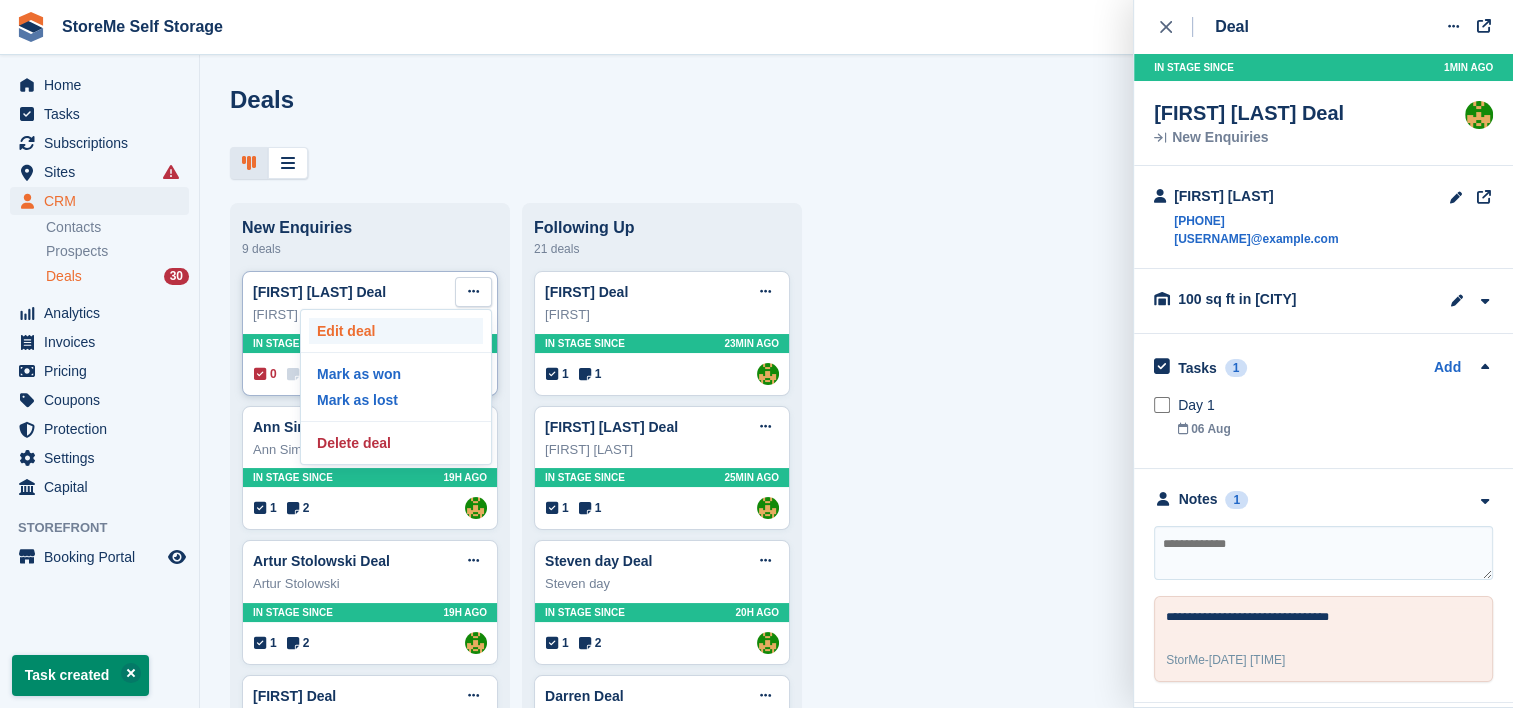 click on "Edit deal" at bounding box center (396, 331) 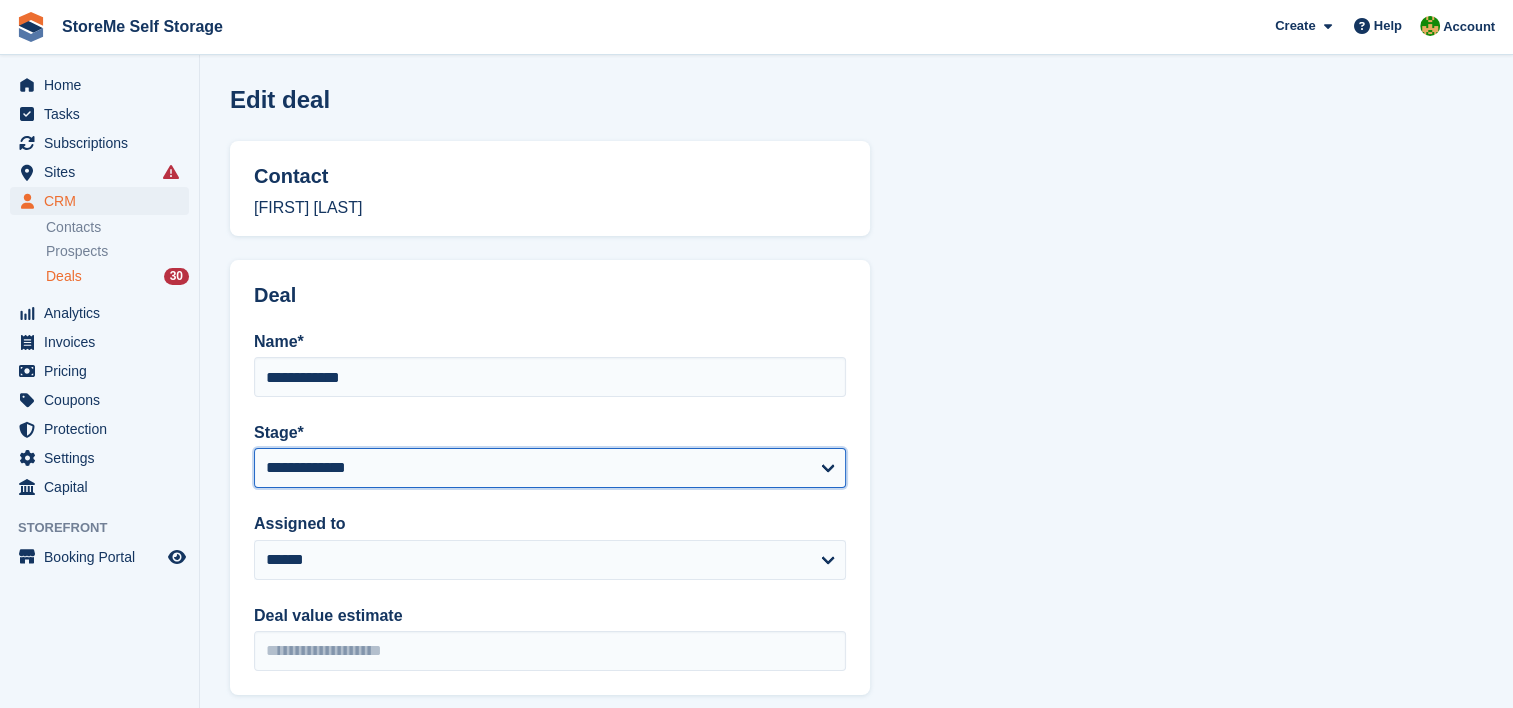 click on "**********" at bounding box center [550, 468] 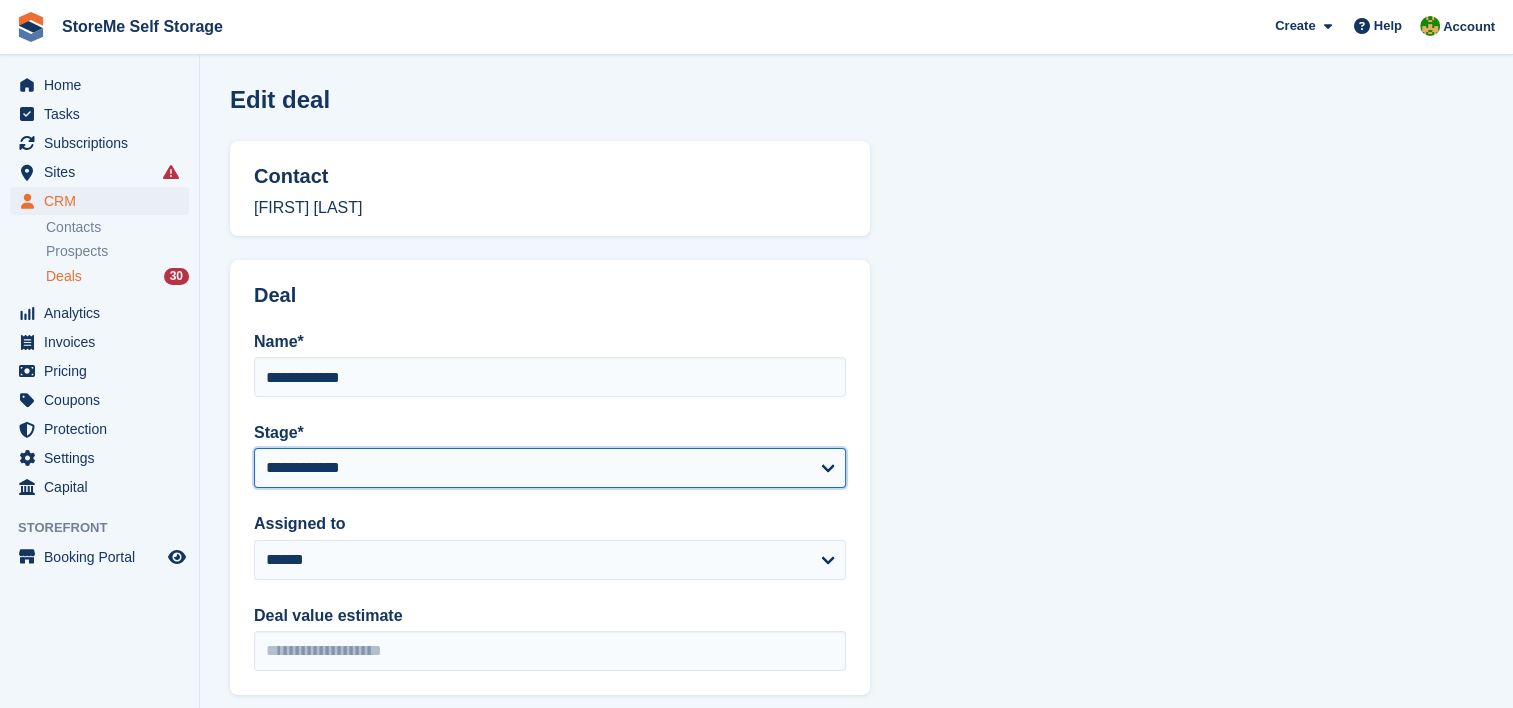 click on "**********" at bounding box center (550, 468) 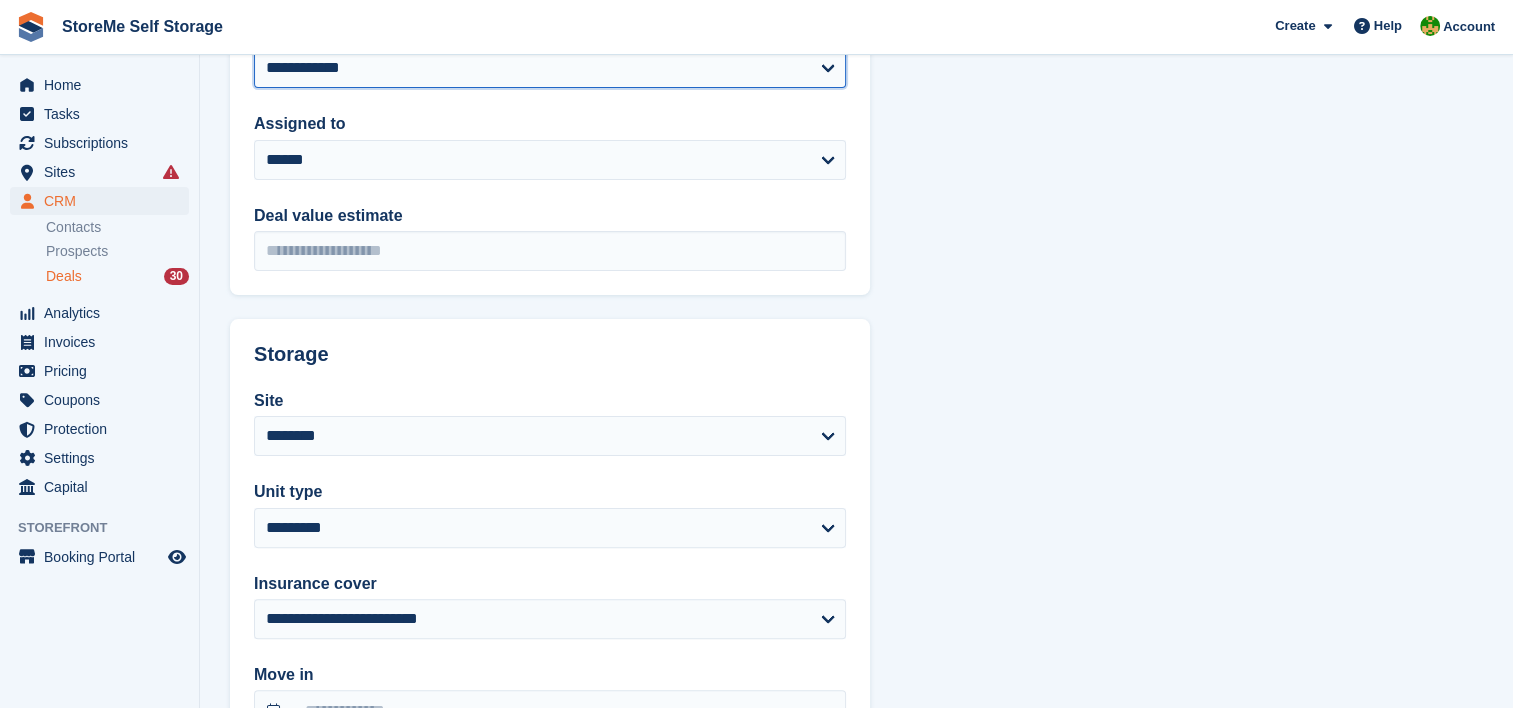 scroll, scrollTop: 564, scrollLeft: 0, axis: vertical 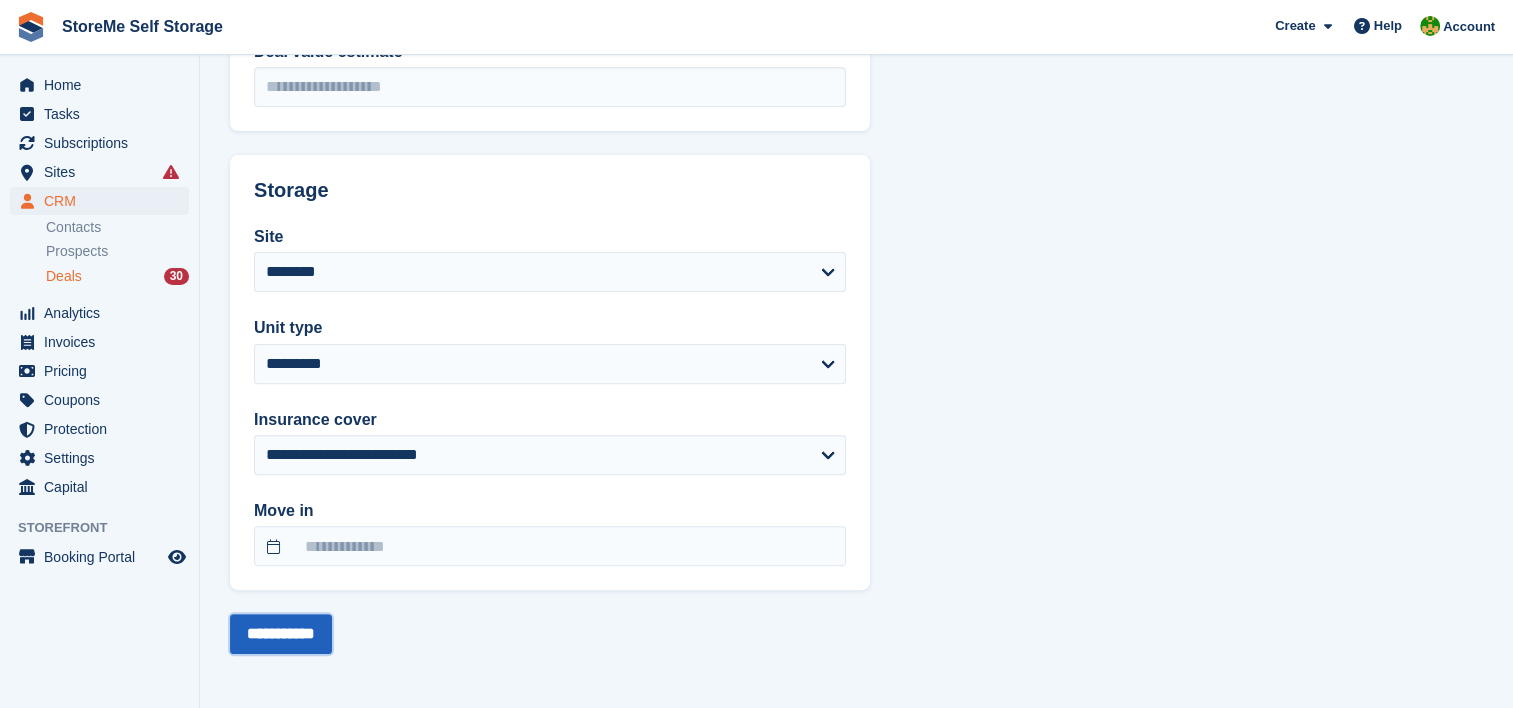 click on "**********" at bounding box center [281, 634] 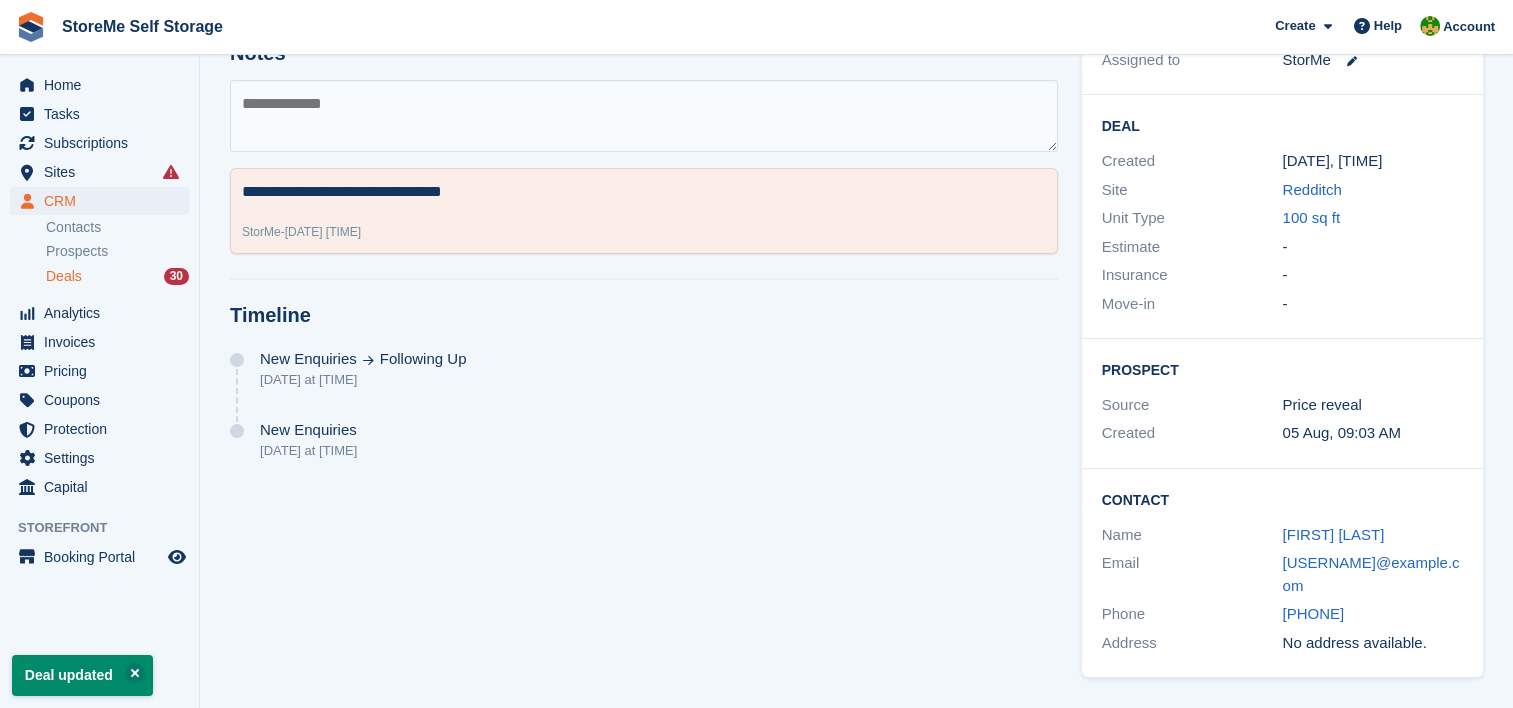 scroll, scrollTop: 0, scrollLeft: 0, axis: both 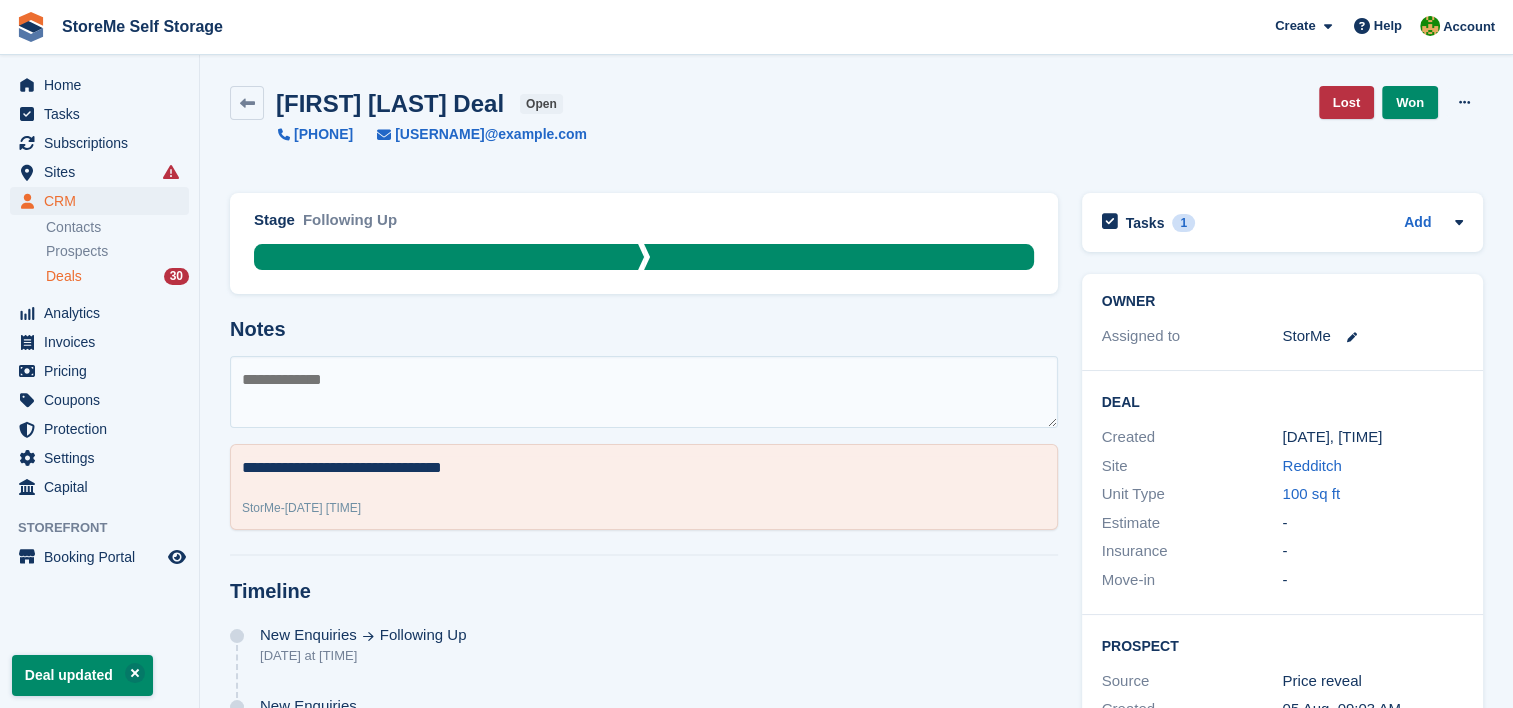 click on "Deals" at bounding box center (64, 276) 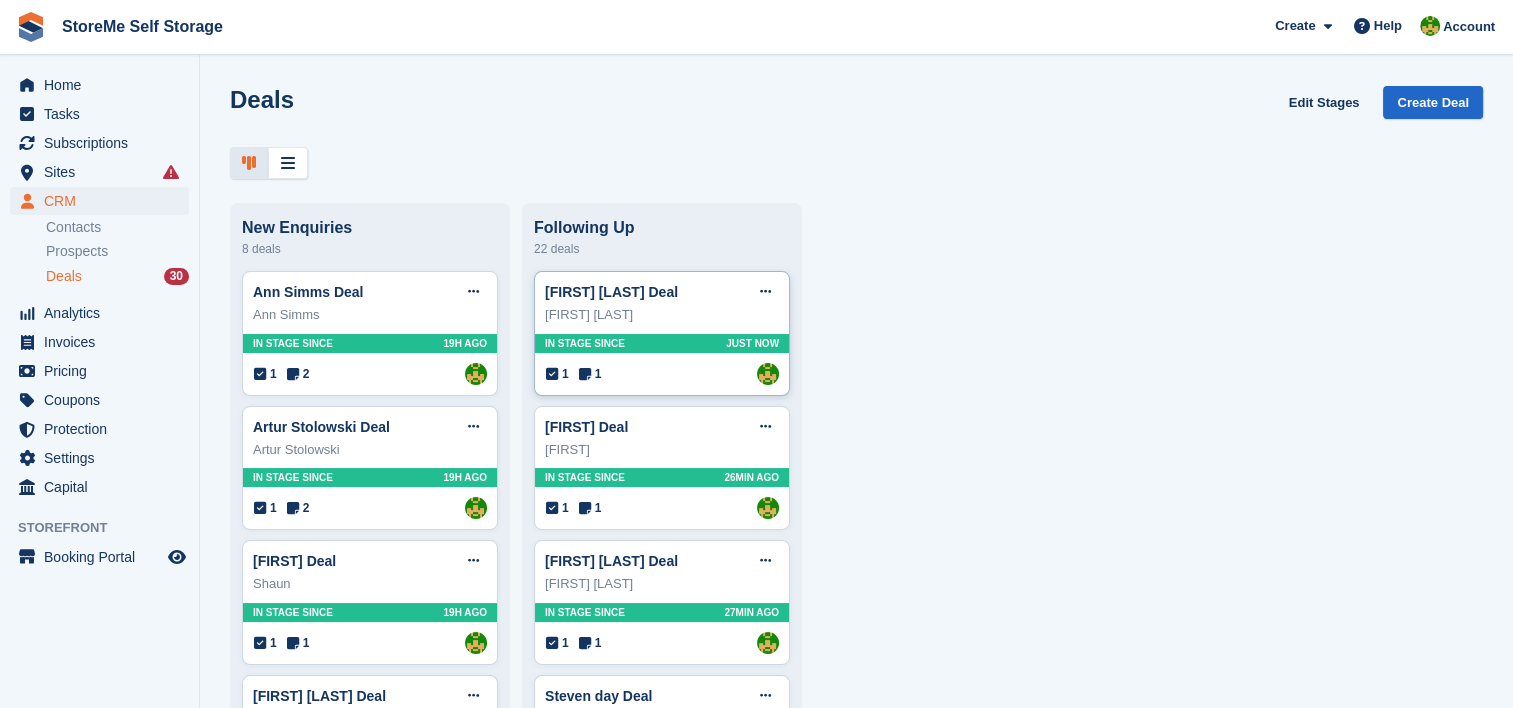click on "In stage since Just now" at bounding box center [662, 343] 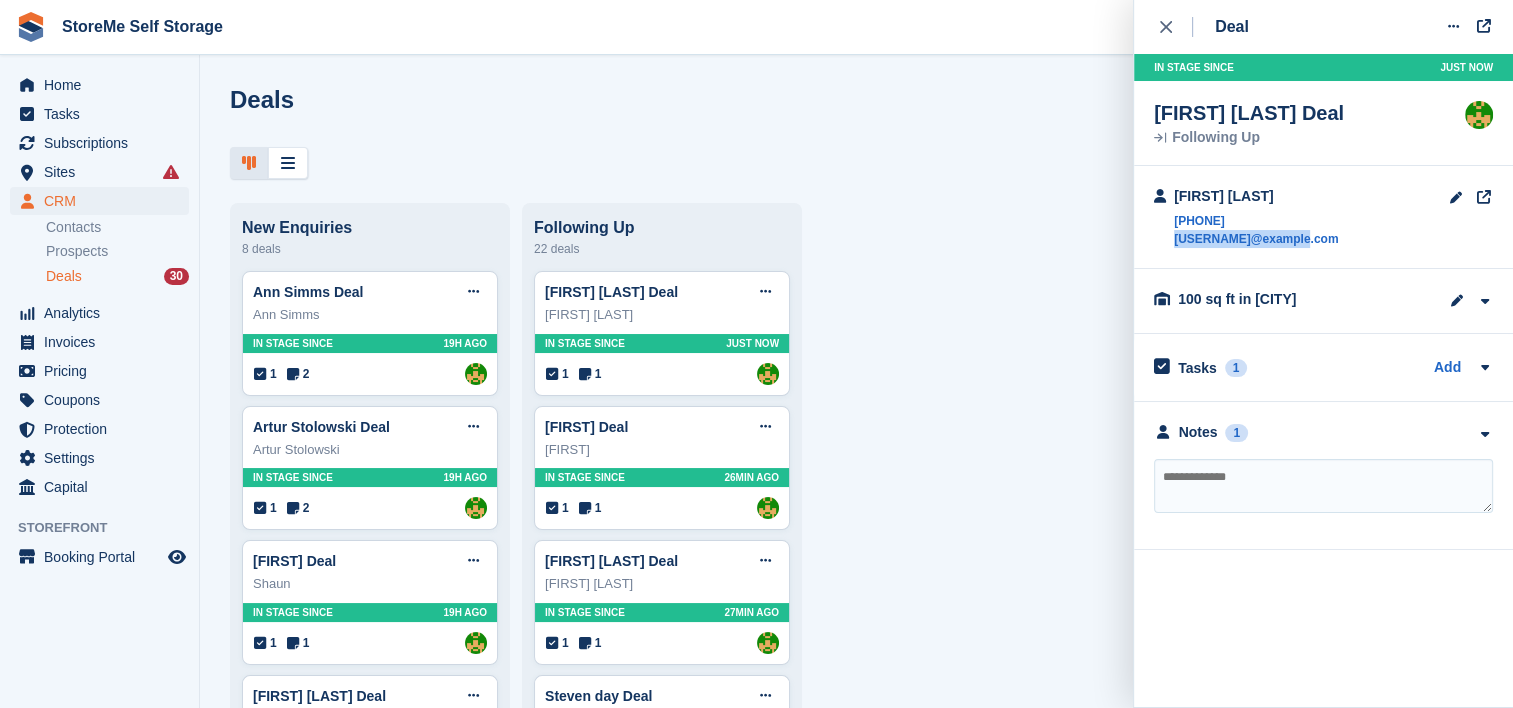 drag, startPoint x: 1308, startPoint y: 240, endPoint x: 1176, endPoint y: 250, distance: 132.37825 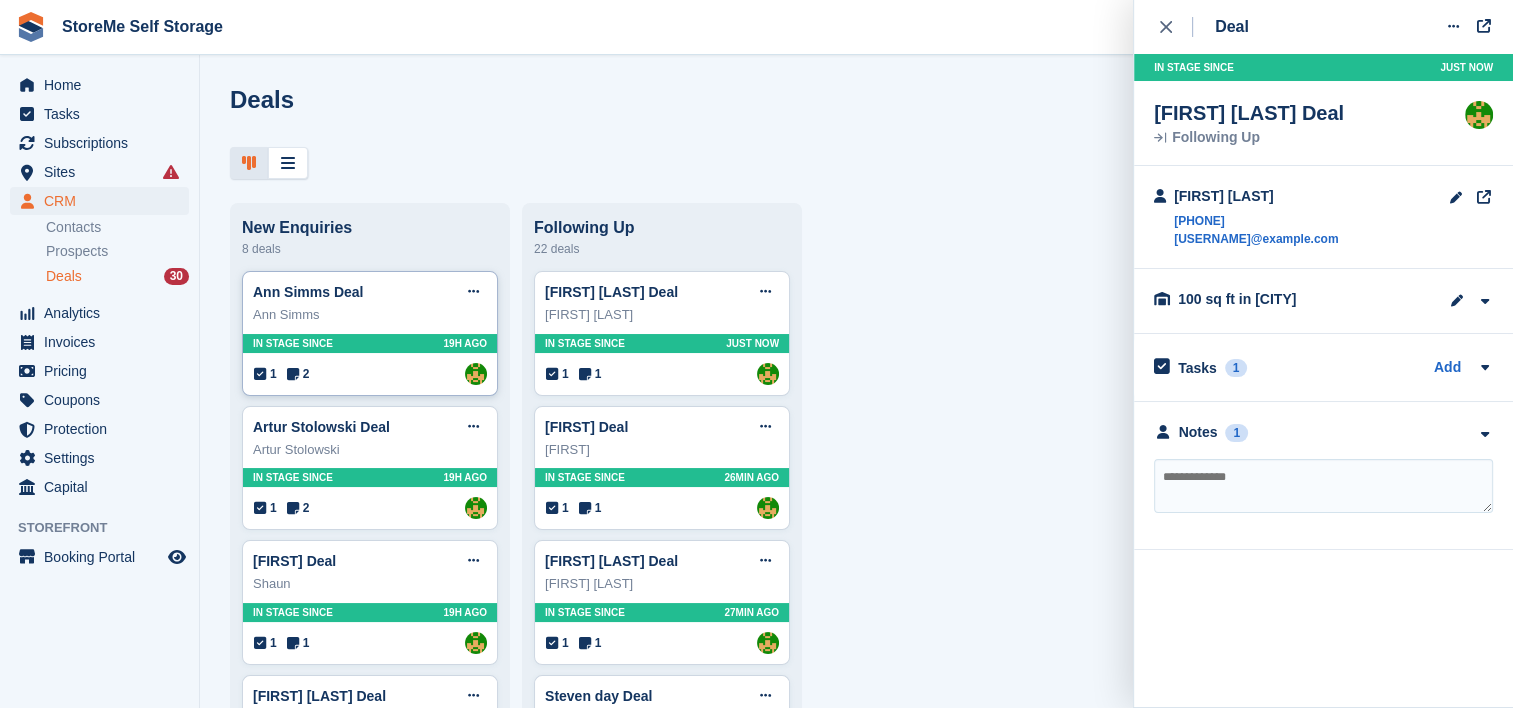 click on "In stage since 19H AGO" at bounding box center (370, 343) 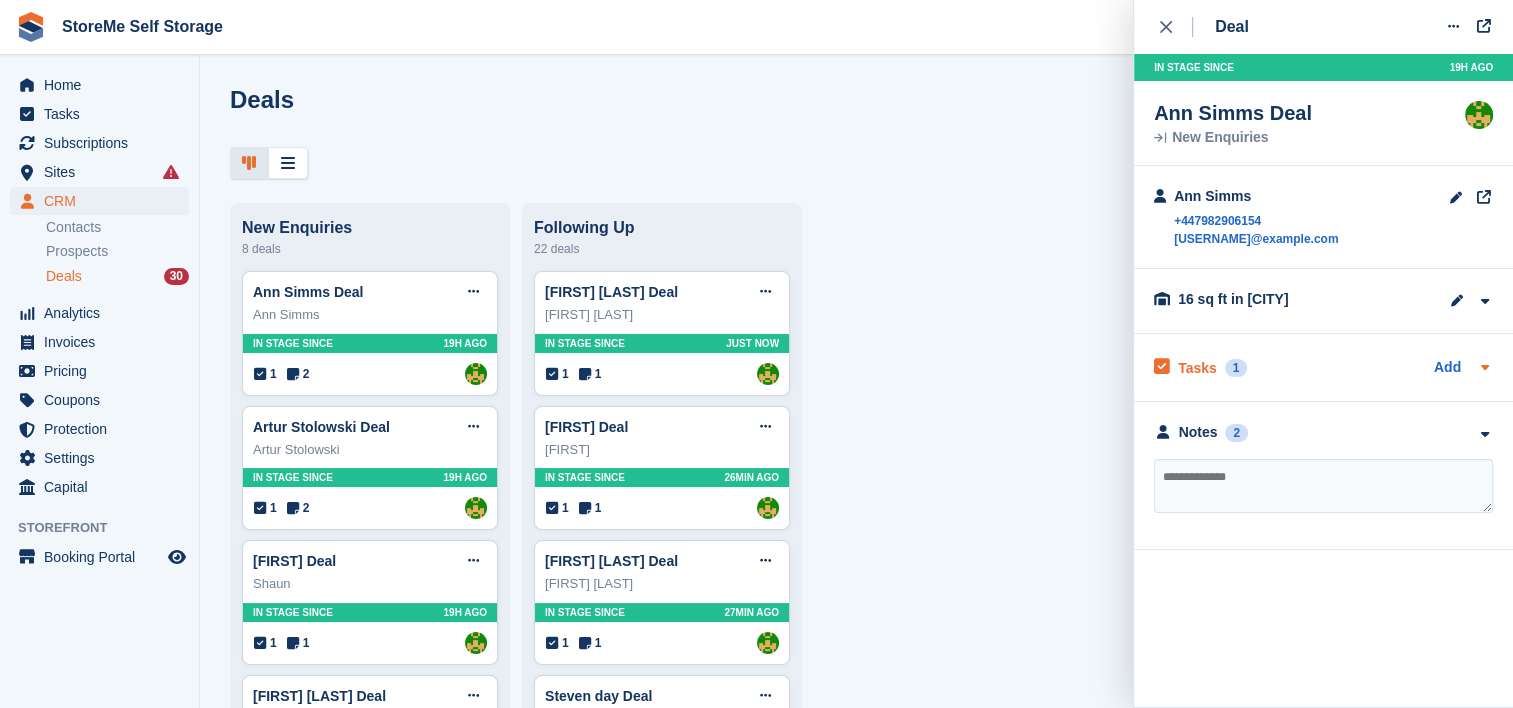 click on "Tasks" at bounding box center (1197, 368) 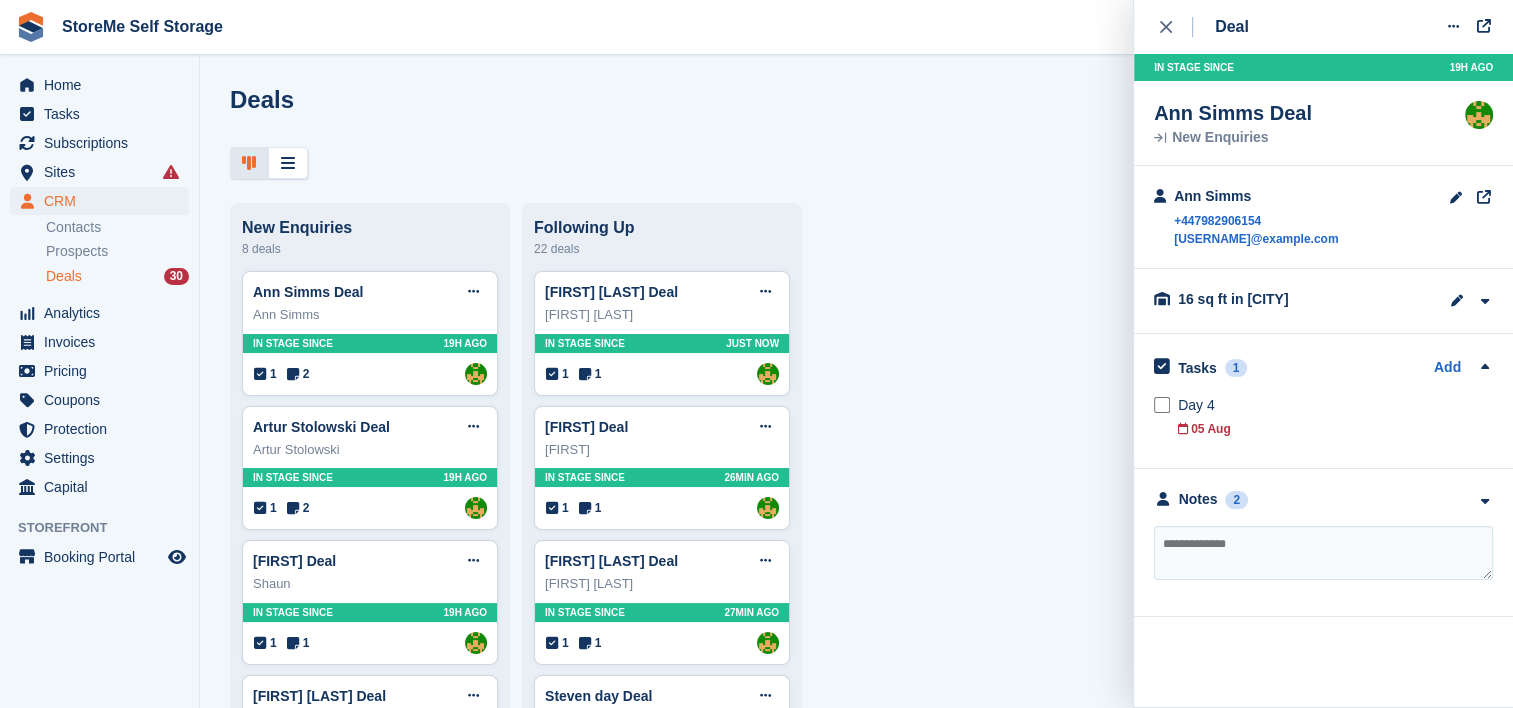 click at bounding box center (1323, 553) 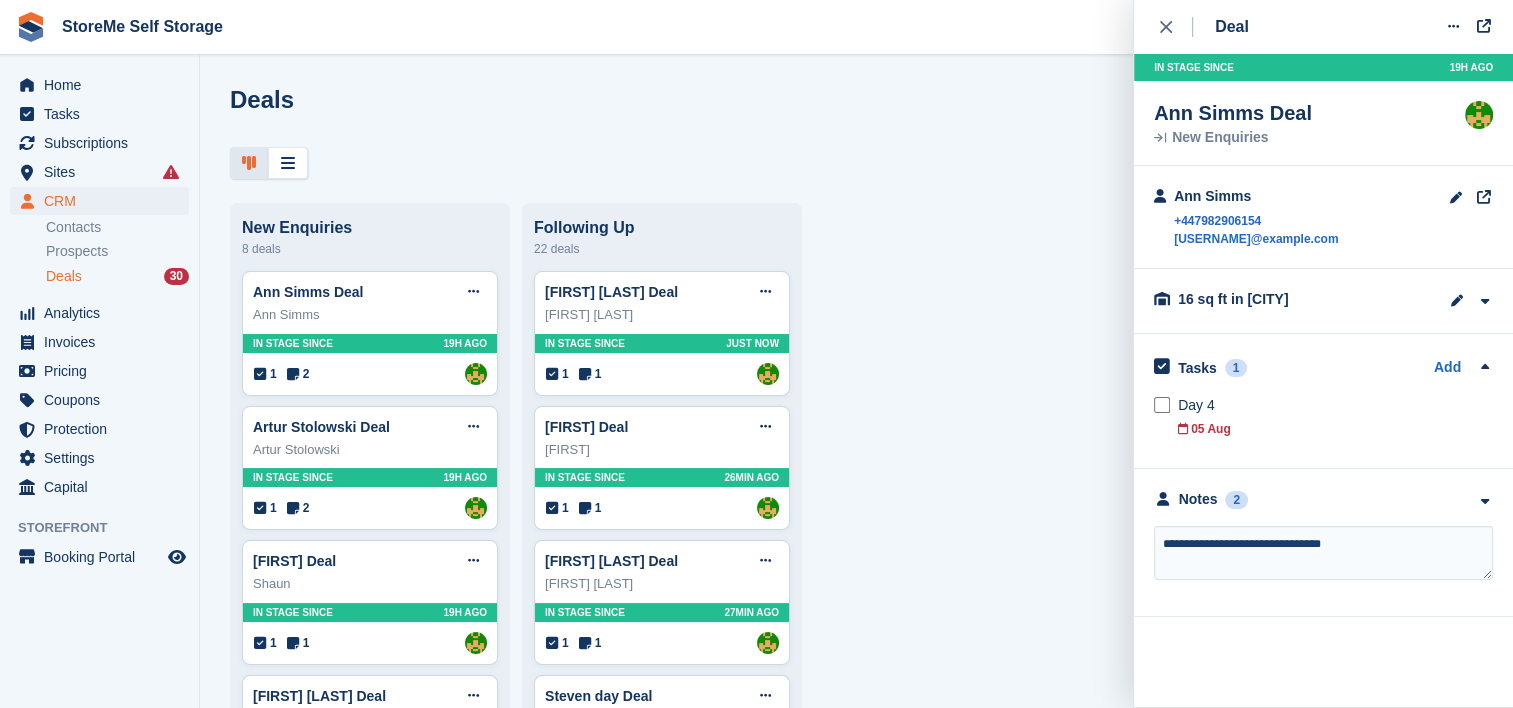 type on "**********" 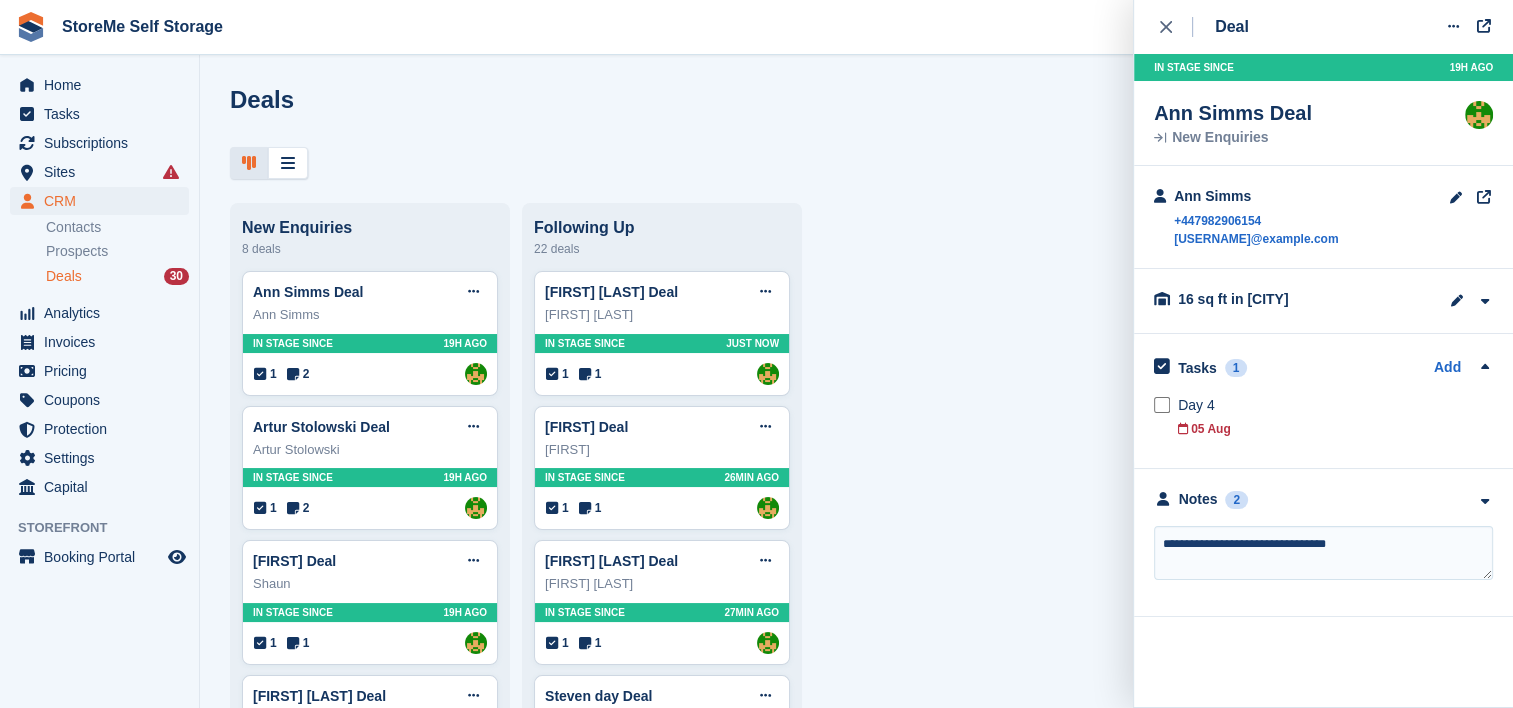 type 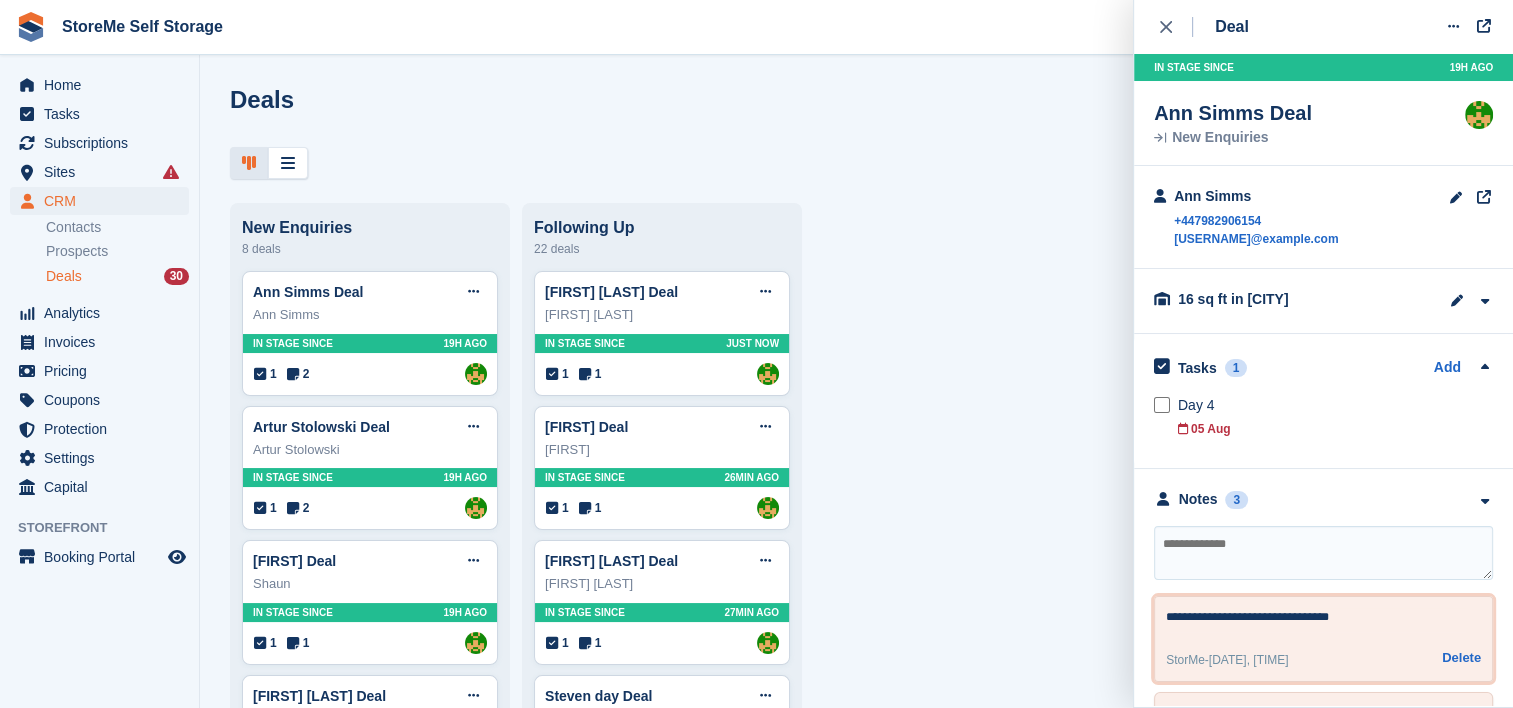 click on "**********" at bounding box center (1316, 620) 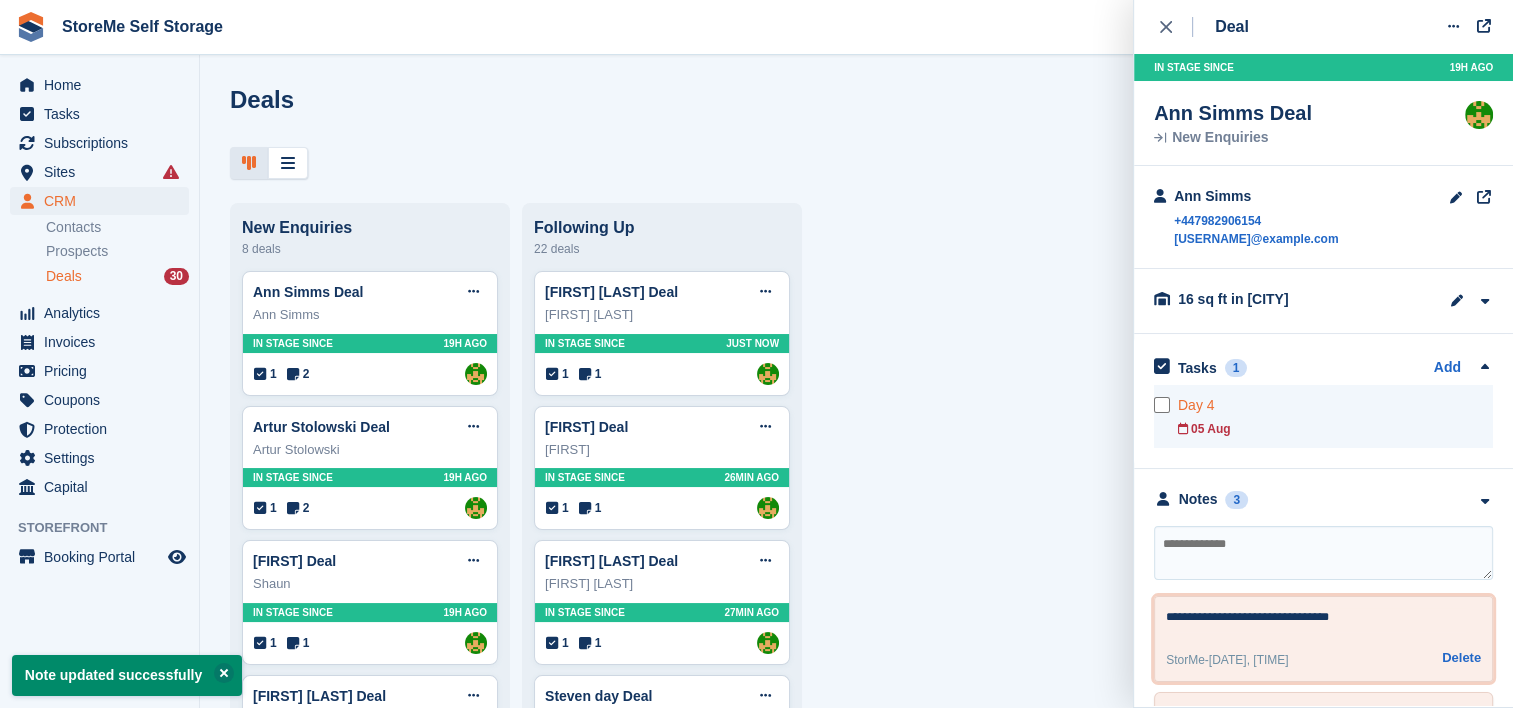 type on "**********" 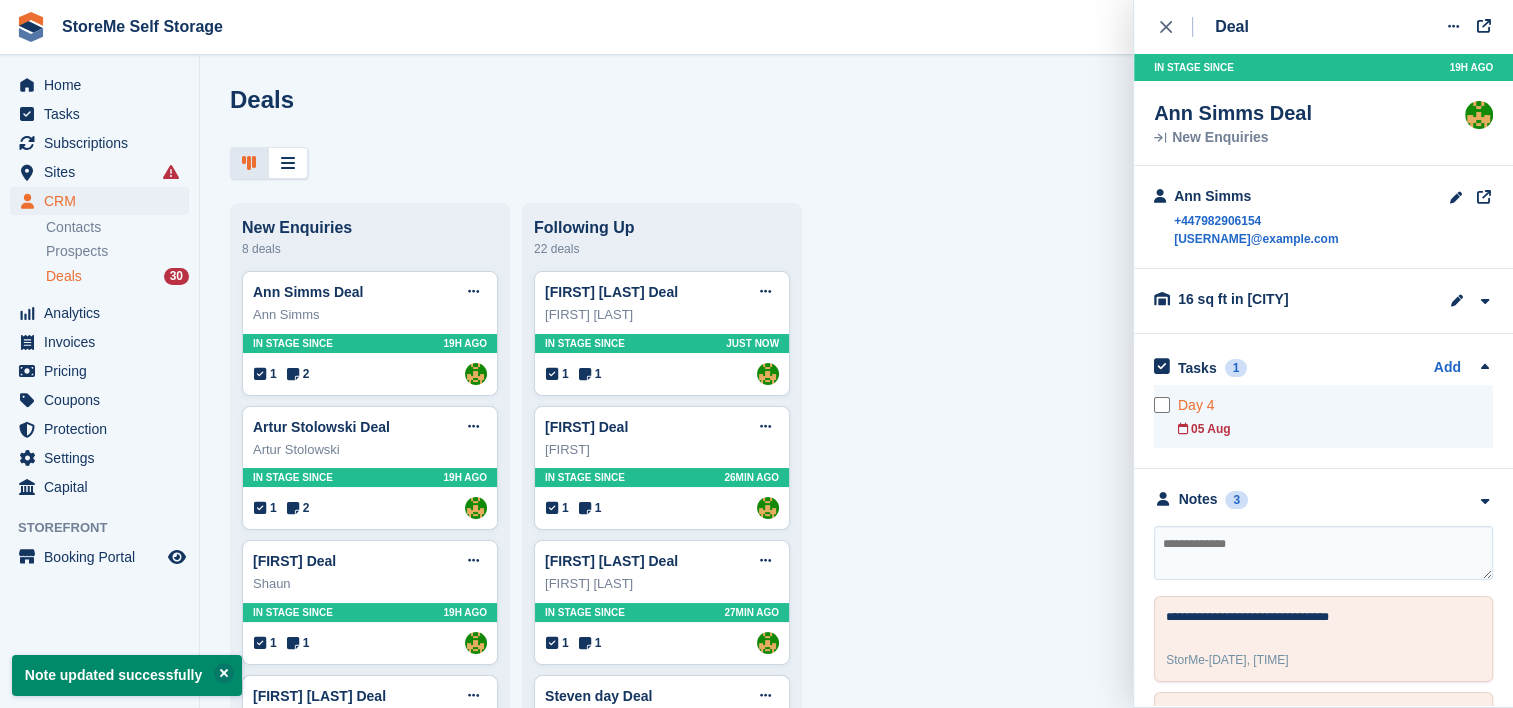 click on "Day 4" at bounding box center [1335, 405] 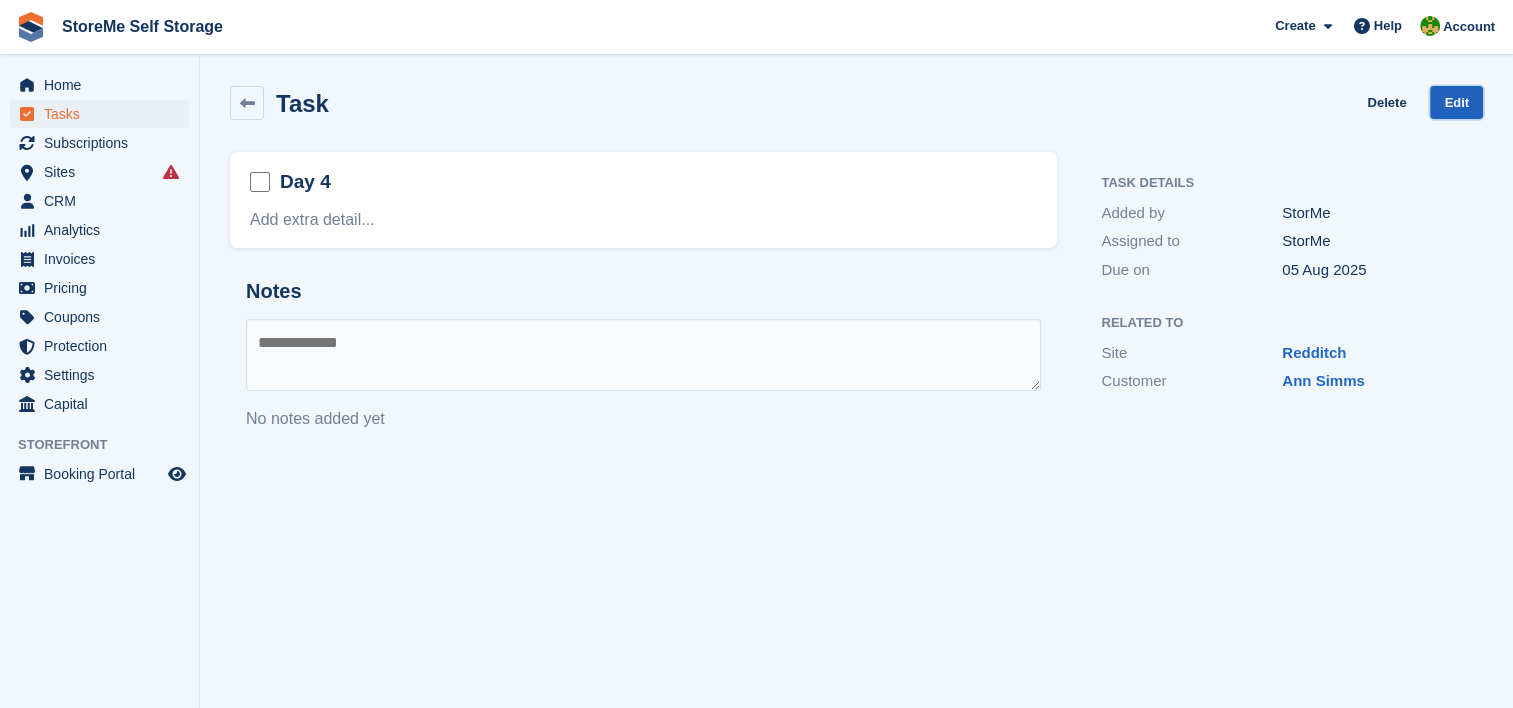 click on "Edit" at bounding box center [1456, 102] 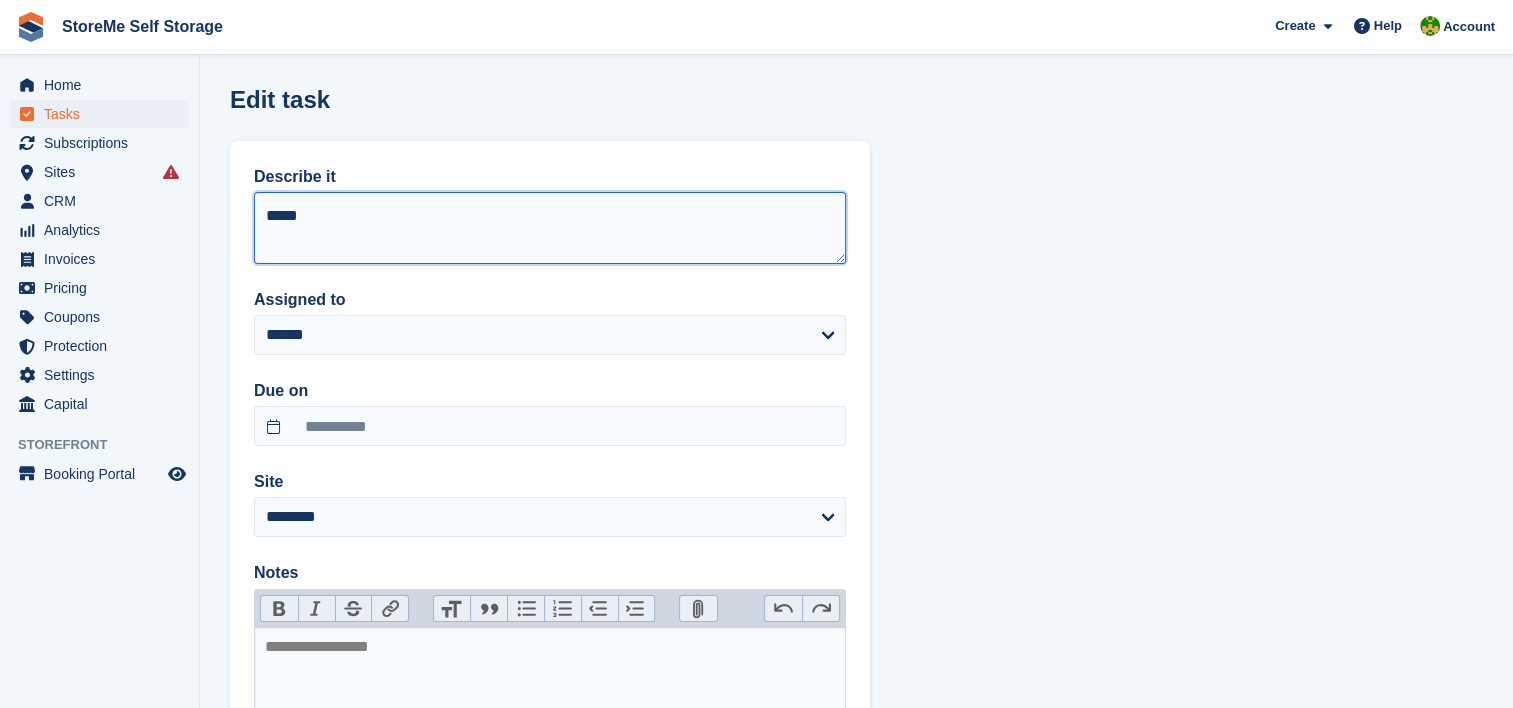 click on "*****" at bounding box center (550, 228) 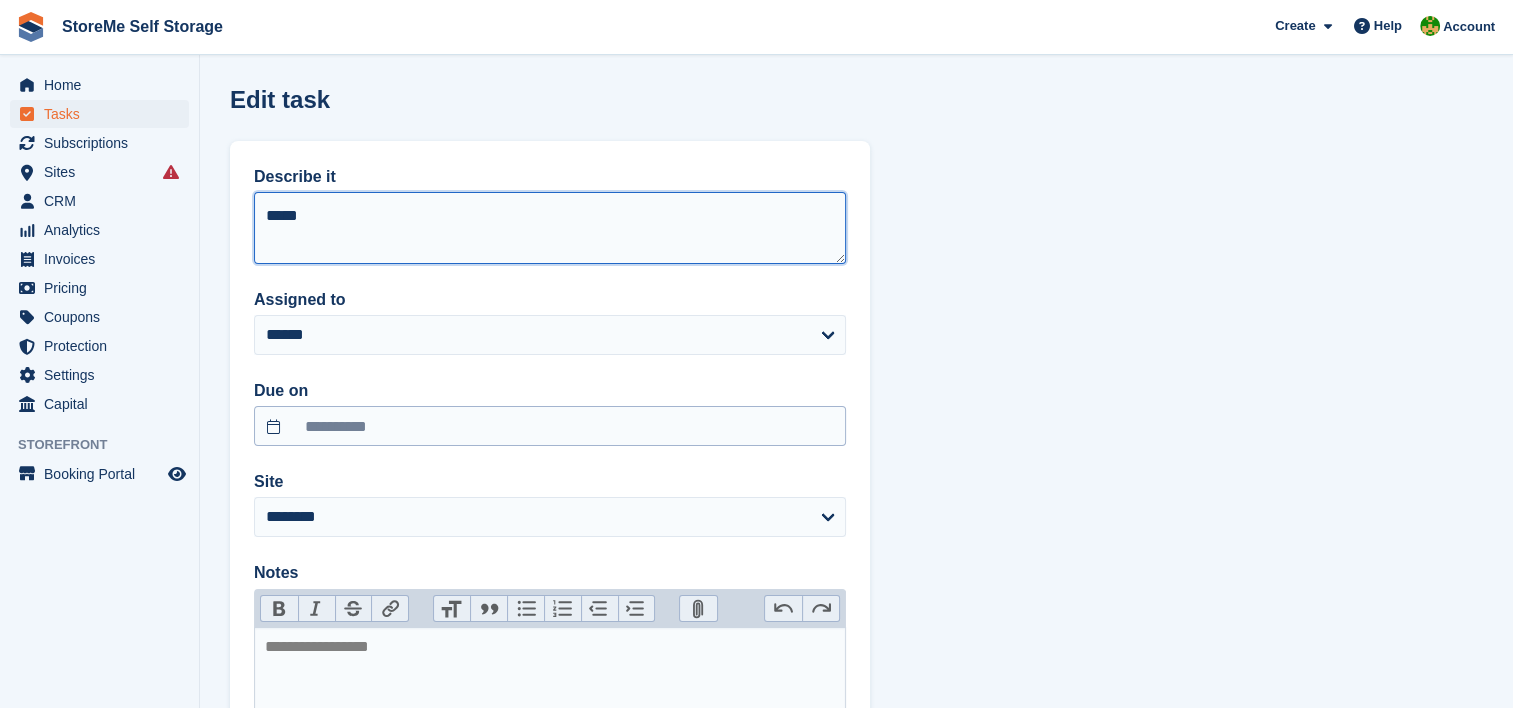 type on "*****" 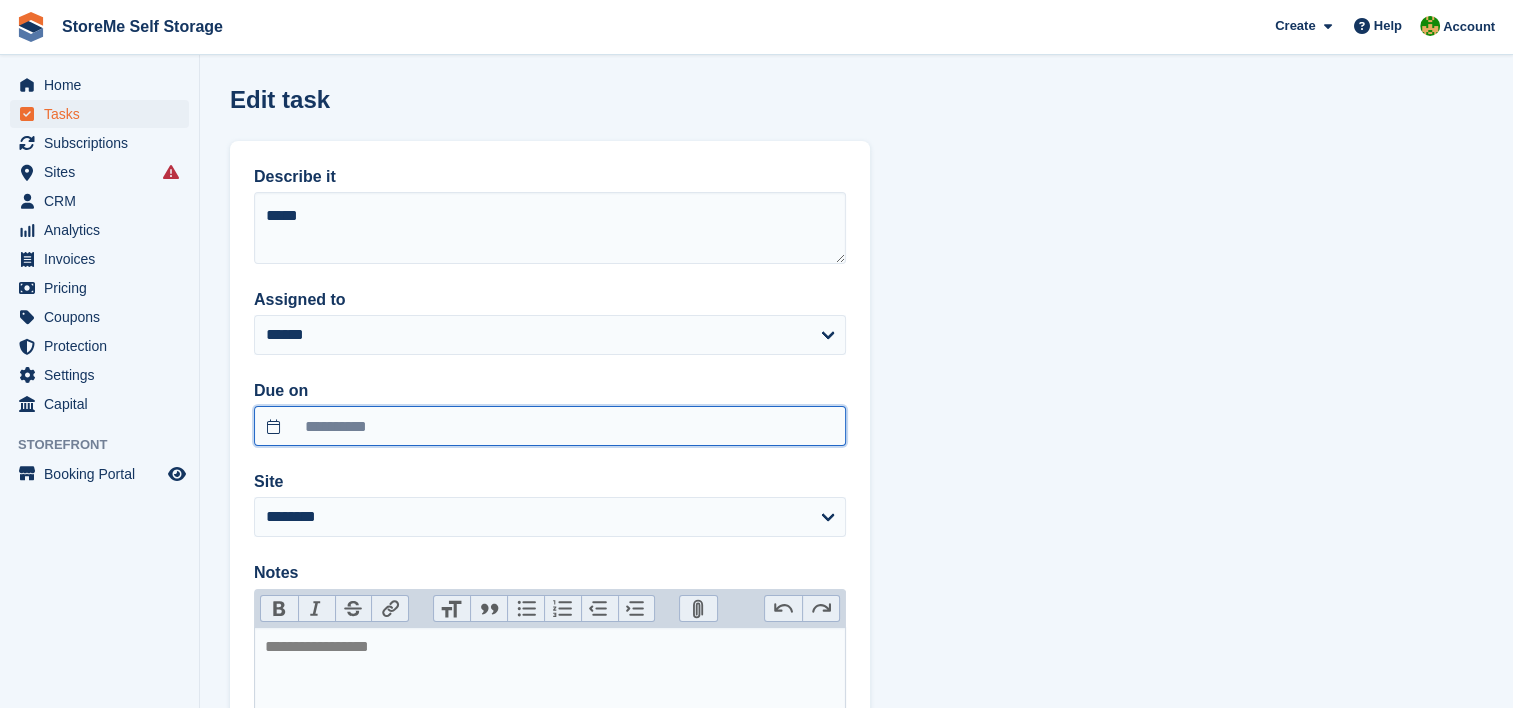 click on "**********" at bounding box center [550, 426] 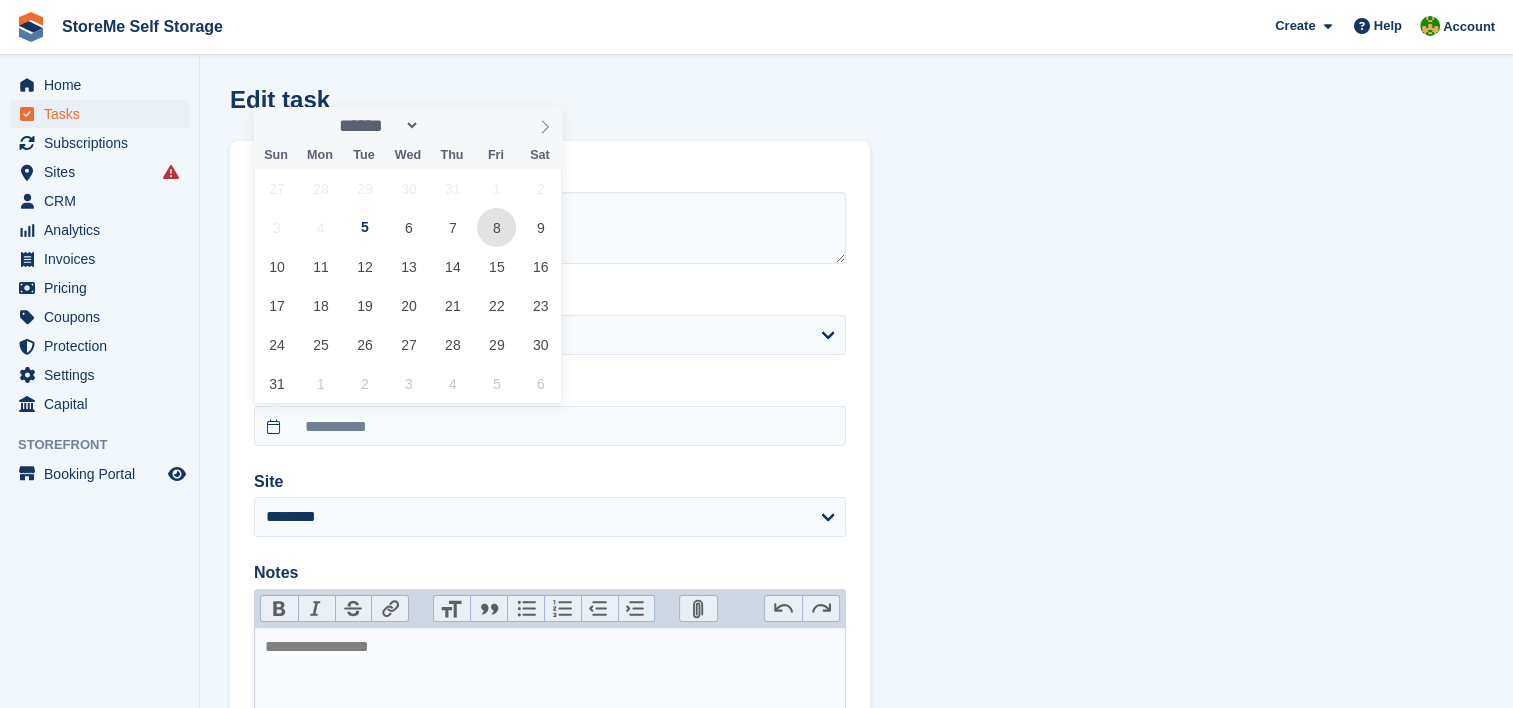 click on "8" at bounding box center (496, 227) 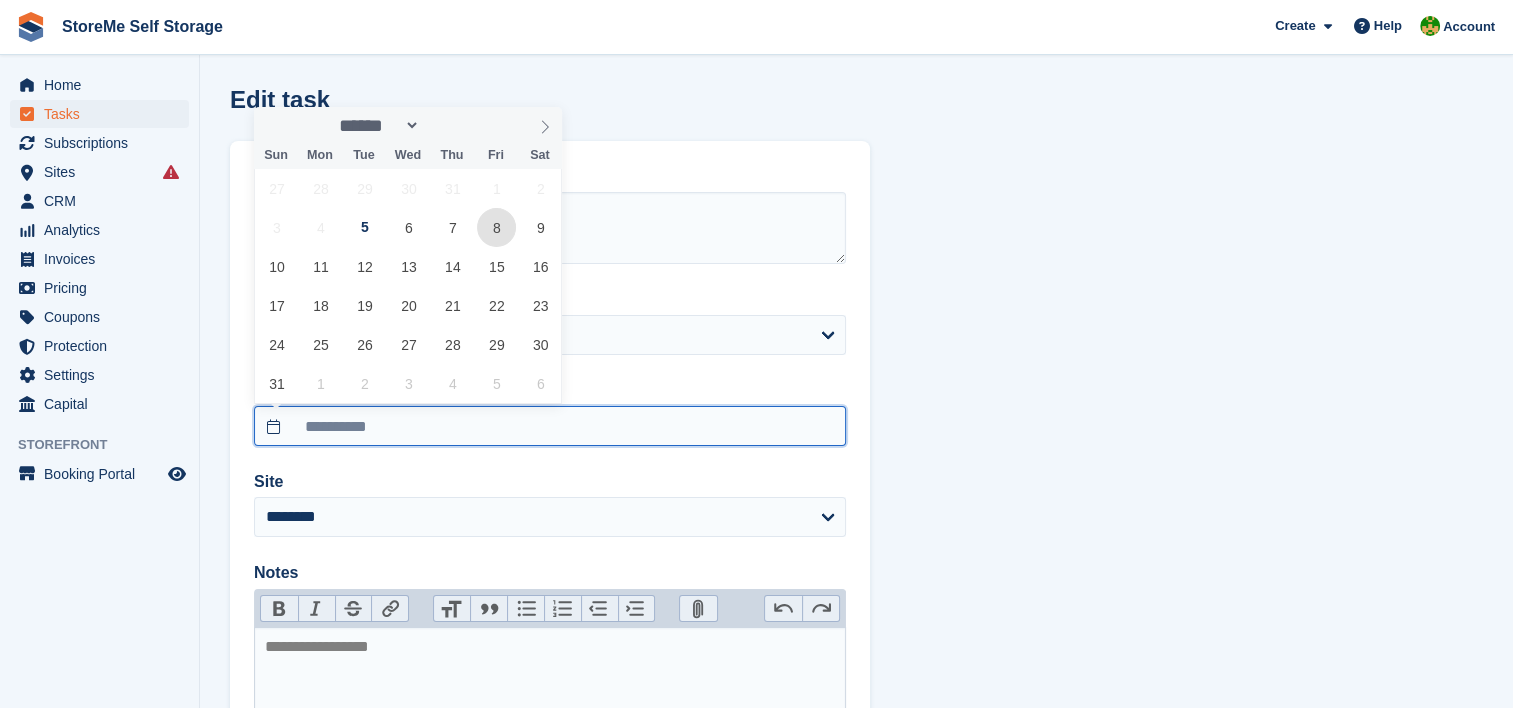 type on "**********" 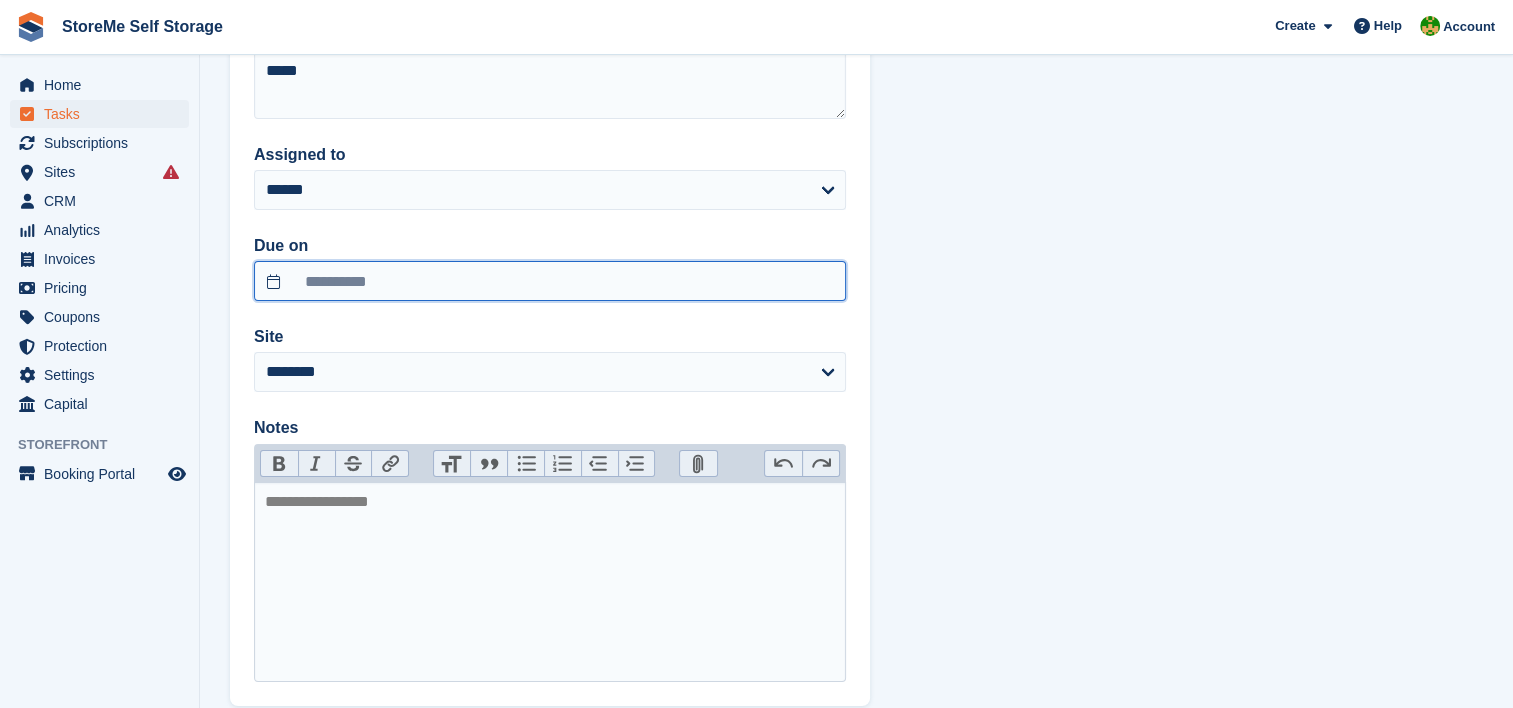 scroll, scrollTop: 260, scrollLeft: 0, axis: vertical 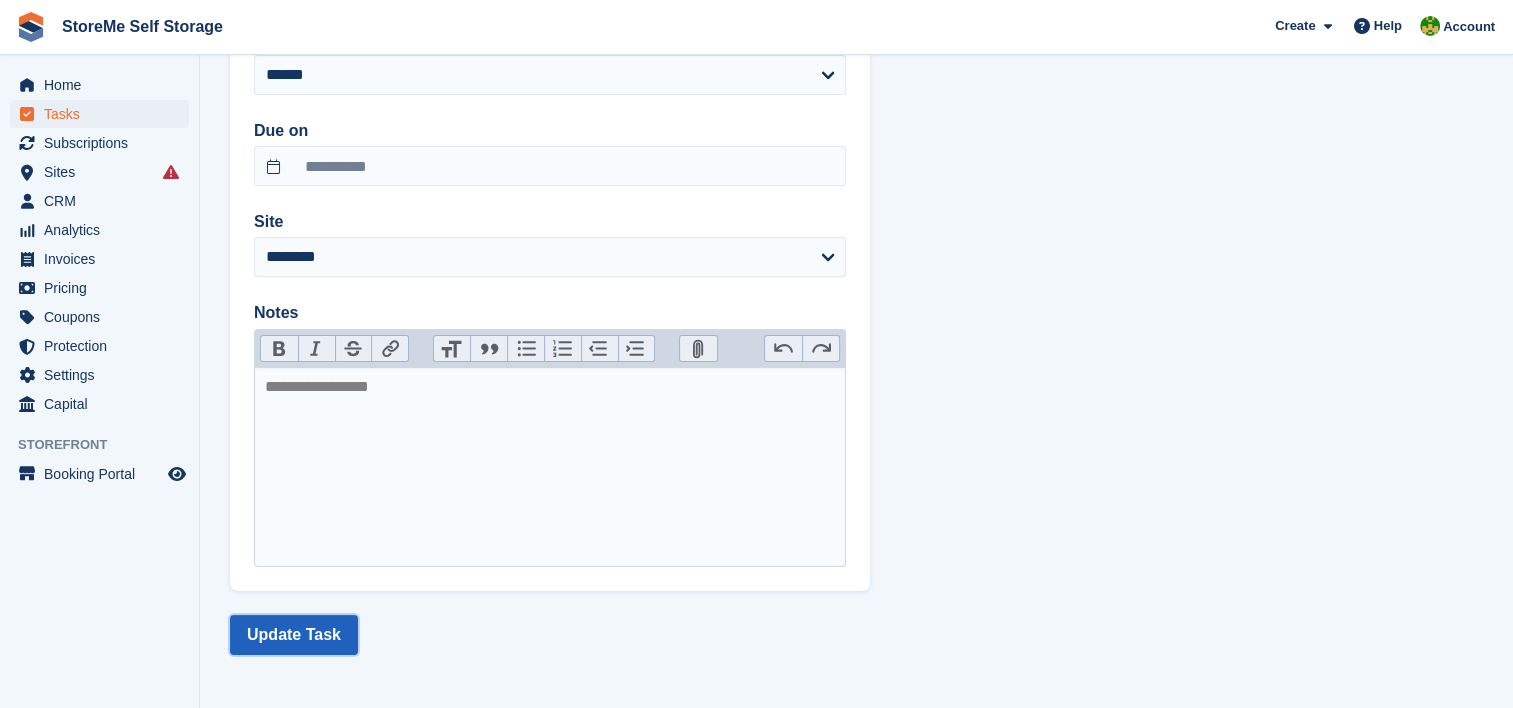 click on "Update Task" at bounding box center [294, 635] 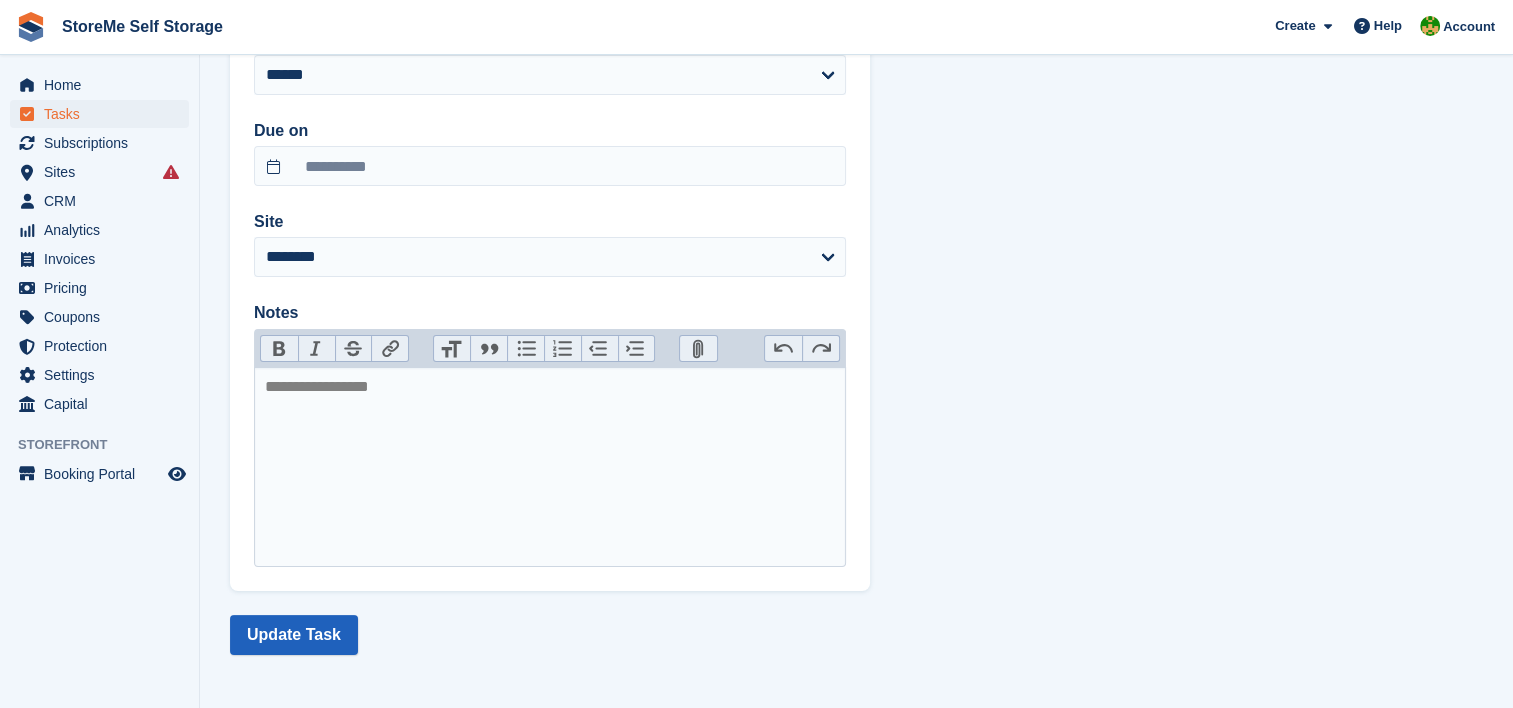 scroll, scrollTop: 0, scrollLeft: 0, axis: both 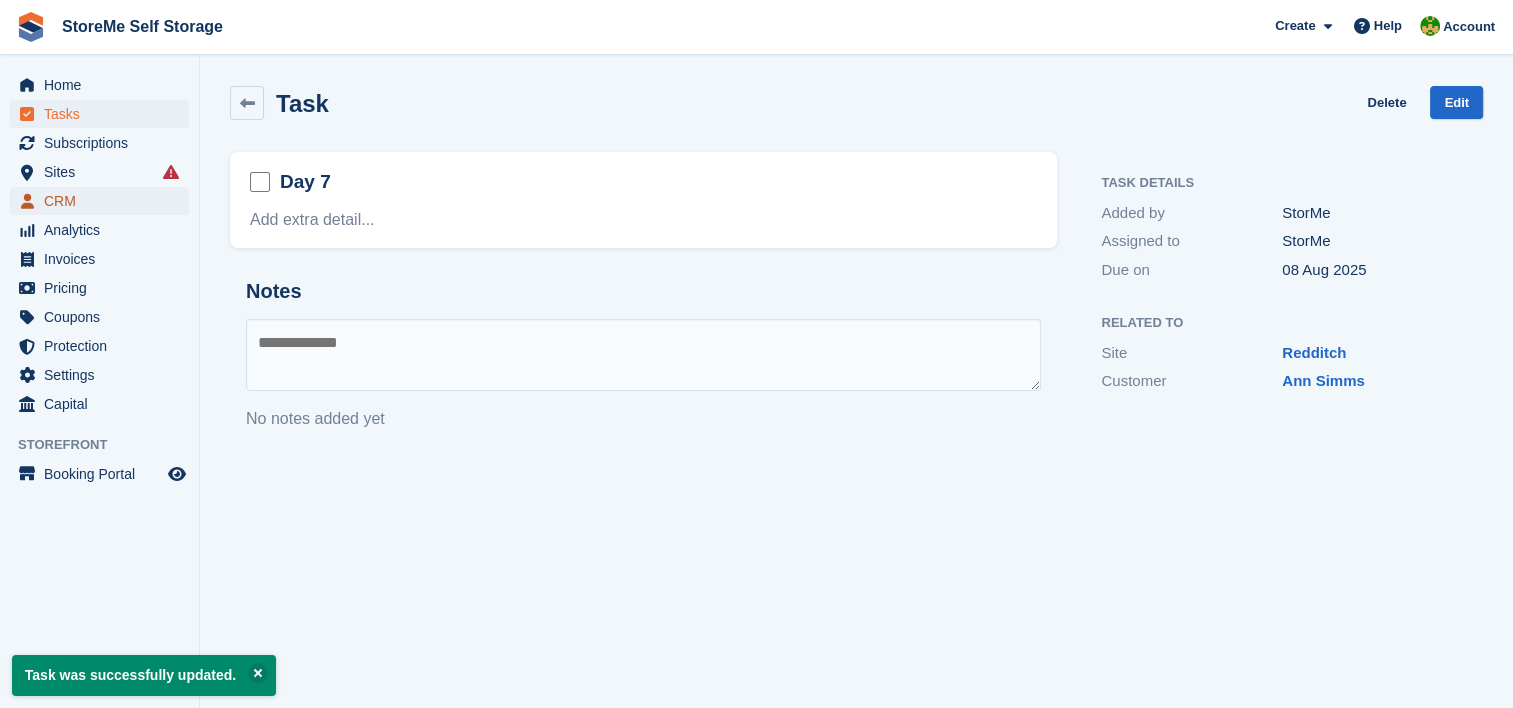 click on "CRM" at bounding box center (104, 201) 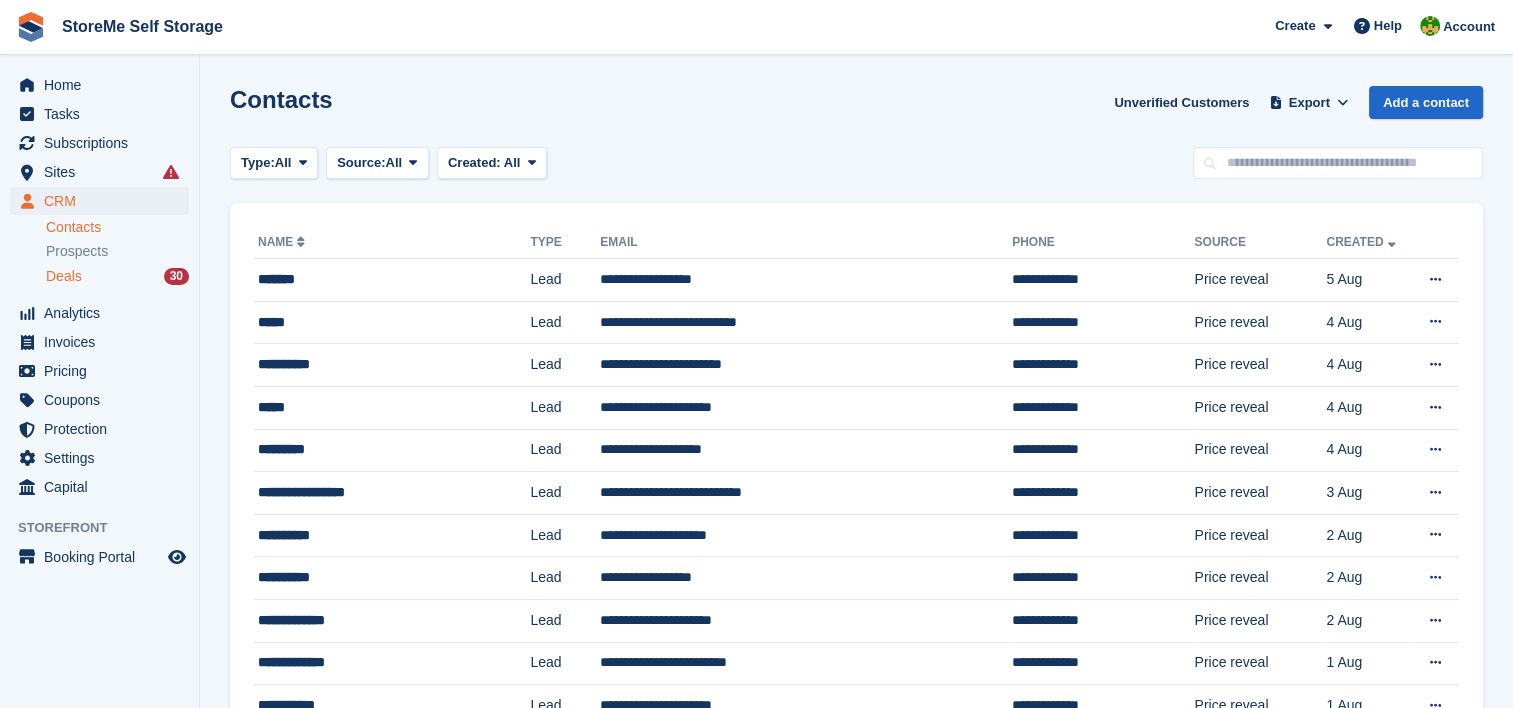 click on "Deals" at bounding box center (64, 276) 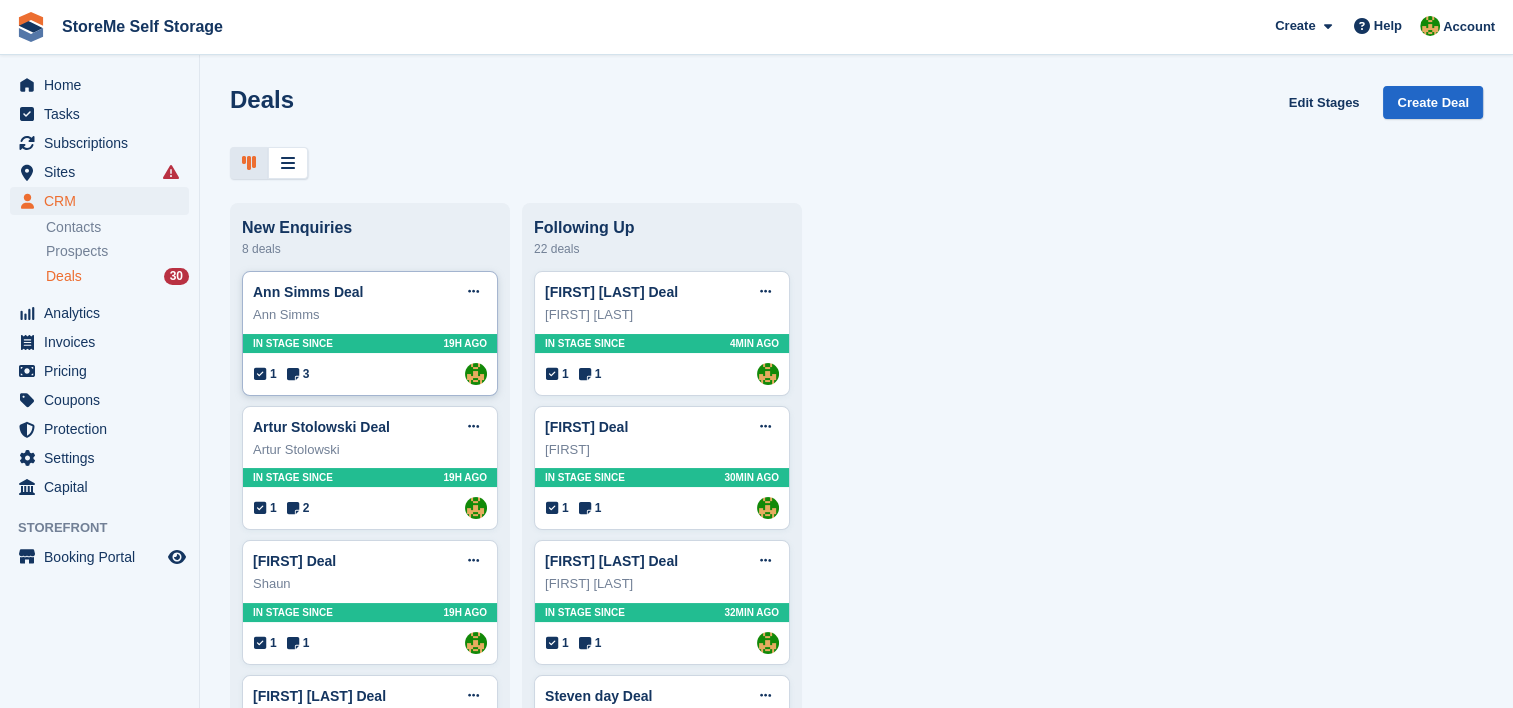 click on "In stage since 19H AGO" at bounding box center [370, 343] 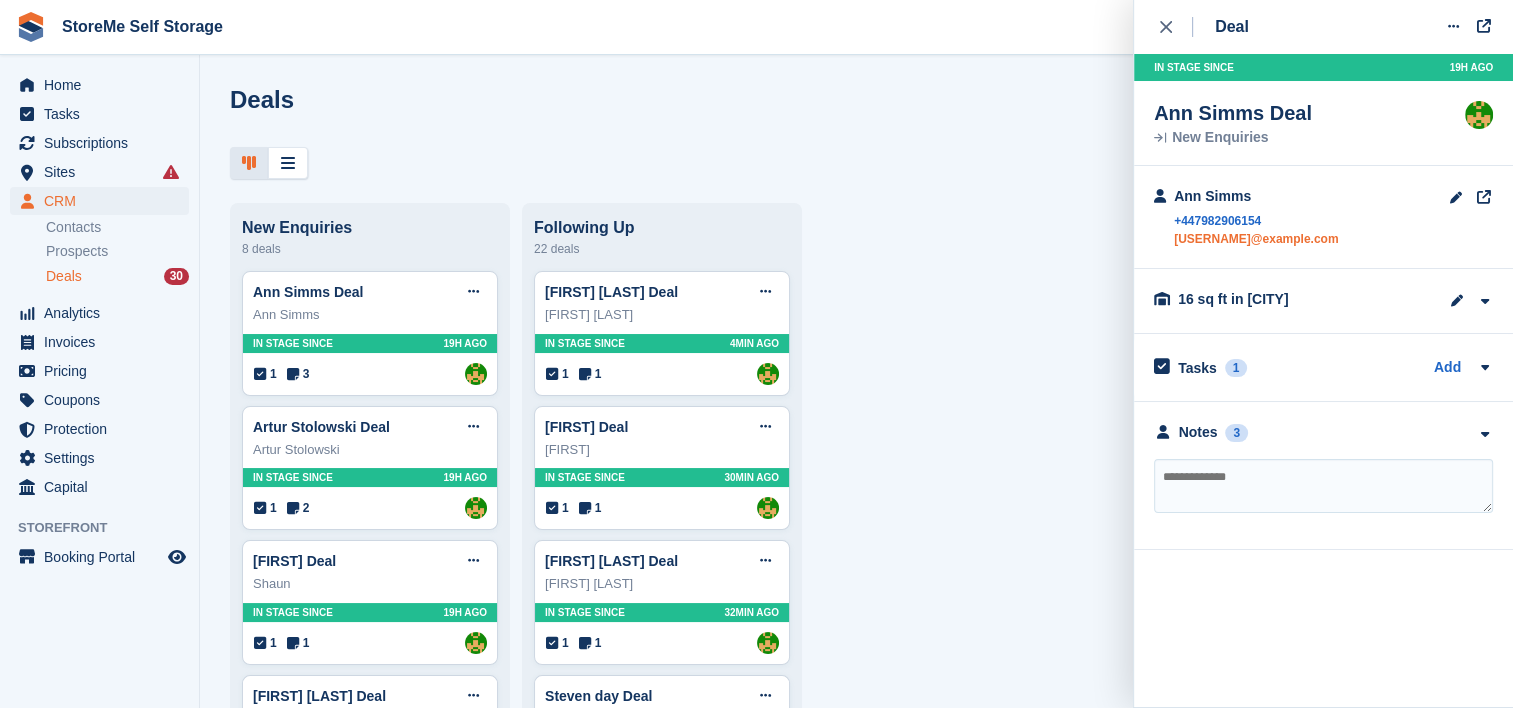 drag, startPoint x: 1348, startPoint y: 238, endPoint x: 1175, endPoint y: 247, distance: 173.23395 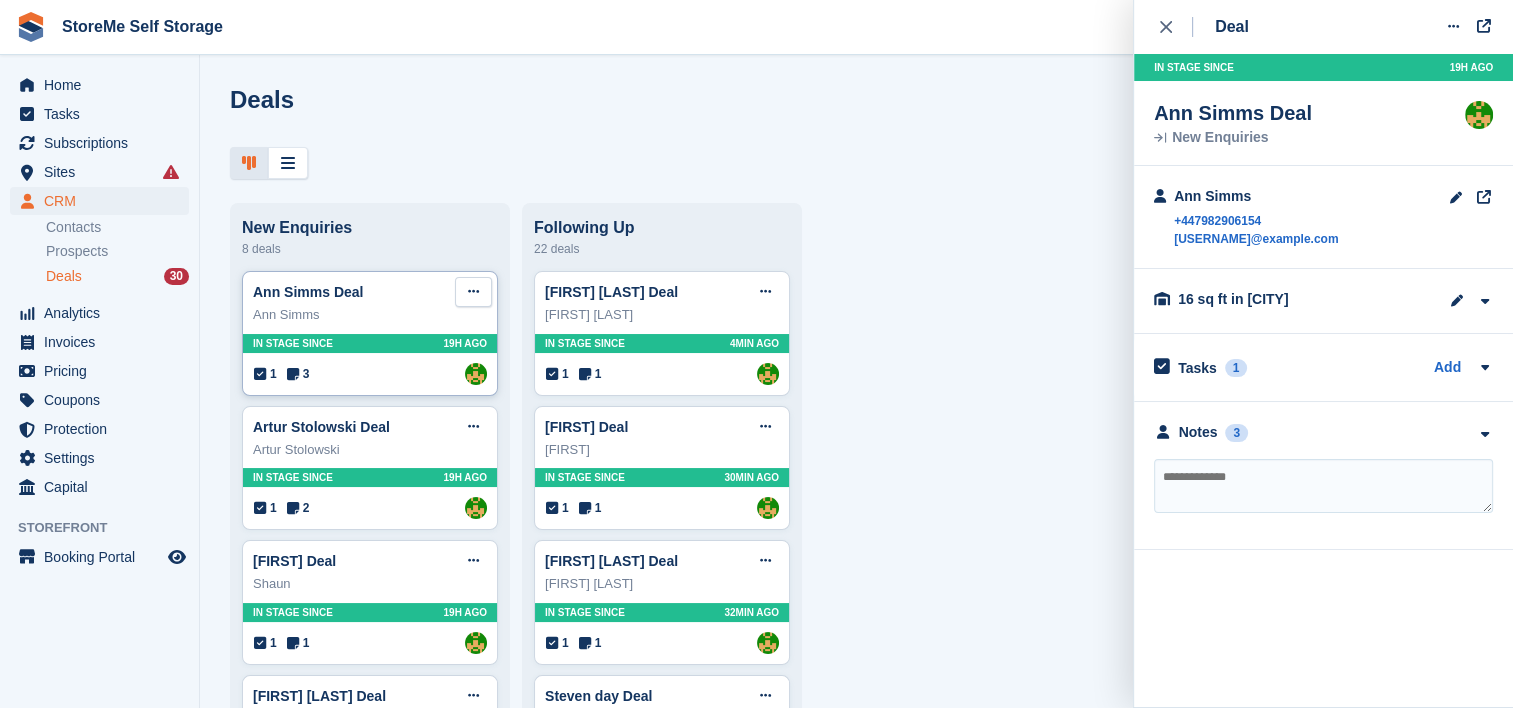 click at bounding box center [473, 291] 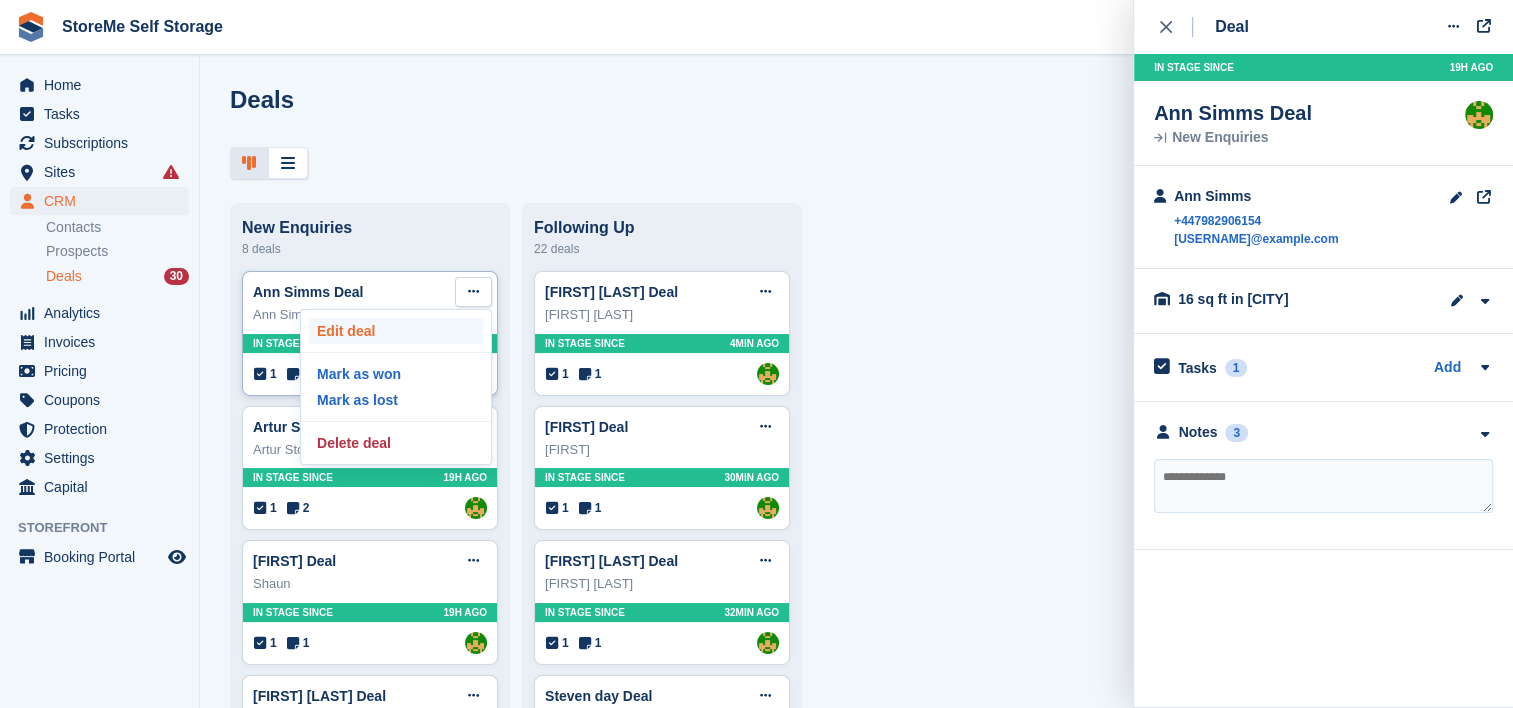 click on "Edit deal" at bounding box center (396, 331) 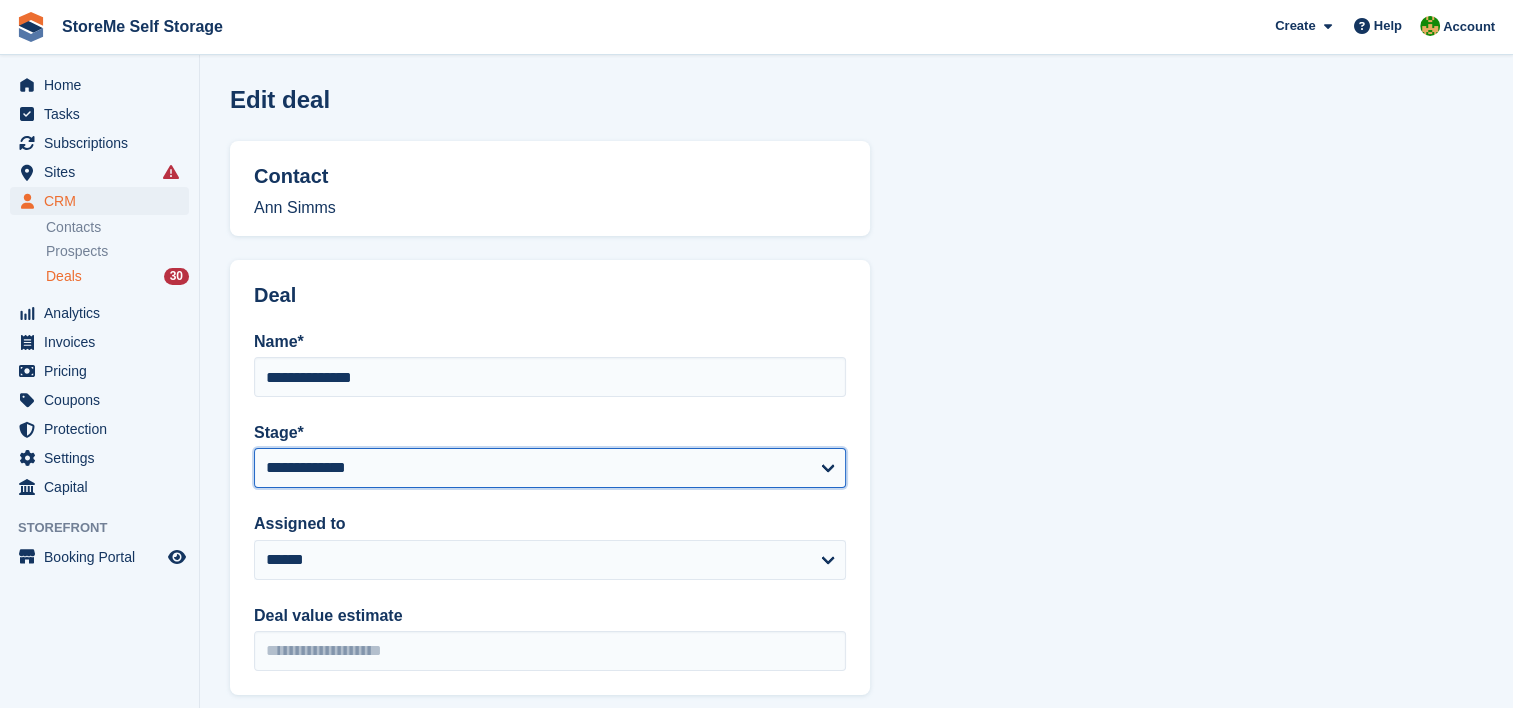 click on "**********" at bounding box center [550, 468] 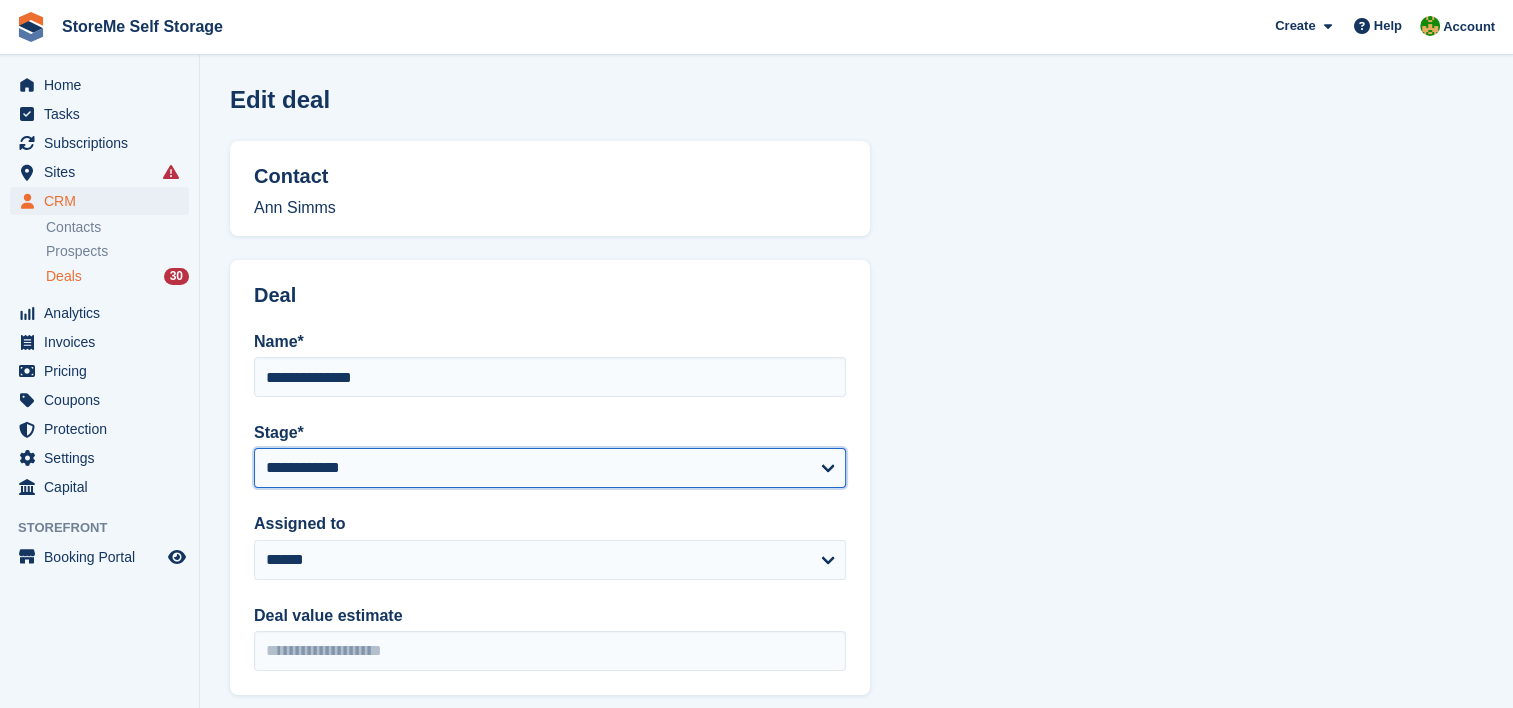 click on "**********" at bounding box center (550, 468) 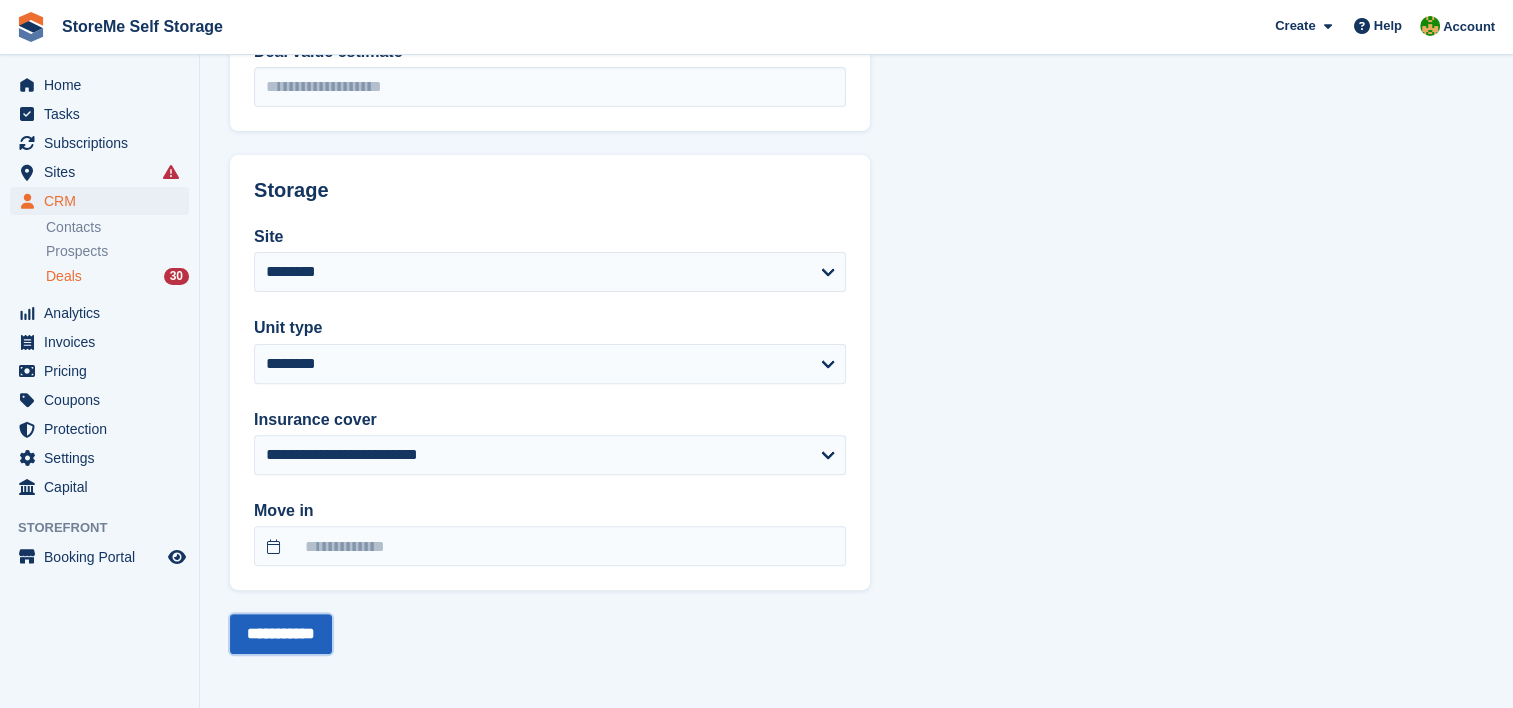 click on "**********" at bounding box center [281, 634] 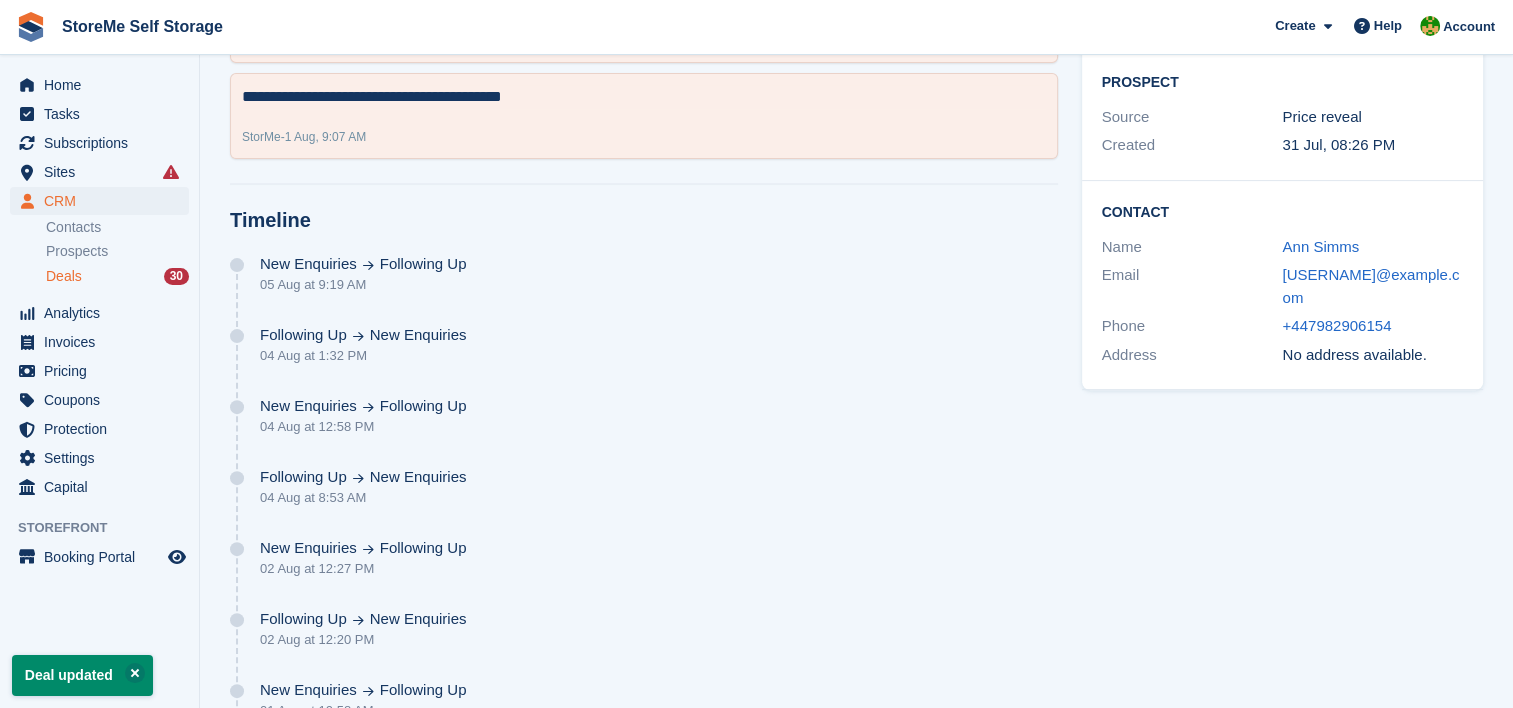 scroll, scrollTop: 0, scrollLeft: 0, axis: both 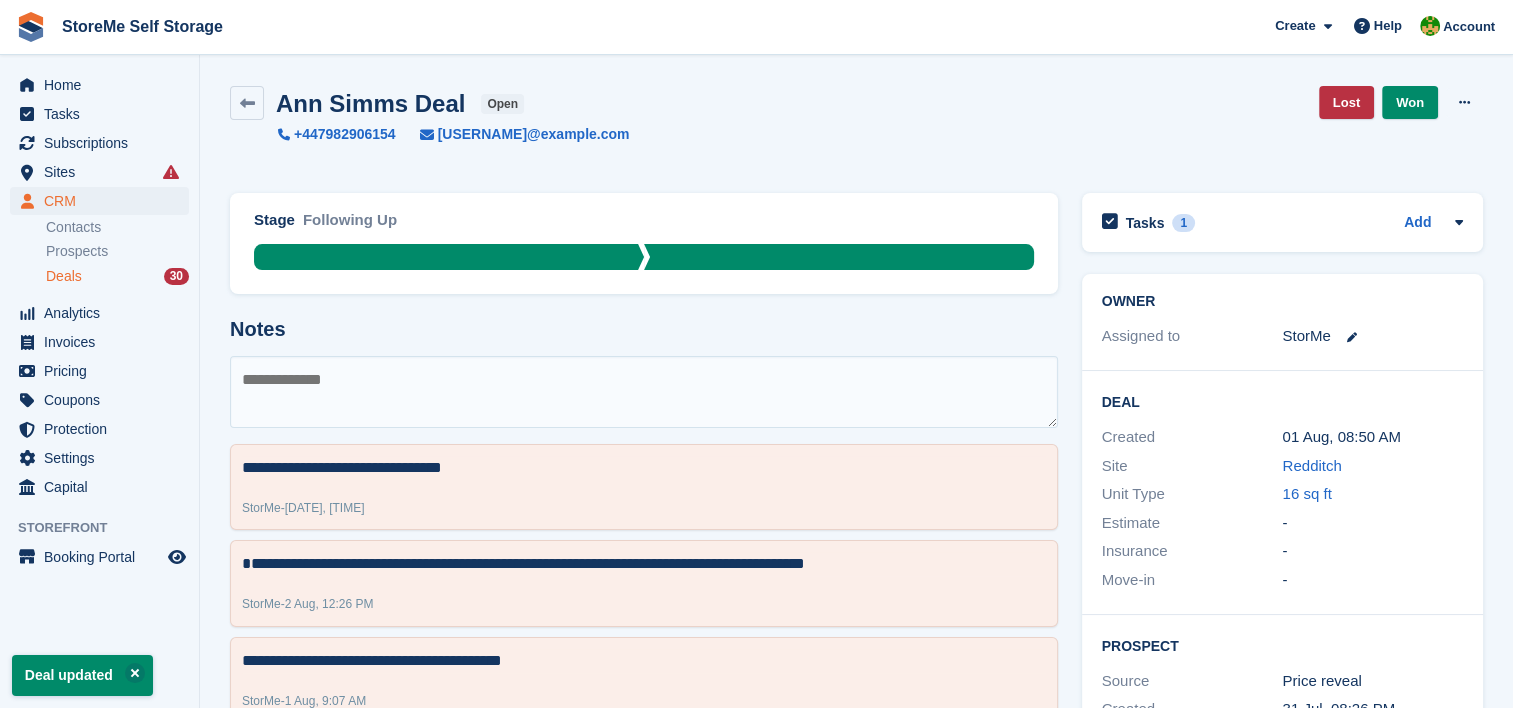click on "Deals" at bounding box center (64, 276) 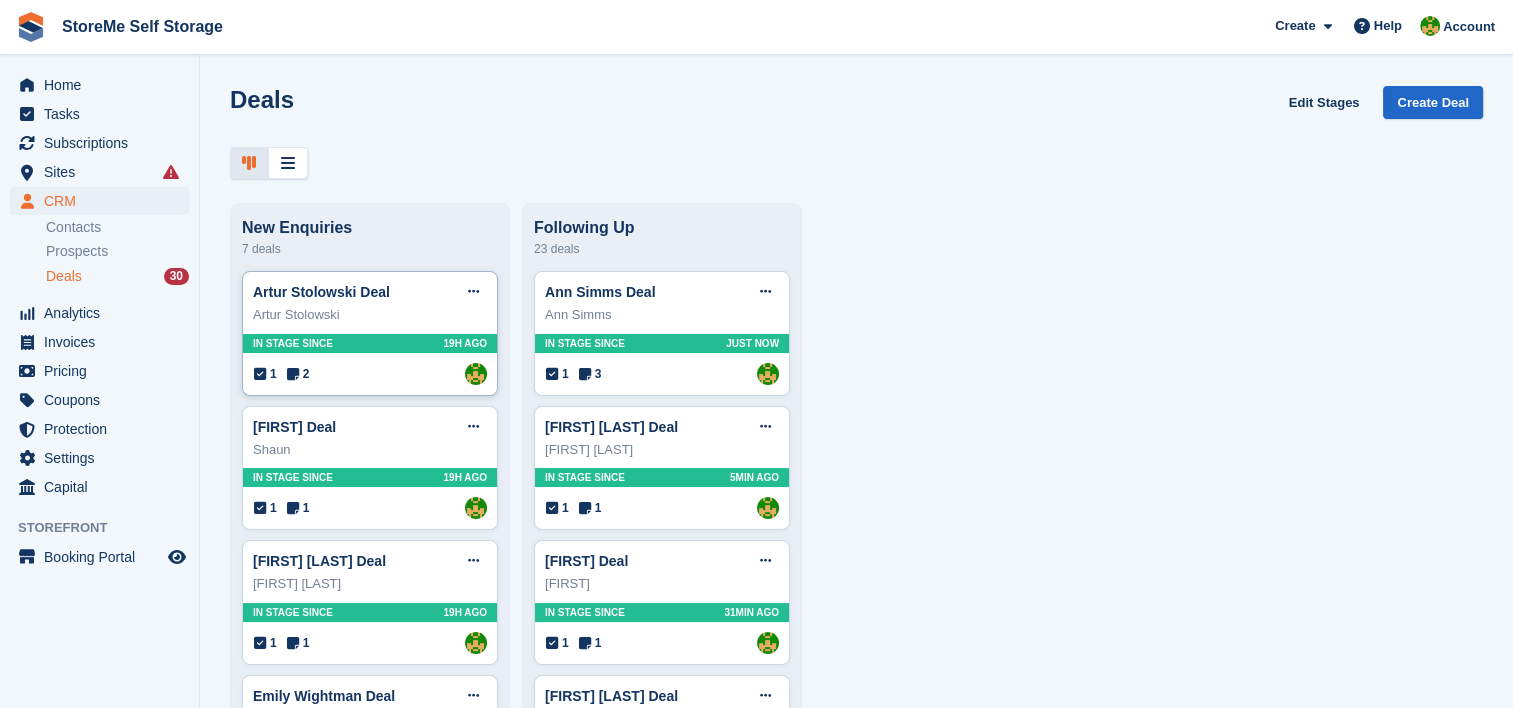 click on "[FIRST] [LAST] Deal
Edit deal
Mark as won
Mark as lost
Delete deal
[FIRST] [LAST]
In stage since 19H AGO
1
2
Assigned to StorMe" at bounding box center [370, 333] 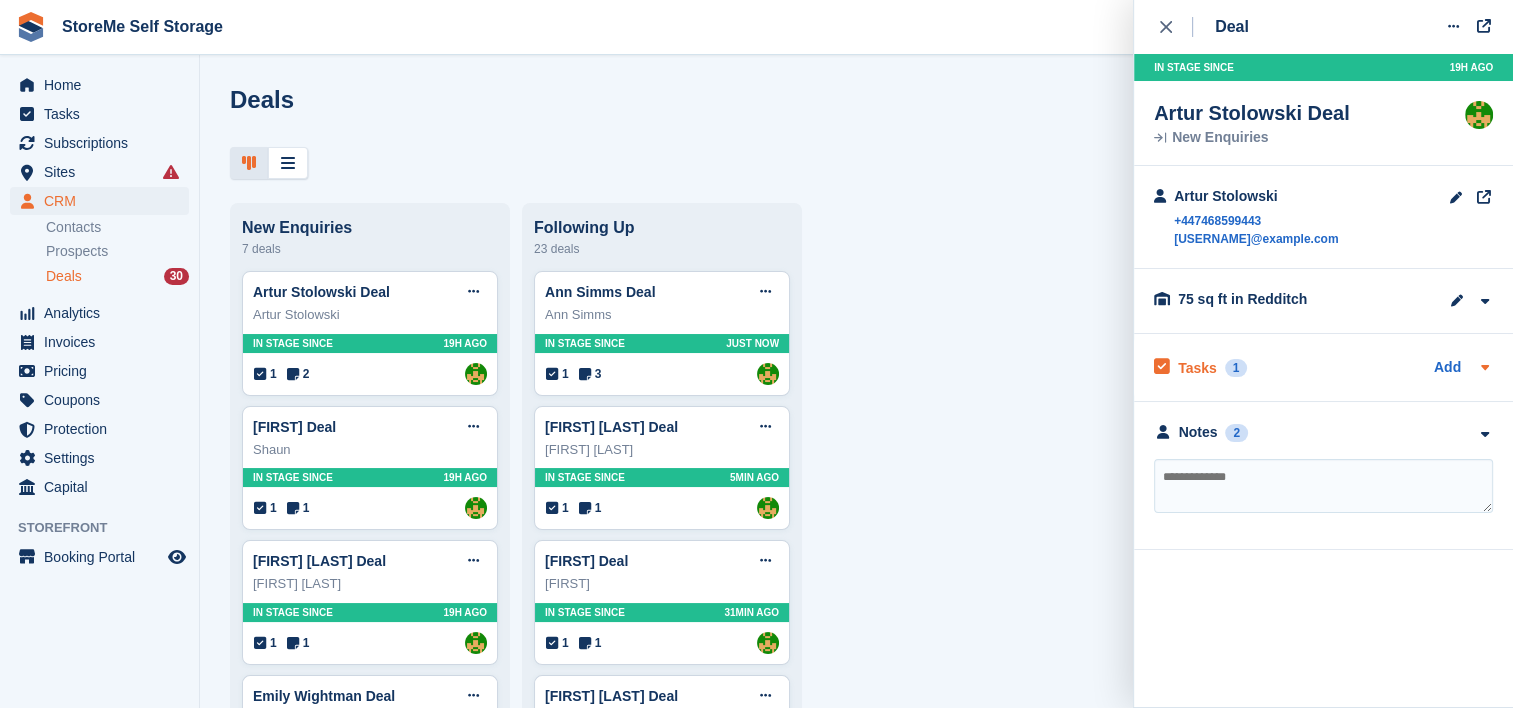 click on "Tasks" at bounding box center (1197, 368) 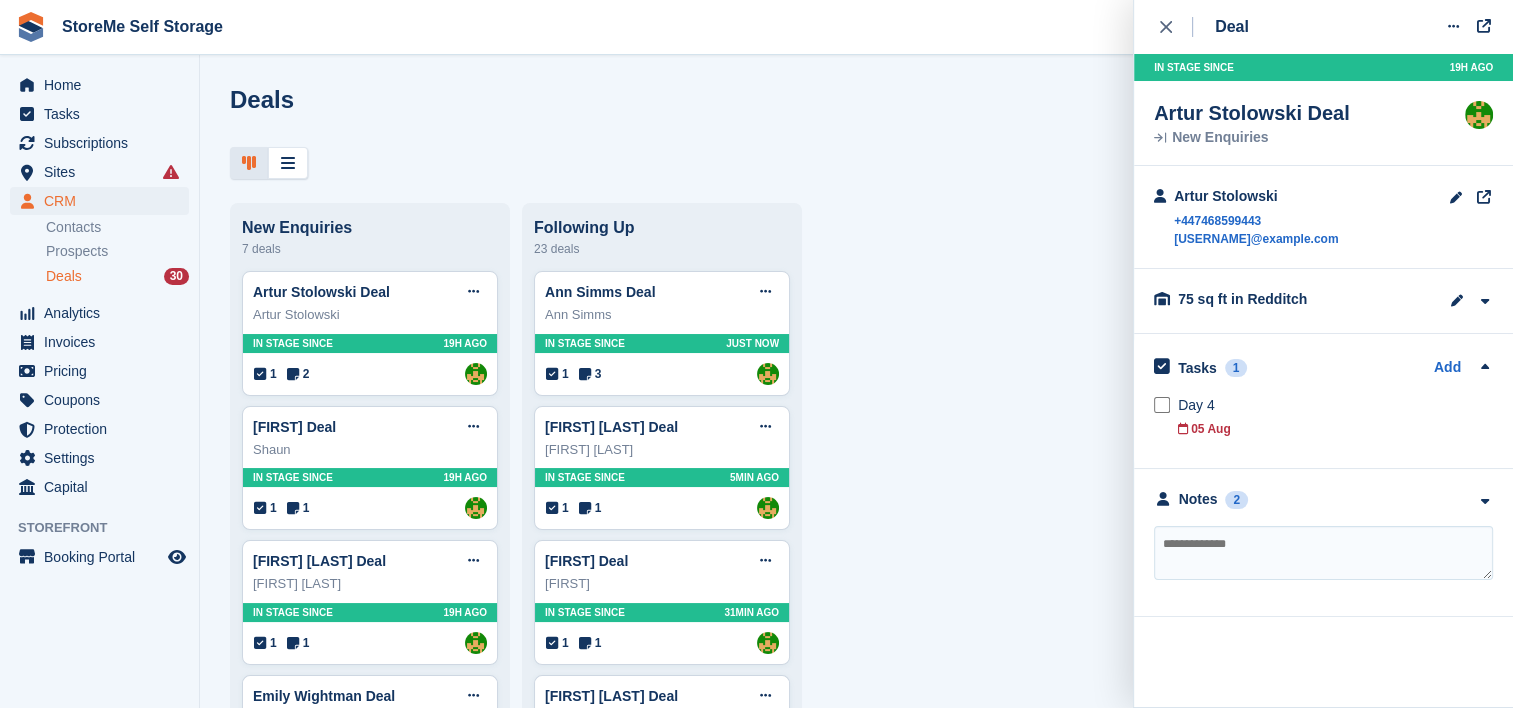 click at bounding box center [1323, 553] 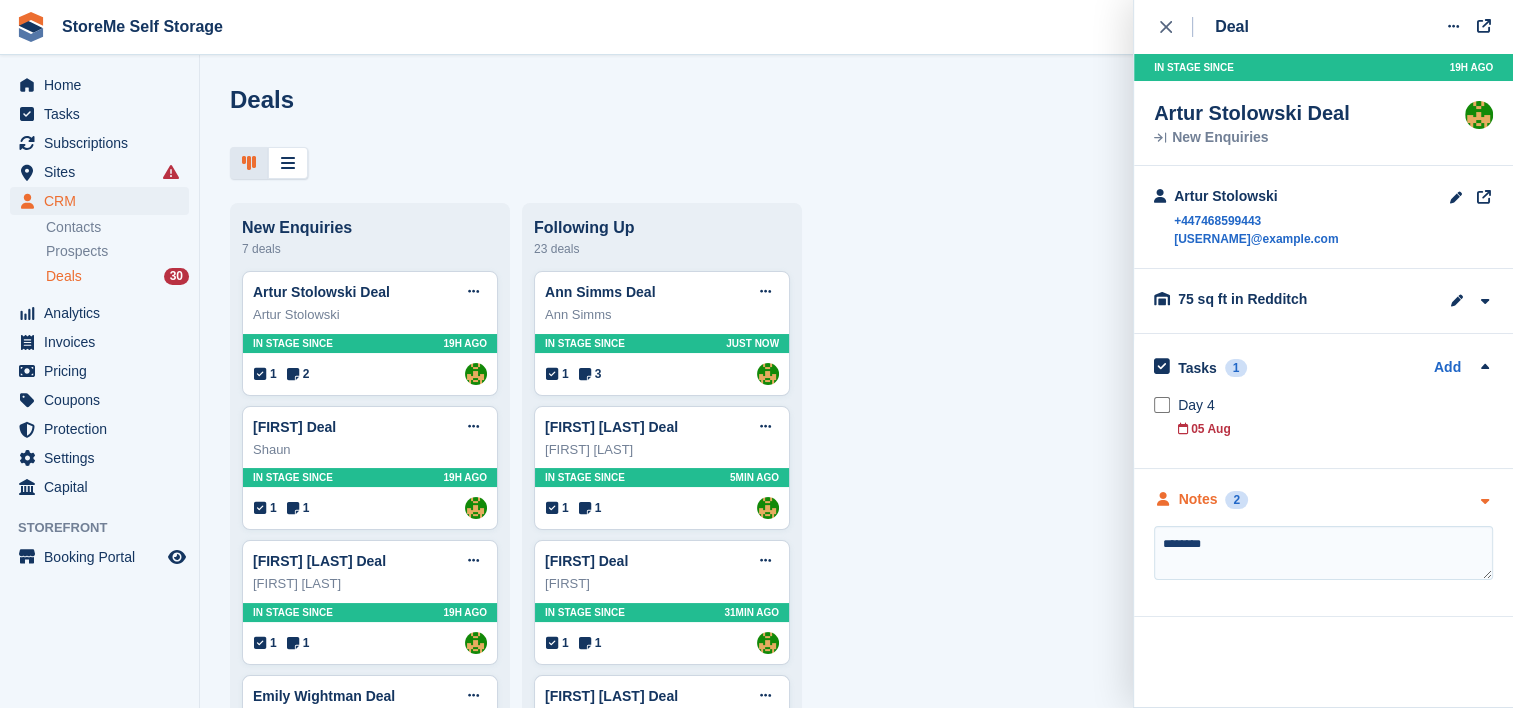 click on "Notes" at bounding box center [1198, 499] 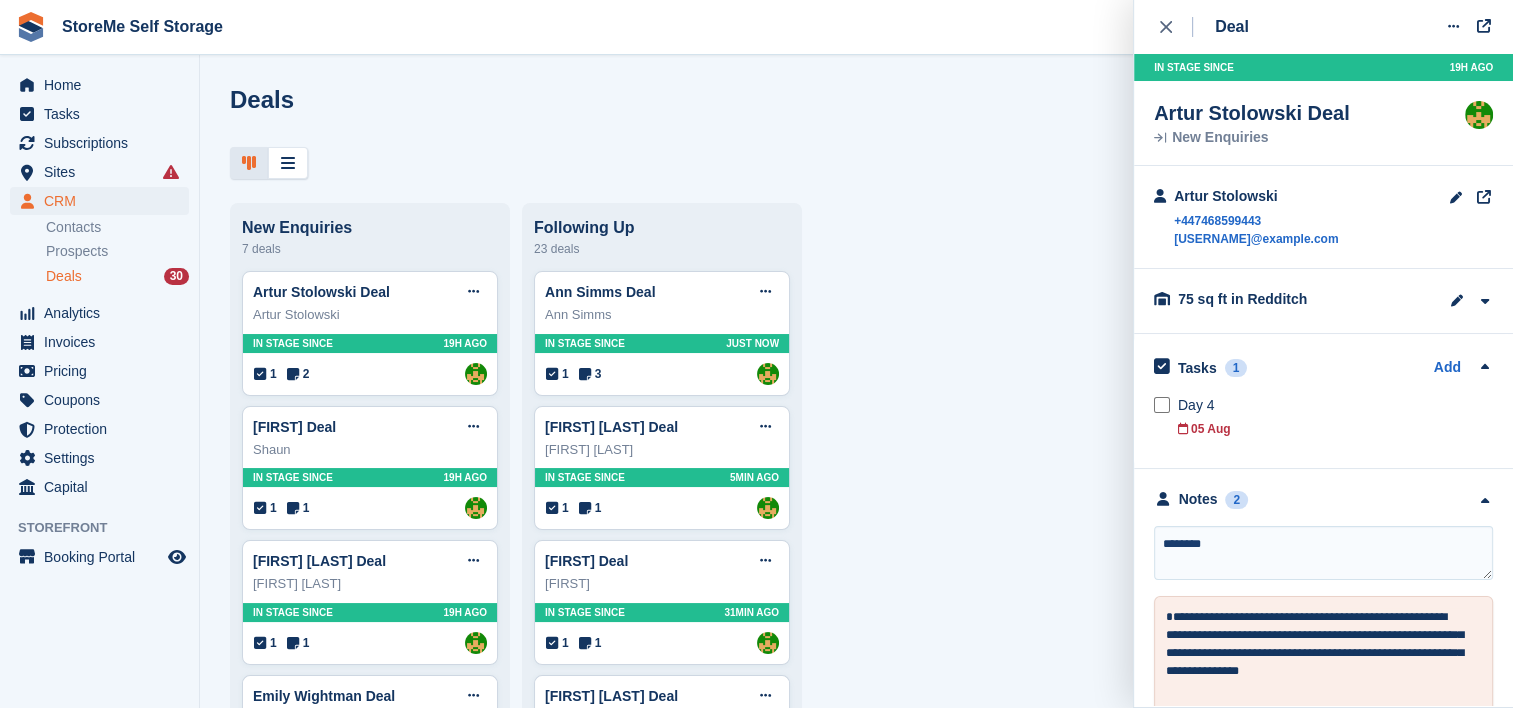 click on "*******" at bounding box center [1323, 553] 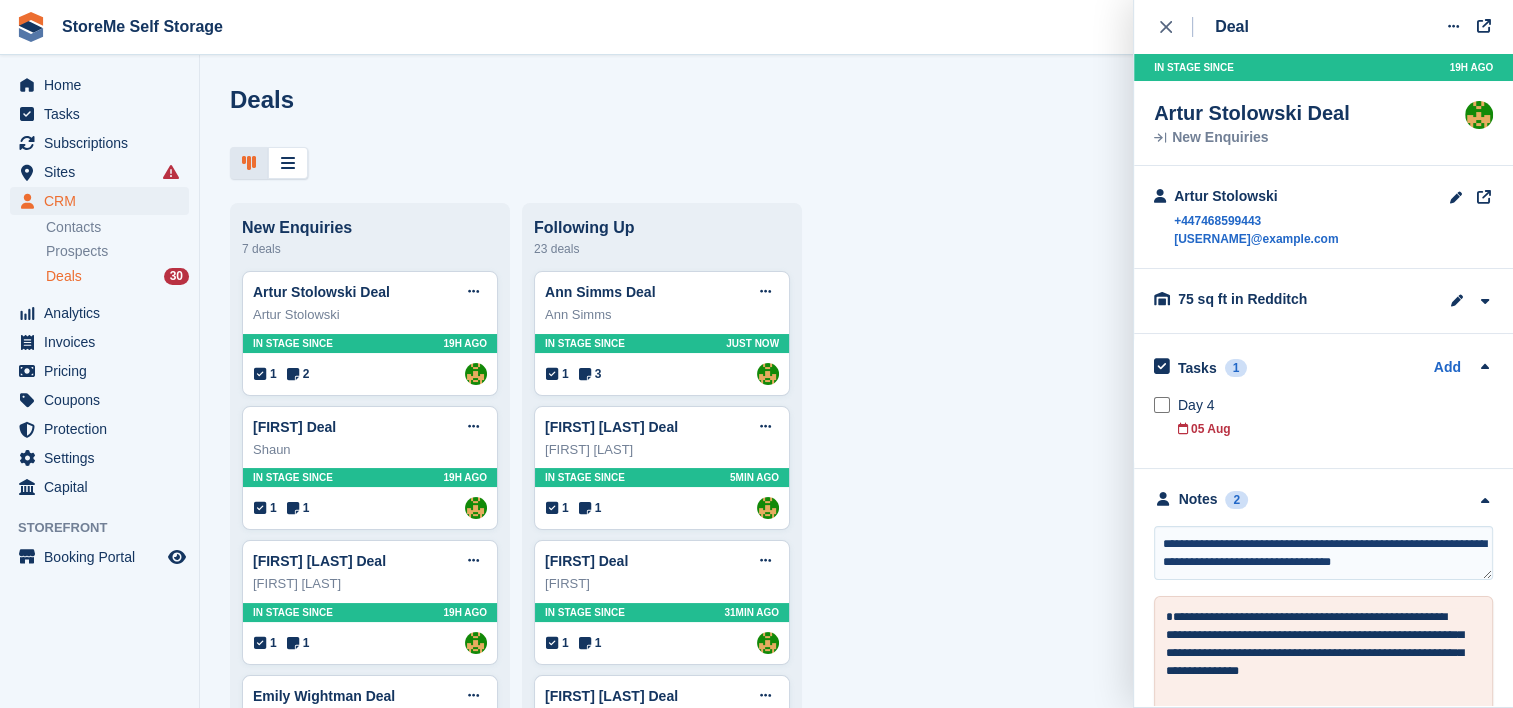 type on "**********" 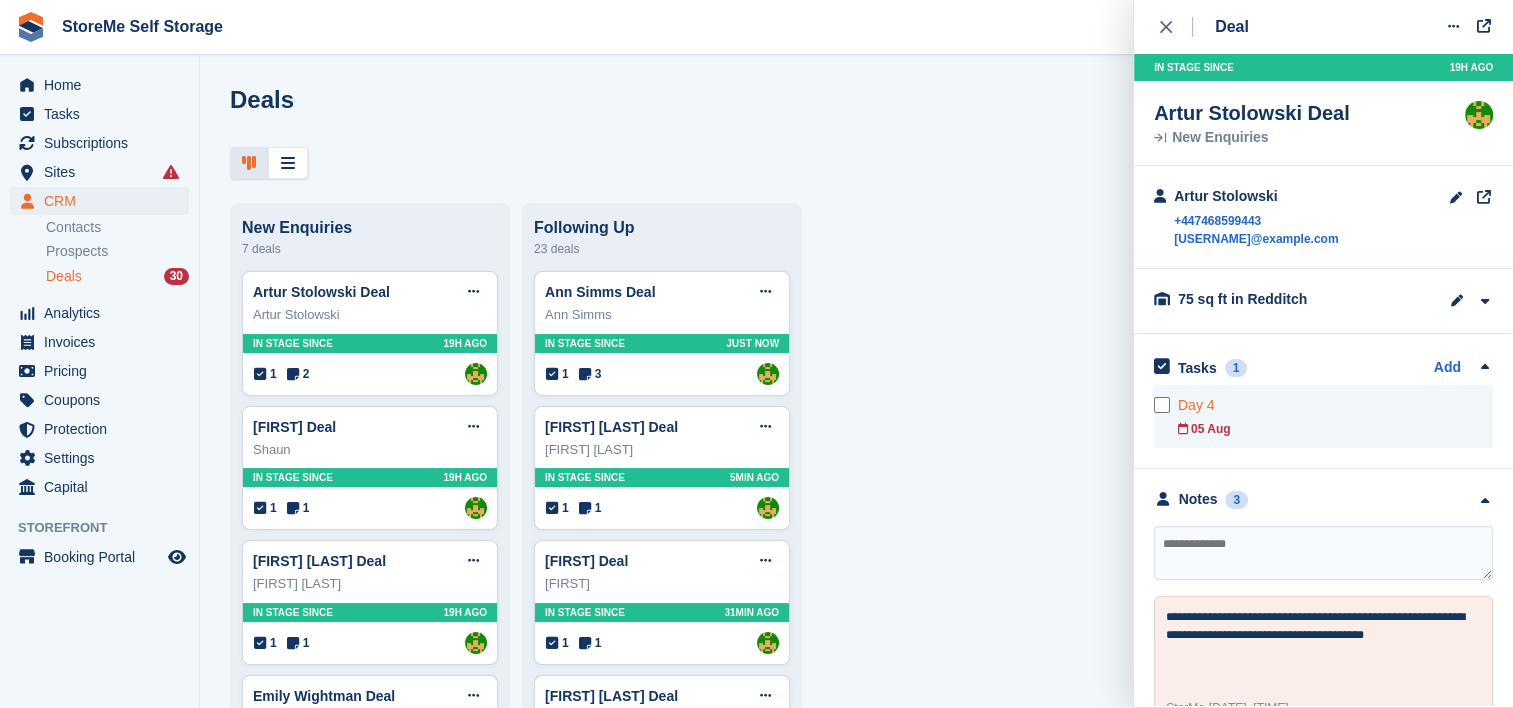 type 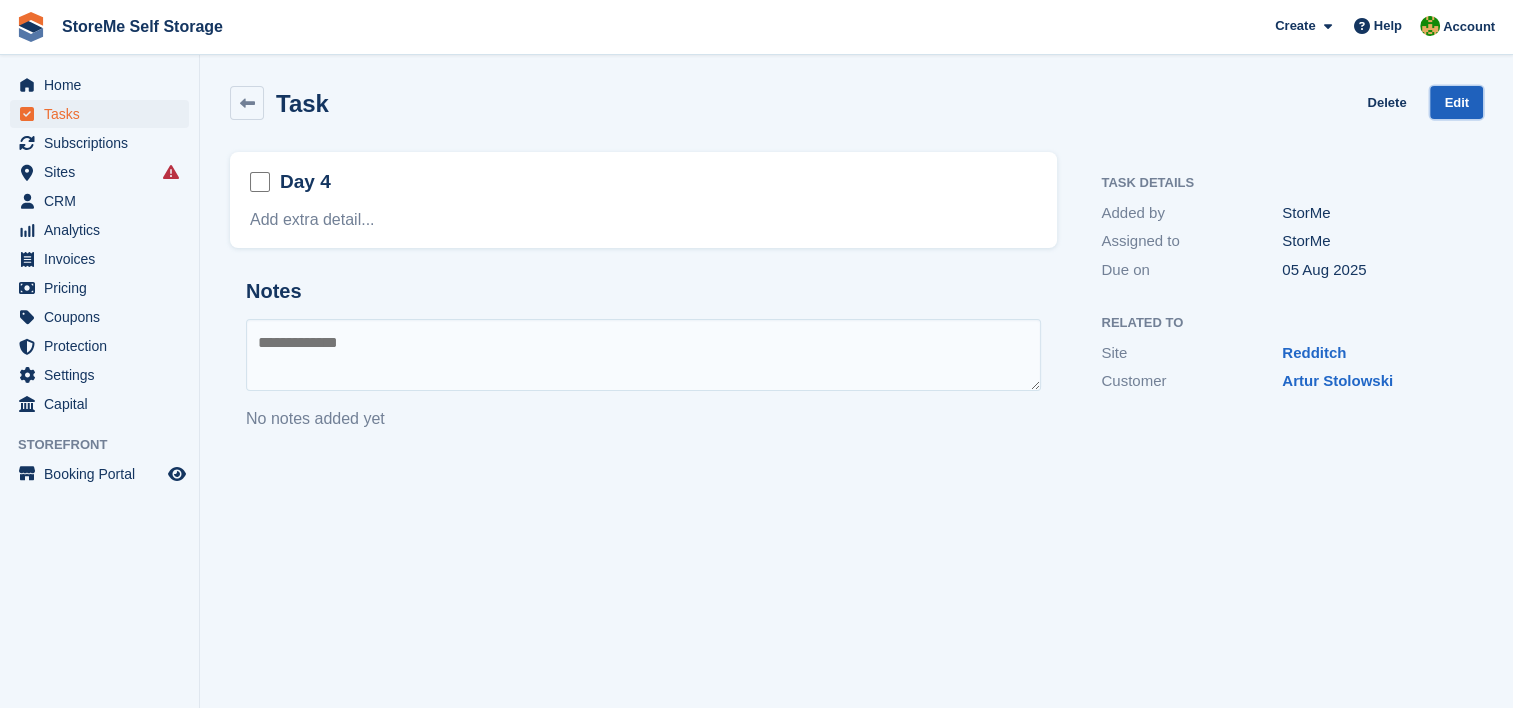 click on "Edit" at bounding box center (1456, 102) 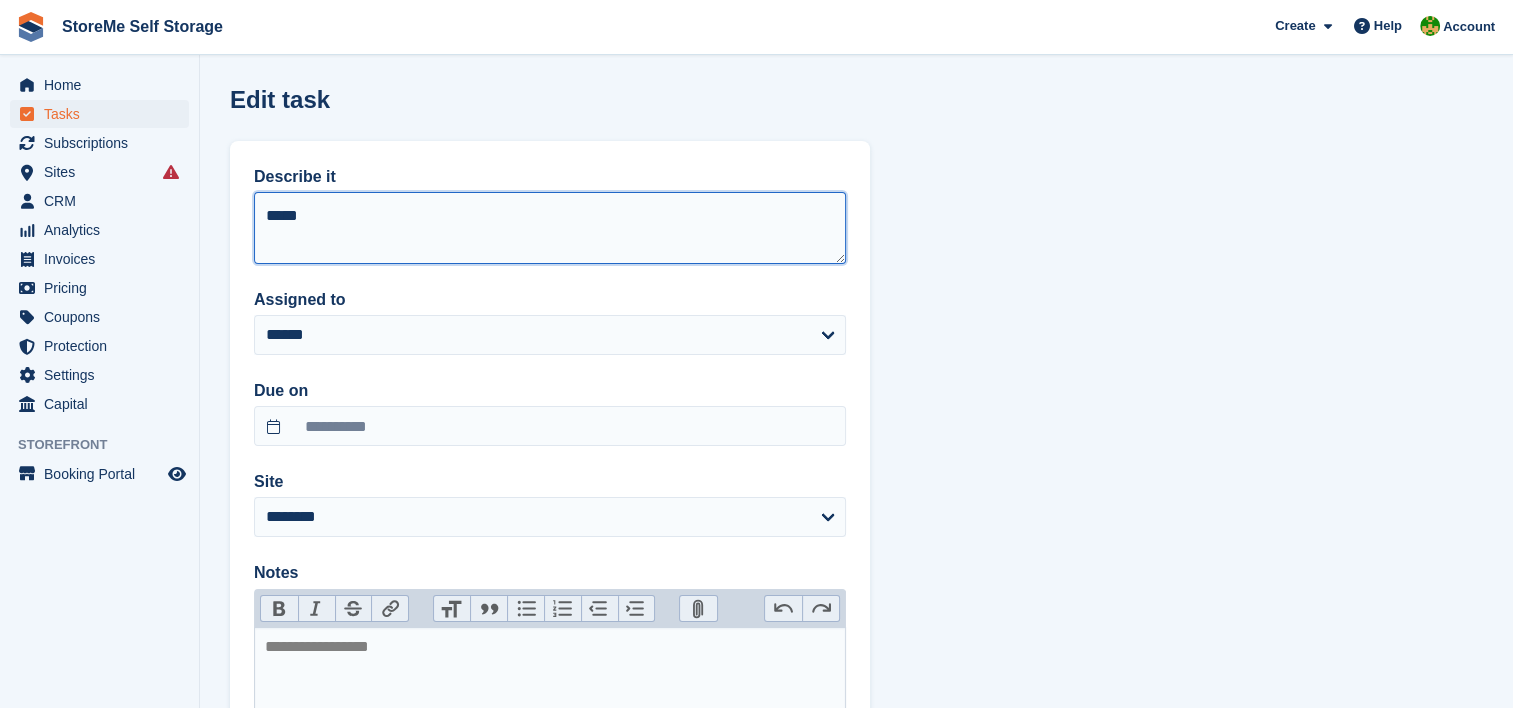 click on "*****" at bounding box center (550, 228) 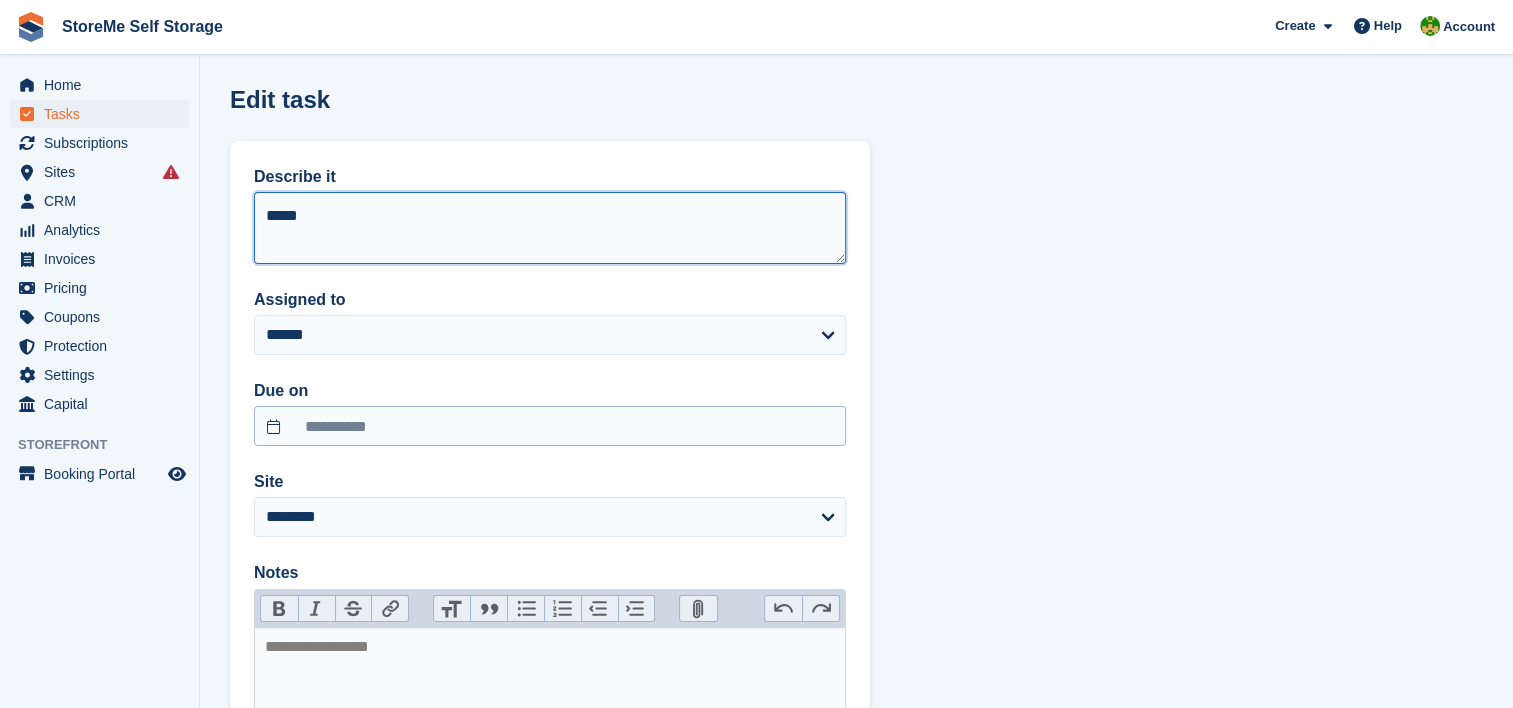type on "*****" 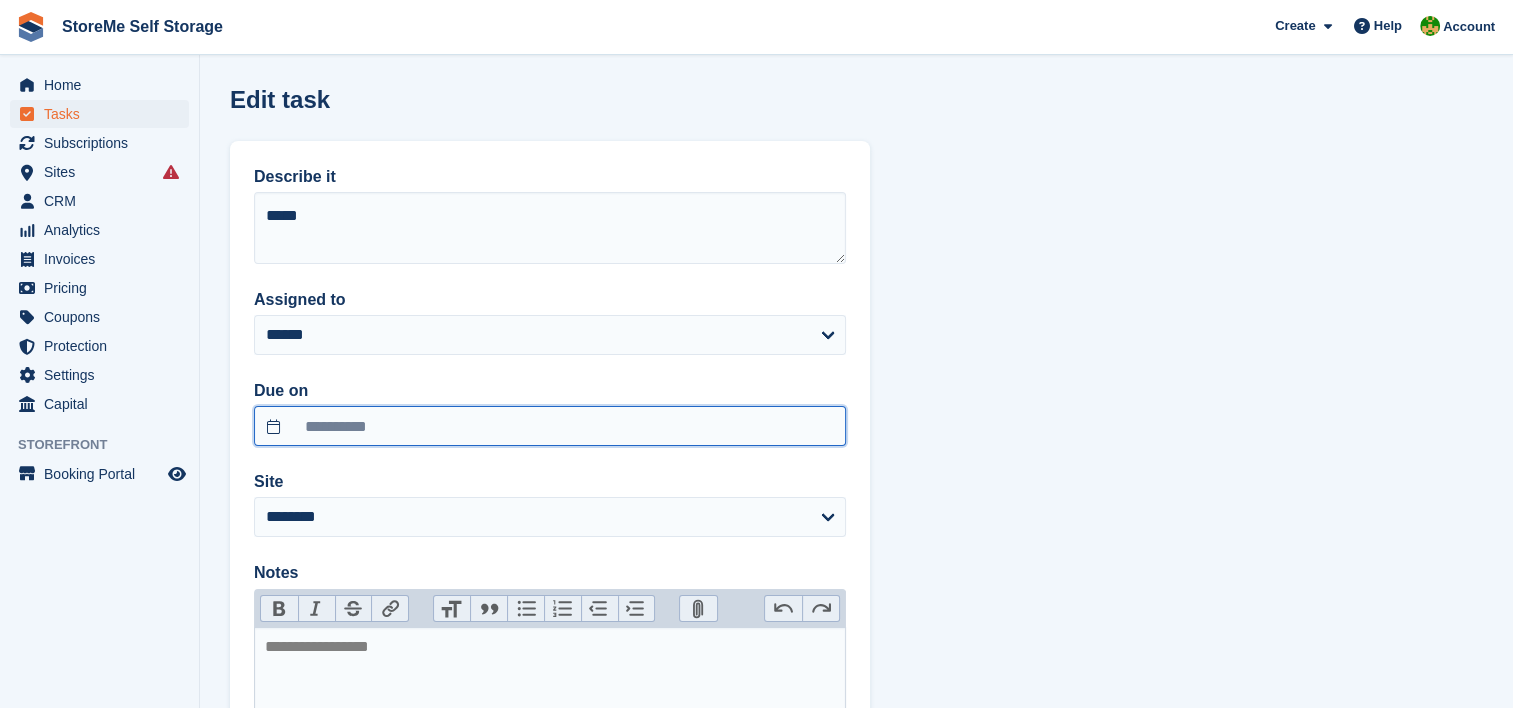 click on "**********" at bounding box center [550, 426] 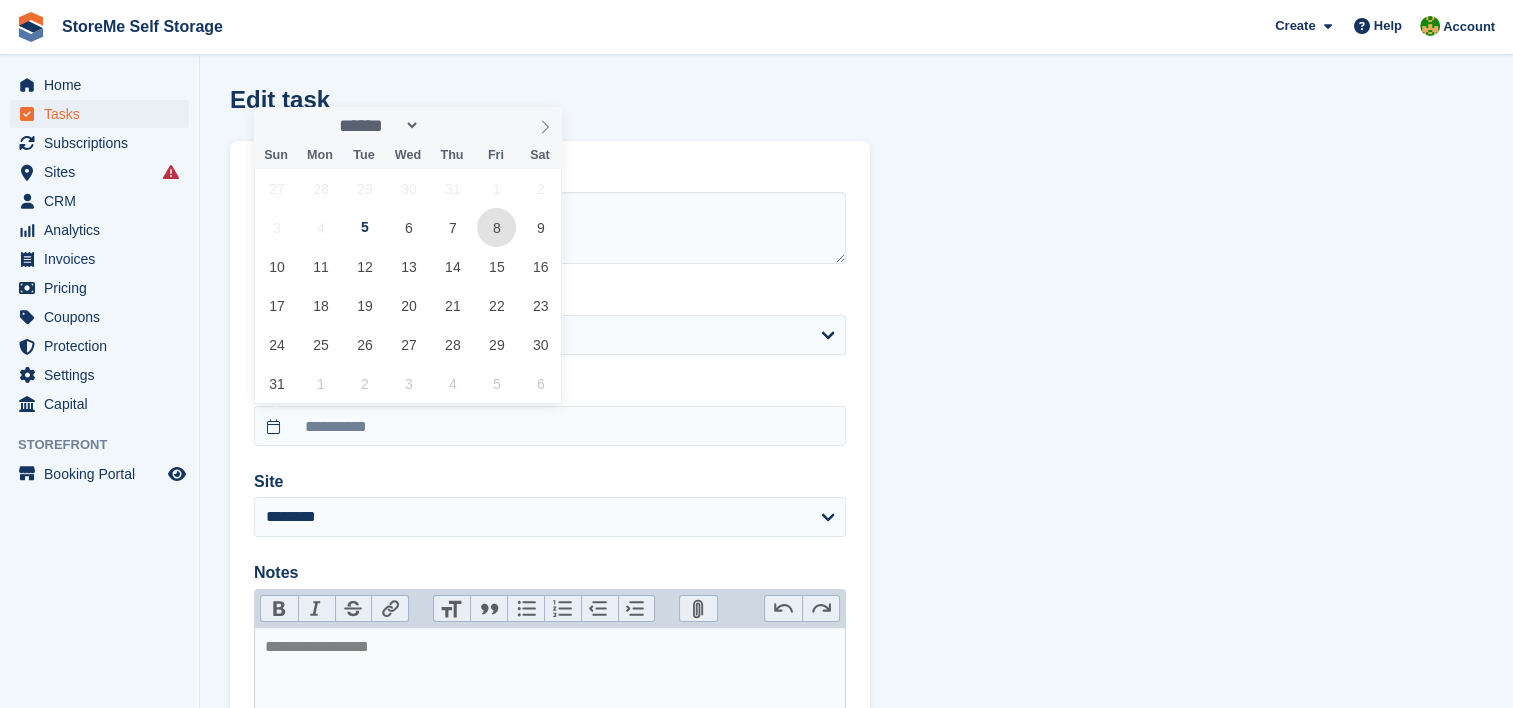 click on "8" at bounding box center (496, 227) 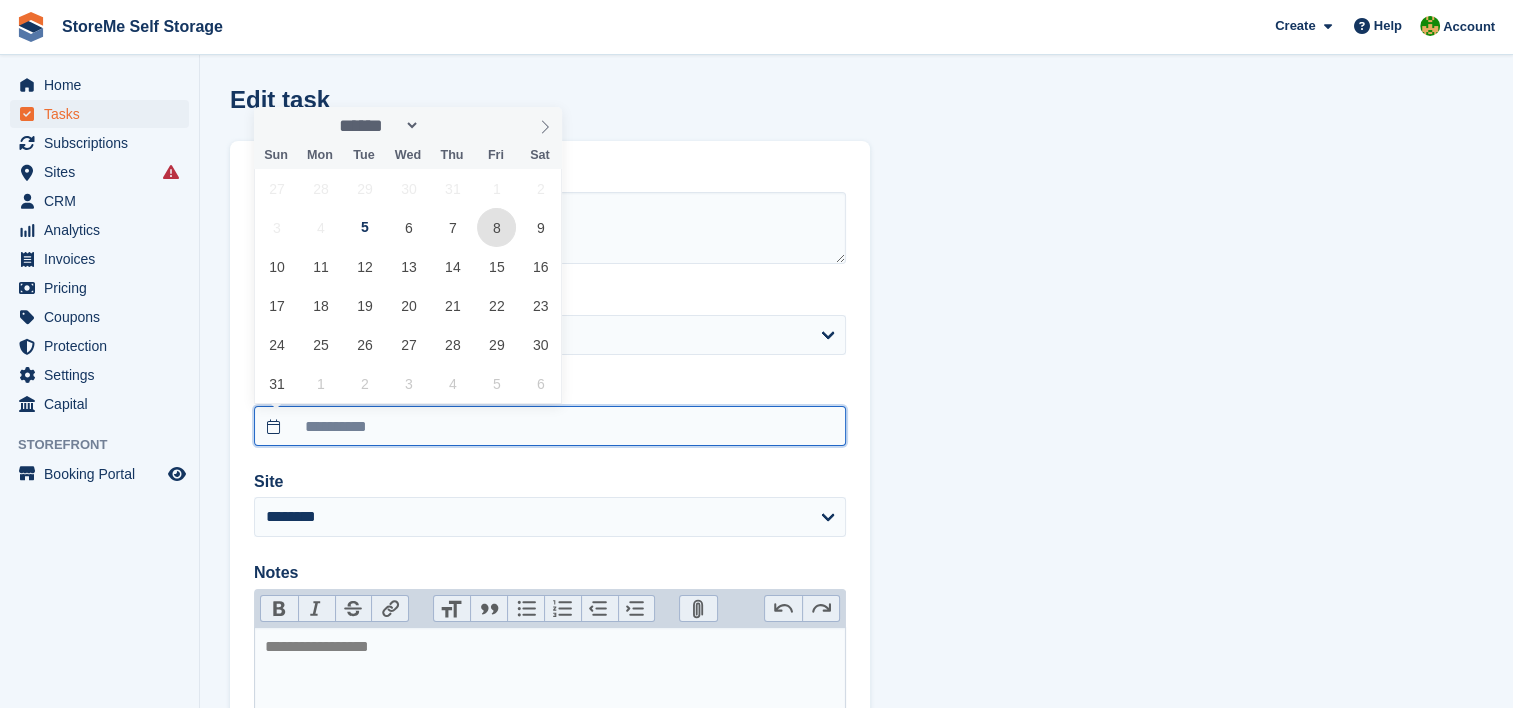 type on "**********" 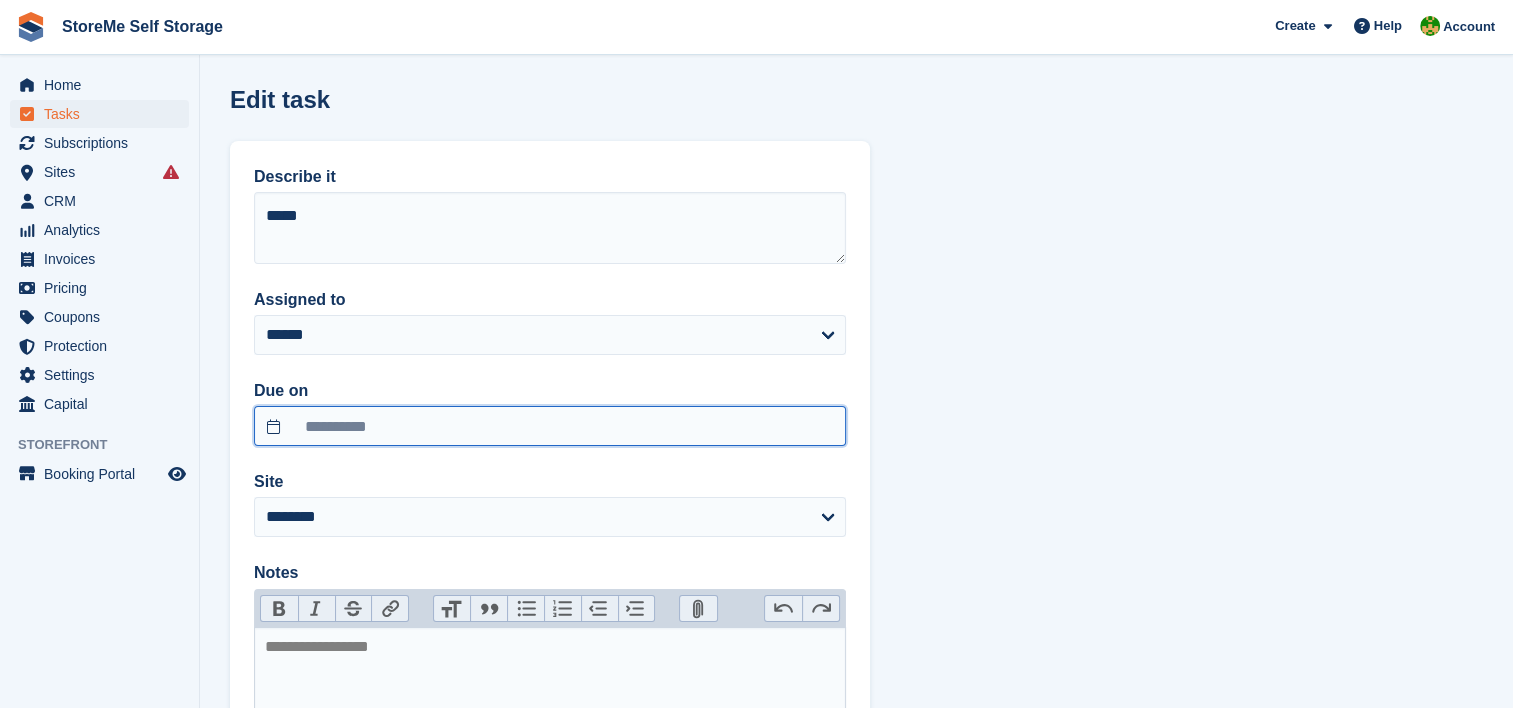scroll, scrollTop: 260, scrollLeft: 0, axis: vertical 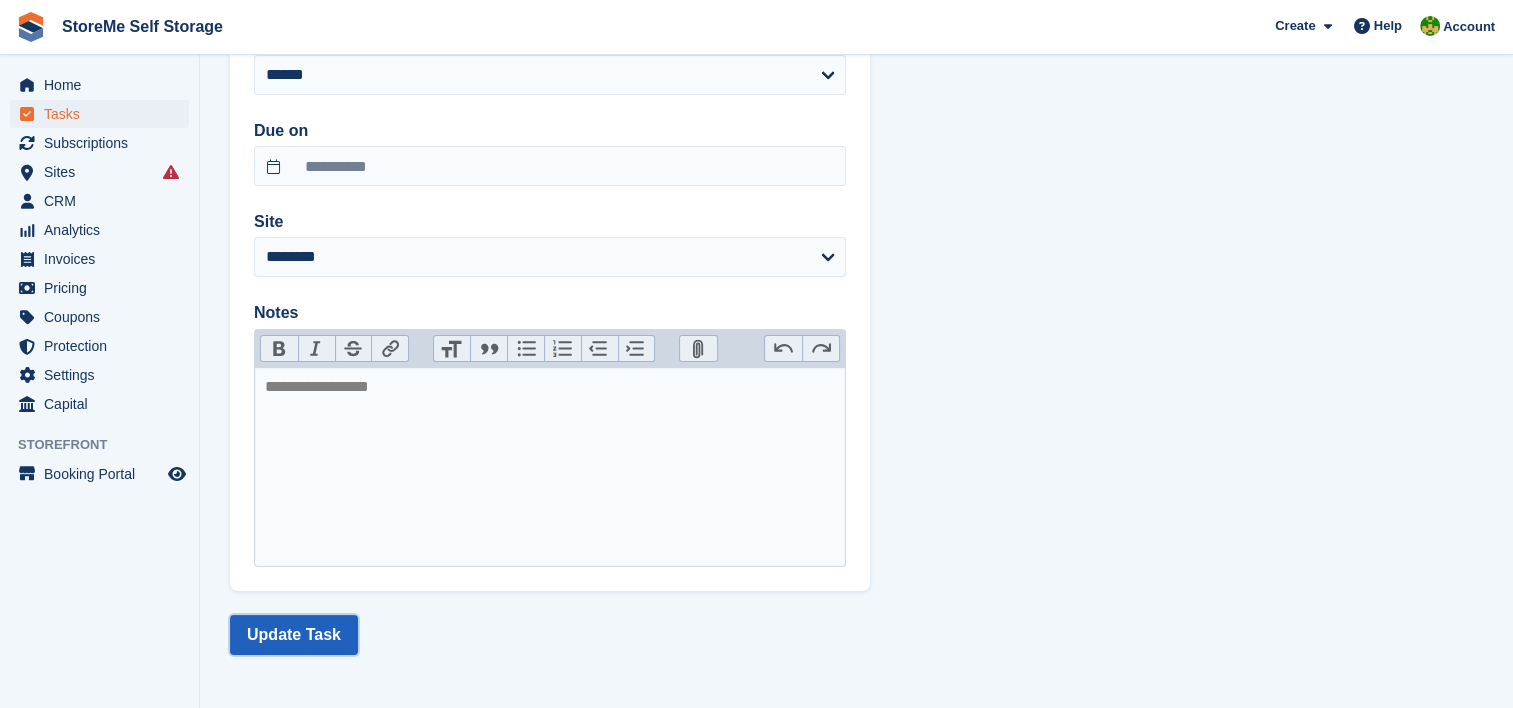click on "Update Task" at bounding box center (294, 635) 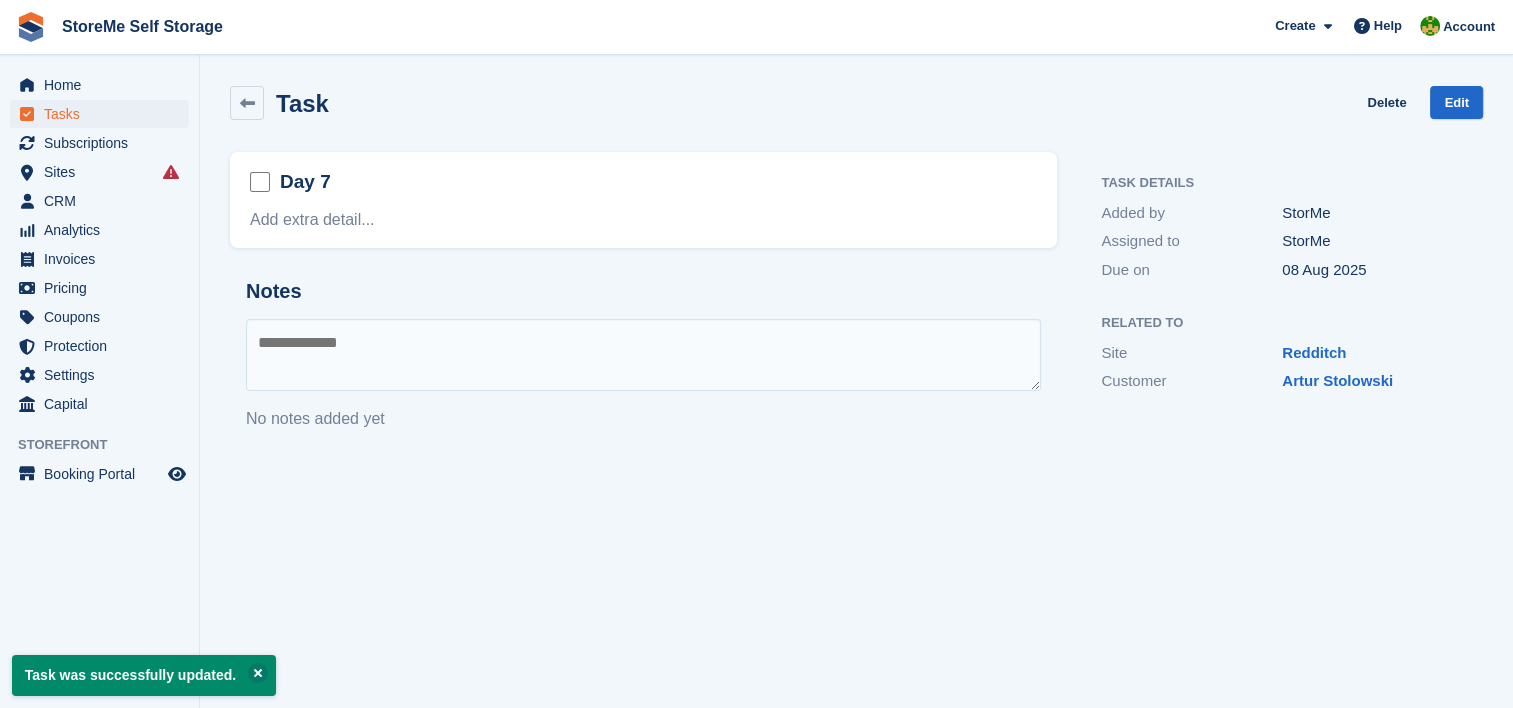 scroll, scrollTop: 0, scrollLeft: 0, axis: both 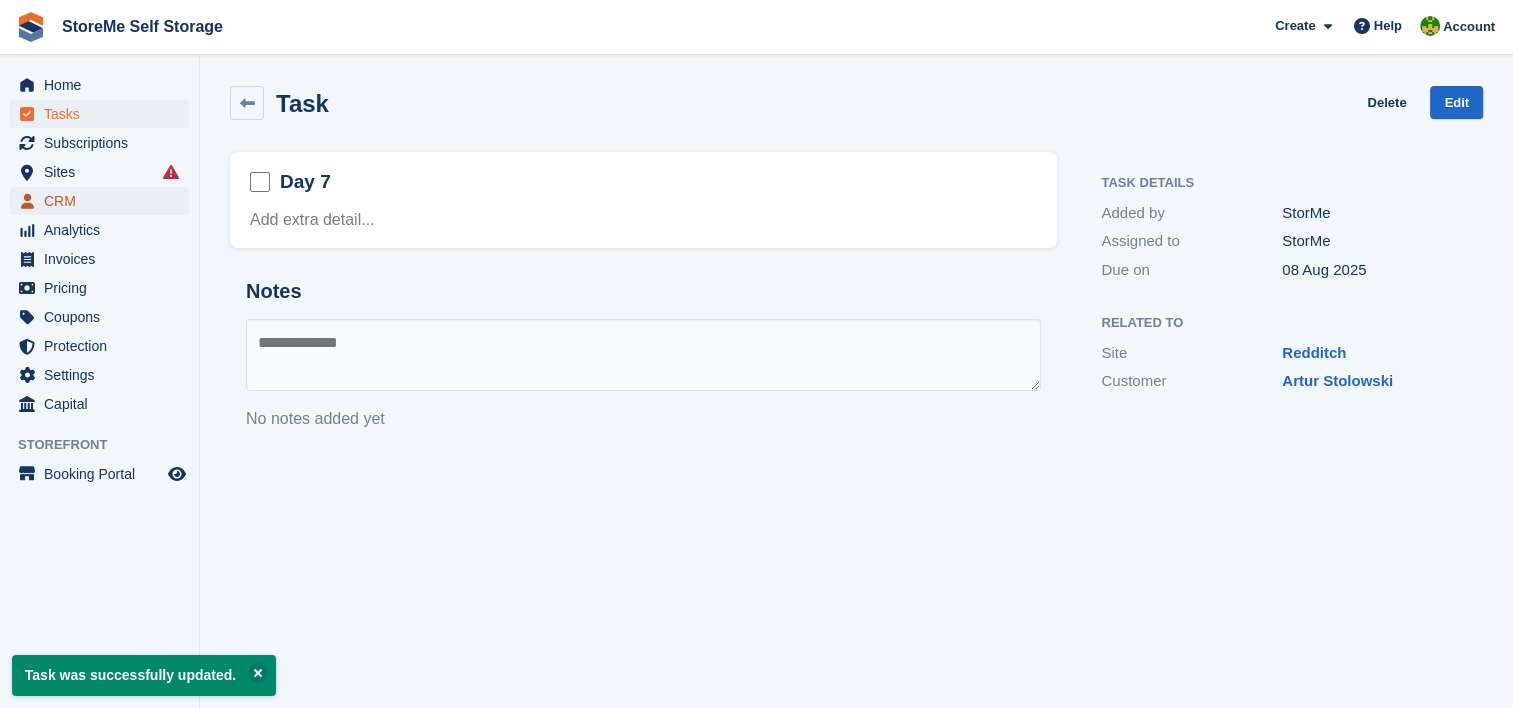 click on "CRM" at bounding box center [104, 201] 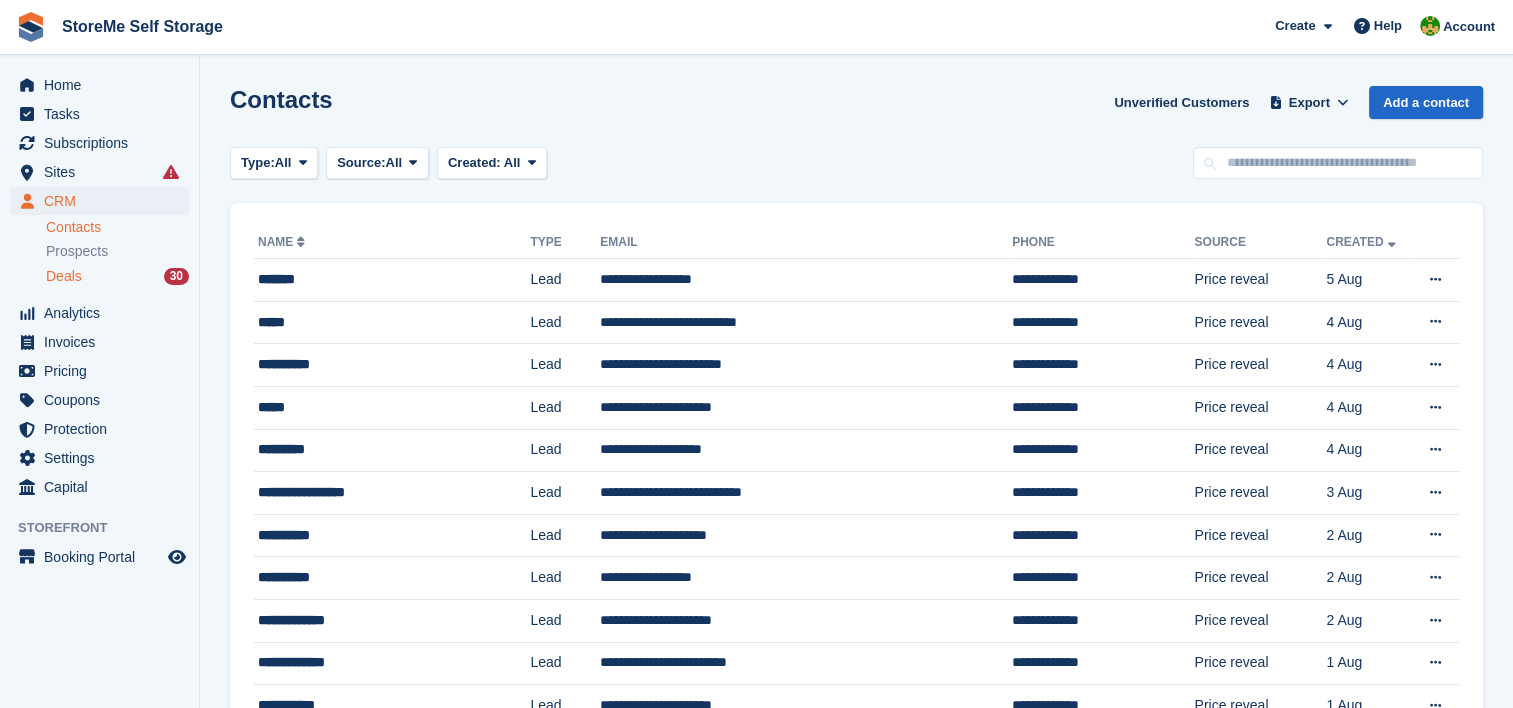 click on "Deals" at bounding box center [64, 276] 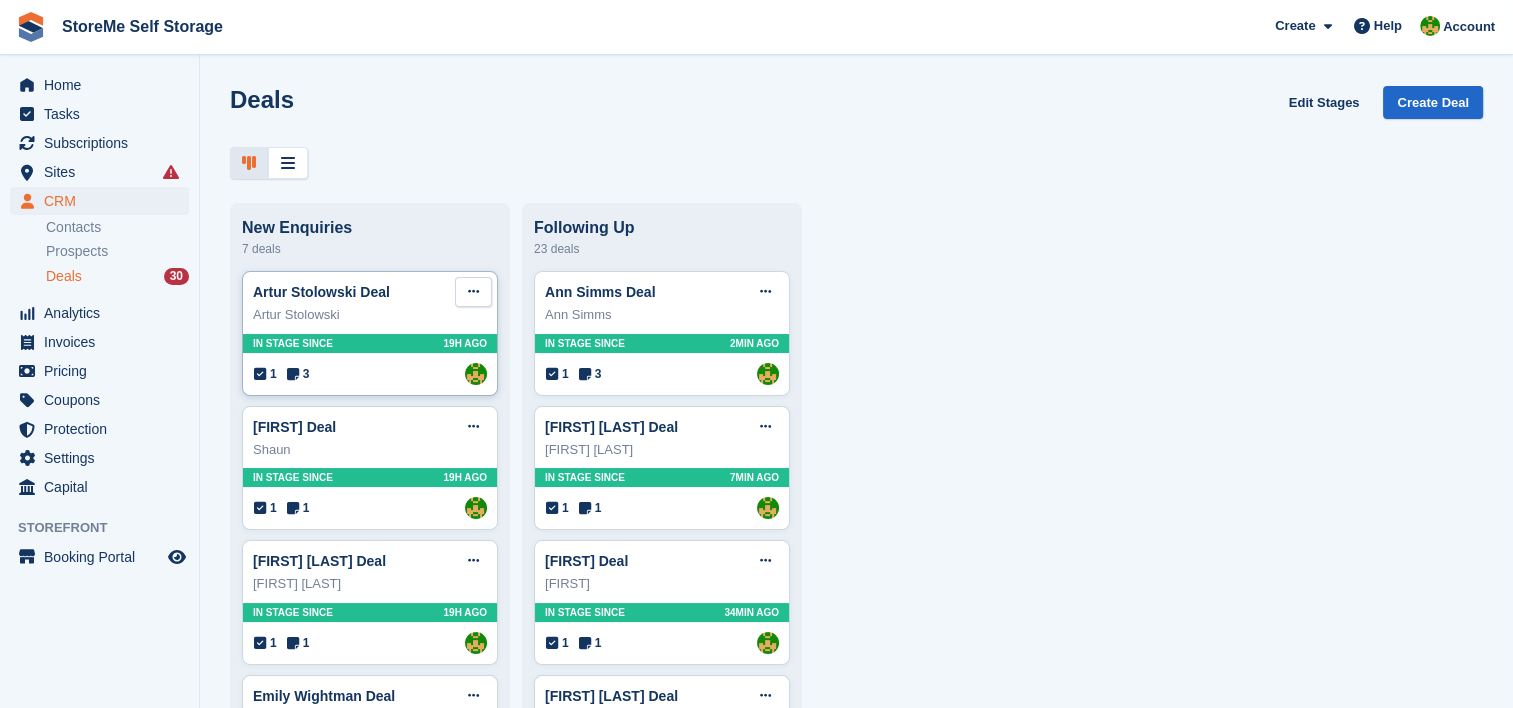 click at bounding box center (473, 291) 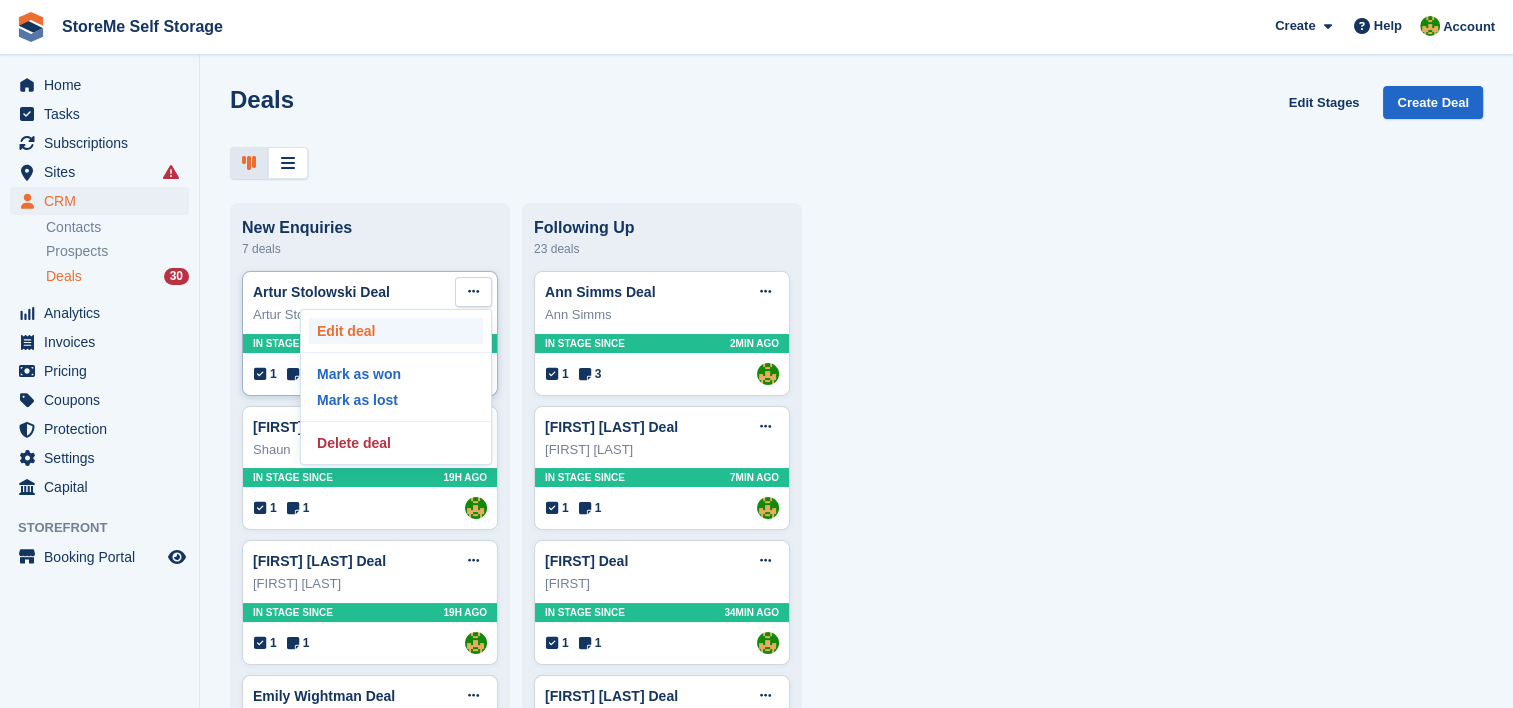 click on "Edit deal" at bounding box center (396, 331) 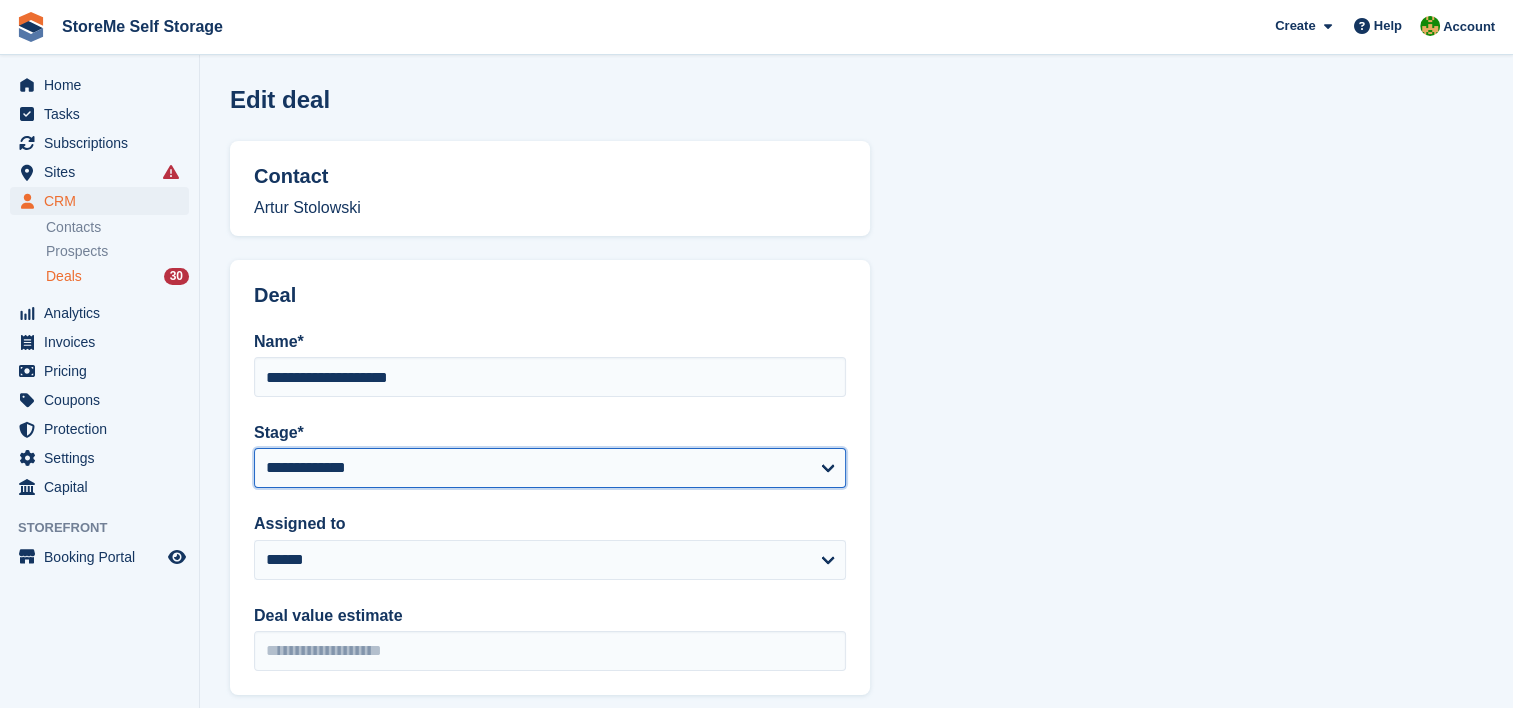 click on "**********" at bounding box center [550, 468] 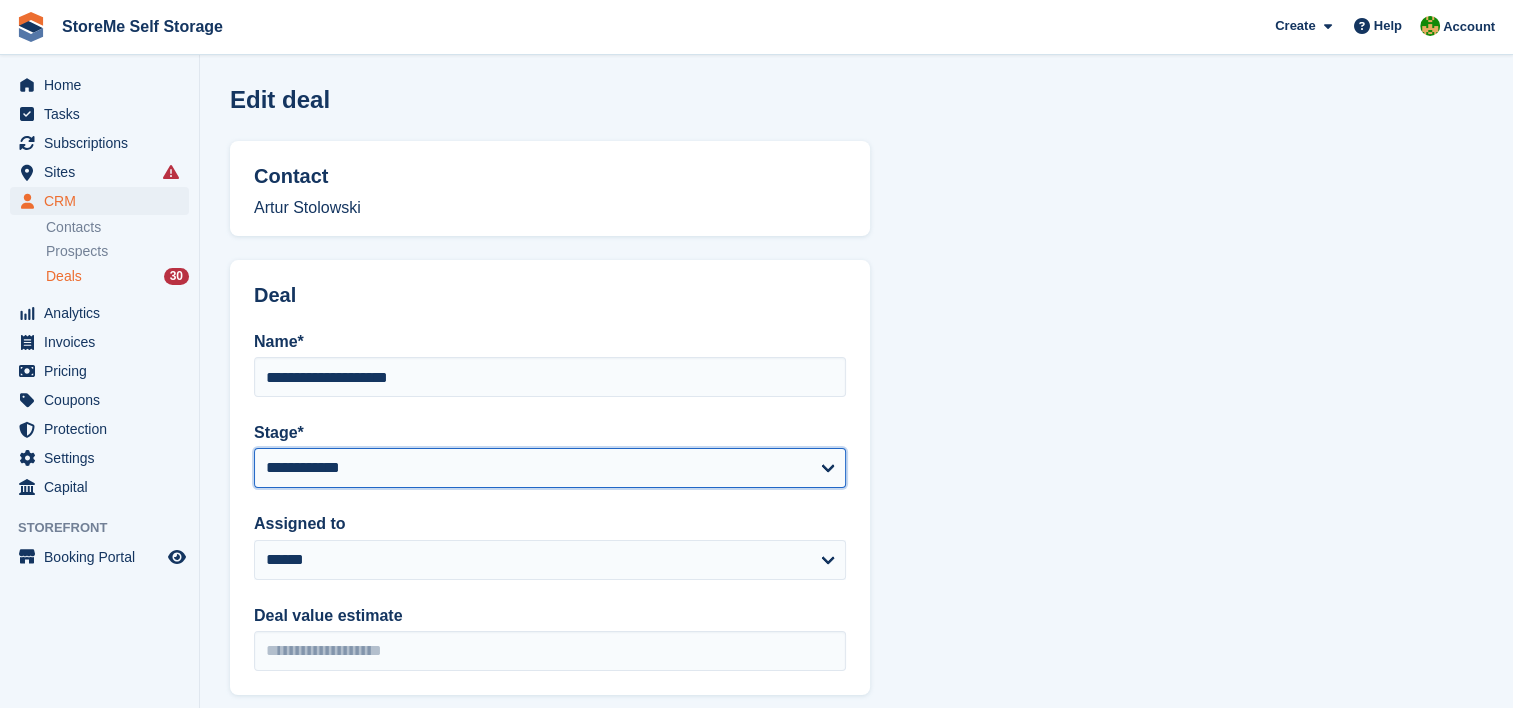 click on "**********" at bounding box center [550, 468] 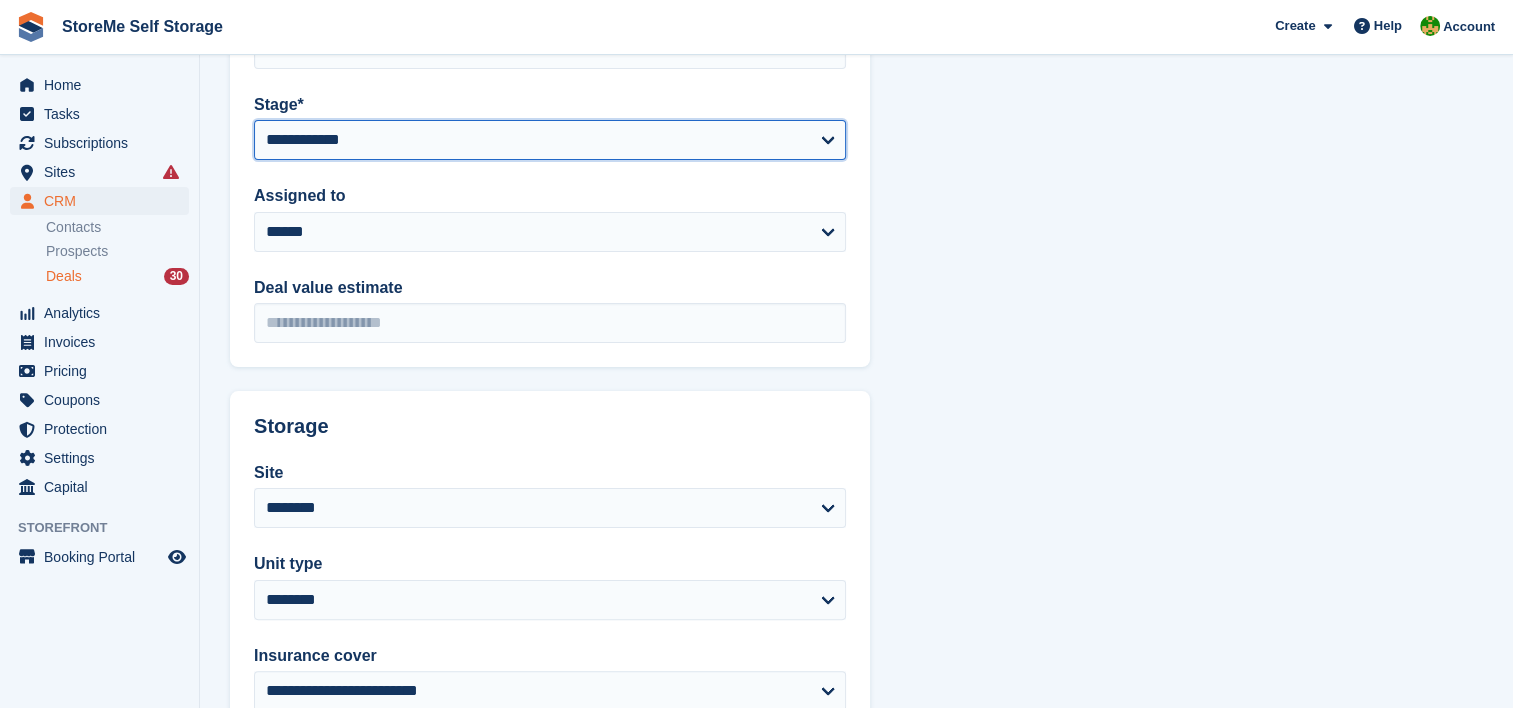 scroll, scrollTop: 564, scrollLeft: 0, axis: vertical 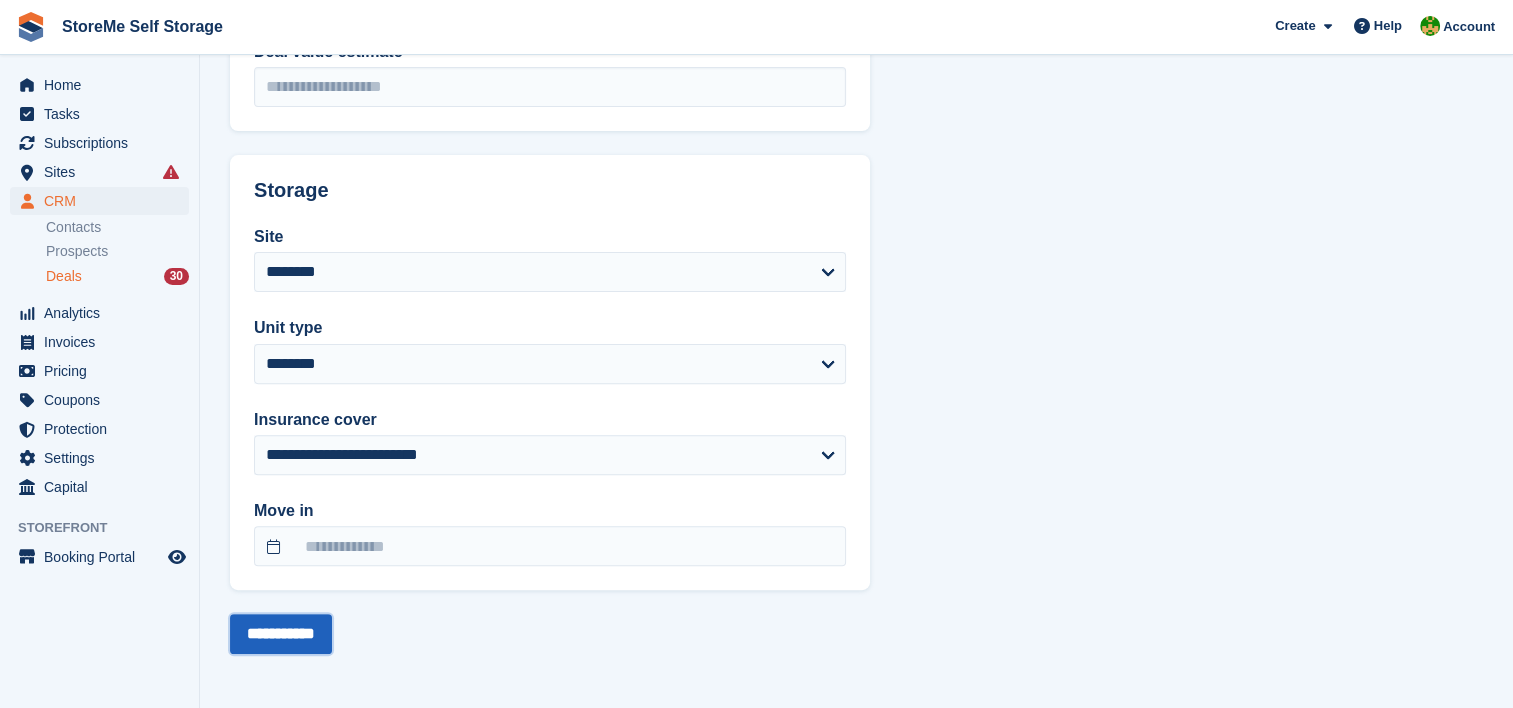 click on "**********" at bounding box center (281, 634) 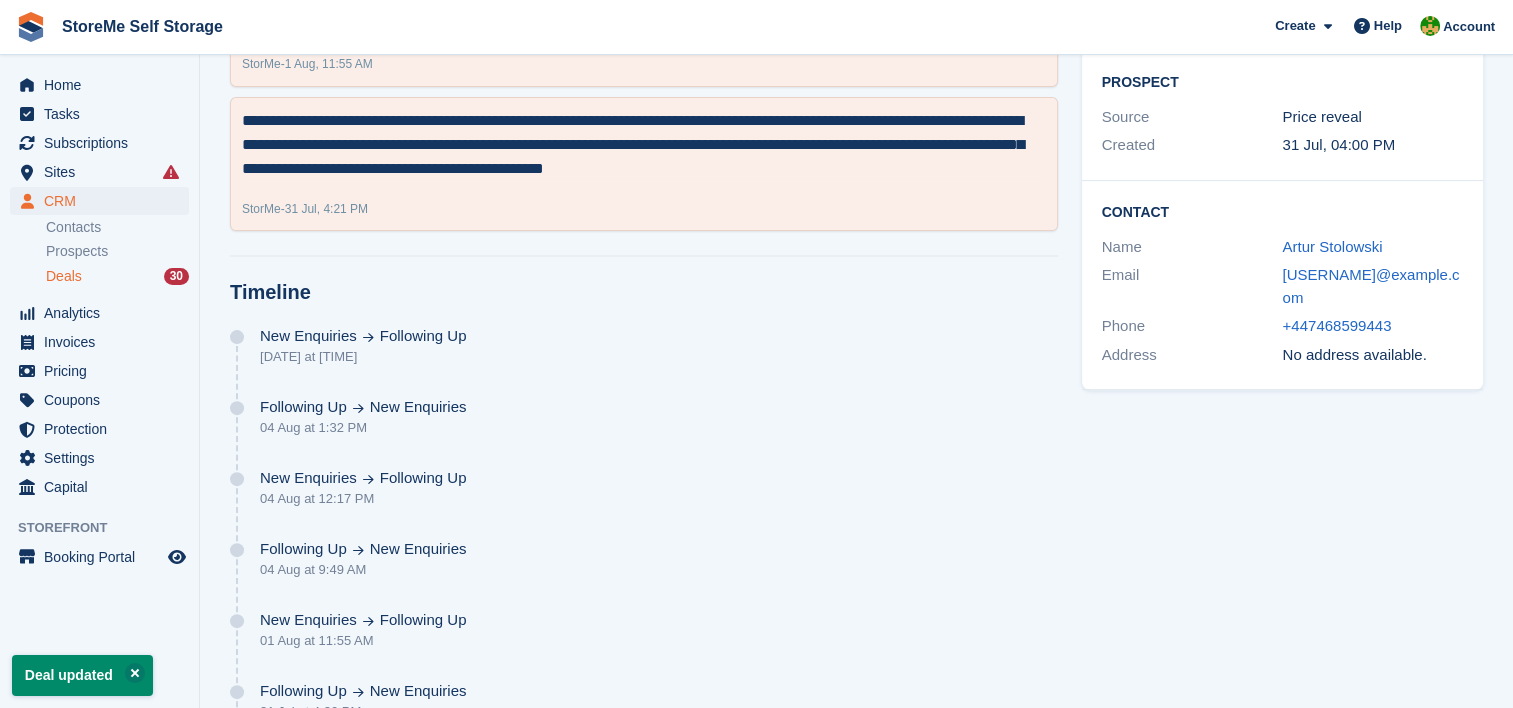 scroll, scrollTop: 0, scrollLeft: 0, axis: both 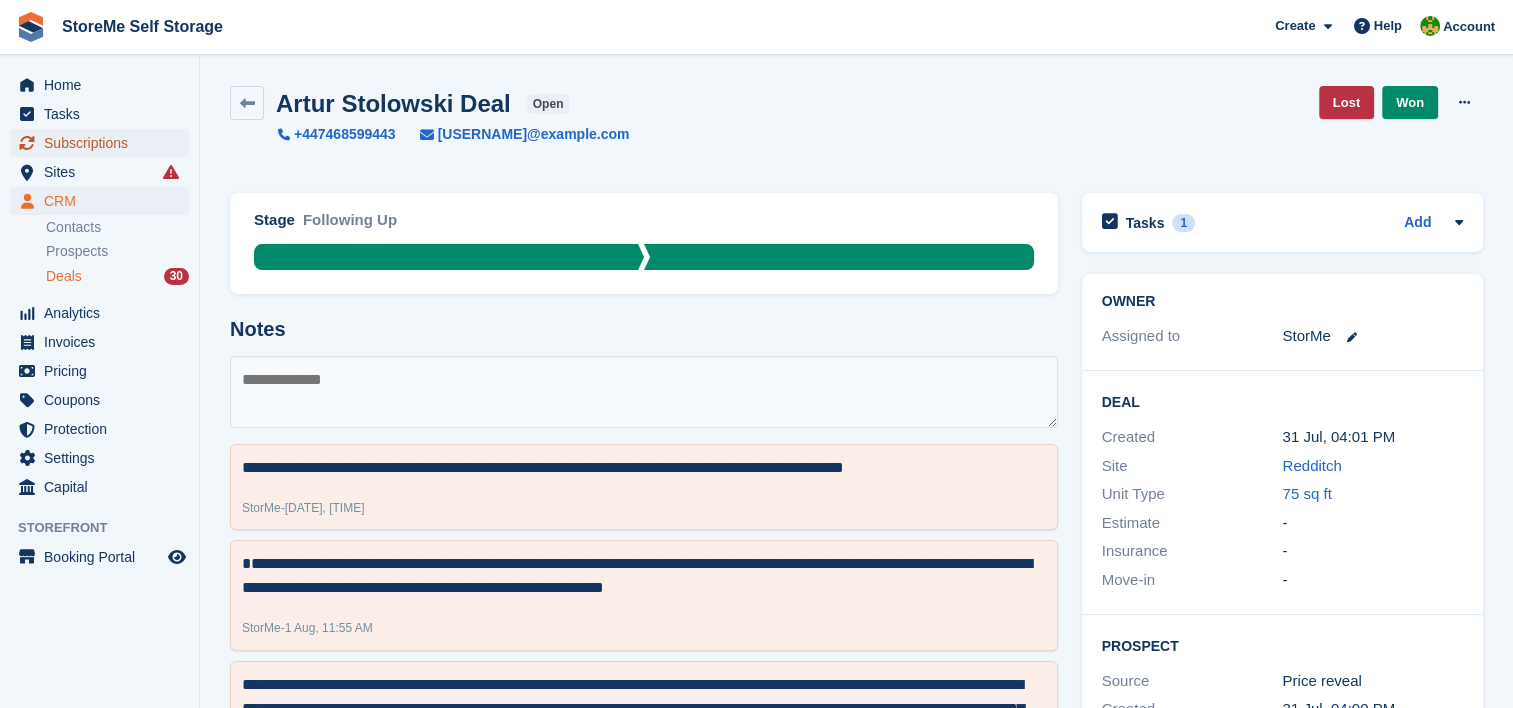 click on "Subscriptions" at bounding box center (104, 143) 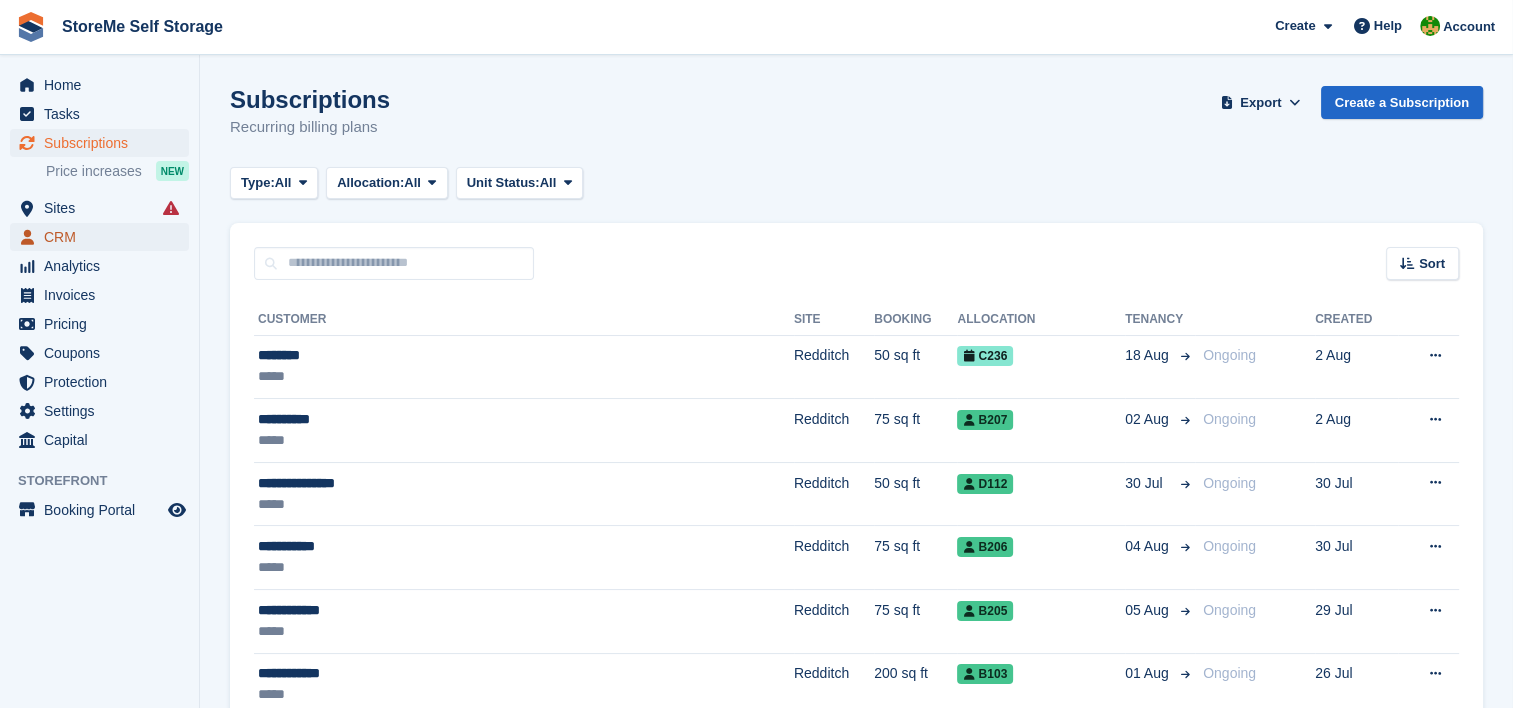 click on "CRM" at bounding box center (104, 237) 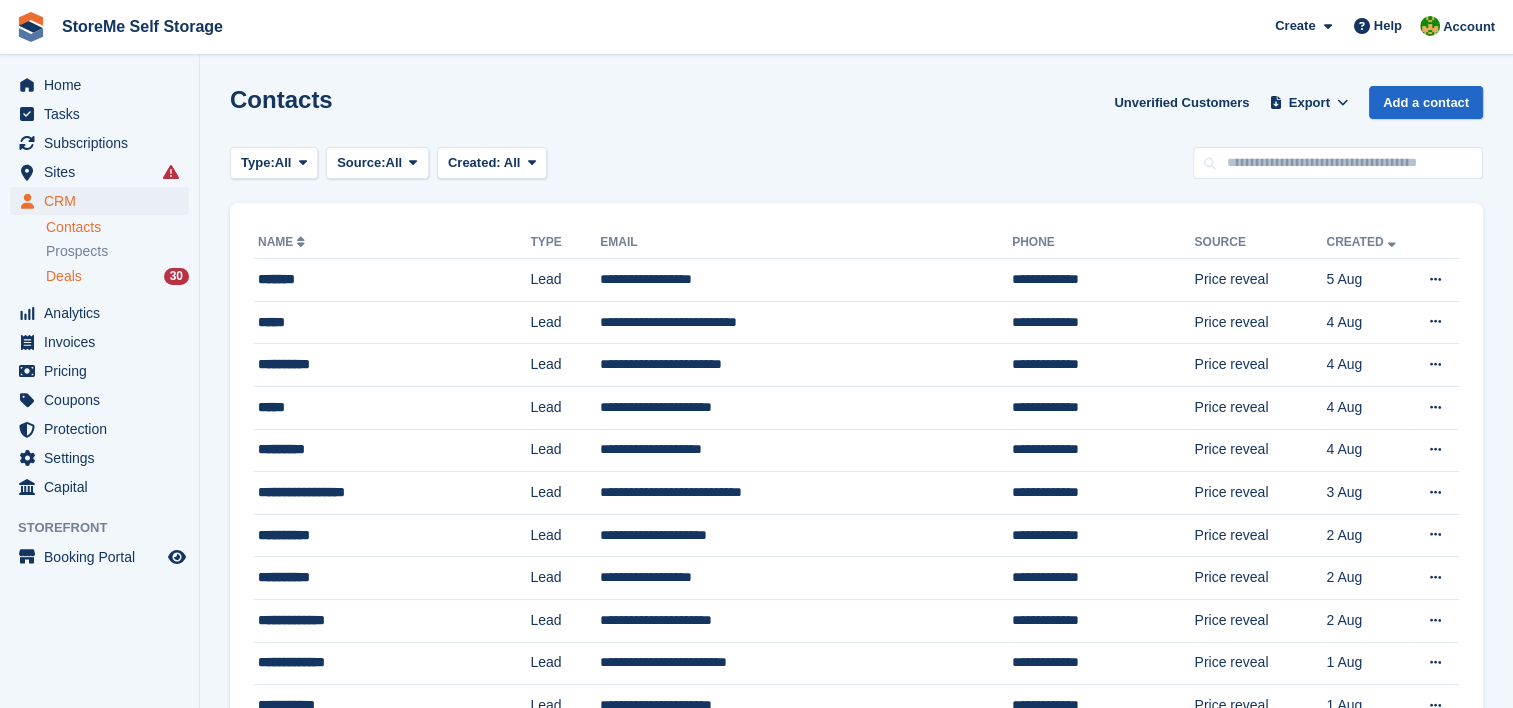 click on "Deals" at bounding box center (64, 276) 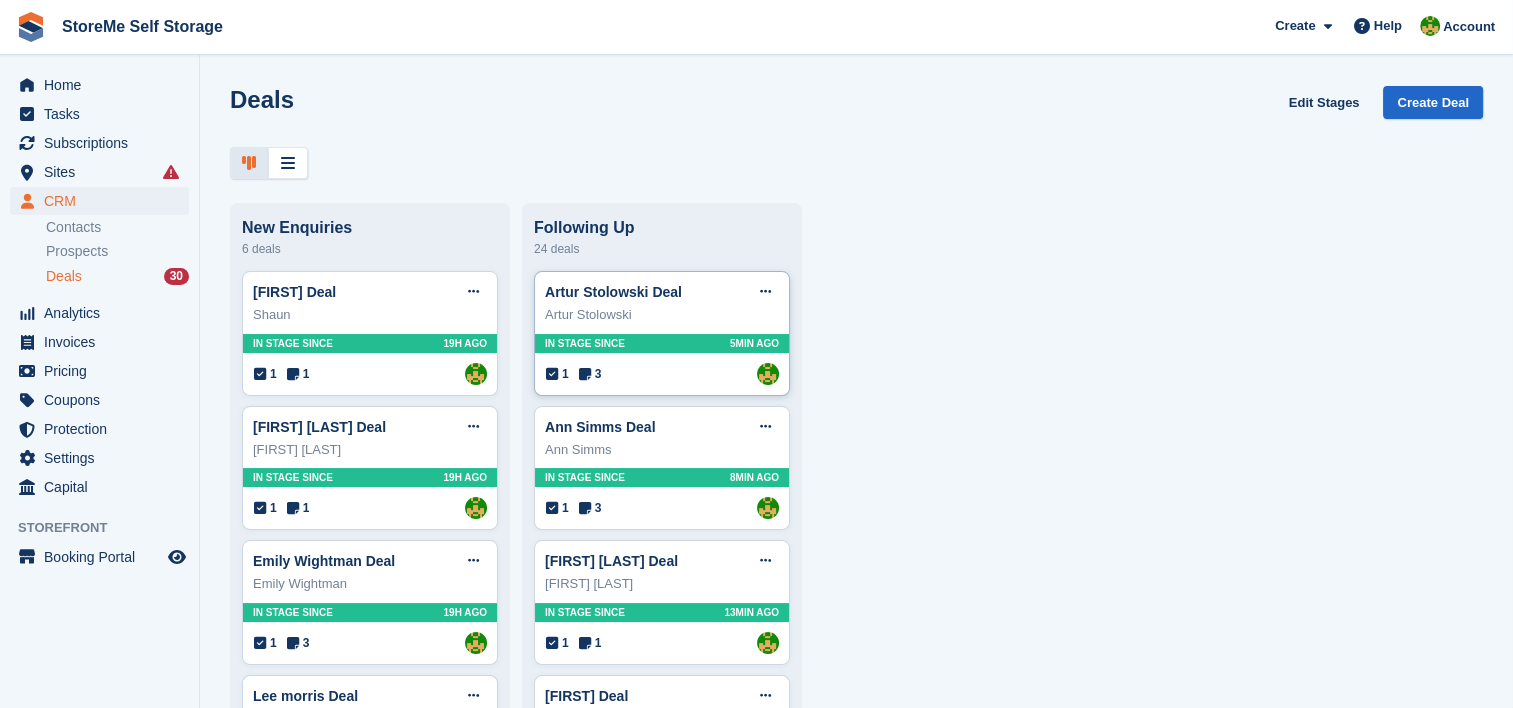 click on "In stage since 5MIN AGO" at bounding box center [662, 343] 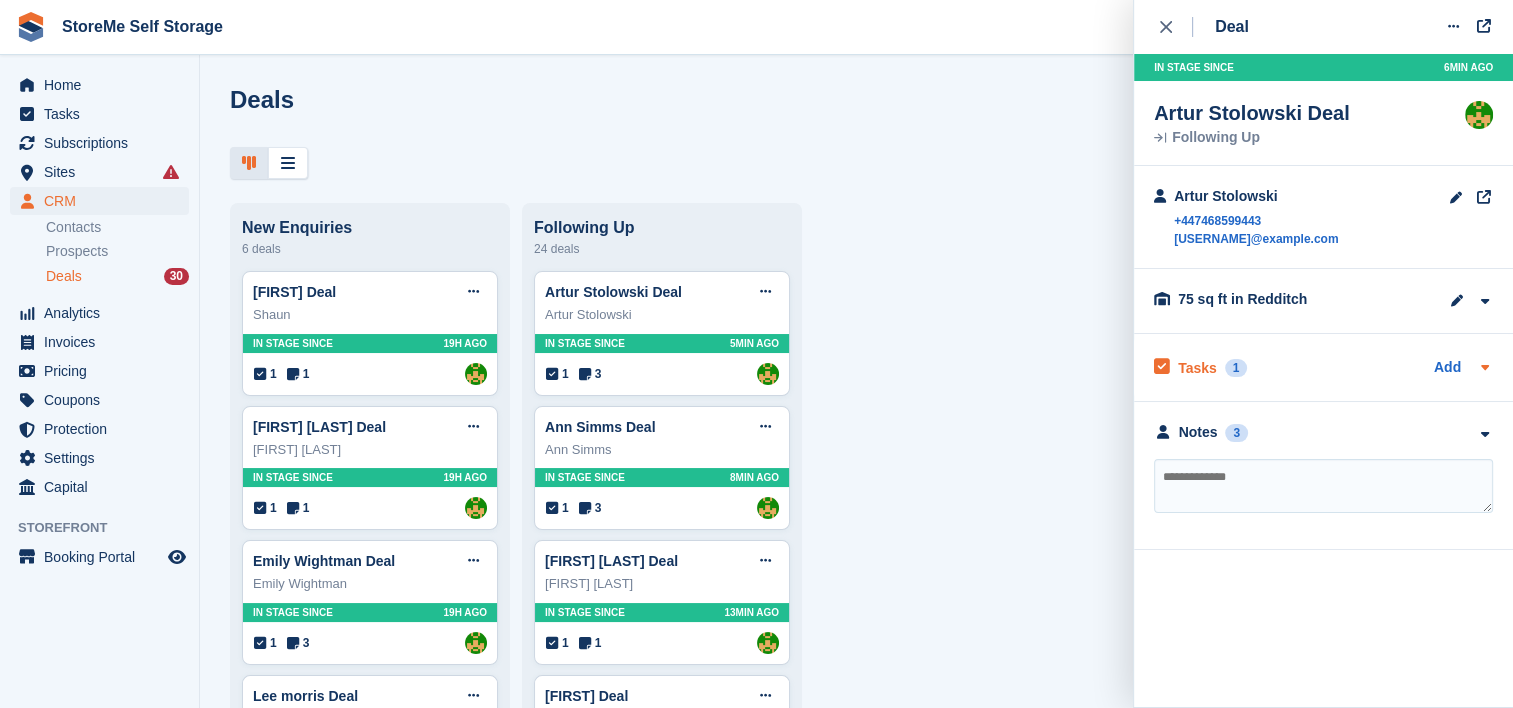 click on "Tasks" at bounding box center [1197, 368] 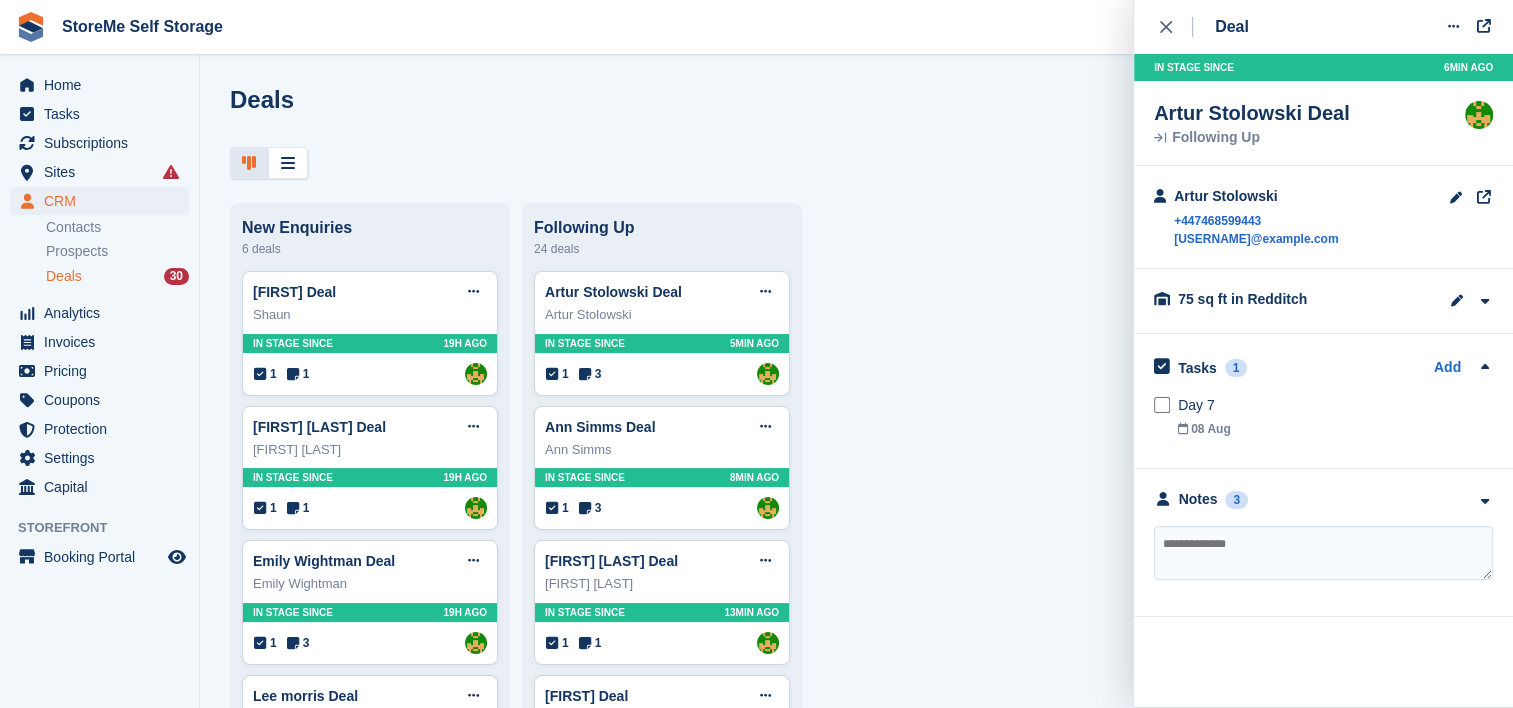 click on "Tasks" at bounding box center [1197, 368] 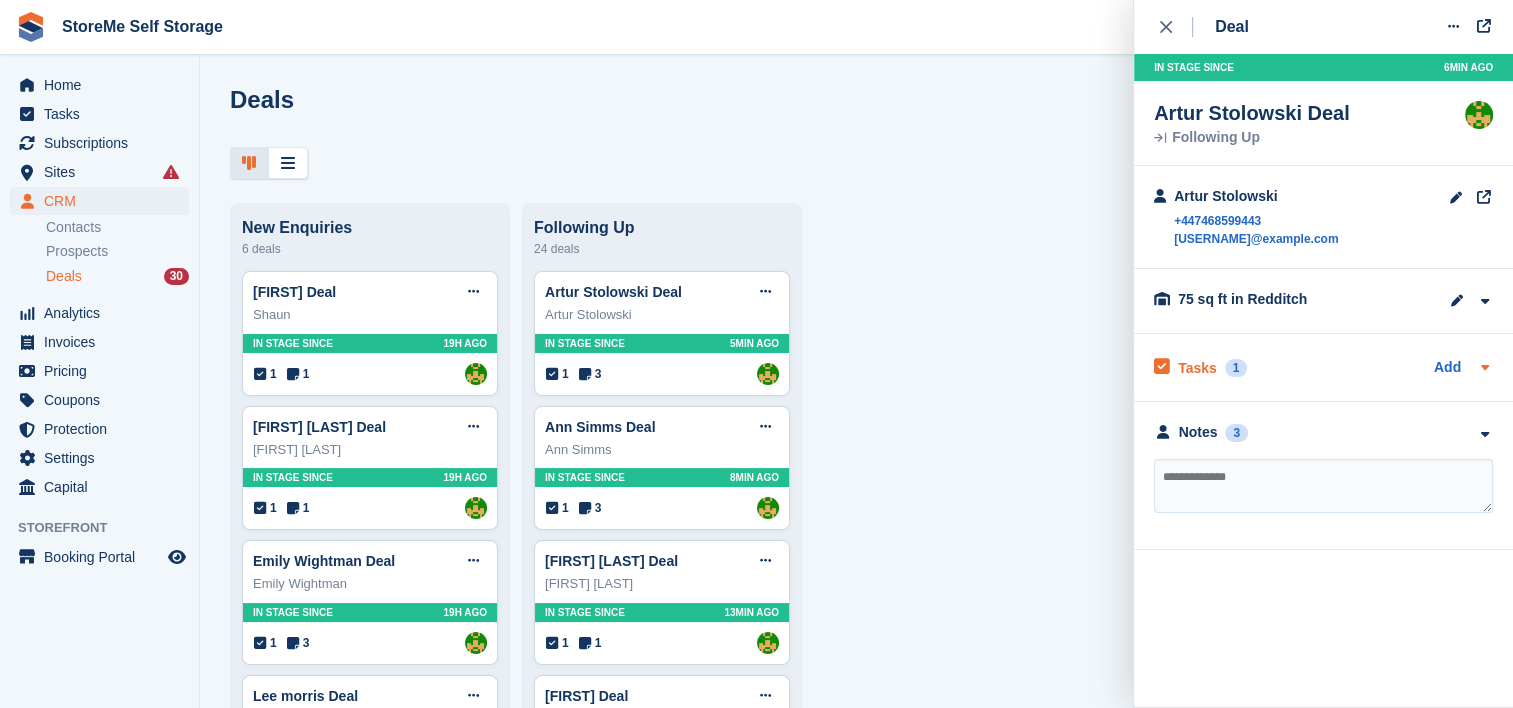 click on "Tasks" at bounding box center (1197, 368) 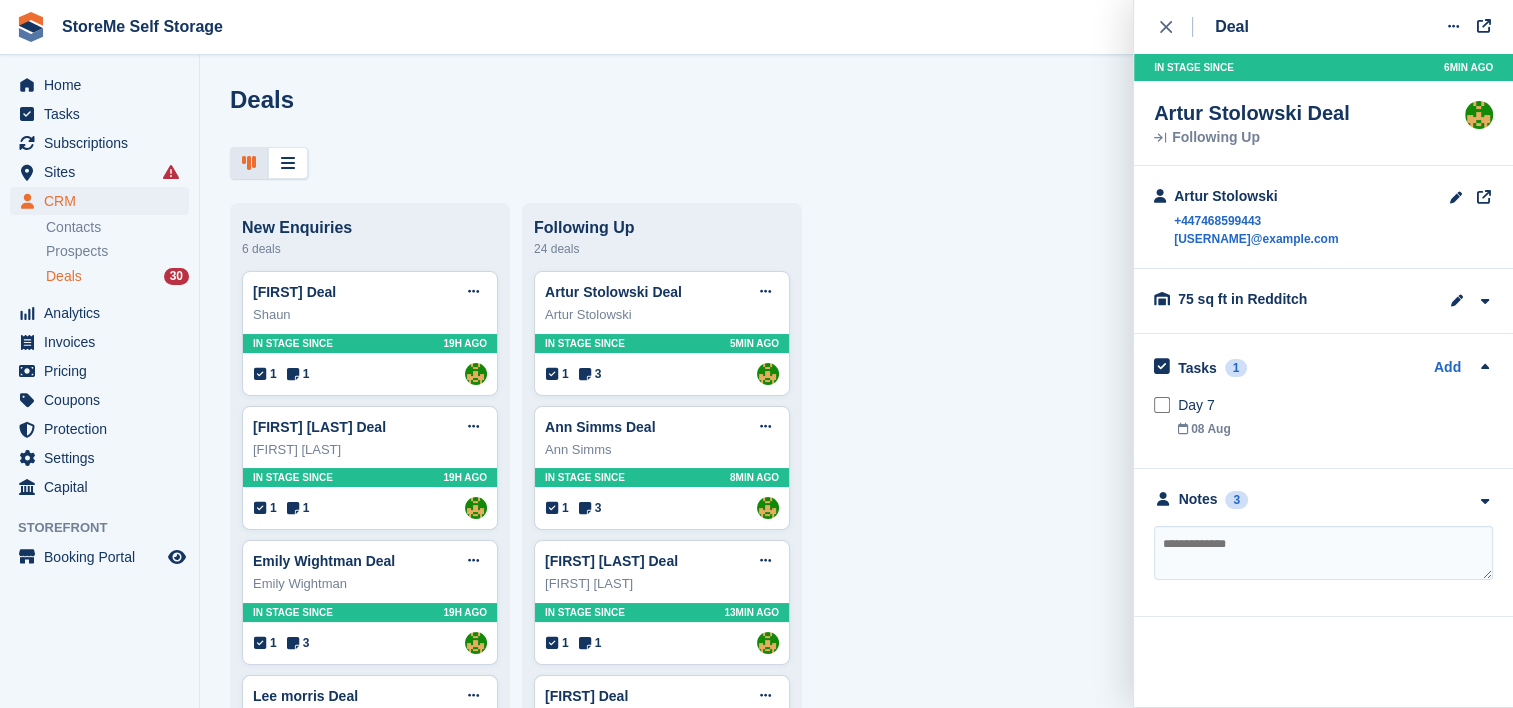 click on "New Enquiries
6 deals
[FIRST] [LAST]
Edit deal
Mark as won
Mark as lost
Delete deal
[FIRST] [LAST]
In stage since 19H AGO
1
1
Assigned to StorMe
[FIRST] [LAST] Deal
Edit deal
Mark as won
Mark as lost
Delete deal
[FIRST] [LAST]
1 1" at bounding box center [856, 1859] 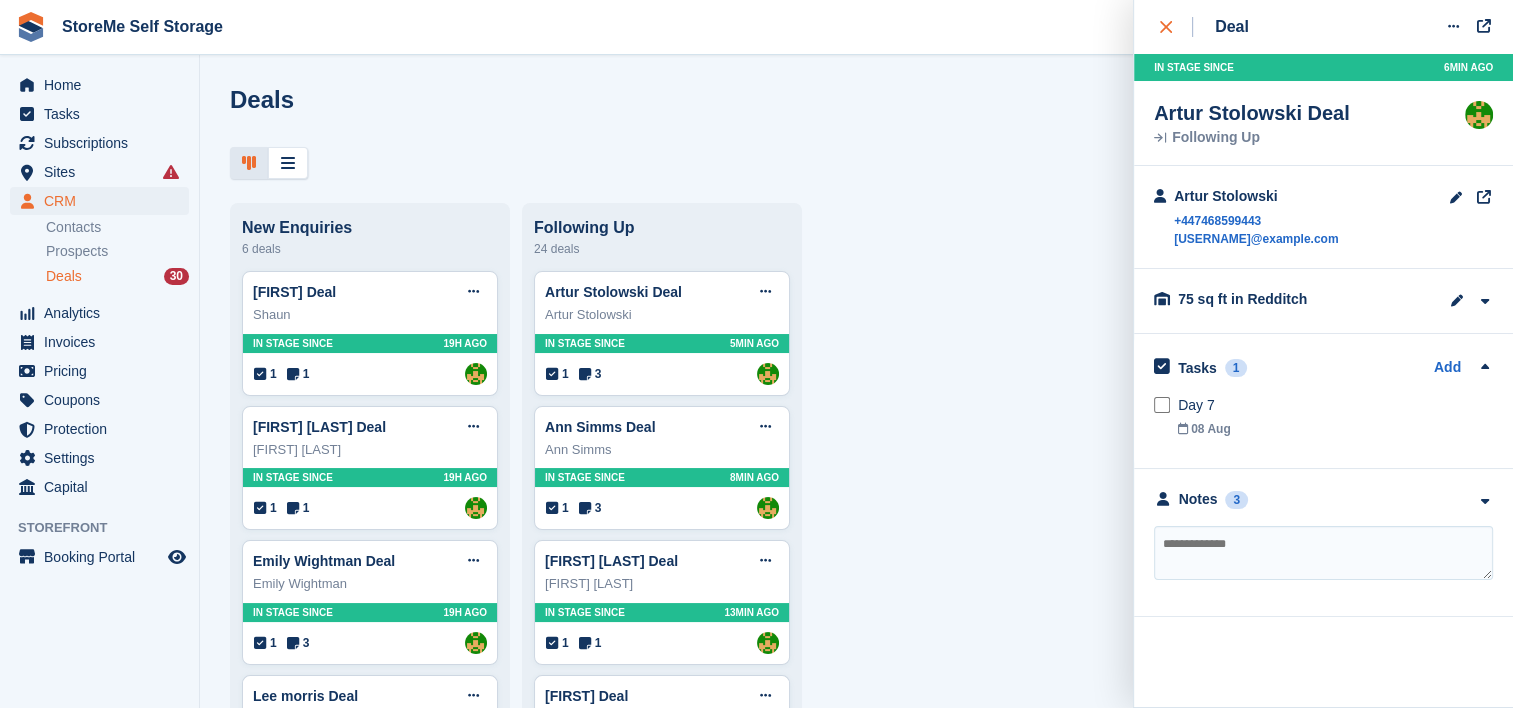 click 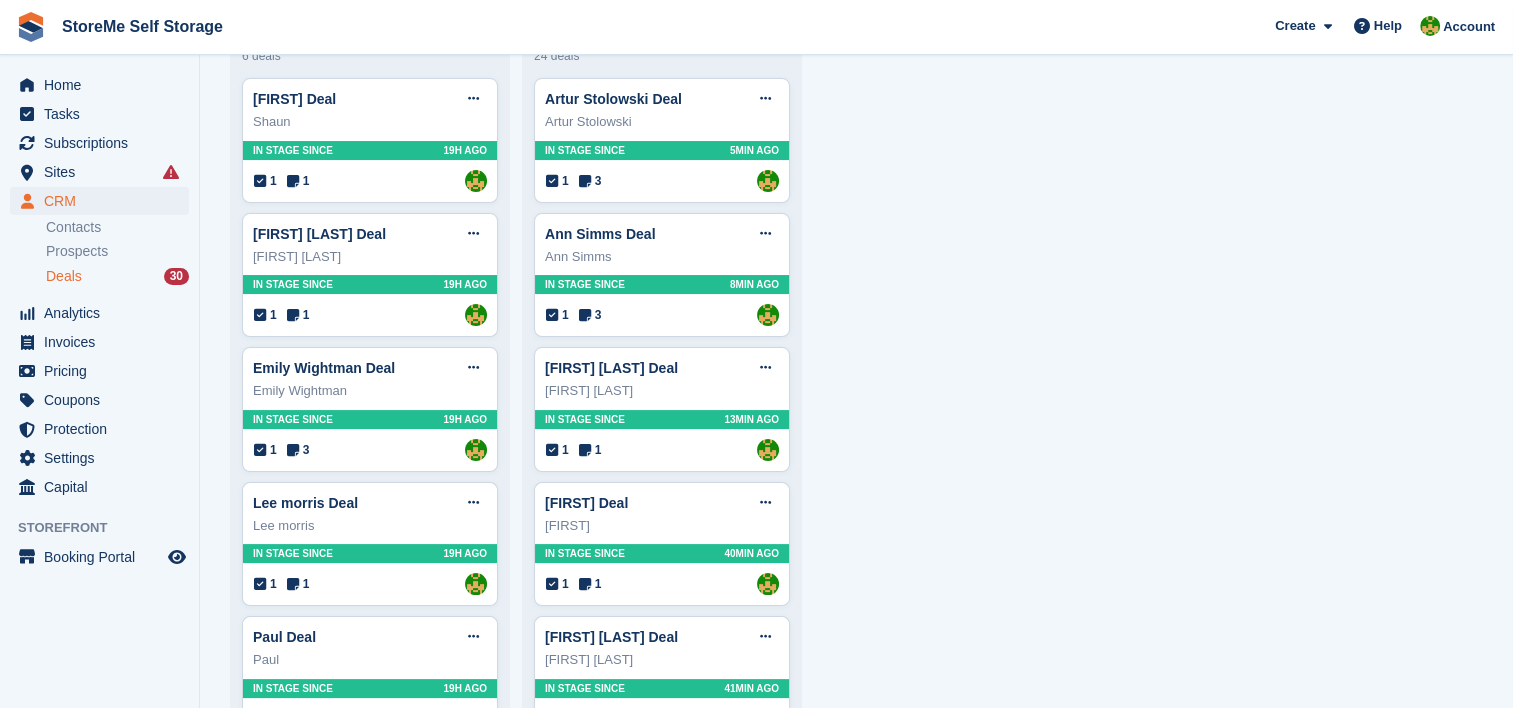 scroll, scrollTop: 0, scrollLeft: 0, axis: both 